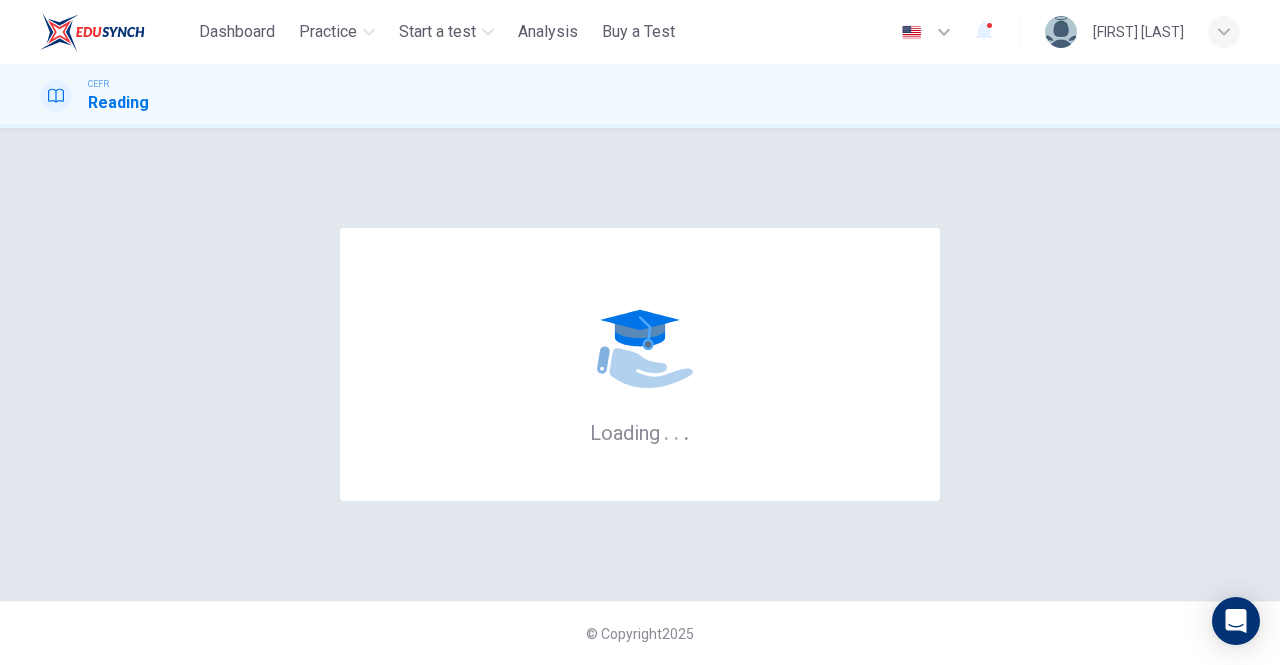 scroll, scrollTop: 0, scrollLeft: 0, axis: both 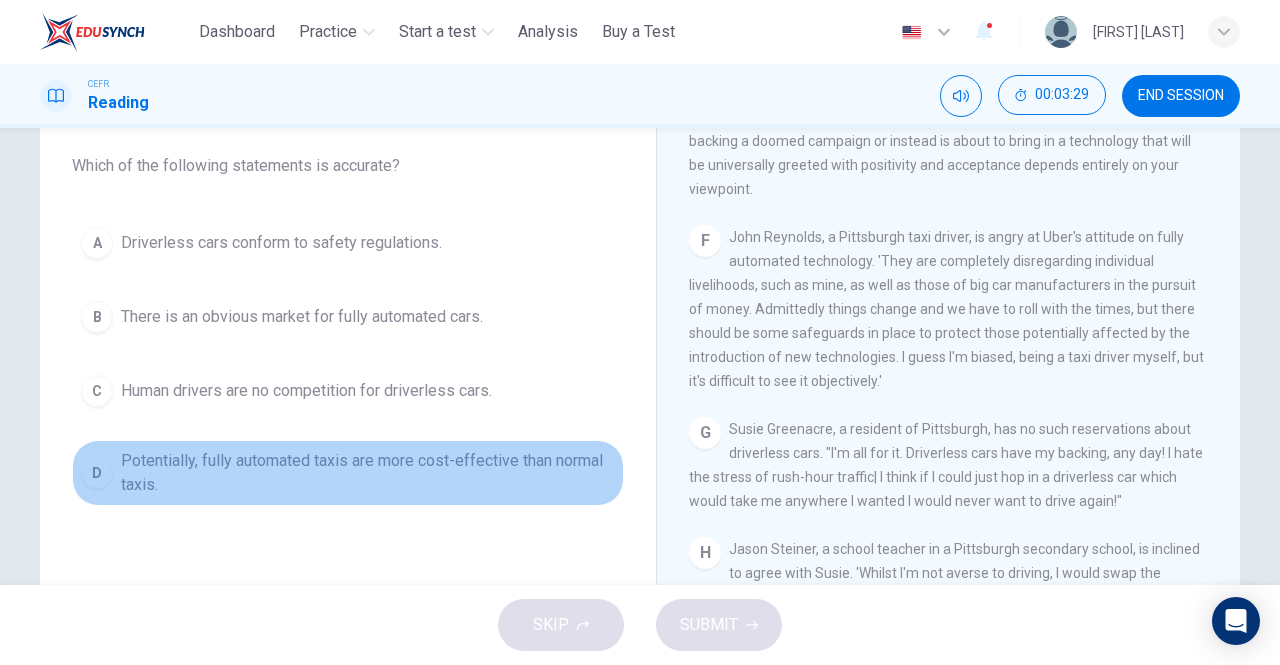 click on "Potentially, fully automated taxis are more cost-effective than normal taxis." at bounding box center [368, 473] 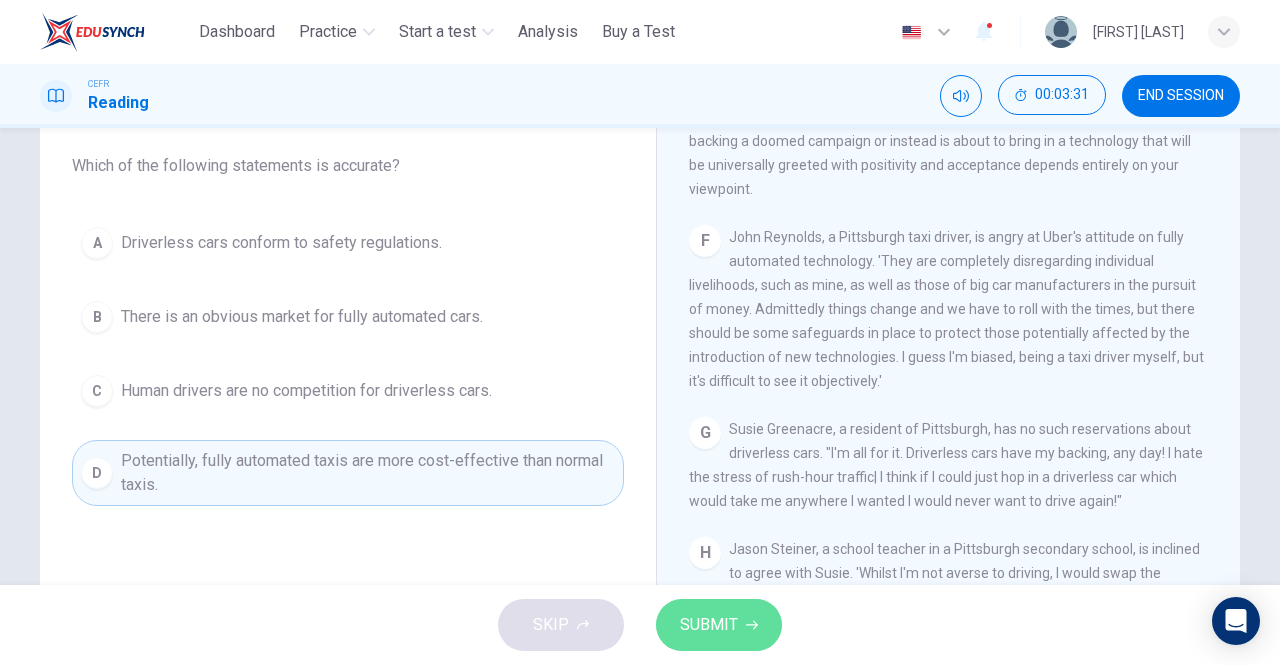 click on "SUBMIT" at bounding box center [719, 625] 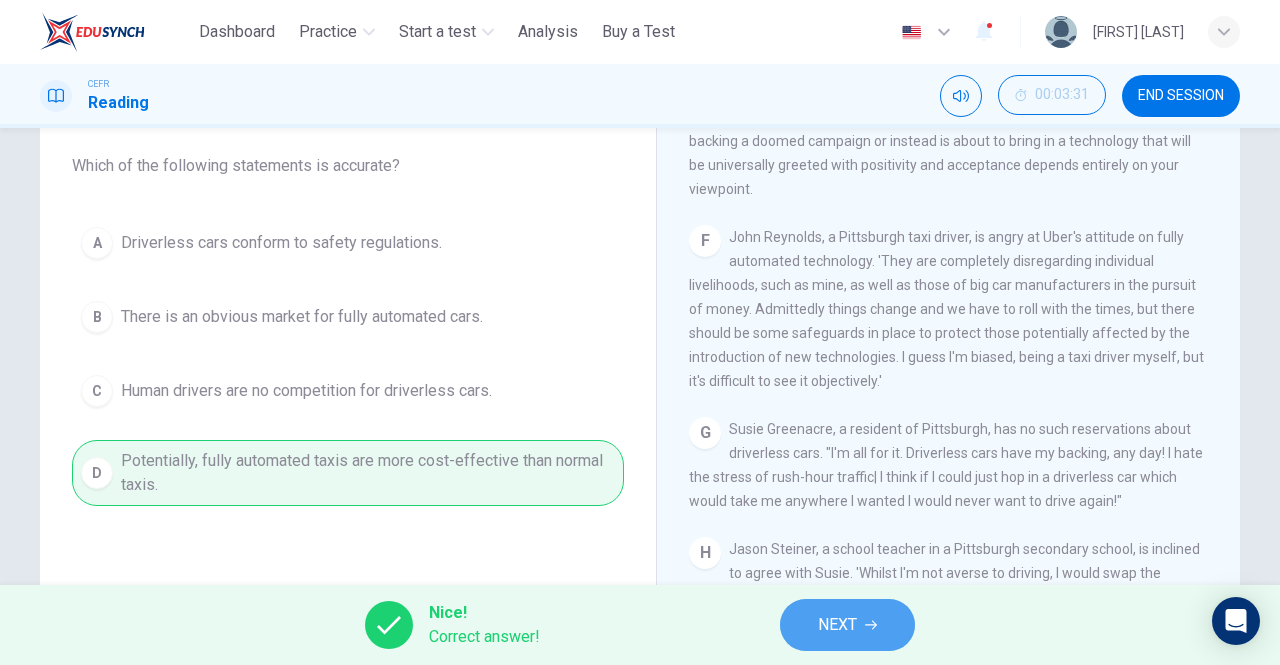 click on "NEXT" at bounding box center [837, 625] 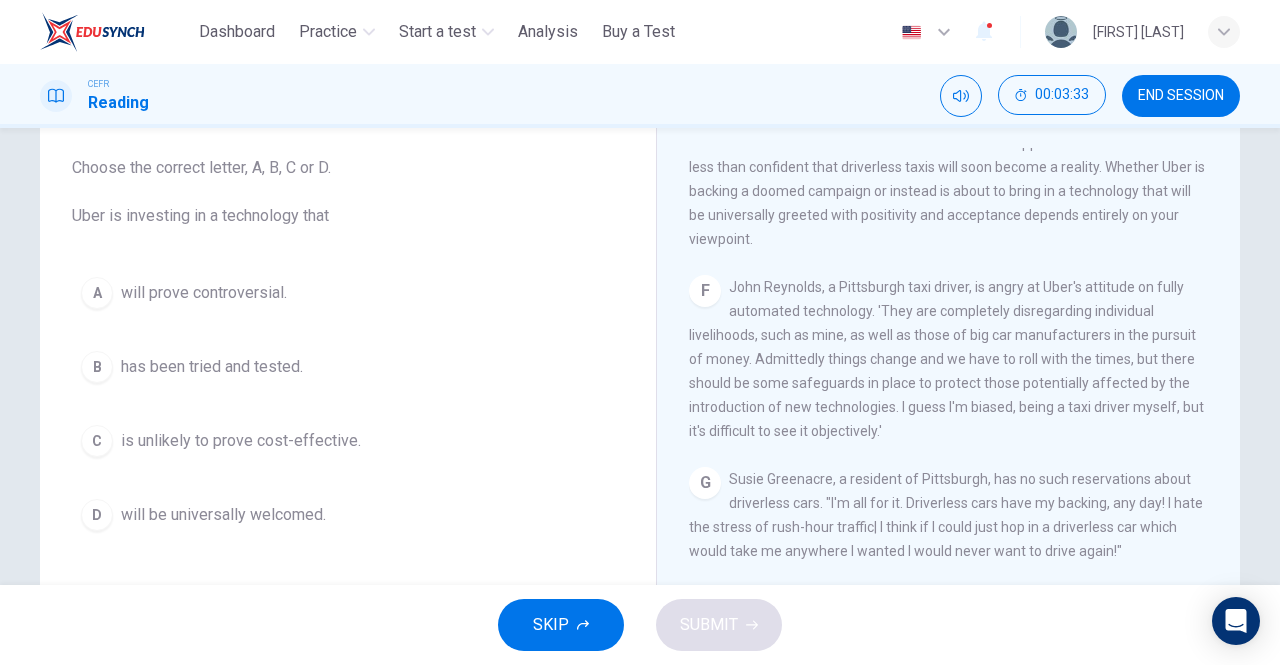 scroll, scrollTop: 114, scrollLeft: 0, axis: vertical 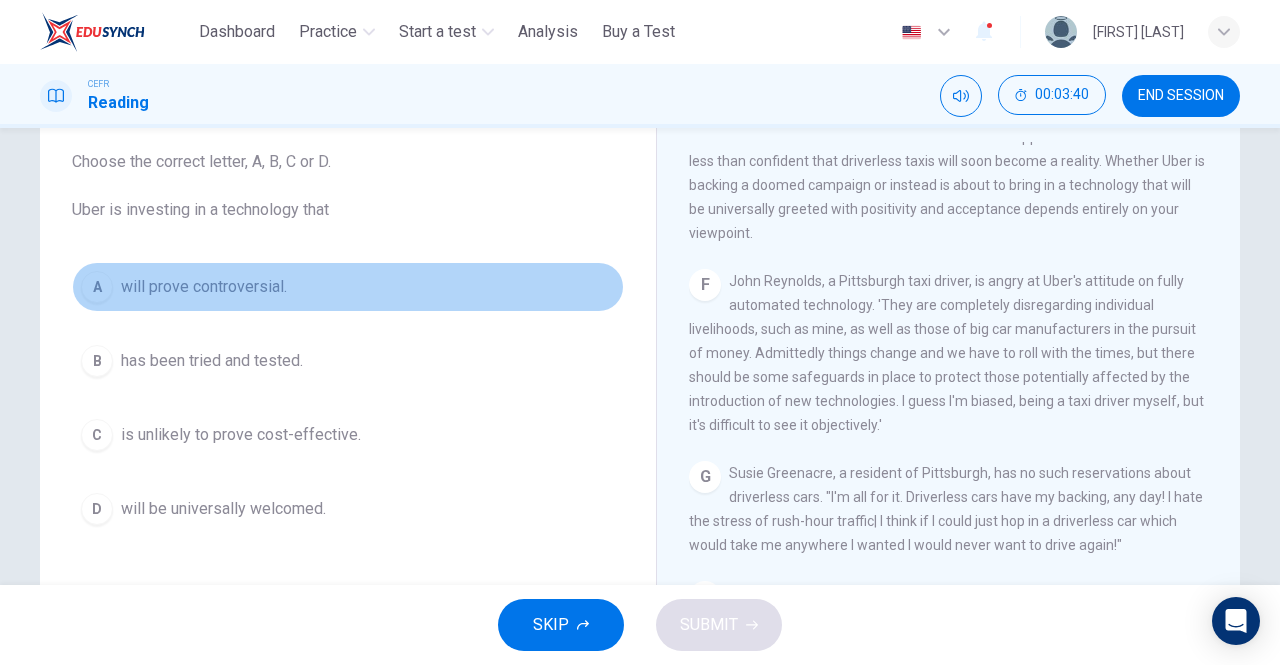 click on "A will prove controversial." at bounding box center (348, 287) 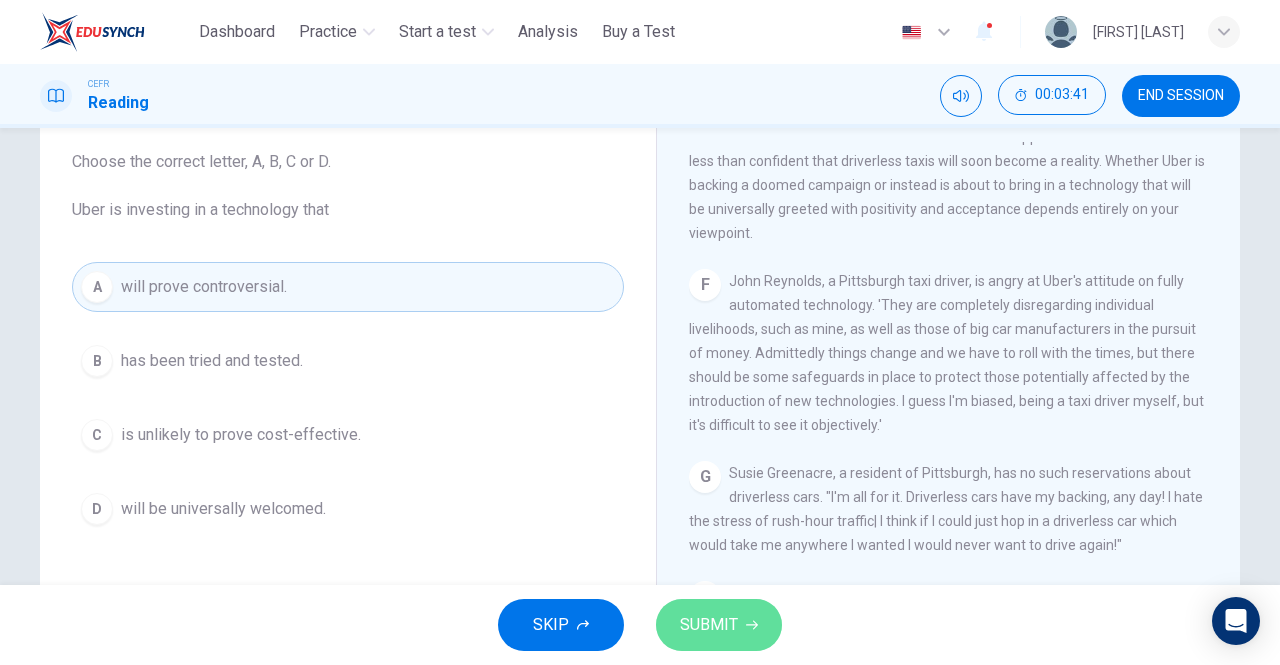 click on "SUBMIT" at bounding box center (709, 625) 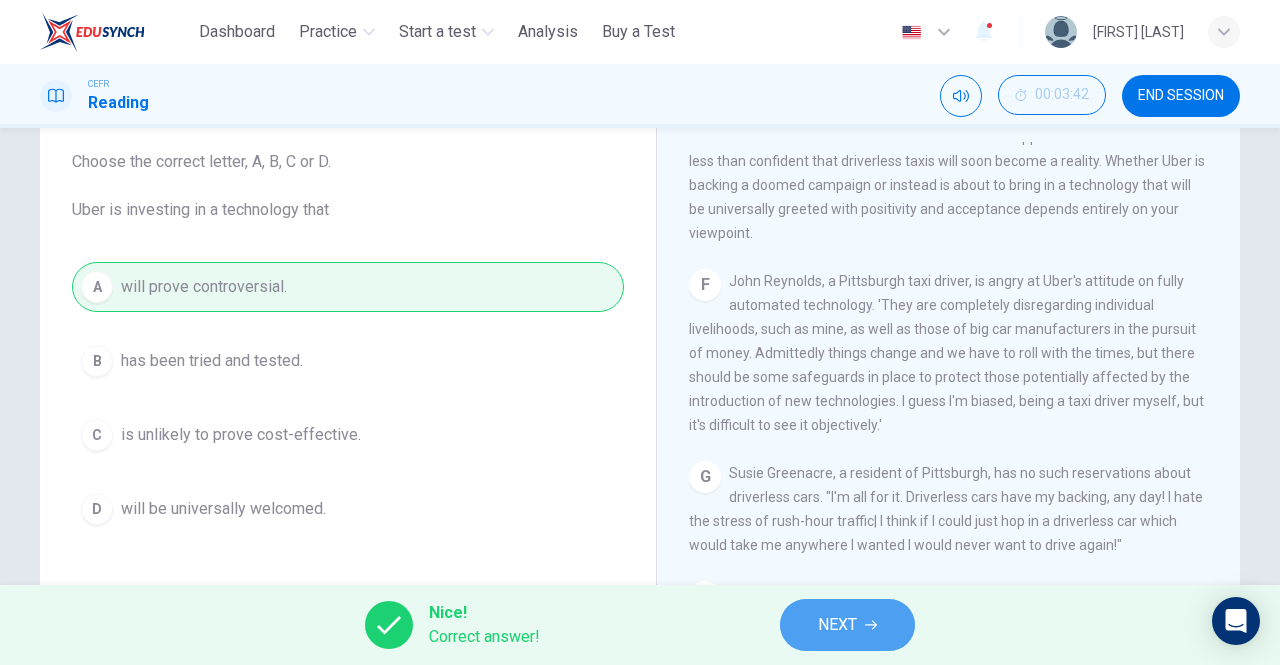 click 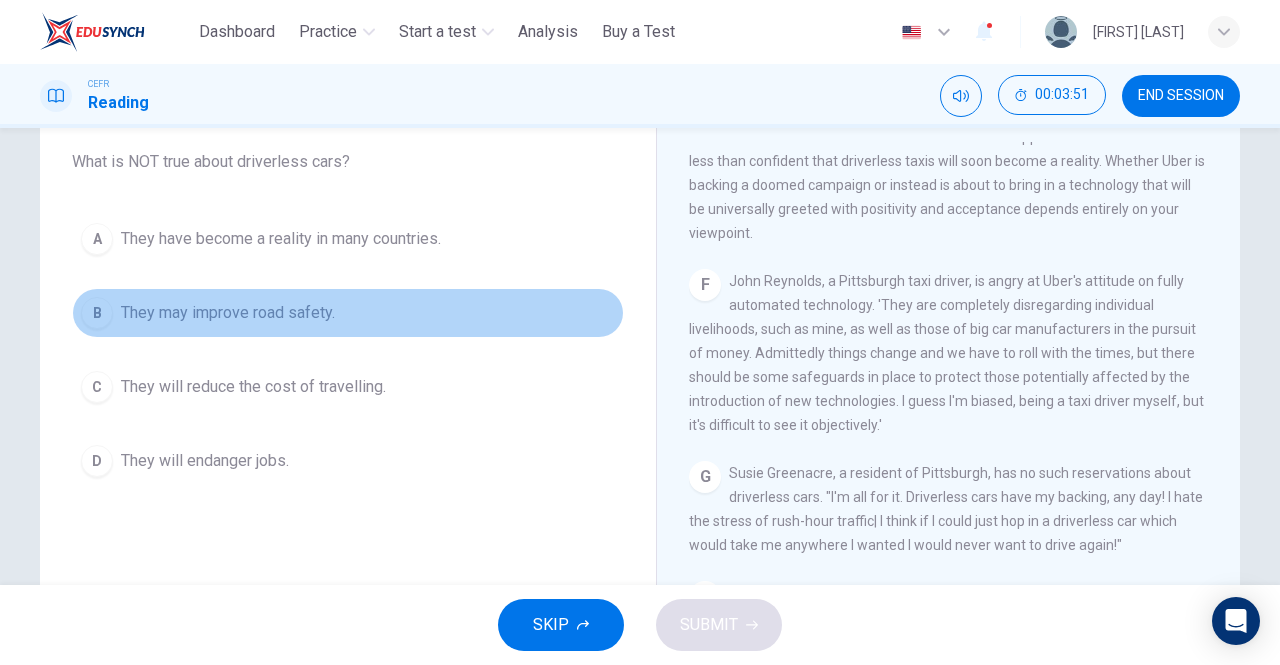 click on "B They may improve road safety." at bounding box center (348, 313) 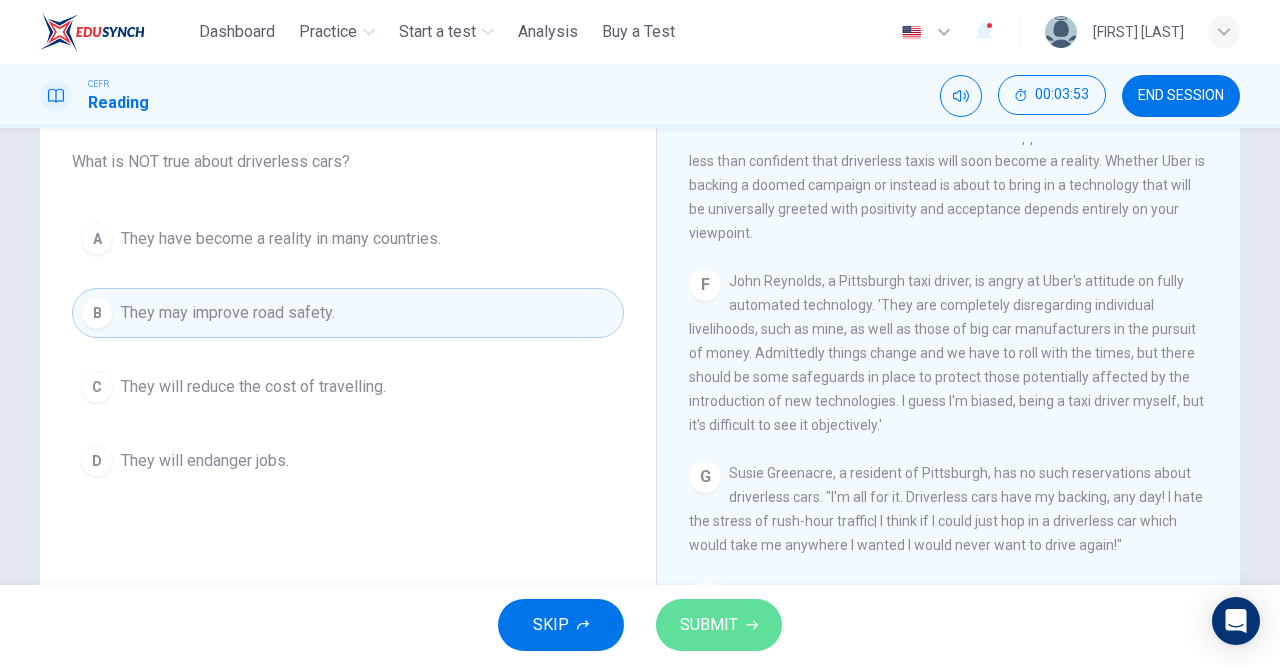 click on "SUBMIT" at bounding box center (709, 625) 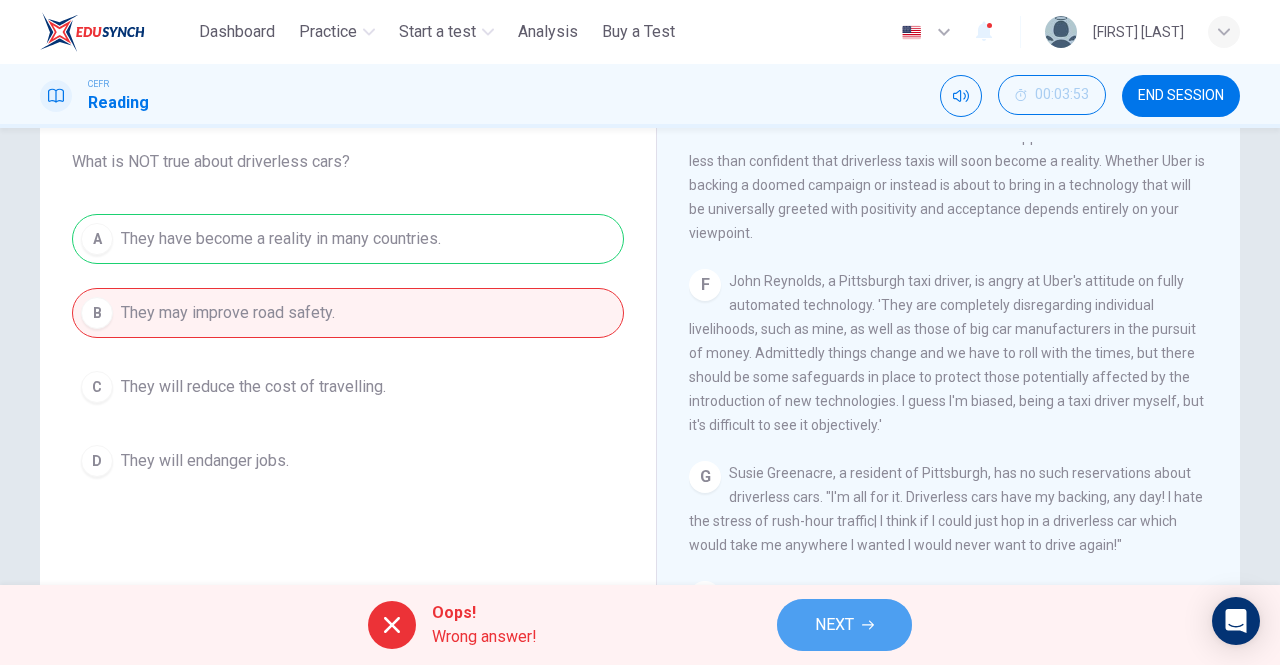 click on "NEXT" at bounding box center [844, 625] 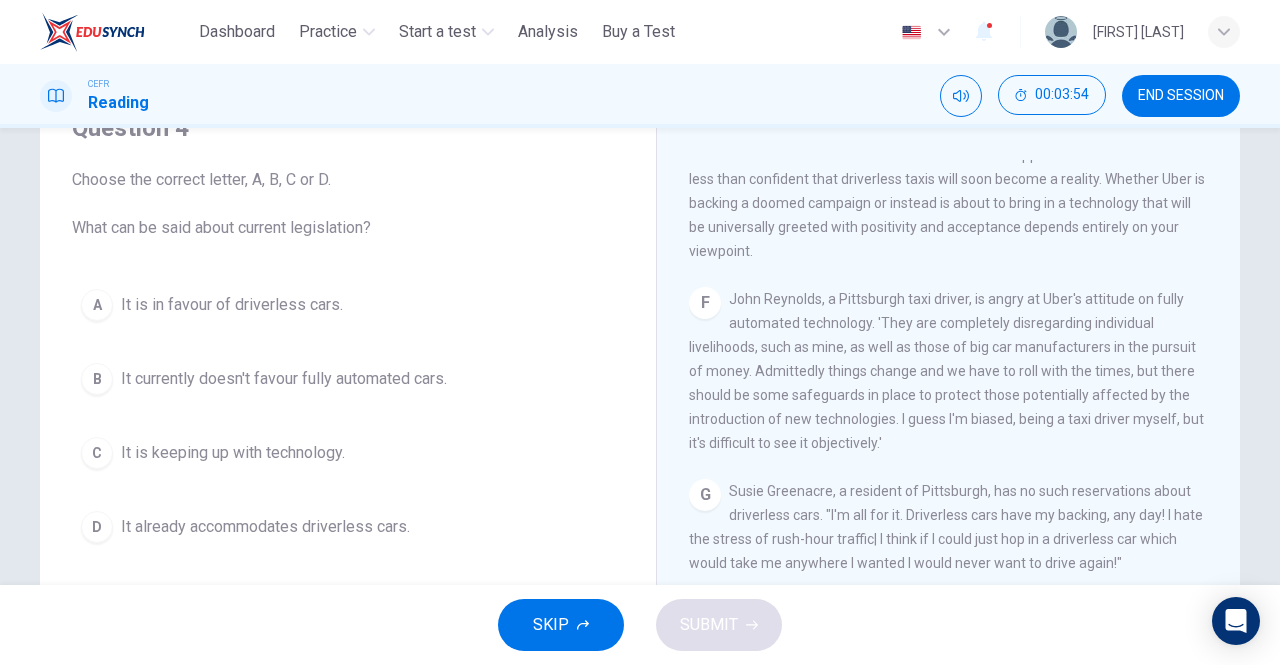 scroll, scrollTop: 93, scrollLeft: 0, axis: vertical 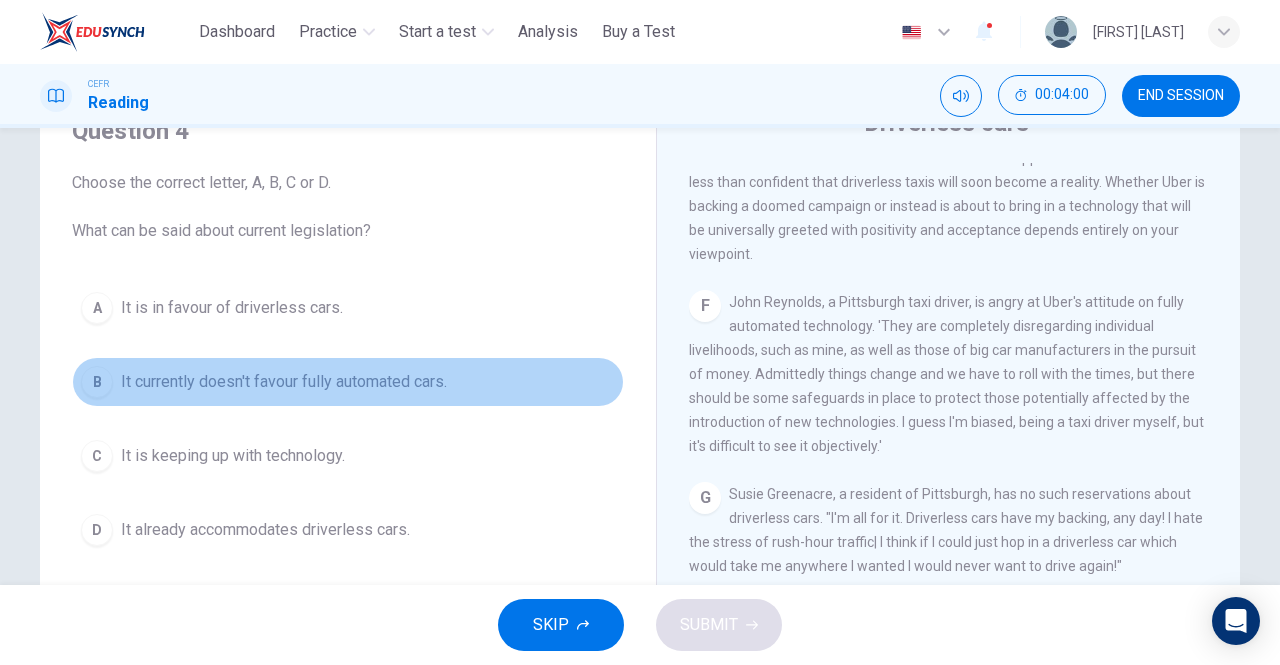 click on "It currently doesn't favour fully automated cars." at bounding box center (284, 382) 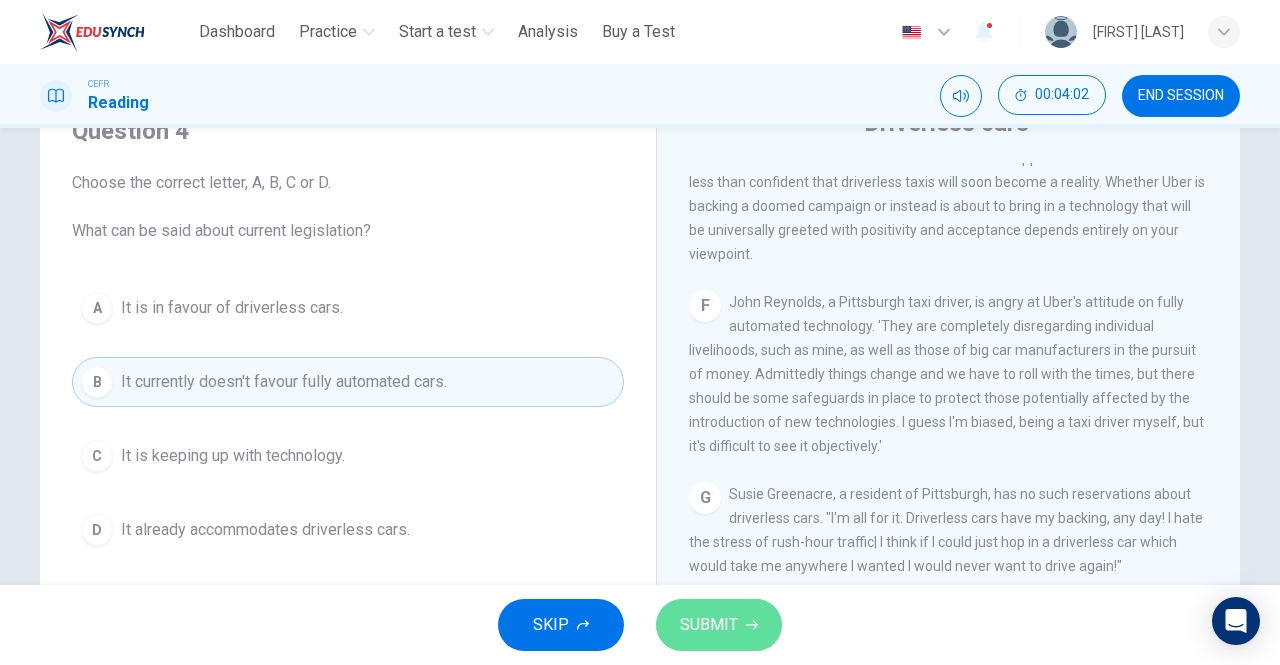 click on "SUBMIT" at bounding box center [709, 625] 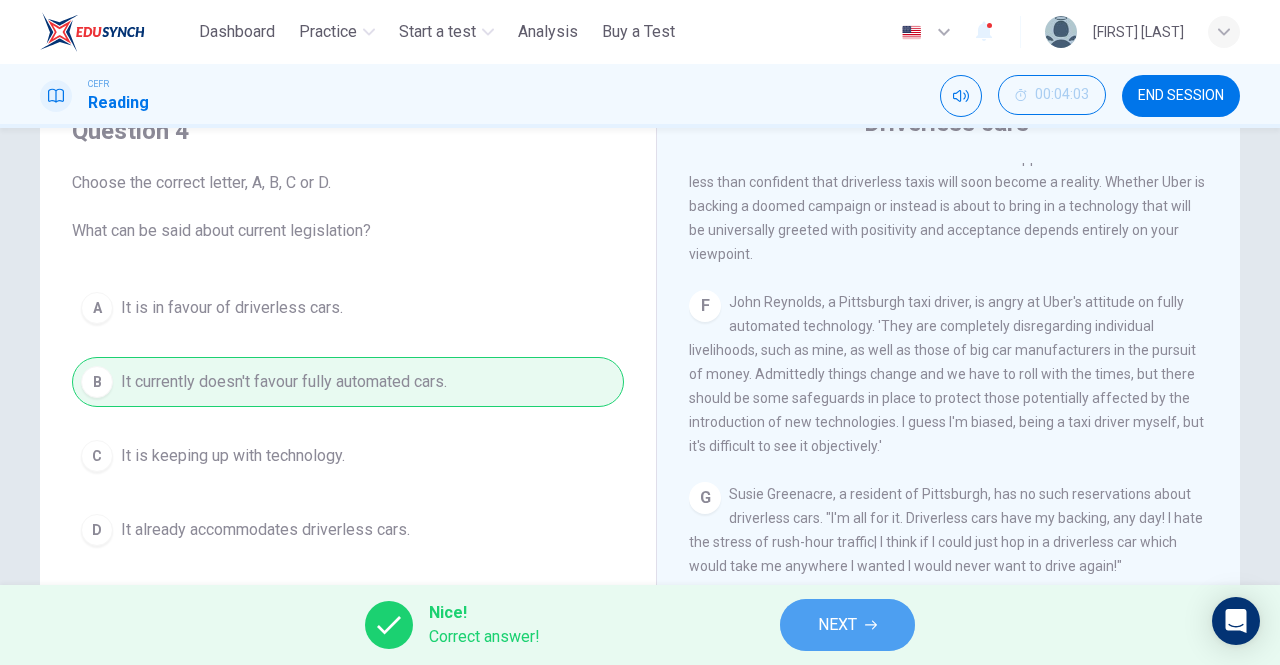 click on "NEXT" at bounding box center [847, 625] 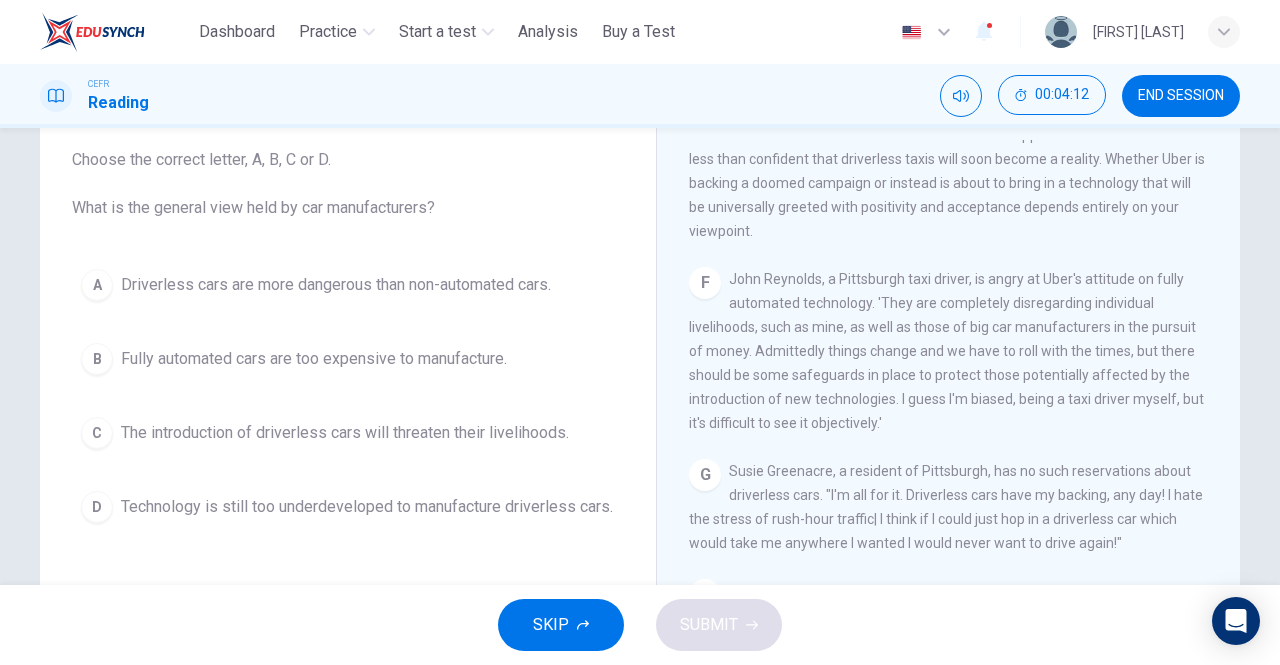 scroll, scrollTop: 117, scrollLeft: 0, axis: vertical 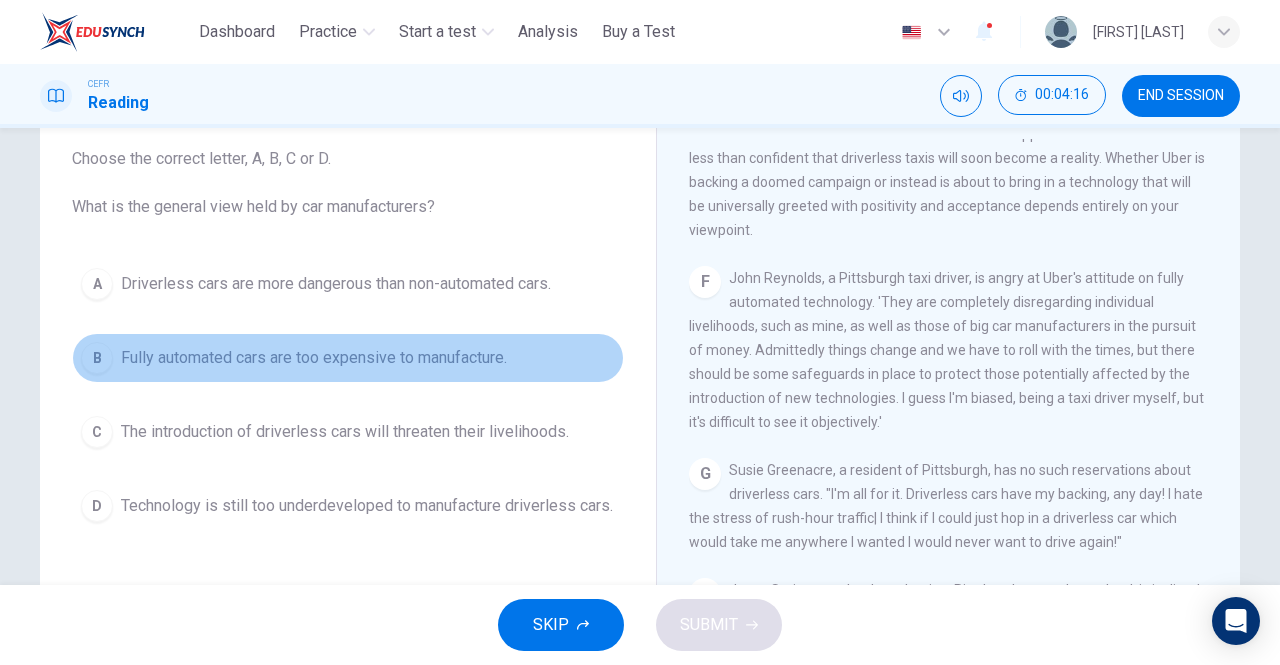 click on "Fully automated cars are too expensive to manufacture." at bounding box center (314, 358) 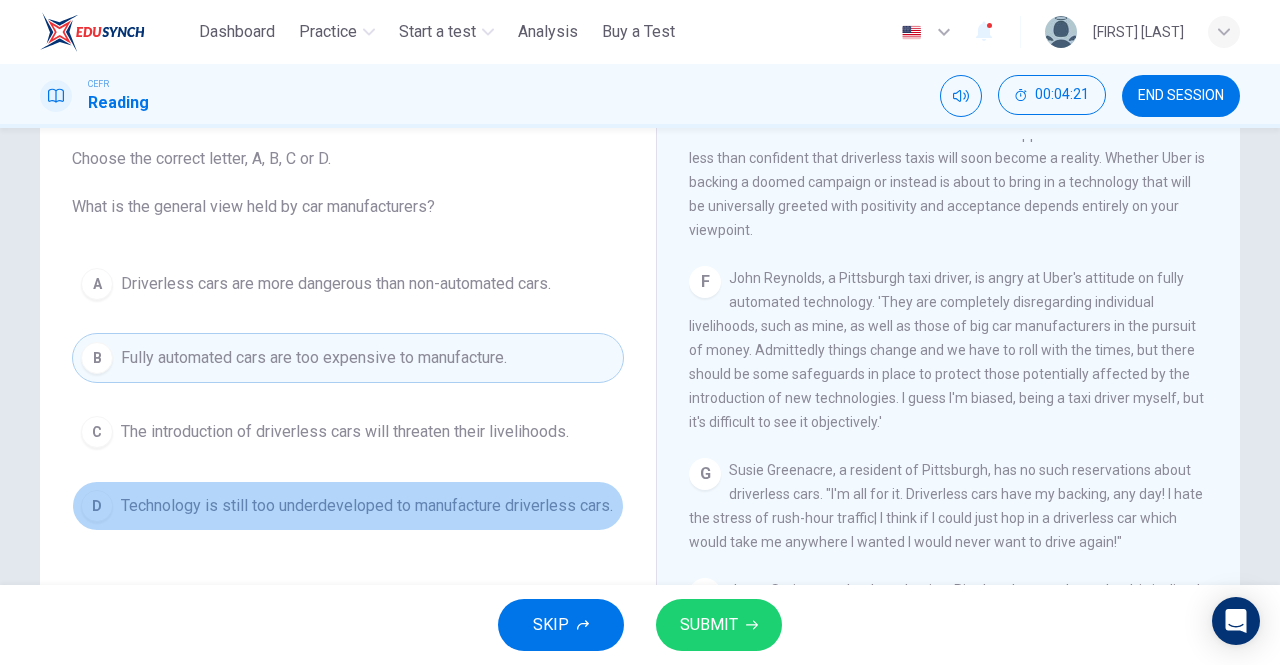 click on "Technology is still too underdeveloped to manufacture driverless cars." at bounding box center [367, 506] 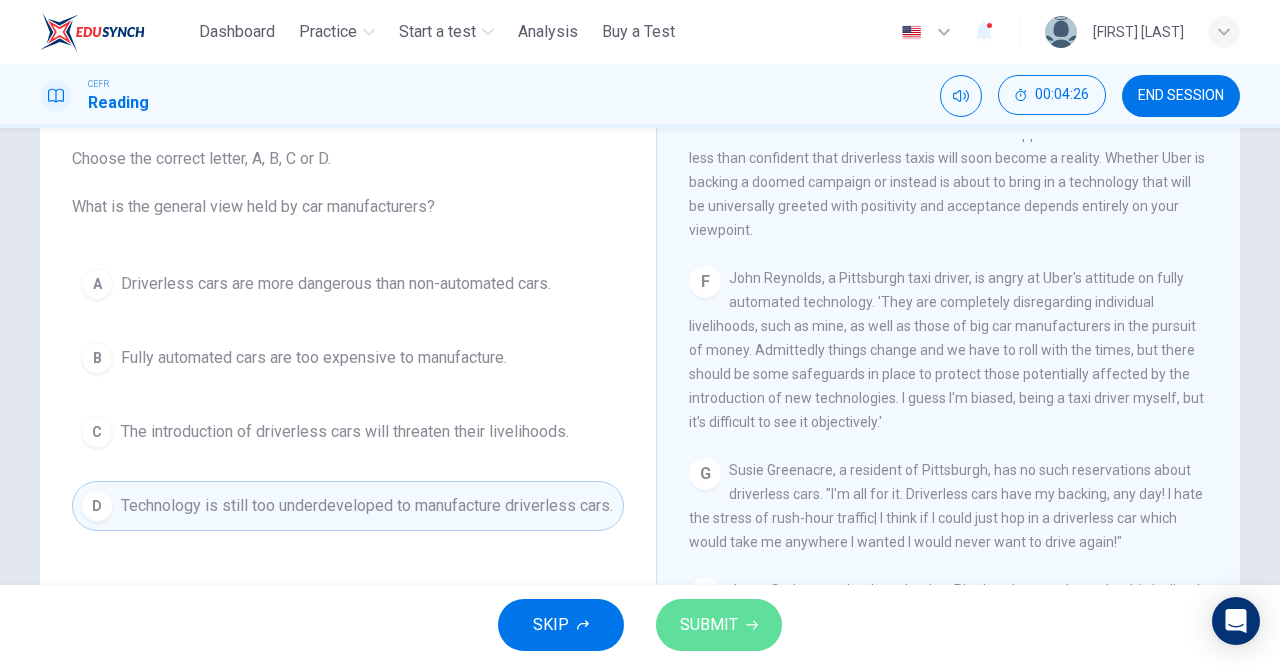 click on "SUBMIT" at bounding box center (709, 625) 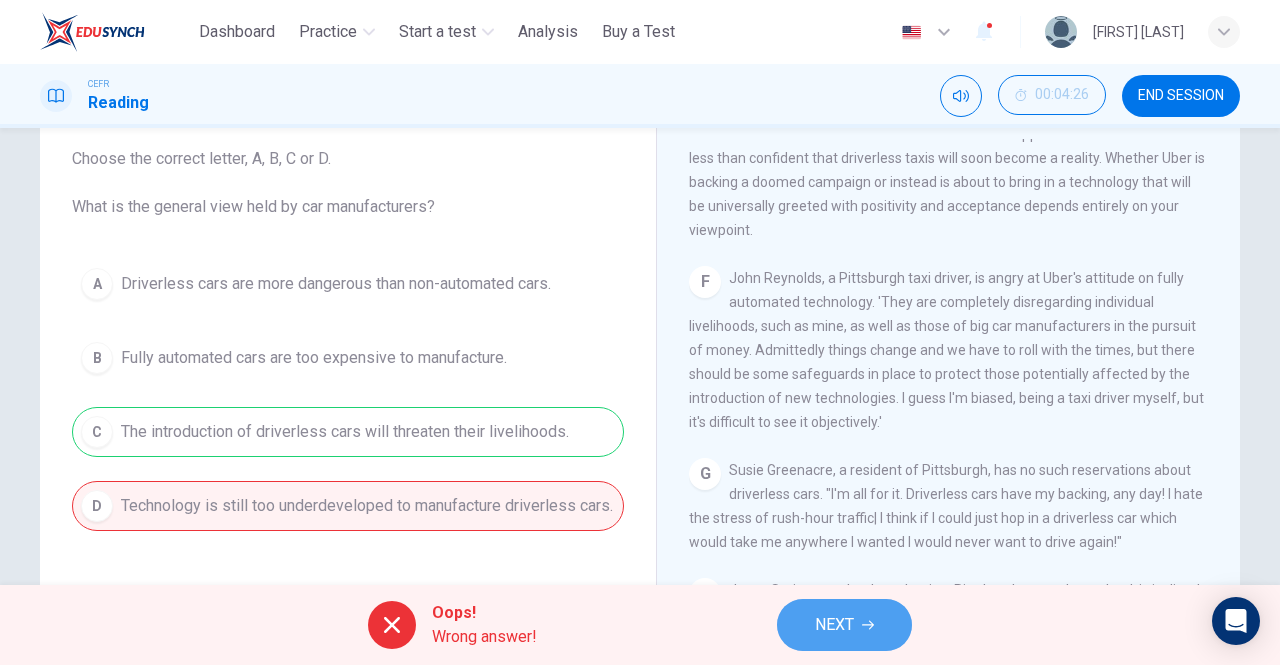 click on "NEXT" at bounding box center (834, 625) 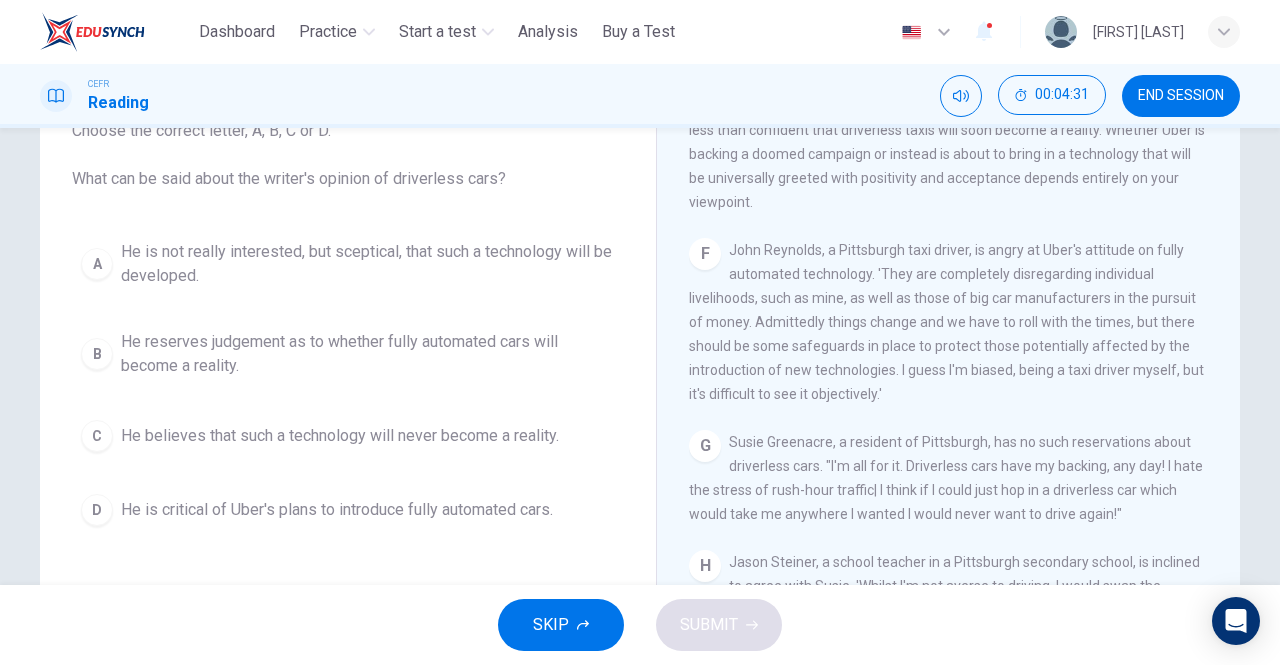 scroll, scrollTop: 146, scrollLeft: 0, axis: vertical 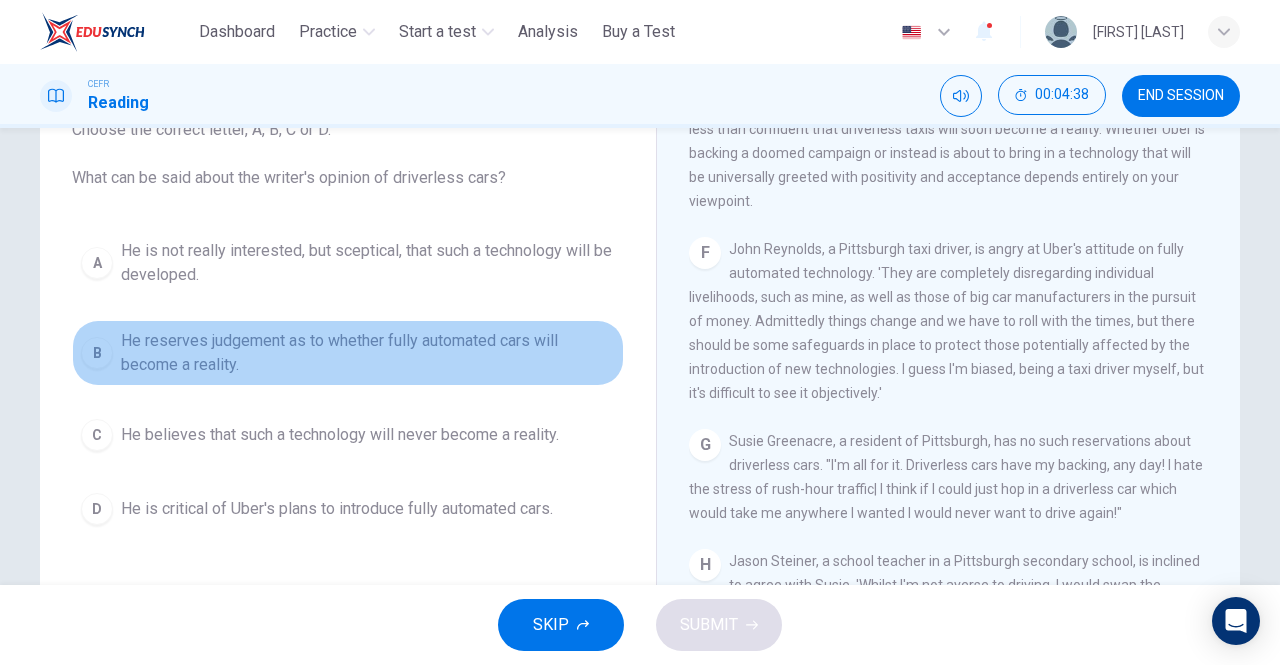 click on "He reserves judgement as to whether fully automated cars will become a reality." at bounding box center [368, 353] 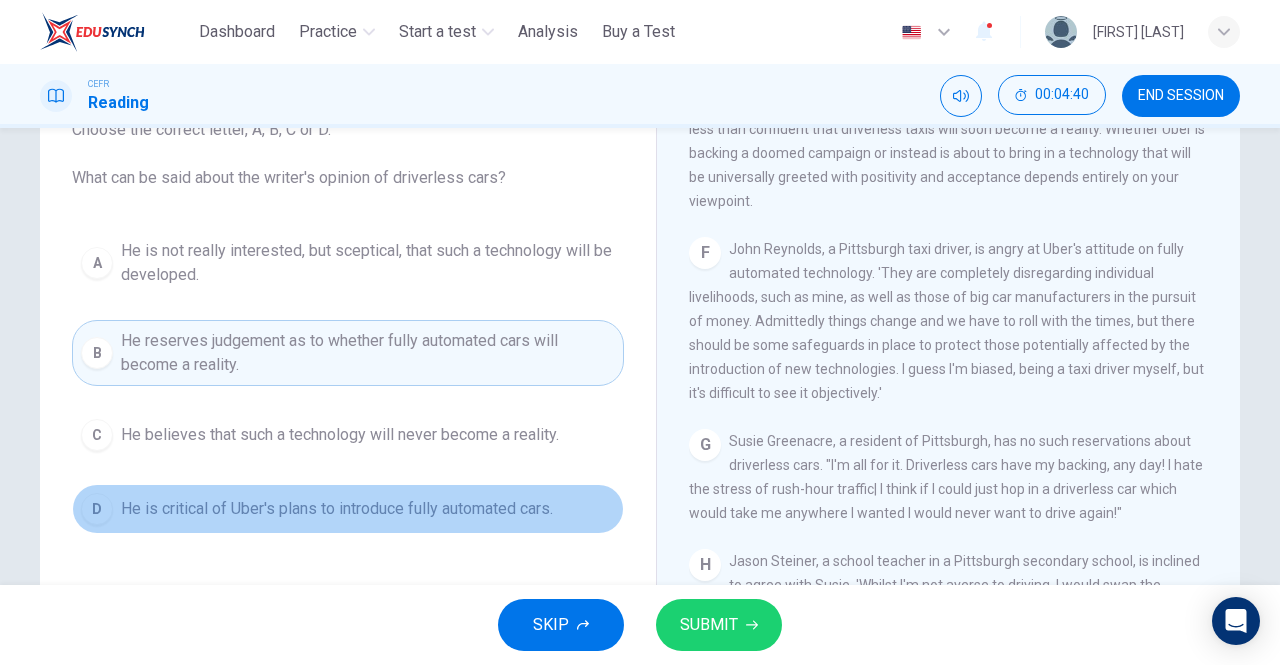 click on "He is critical of Uber's plans to introduce fully automated cars." at bounding box center [337, 509] 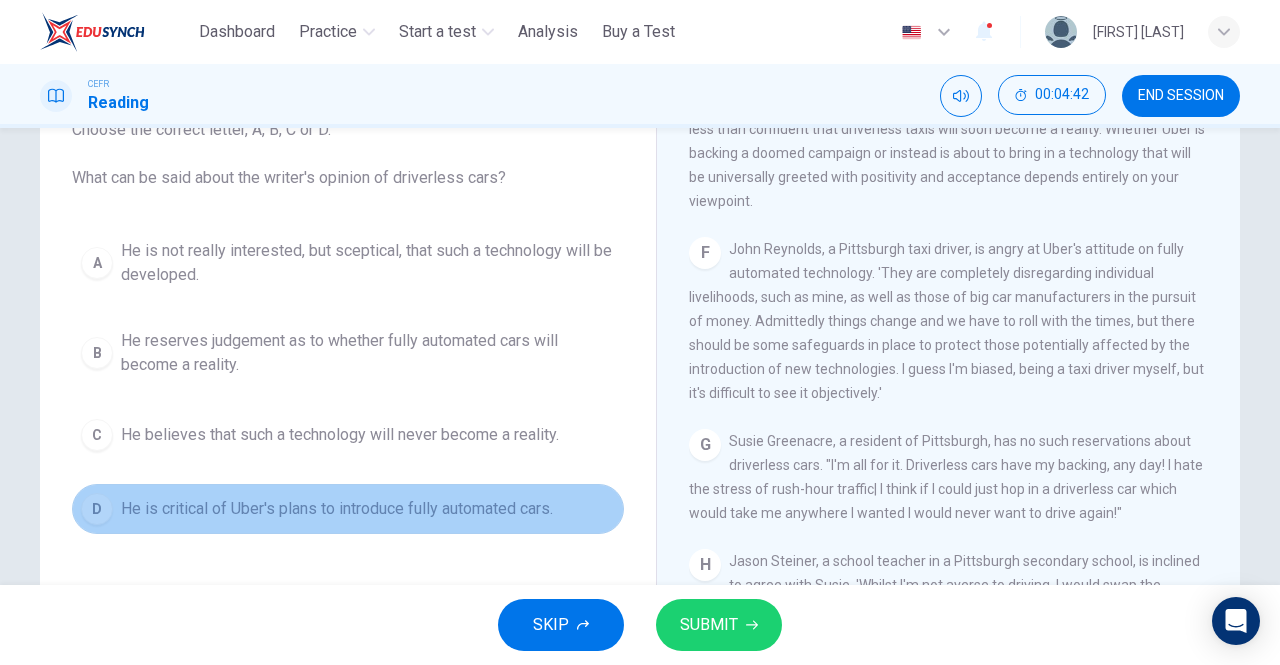 click on "He is critical of Uber's plans to introduce fully automated cars." at bounding box center [337, 509] 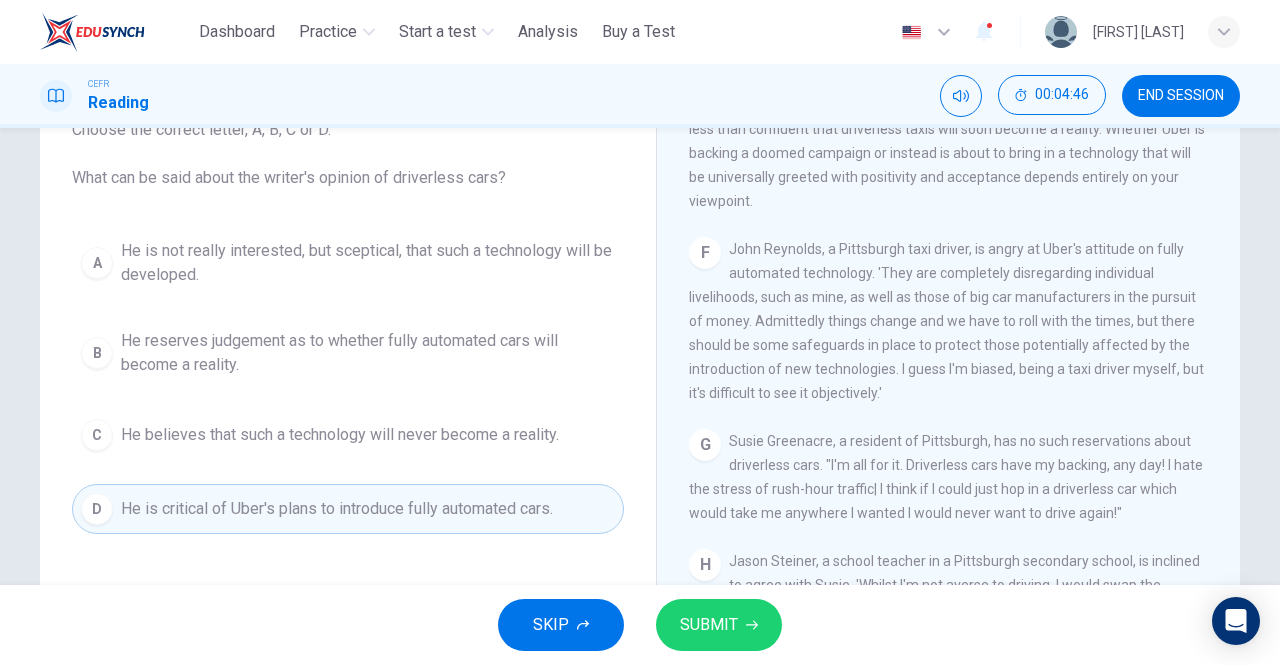 click on "He is not really interested, but sceptical, that such a technology will be developed." at bounding box center [368, 263] 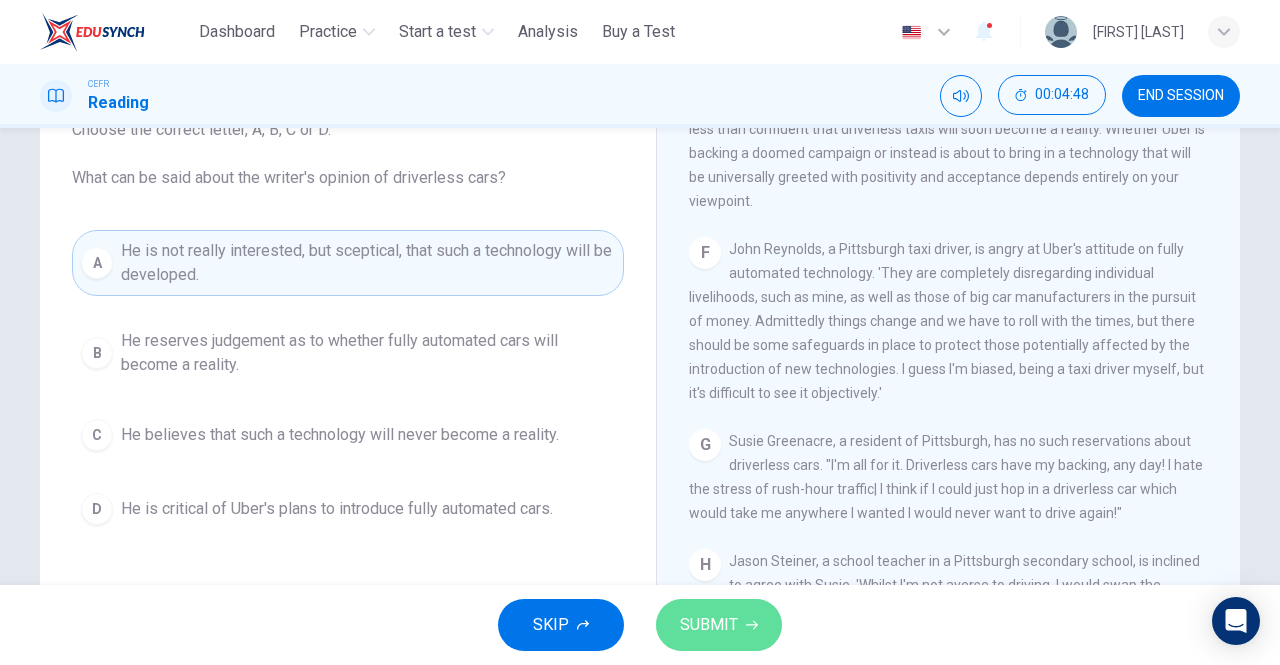 click on "SUBMIT" at bounding box center [709, 625] 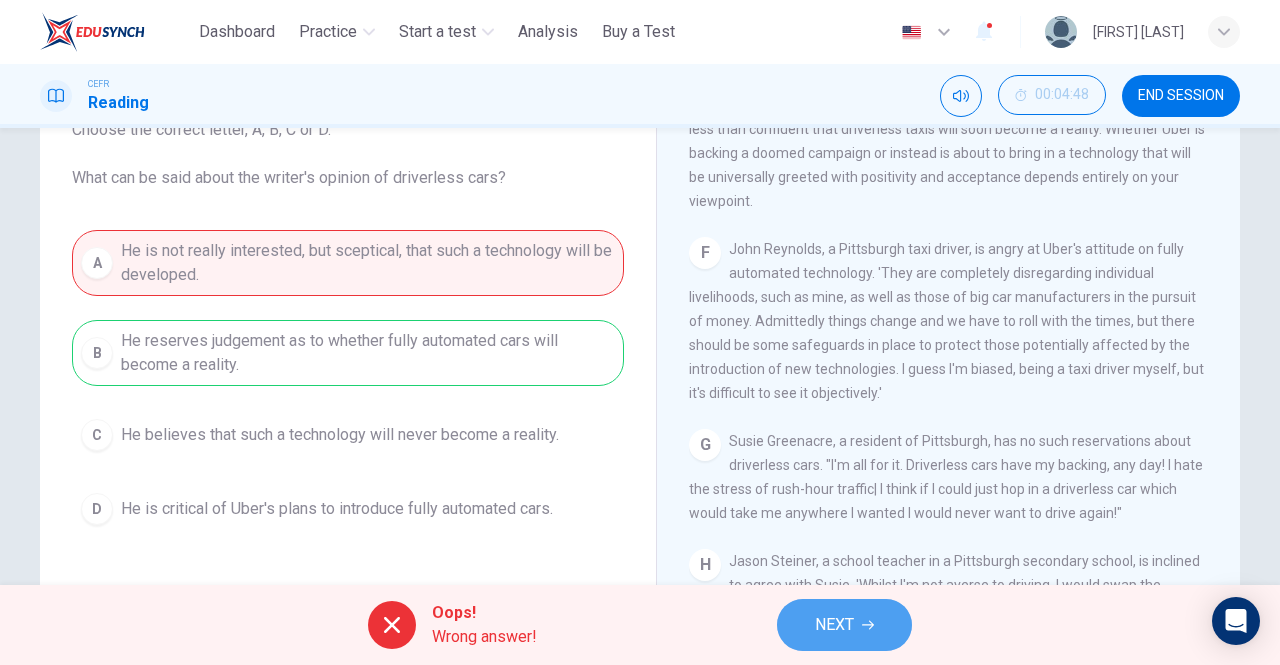 click on "NEXT" at bounding box center (844, 625) 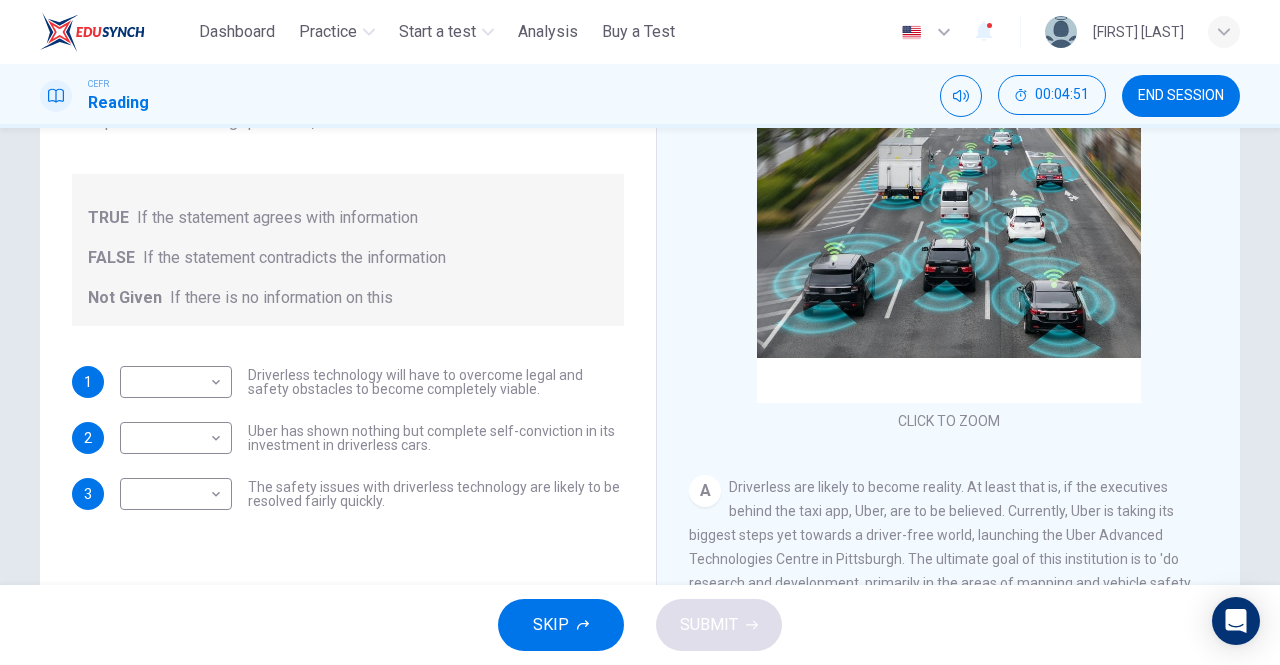 scroll, scrollTop: 207, scrollLeft: 0, axis: vertical 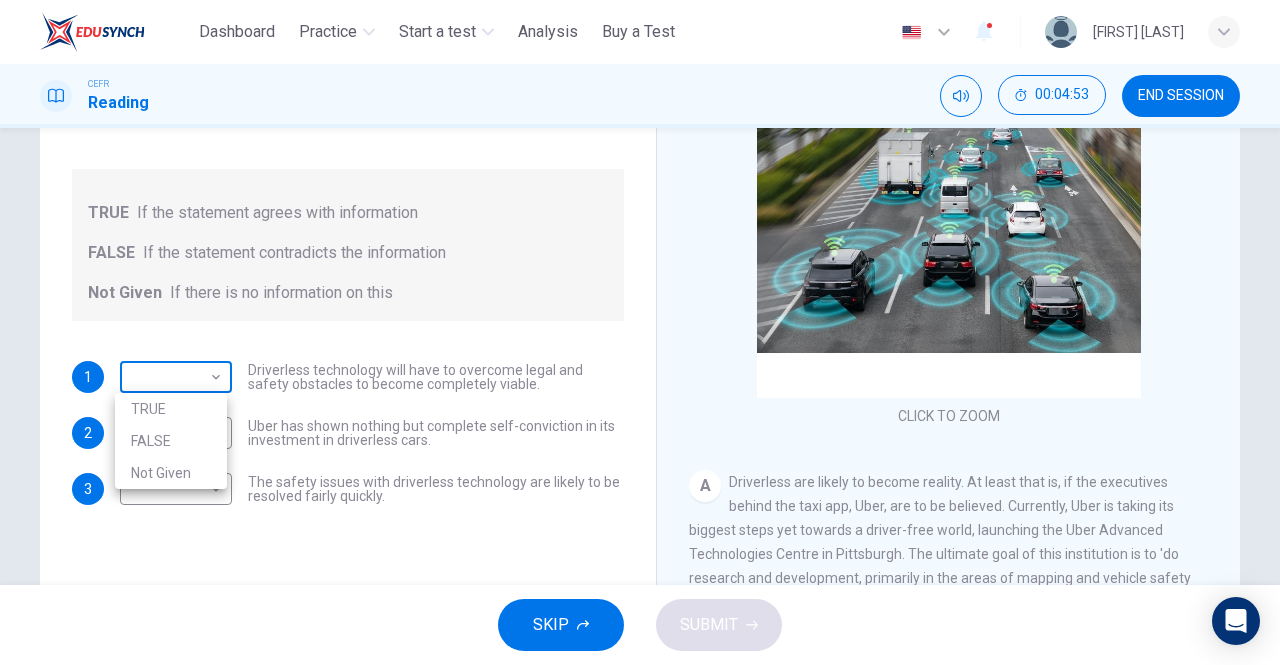 click on "This site uses cookies, as explained in our  Privacy Policy . If you agree to the use of cookies, please click the Accept button and continue to browse our site.   Privacy Policy Accept Dashboard Practice Start a test Analysis Buy a Test English ** ​ [FIRST] [LAST] CEFR Reading 00:04:53 END SESSION Question 7 Do the following statements agree with the information given in the text? For questions following questions, write TRUE If the statement agrees with information FALSE If the statement contradicts the information Not Given If there is no information on this 1 ​ ​ Driverless technology will have to overcome legal and safety obstacles to become completely viable. 2 ​ ​ Uber has shown nothing but complete self-conviction in its investment in driverless cars. 3 ​ ​ The safety issues with driverless technology are likely to be resolved fairly quickly. Driverless cars CLICK TO ZOOM Click to Zoom A B C D E F G H SKIP SUBMIT ELTC - EduSynch CEFR Test for Teachers in Malaysia
Dashboard" at bounding box center [640, 332] 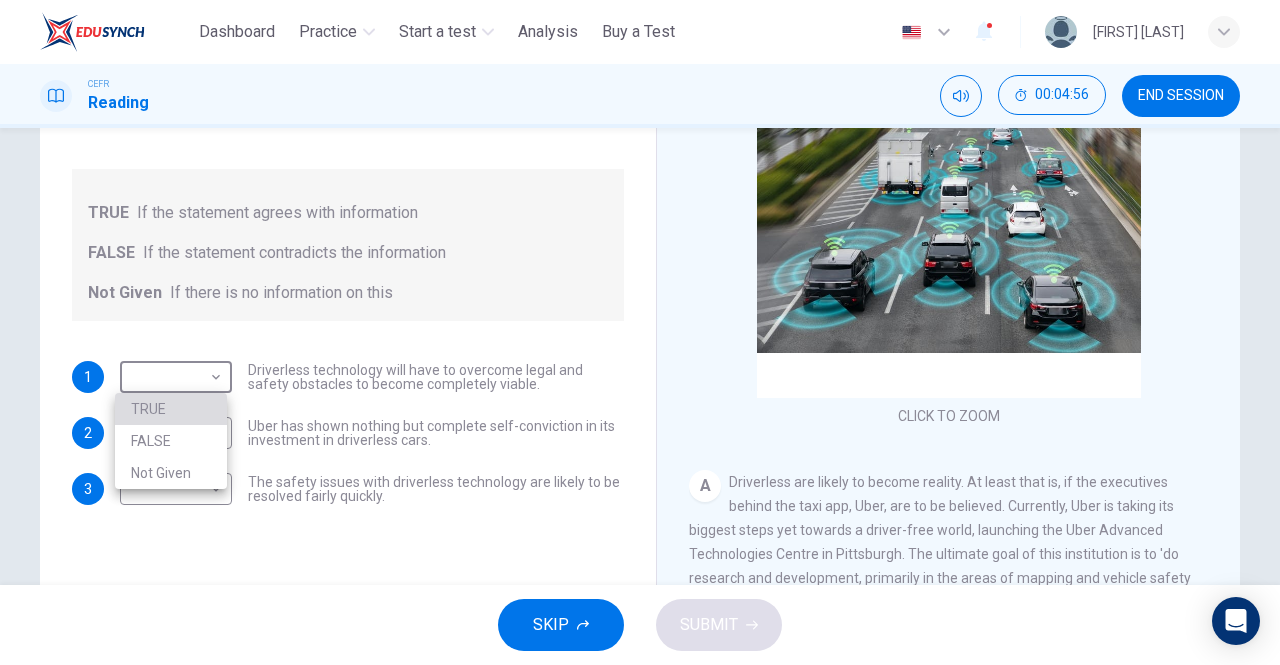 click on "TRUE" at bounding box center [171, 409] 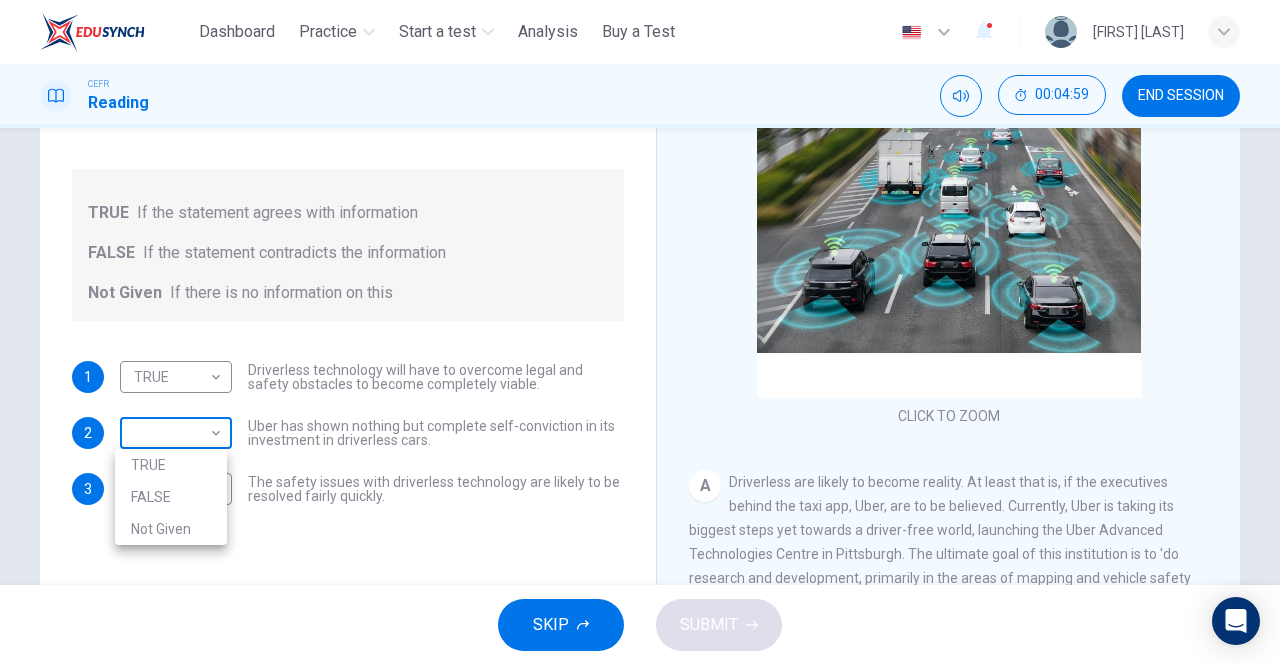 click on "This site uses cookies, as explained in our  Privacy Policy . If you agree to the use of cookies, please click the Accept button and continue to browse our site.   Privacy Policy Accept Dashboard Practice Start a test Analysis Buy a Test English ** ​ [FIRST] [LAST] CEFR Reading 00:04:59 END SESSION Question 7 Do the following statements agree with the information given in the text? For questions following questions, write TRUE If the statement agrees with information FALSE If the statement contradicts the information Not Given If there is no information on this 1 TRUE **** ​ Driverless technology will have to overcome legal and safety obstacles to become completely viable. 2 ​ ​ Uber has shown nothing but complete self-conviction in its investment in driverless cars. 3 ​ ​ The safety issues with driverless technology are likely to be resolved fairly quickly. Driverless cars CLICK TO ZOOM Click to Zoom A B C D E F G H SKIP SUBMIT ELTC - EduSynch CEFR Test for Teachers in Malaysia
1" at bounding box center (640, 332) 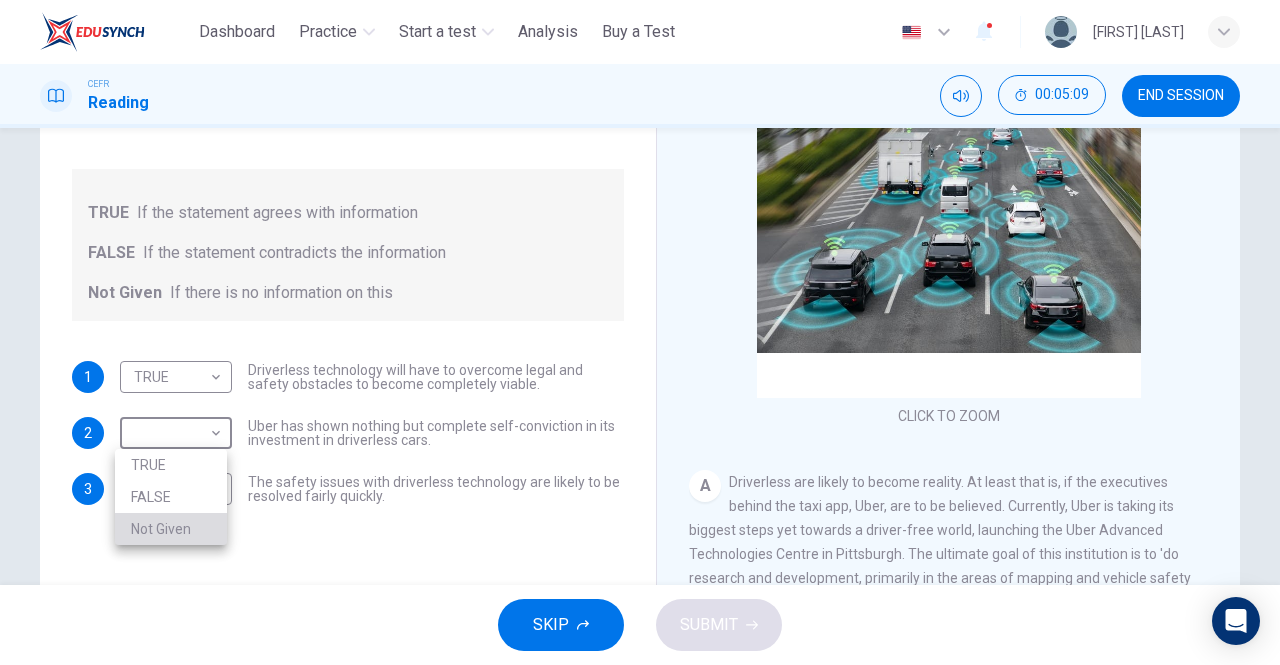 click on "Not Given" at bounding box center (171, 529) 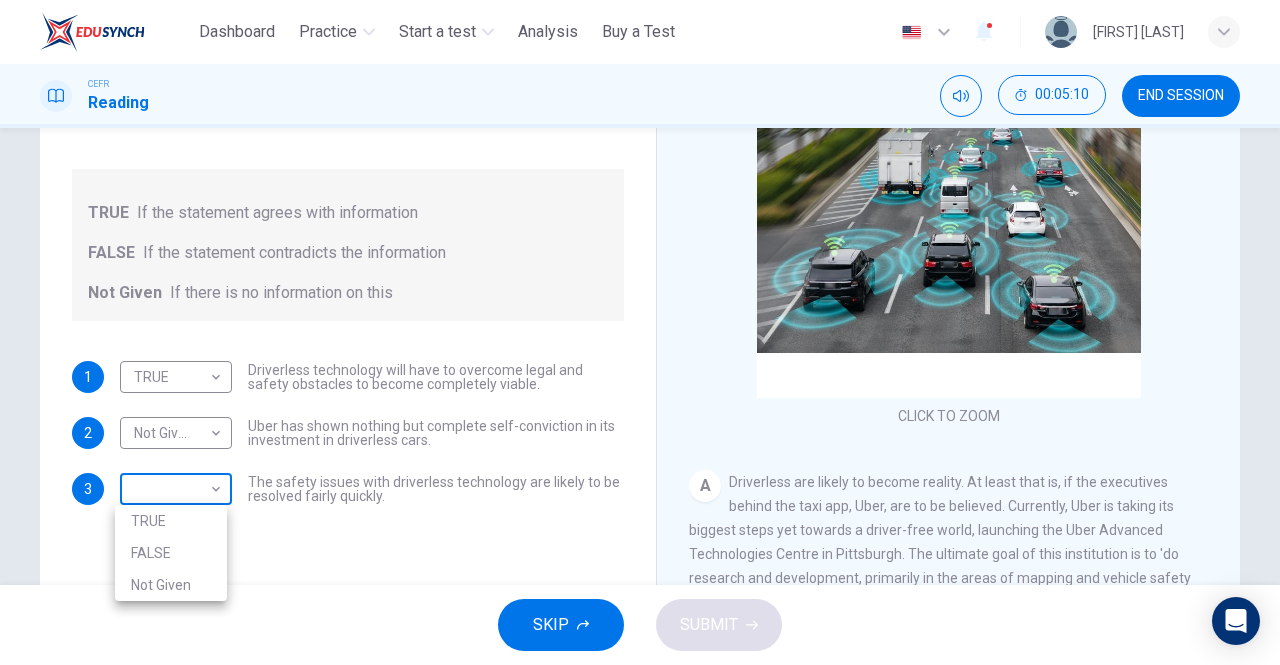 click on "This site uses cookies, as explained in our  Privacy Policy . If you agree to the use of cookies, please click the Accept button and continue to browse our site.   Privacy Policy Accept Dashboard Practice Start a test Analysis Buy a Test English ** ​ [FIRST] [LAST] CEFR Reading 00:05:10 END SESSION Question 7 Do the following statements agree with the information given in the text? For questions following questions, write TRUE If the statement agrees with information FALSE If the statement contradicts the information Not Given If there is no information on this 1 TRUE **** ​ Driverless technology will have to overcome legal and safety obstacles to become completely viable. 2 Not Given ********* ​ Uber has shown nothing but complete self-conviction in its investment in driverless cars. 3 ​ ​ The safety issues with driverless technology are likely to be resolved fairly quickly. Driverless cars CLICK TO ZOOM Click to Zoom A B C D E F G H SKIP SUBMIT
Dashboard Practice Start a test Pricing" at bounding box center [640, 332] 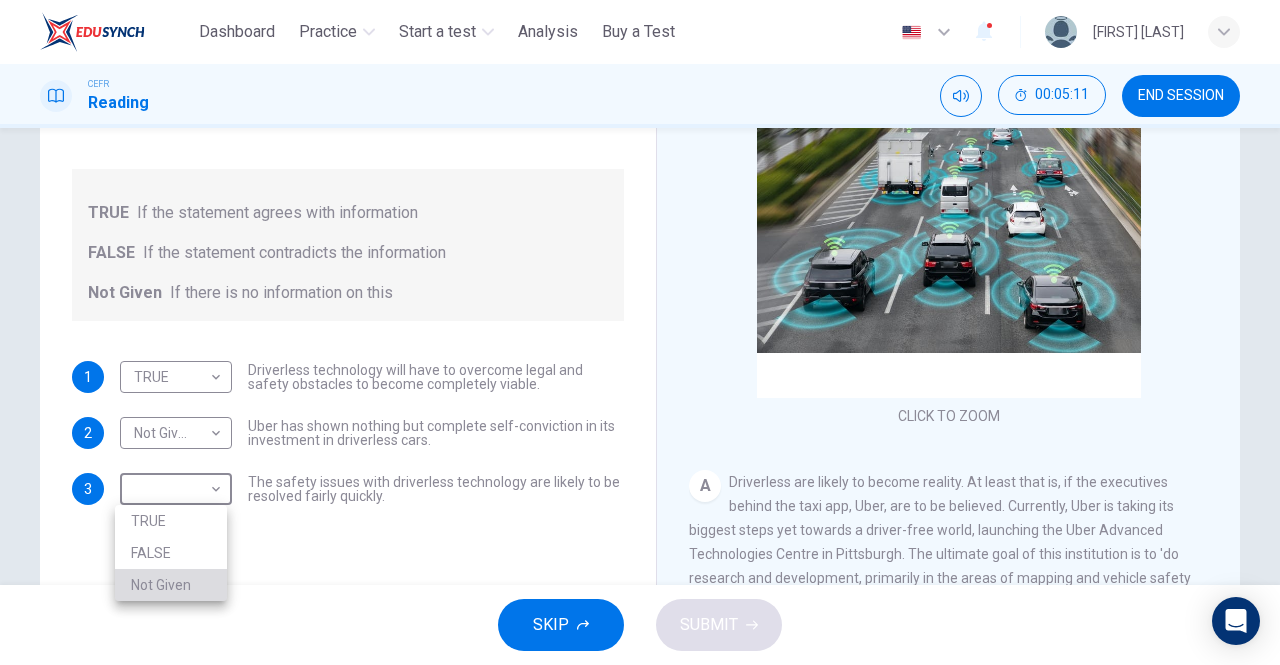 click on "Not Given" at bounding box center (171, 585) 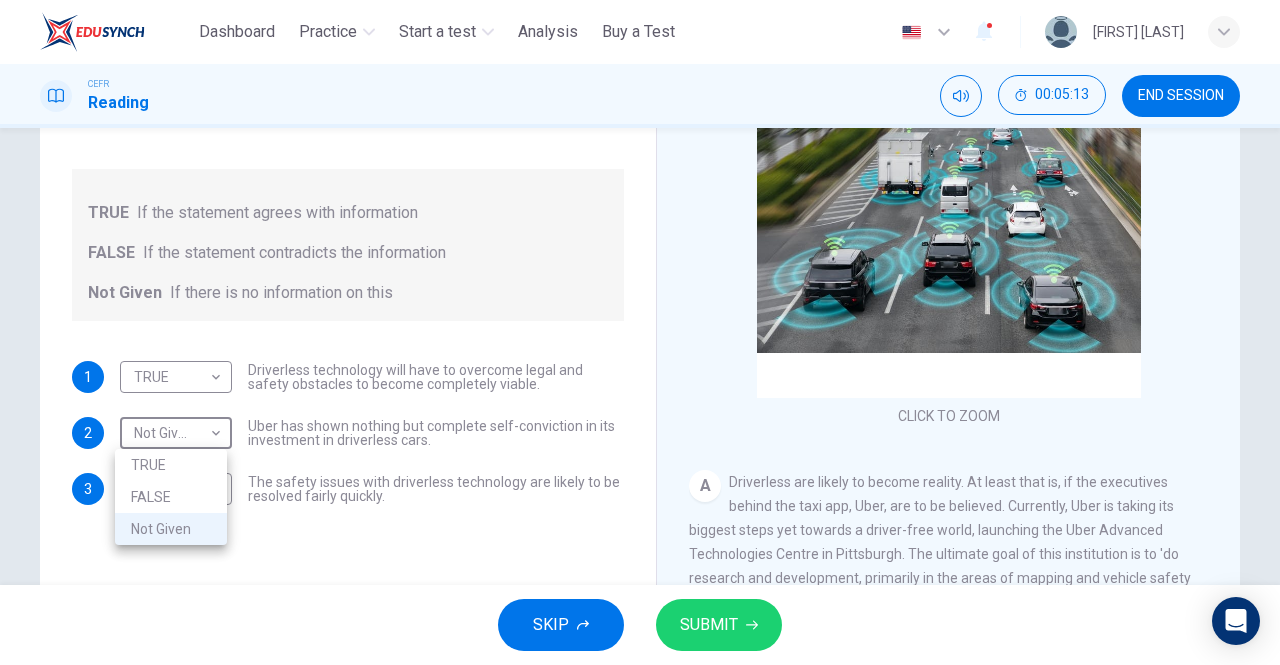 drag, startPoint x: 194, startPoint y: 427, endPoint x: 208, endPoint y: 505, distance: 79.24645 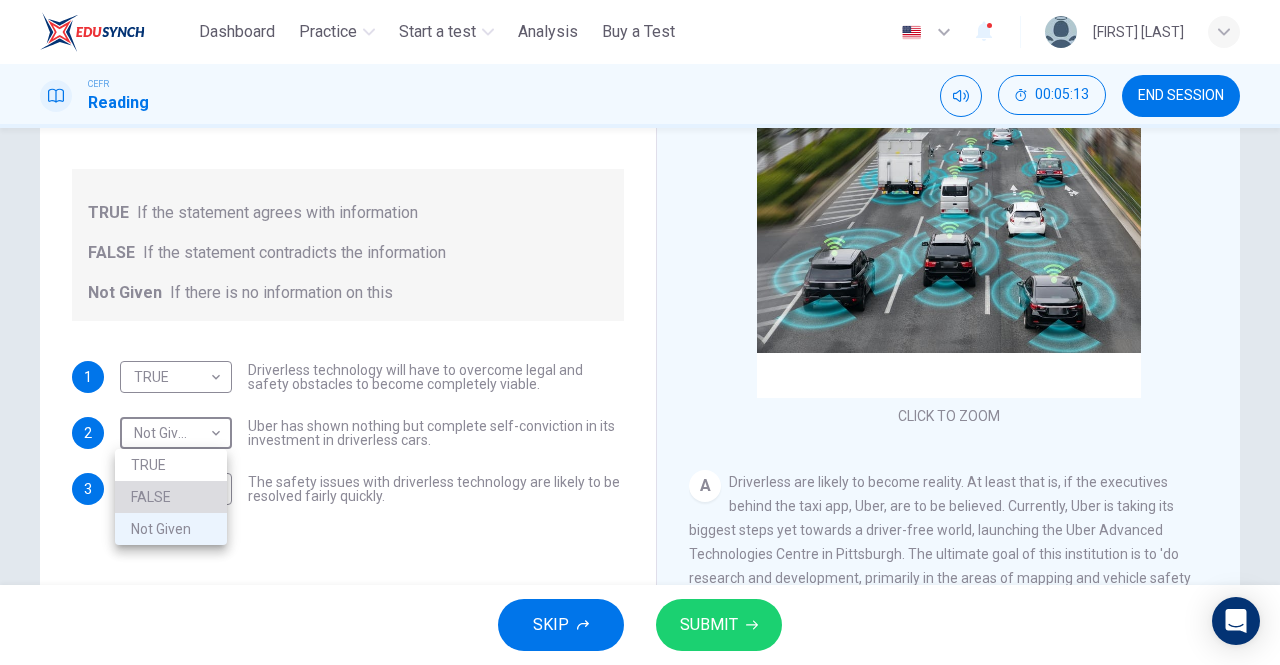 click on "FALSE" at bounding box center [171, 497] 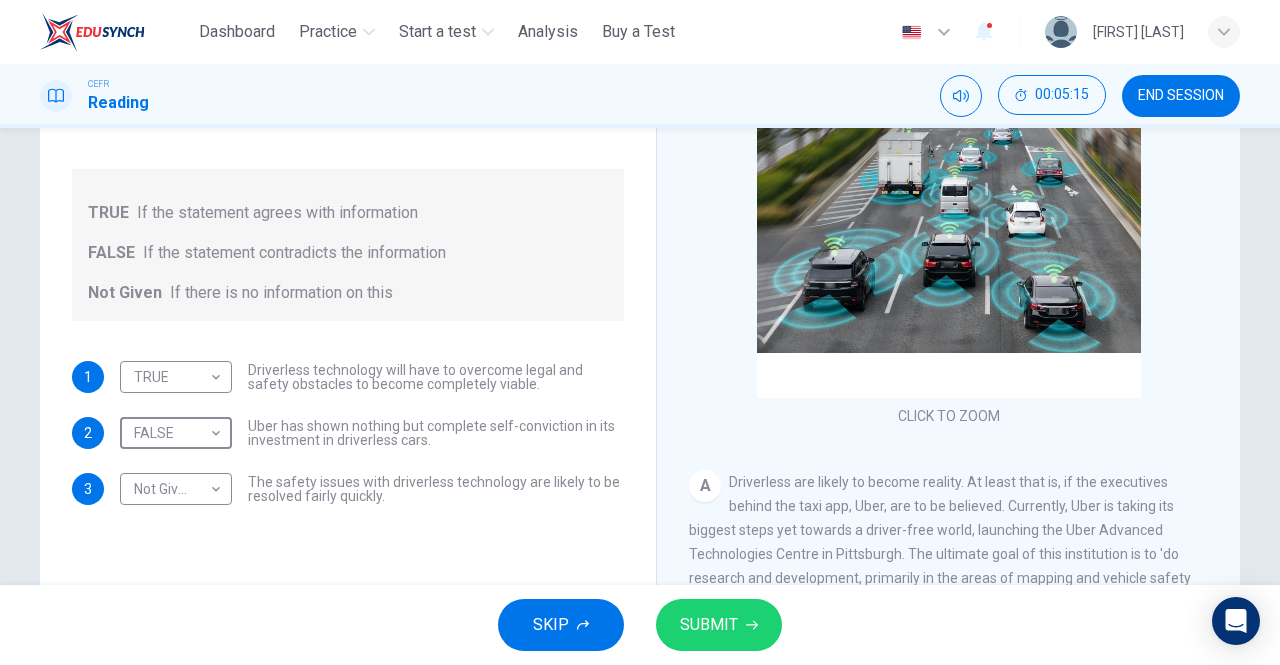 click on "SUBMIT" at bounding box center (719, 625) 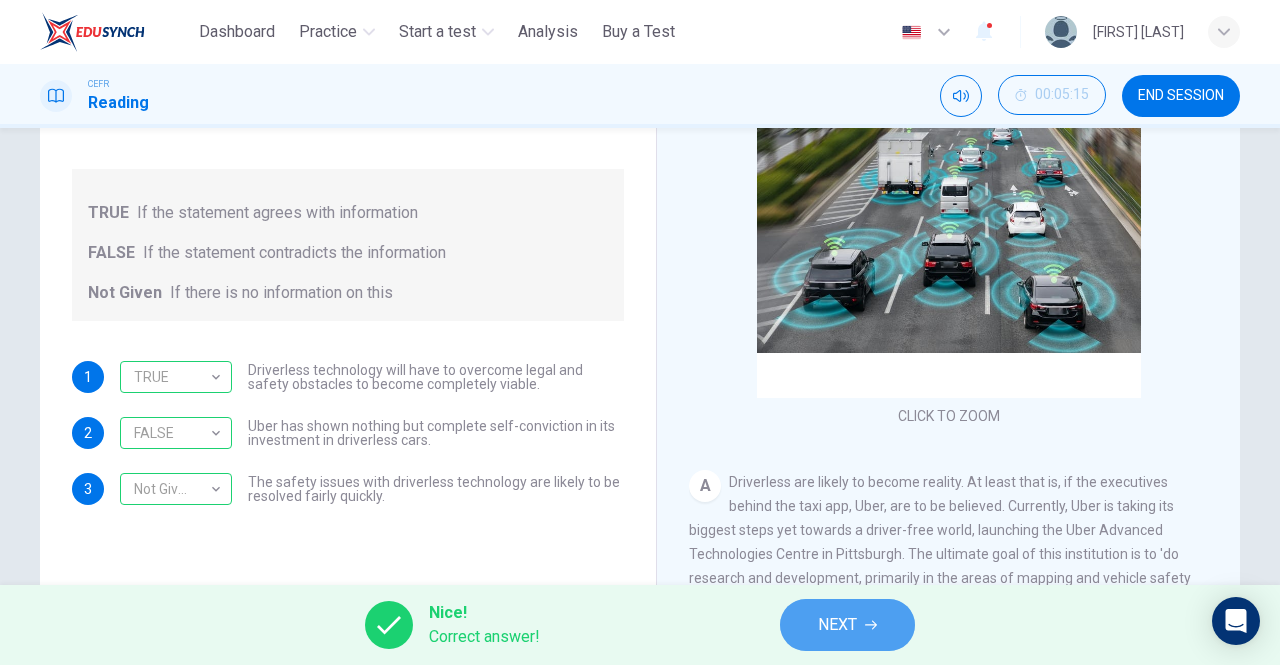 click on "NEXT" at bounding box center [847, 625] 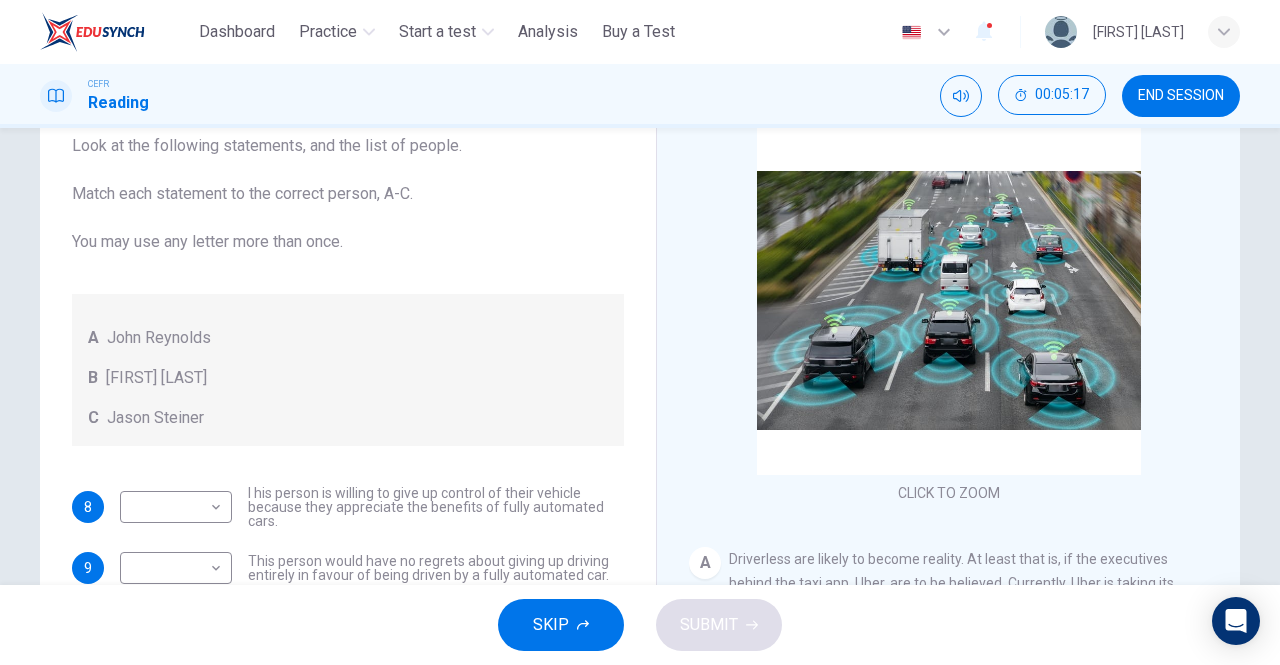 scroll, scrollTop: 318, scrollLeft: 0, axis: vertical 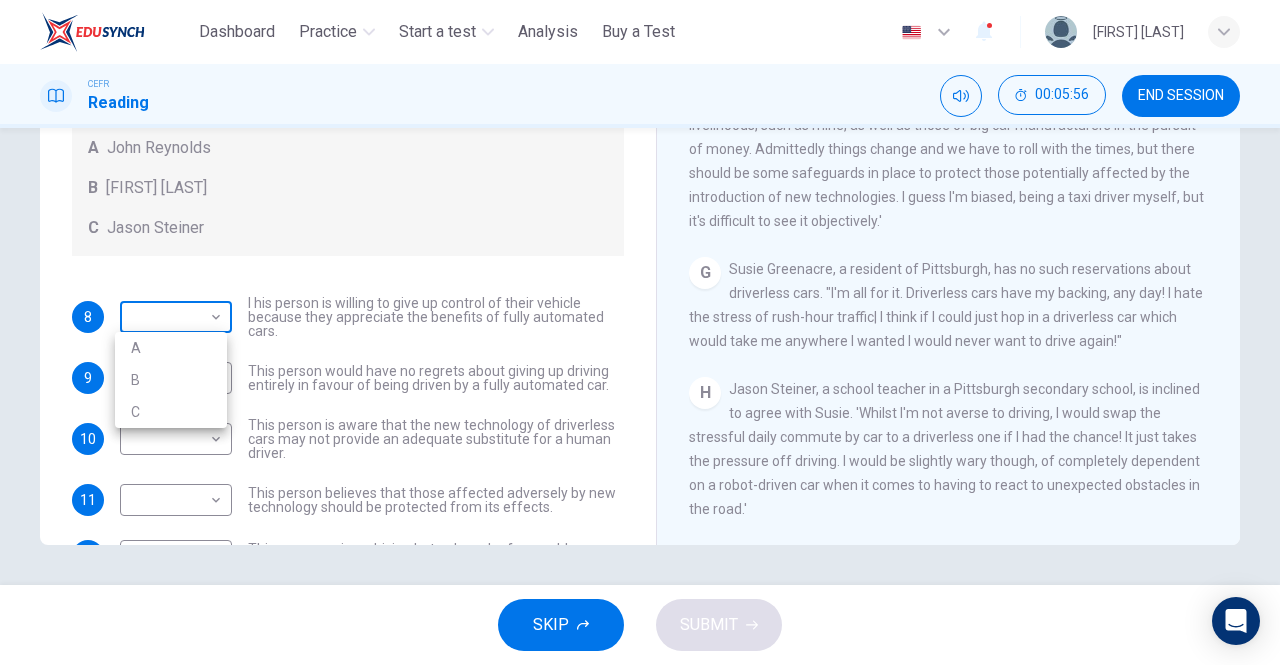 click on "This site uses cookies, as explained in our  Privacy Policy . If you agree to the use of cookies, please click the Accept button and continue to browse our site.   Privacy Policy Accept Dashboard Practice Start a test Analysis Buy a Test English ** ​ [FIRST] [LAST] CEFR Reading 00:05:56 END SESSION Questions 8 - 12 Look at the following statements, and the list of people. Match each statement to the correct person, A-C. You may use any letter more than once.
A [FIRST] [LAST] B [FIRST] [LAST] C [FIRST] [LAST] 8 ​ ​ I his person is willing to give up control of their vehicle because they appreciate the benefits of fully automated cars. 9 ​ ​ This person would have no regrets about giving up driving entirely in favour of being driven by a fully automated car. 10 ​ ​ This person is aware that the new technology of driverless cars may not provide an adequate substitute for a human driver. 11 ​ ​ 12 ​ ​ This person enjoys driving but only under favourable conditions. Driverless cars A B" at bounding box center (640, 332) 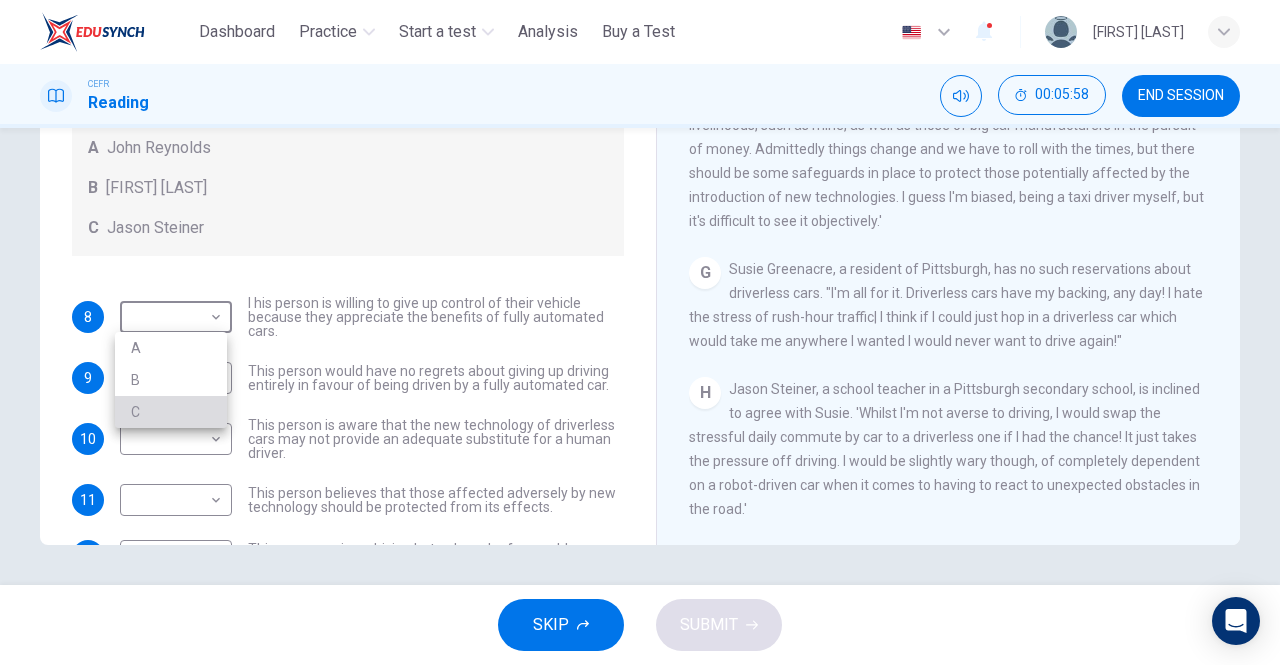 click on "C" at bounding box center [171, 412] 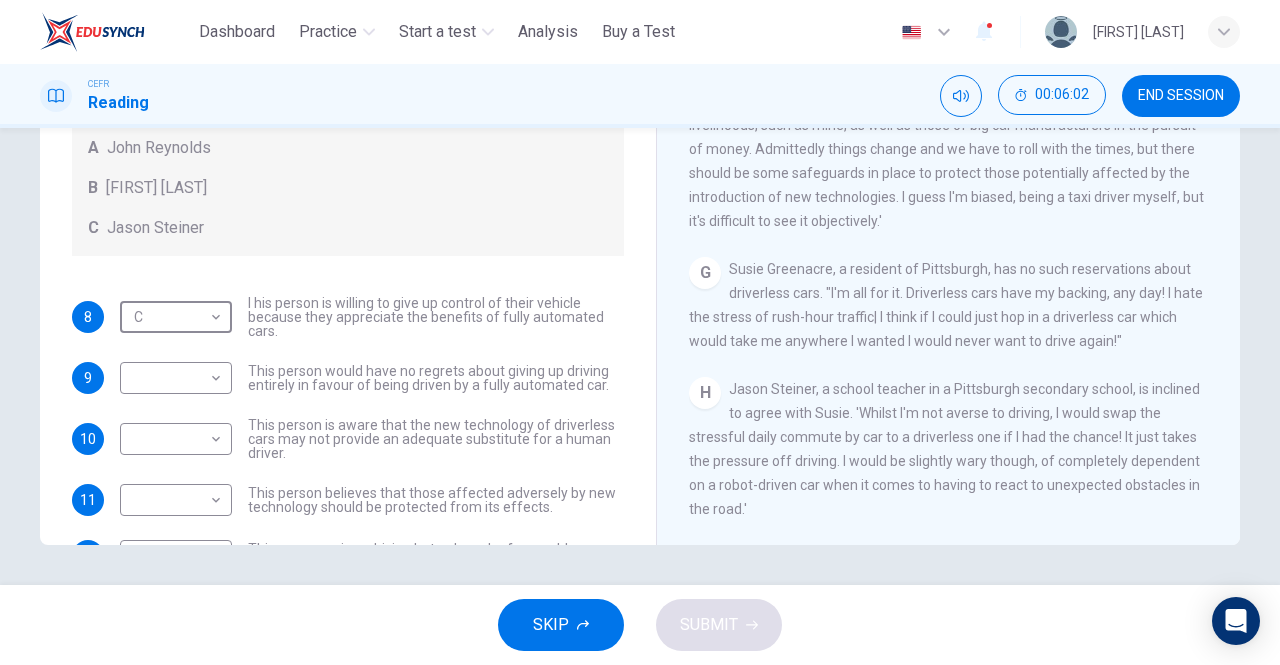 scroll, scrollTop: 54, scrollLeft: 0, axis: vertical 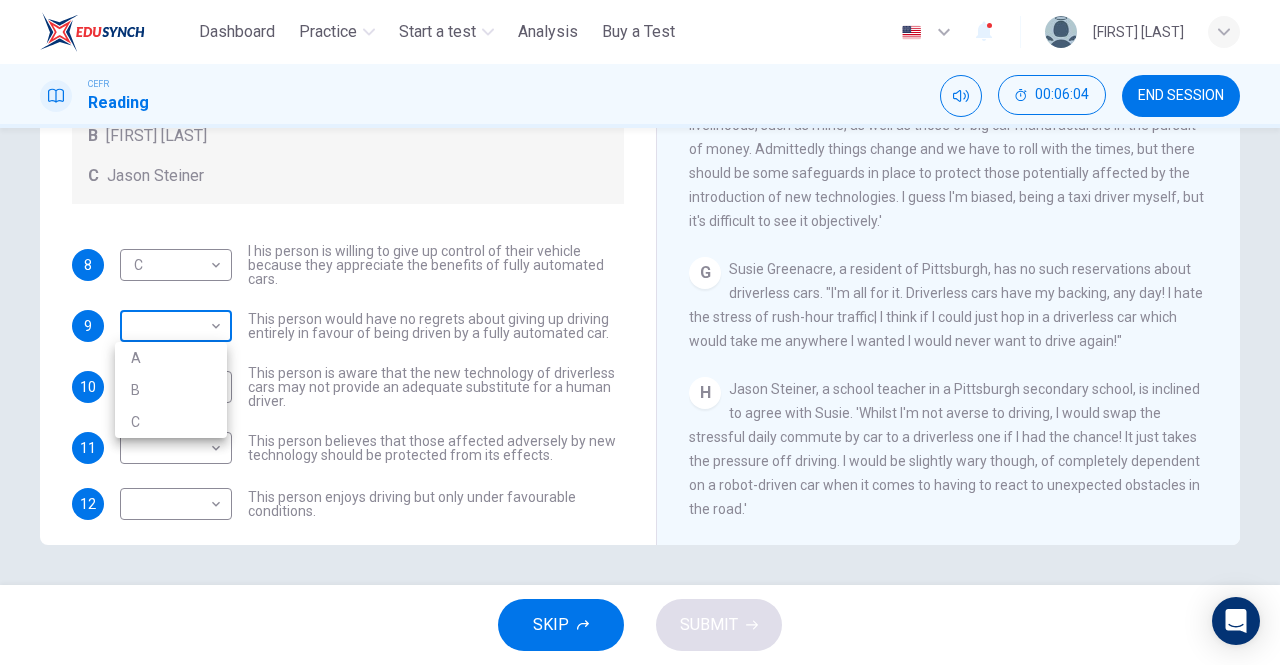 click on "This site uses cookies, as explained in our  Privacy Policy . If you agree to the use of cookies, please click the Accept button and continue to browse our site.   Privacy Policy Accept Dashboard Practice Start a test Analysis Buy a Test English ** ​ [FIRST] [LAST] CEFR Reading 00:06:04 END SESSION Questions 8 - 12 Look at the following statements, and the list of people. Match each statement to the correct person, A-C. You may use any letter more than once.
A [FIRST] [LAST] B [FIRST] [LAST] C [FIRST] [LAST] 8 C * ​ I his person is willing to give up control of their vehicle because they appreciate the benefits of fully automated cars. 9 ​ ​ This person would have no regrets about giving up driving entirely in favour of being driven by a fully automated car. 10 ​ ​ This person is aware that the new technology of driverless cars may not provide an adequate substitute for a human driver. 11 ​ ​ 12 ​ ​ This person enjoys driving but only under favourable conditions. Driverless cars A B" at bounding box center [640, 332] 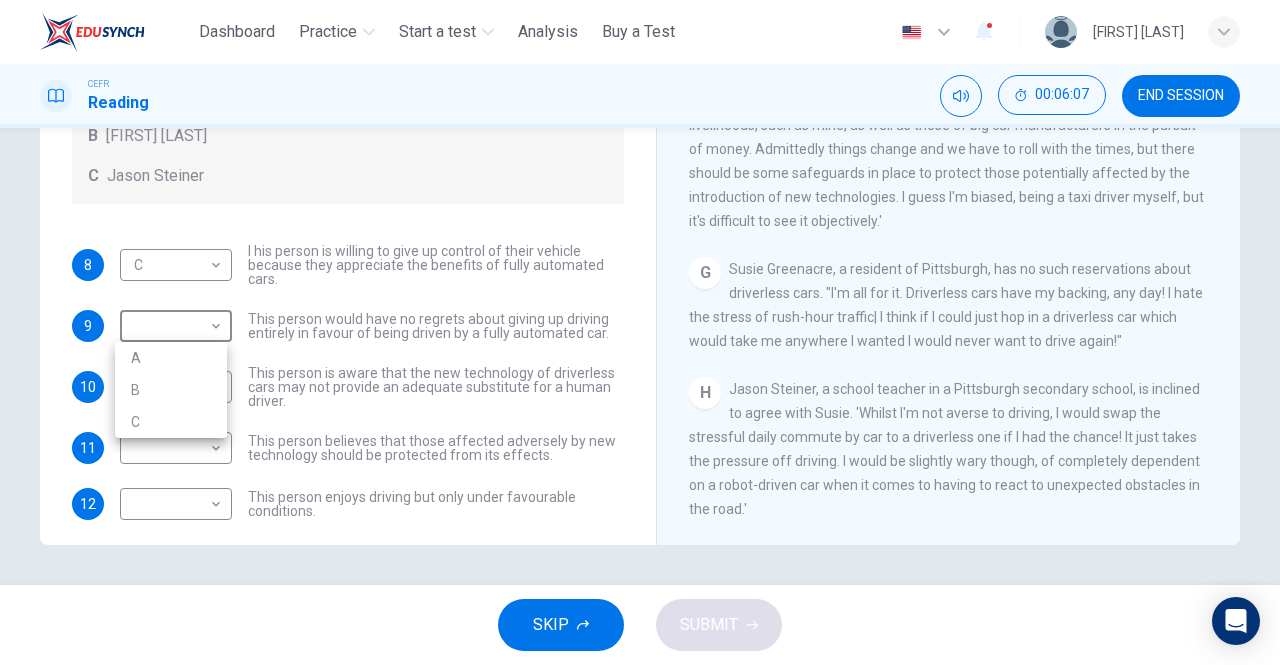 click on "B" at bounding box center (171, 390) 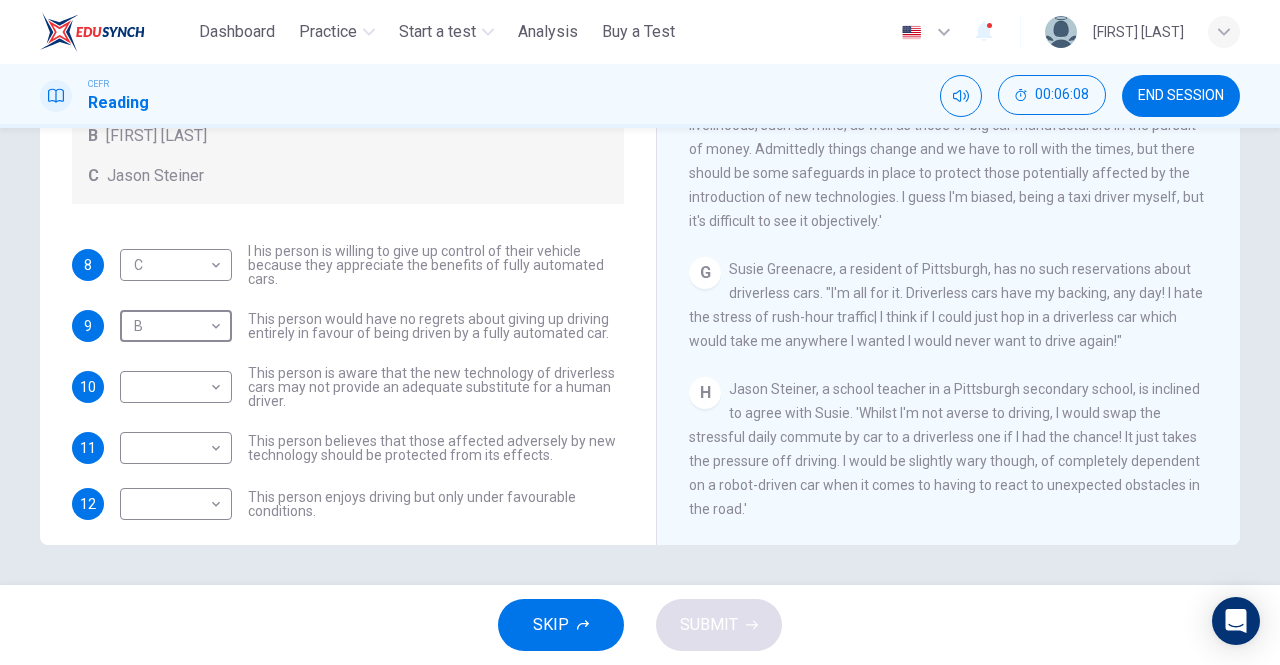 scroll, scrollTop: 0, scrollLeft: 0, axis: both 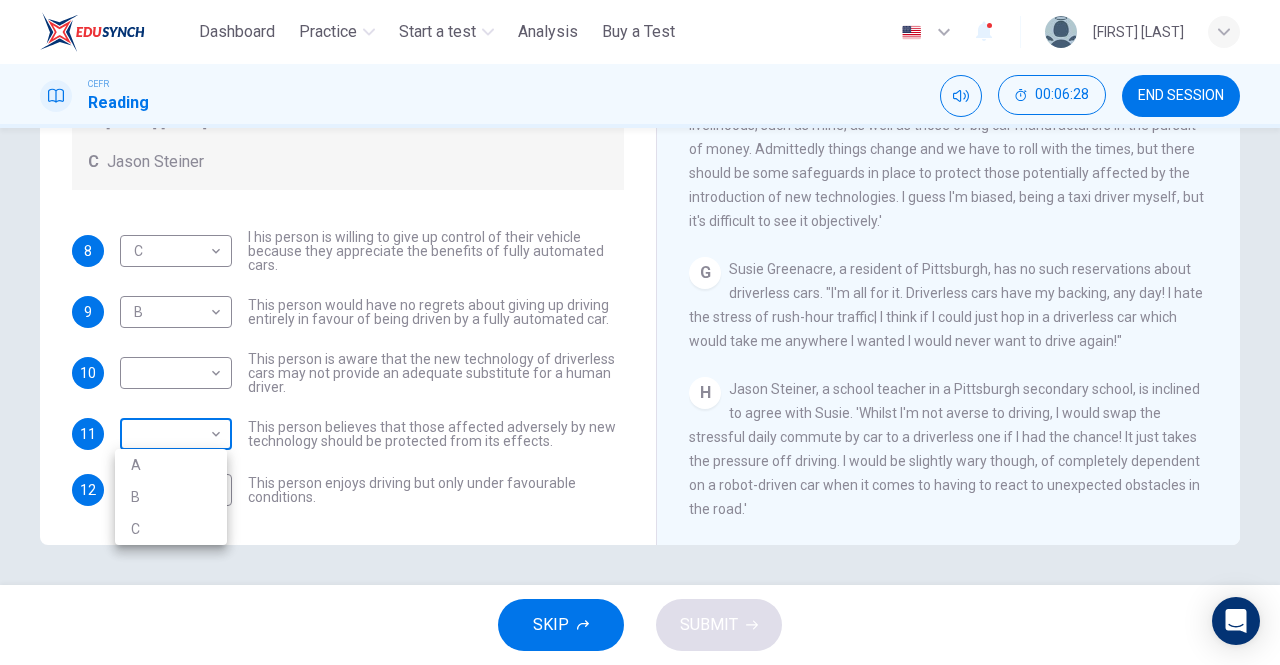click on "This site uses cookies, as explained in our  Privacy Policy . If you agree to the use of cookies, please click the Accept button and continue to browse our site.   Privacy Policy Accept Dashboard Practice Start a test Analysis Buy a Test English ** ​ [FIRST] [LAST] CEFR Reading 00:06:28 END SESSION Questions 8 - 12 Look at the following statements, and the list of people. Match each statement to the correct person, A-C. You may use any letter more than once.
A [FIRST] [LAST] B [FIRST] [LAST] C [FIRST] [LAST] 8 C * ​ I his person is willing to give up control of their vehicle because they appreciate the benefits of fully automated cars. 9 B * ​ This person would have no regrets about giving up driving entirely in favour of being driven by a fully automated car. 10 ​ ​ This person is aware that the new technology of driverless cars may not provide an adequate substitute for a human driver. 11 ​ ​ 12 ​ ​ This person enjoys driving but only under favourable conditions. Driverless cars A B" at bounding box center [640, 332] 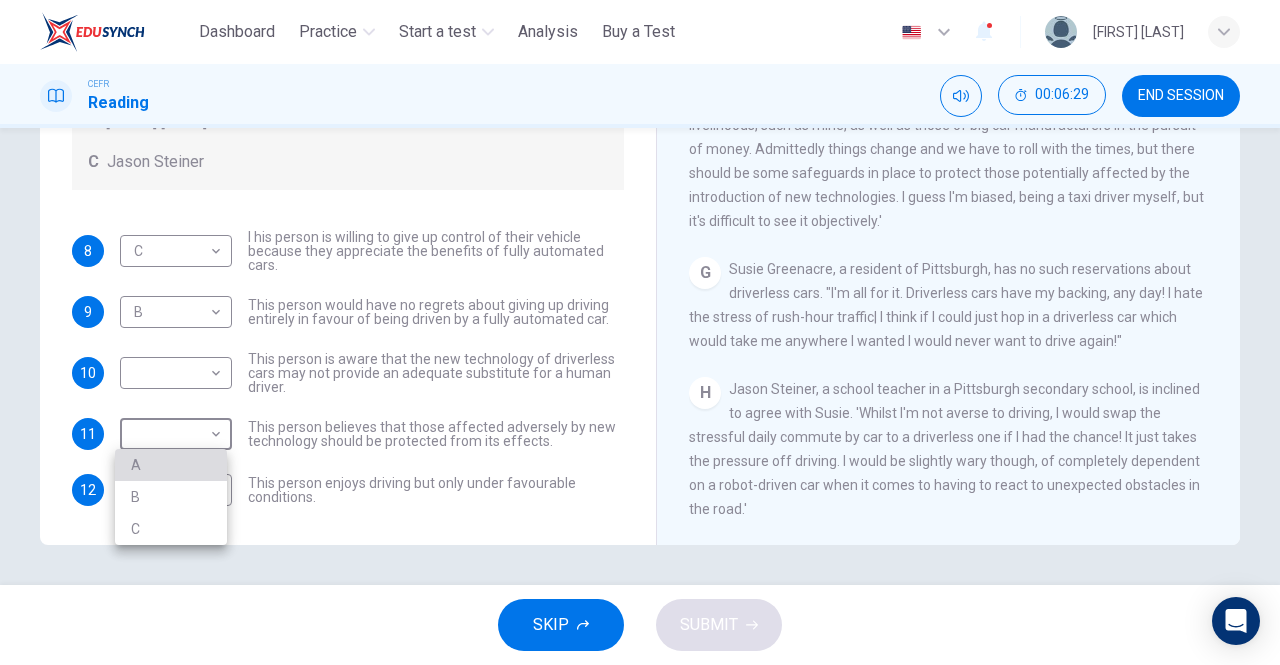 click on "A" at bounding box center (171, 465) 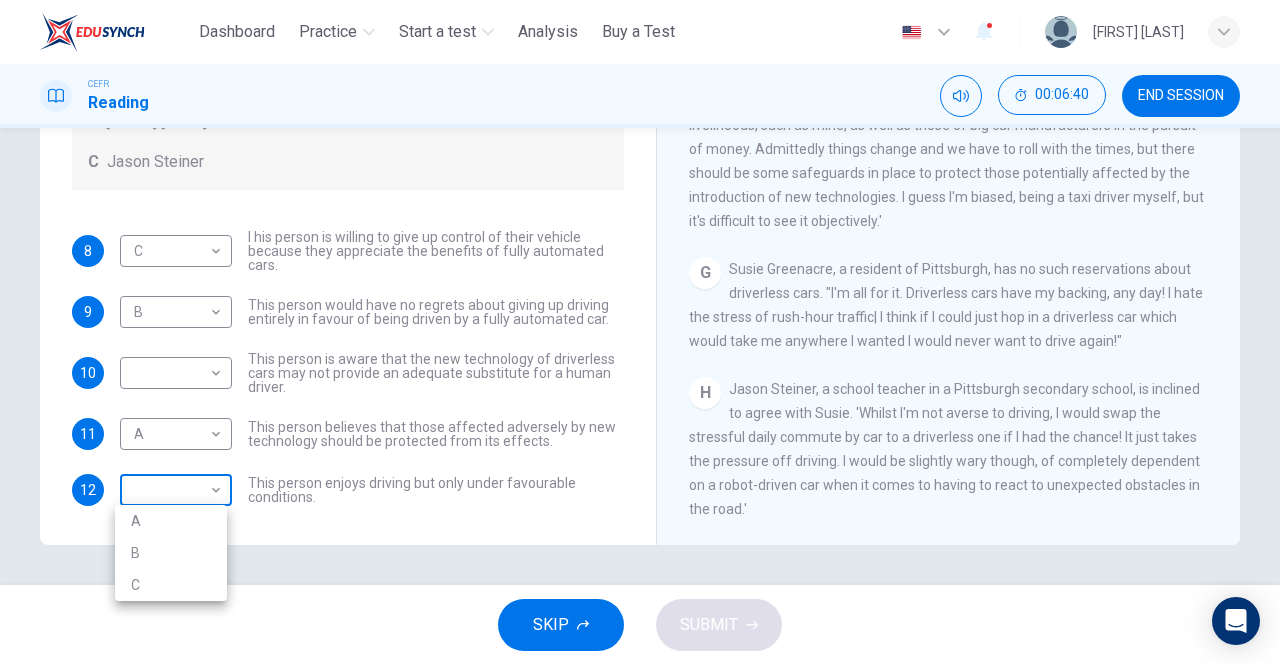 click on "This site uses cookies, as explained in our  Privacy Policy . If you agree to the use of cookies, please click the Accept button and continue to browse our site.   Privacy Policy Accept Dashboard Practice Start a test Analysis Buy a Test English ** ​ [FIRST] [LAST] CEFR Reading 00:06:40 END SESSION Questions 8 - 12 Look at the following statements, and the list of people. Match each statement to the correct person, A-C. You may use any letter more than once.
A [FIRST] [LAST] B [FIRST] [LAST] C [FIRST] [LAST] 8 C * ​ I his person is willing to give up control of their vehicle because they appreciate the benefits of fully automated cars. 9 B * ​ This person would have no regrets about giving up driving entirely in favour of being driven by a fully automated car. 10 ​ ​ This person is aware that the new technology of driverless cars may not provide an adequate substitute for a human driver. 11 A * ​ 12 ​ ​ This person enjoys driving but only under favourable conditions. Driverless cars A B" at bounding box center (640, 332) 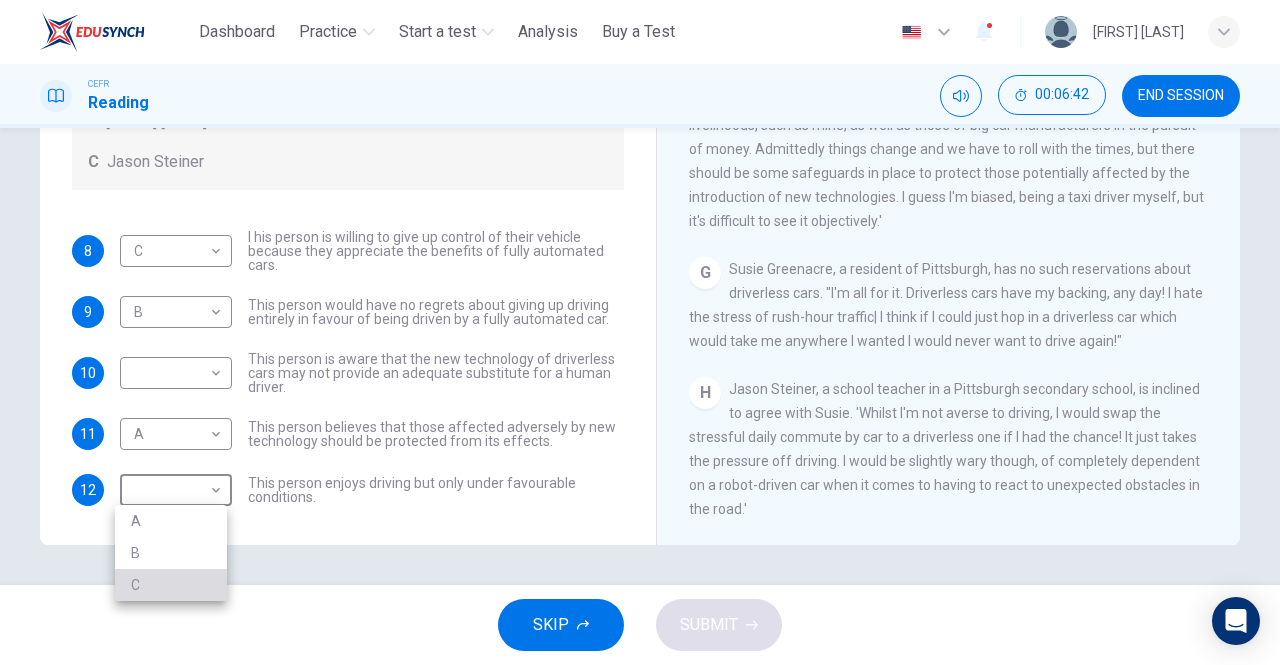 click on "C" at bounding box center (171, 585) 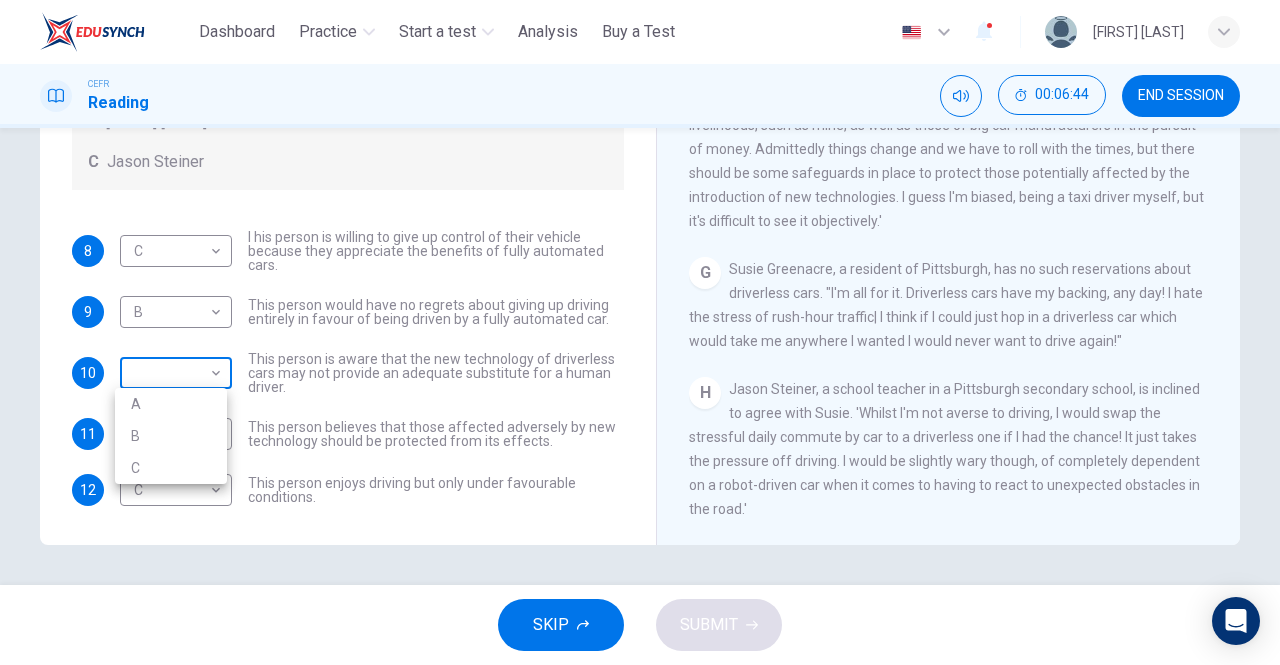 click on "This site uses cookies, as explained in our  Privacy Policy . If you agree to the use of cookies, please click the Accept button and continue to browse our site.   Privacy Policy Accept Dashboard Practice Start a test Analysis Buy a Test English ** ​ [FIRST] [LAST] CEFR Reading 00:06:44 END SESSION Questions 8 - 12 Look at the following statements, and the list of people. Match each statement to the correct person, A-C. You may use any letter more than once.
A [FIRST] [LAST] B [FIRST] [LAST] C [FIRST] [LAST] 8 C * ​ I his person is willing to give up control of their vehicle because they appreciate the benefits of fully automated cars. 9 B * ​ This person would have no regrets about giving up driving entirely in favour of being driven by a fully automated car. 10 ​ ​ This person is aware that the new technology of driverless cars may not provide an adequate substitute for a human driver. 11 A * ​ 12 C * ​ This person enjoys driving but only under favourable conditions. Driverless cars A B" at bounding box center [640, 332] 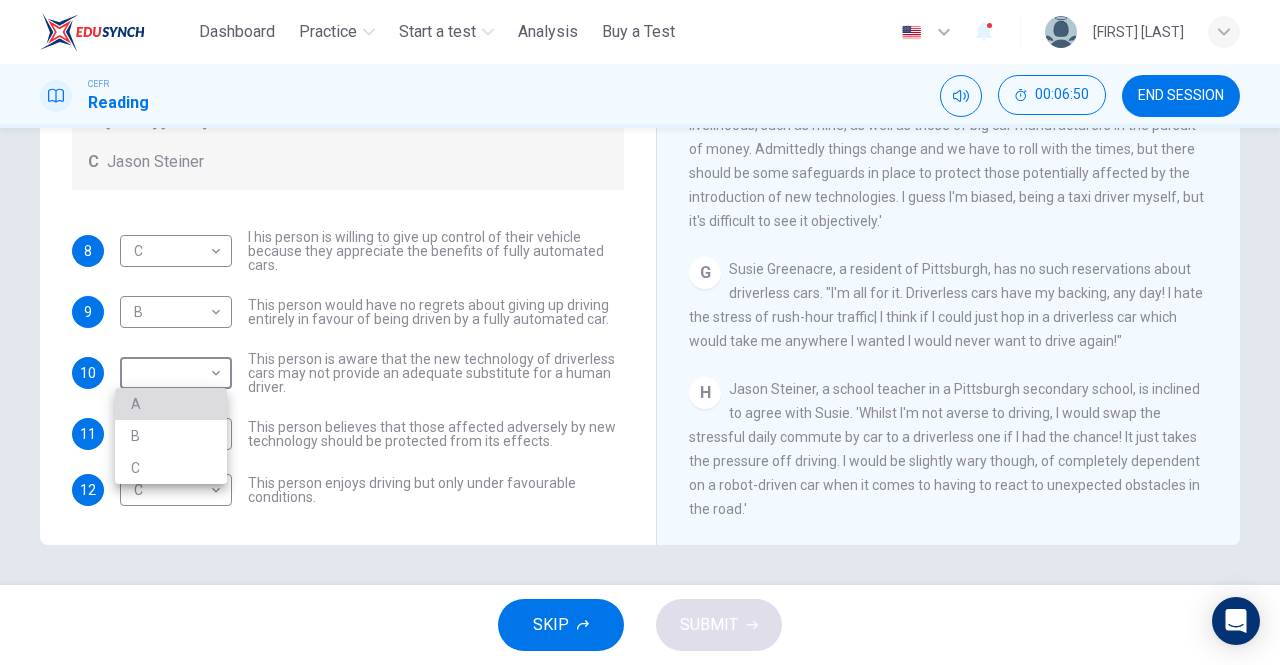 click on "A" at bounding box center [171, 404] 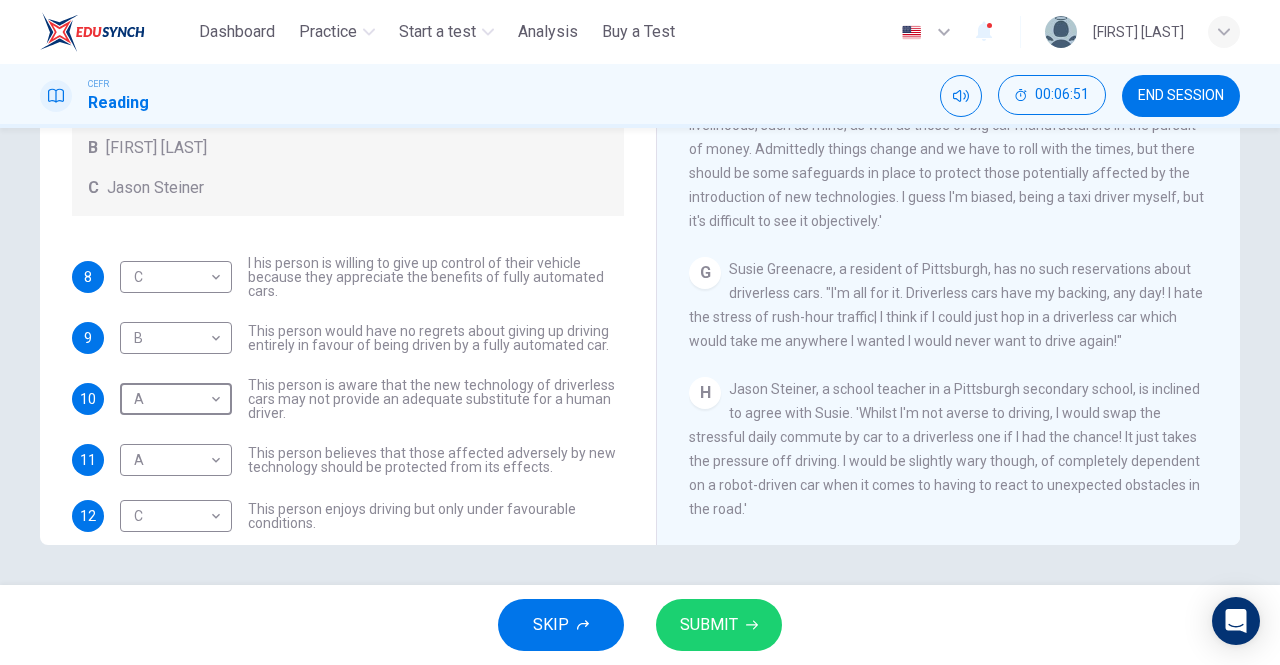 scroll, scrollTop: 40, scrollLeft: 0, axis: vertical 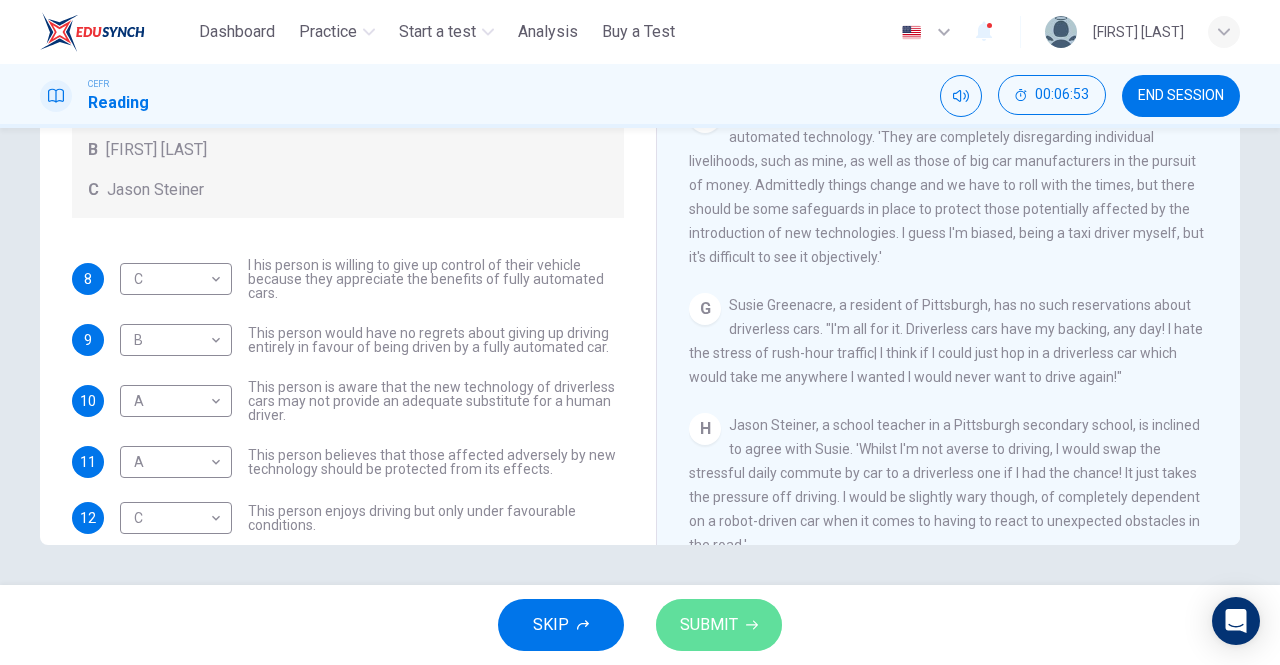 click on "SUBMIT" at bounding box center (709, 625) 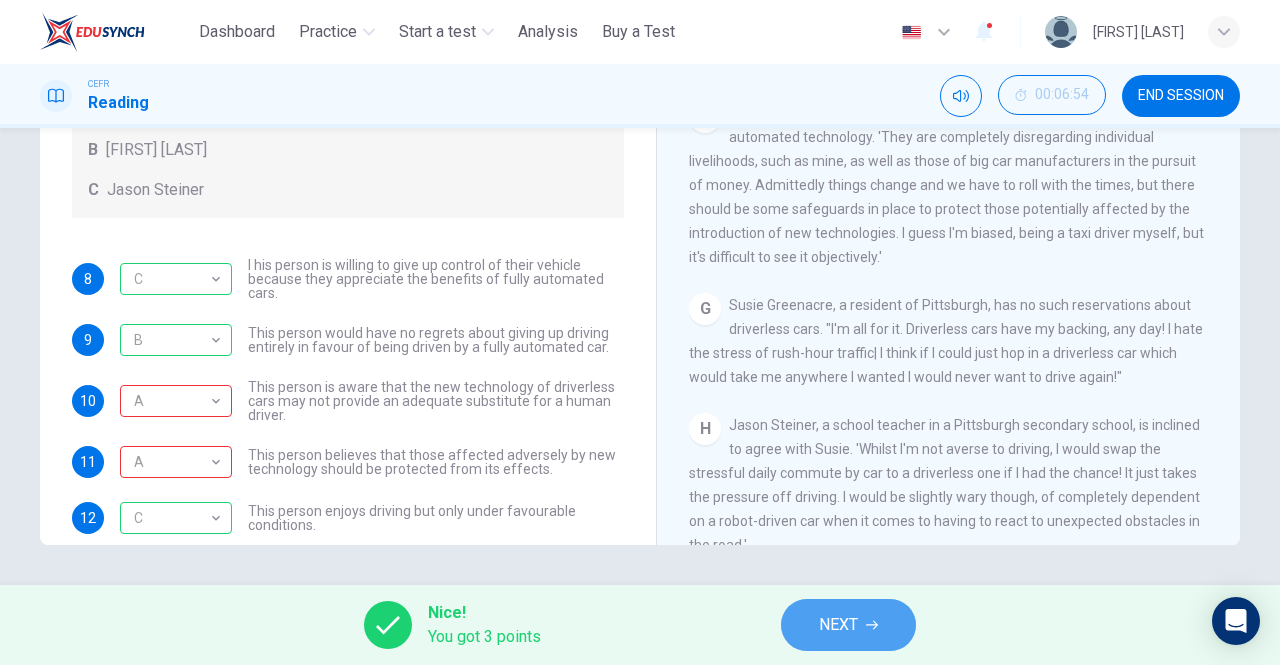 click on "NEXT" at bounding box center [848, 625] 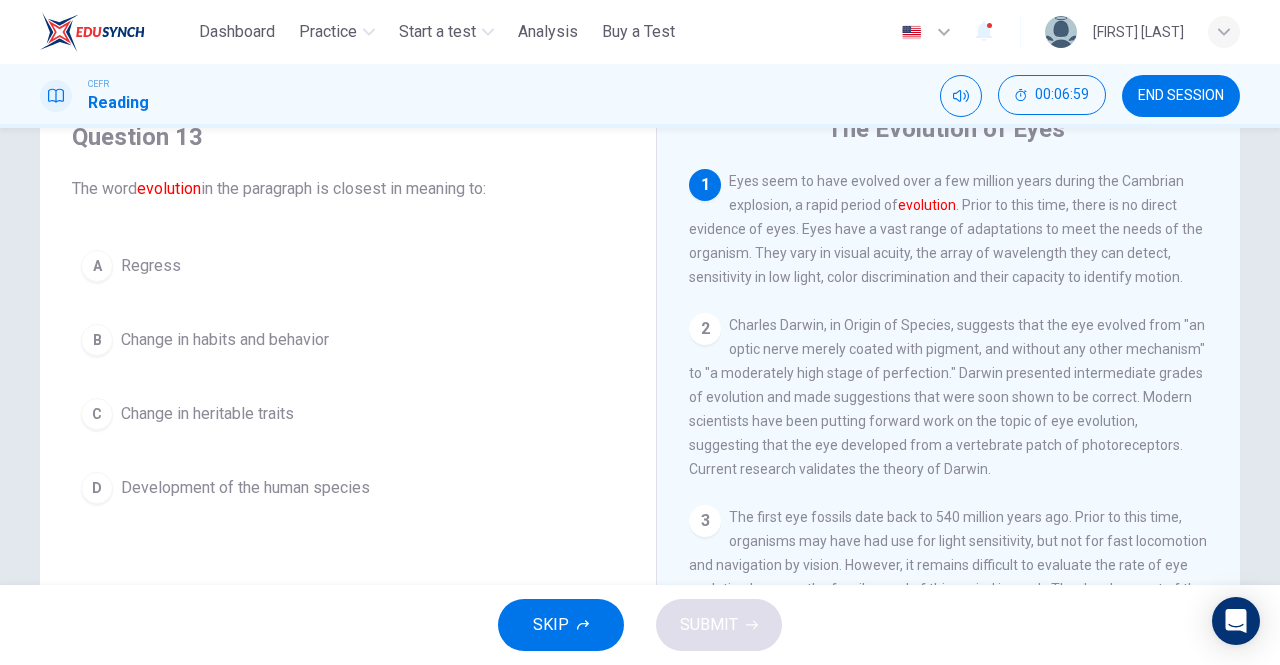 scroll, scrollTop: 88, scrollLeft: 0, axis: vertical 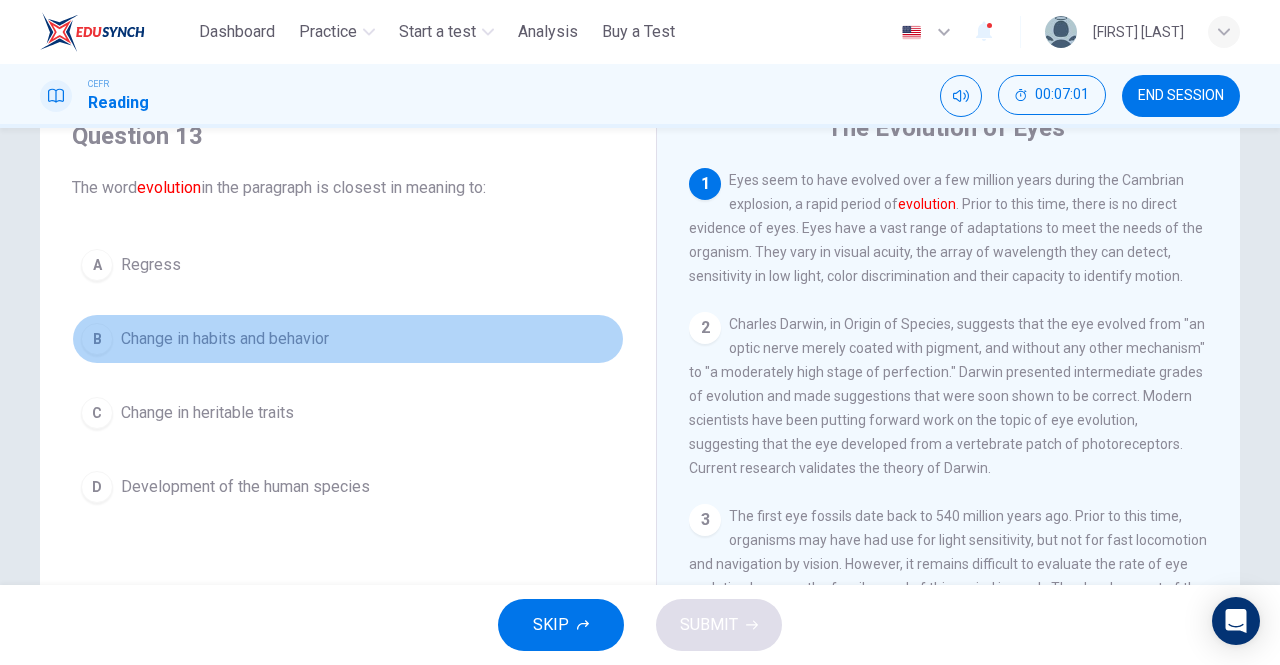 click on "Change in habits and behavior" at bounding box center [225, 339] 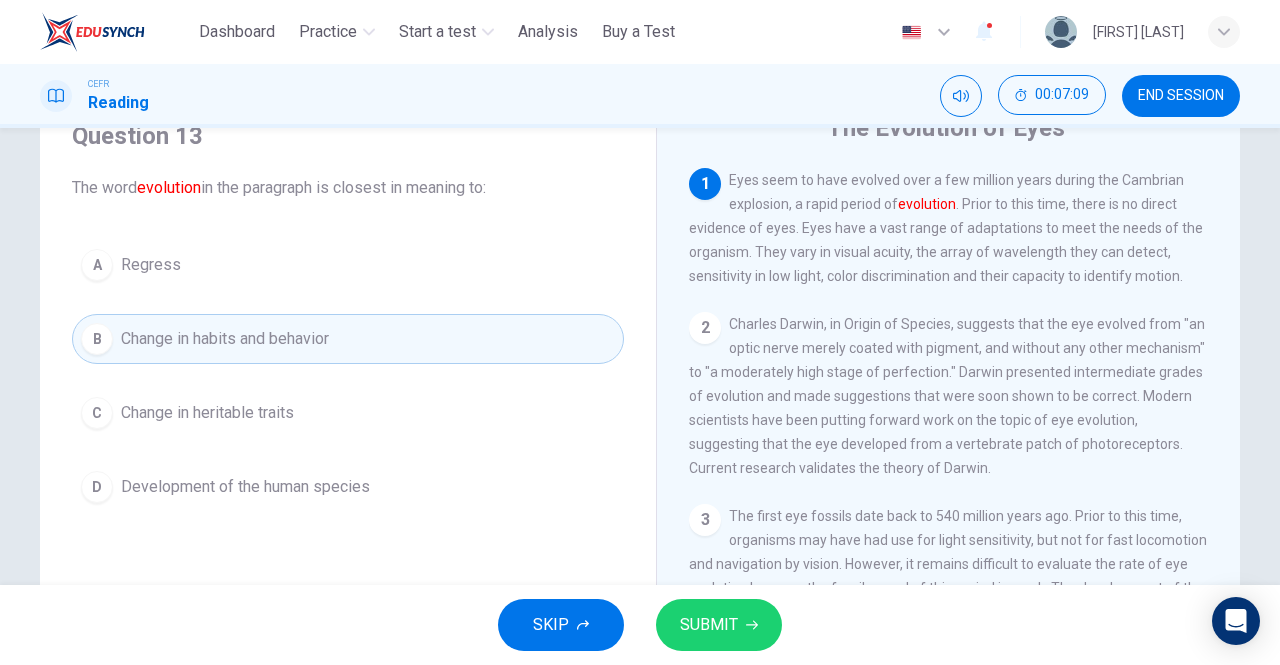 click on "D Development of the human species" at bounding box center [348, 487] 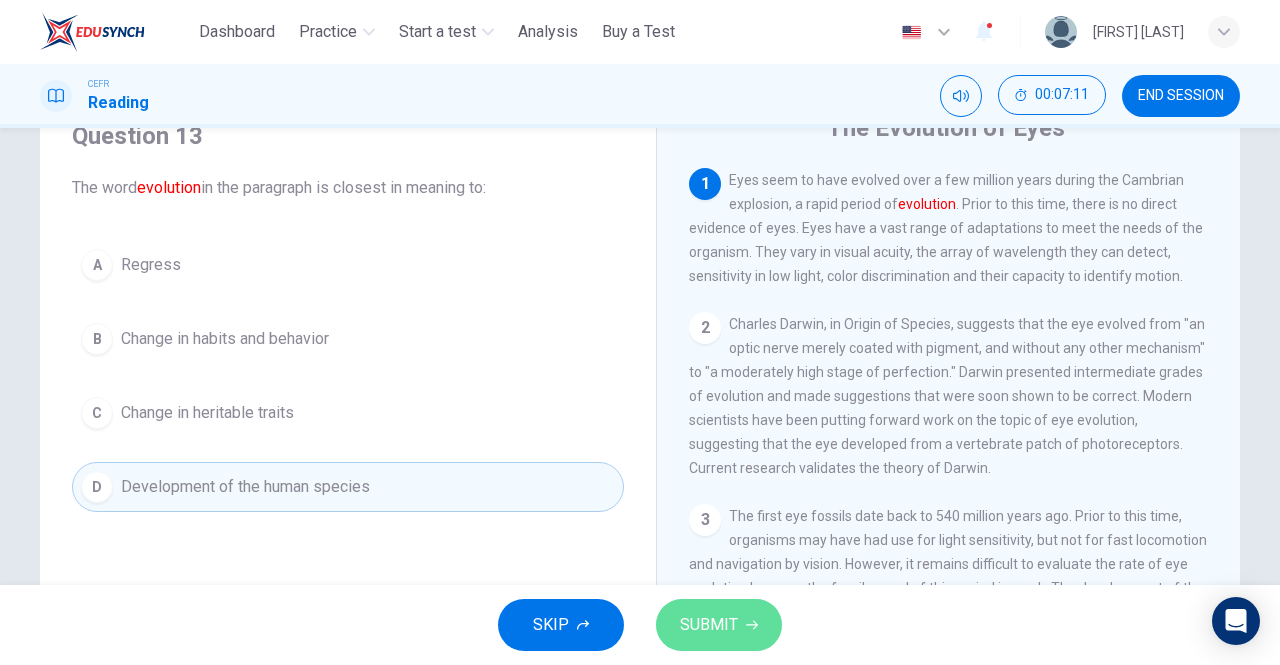 click on "SUBMIT" at bounding box center [719, 625] 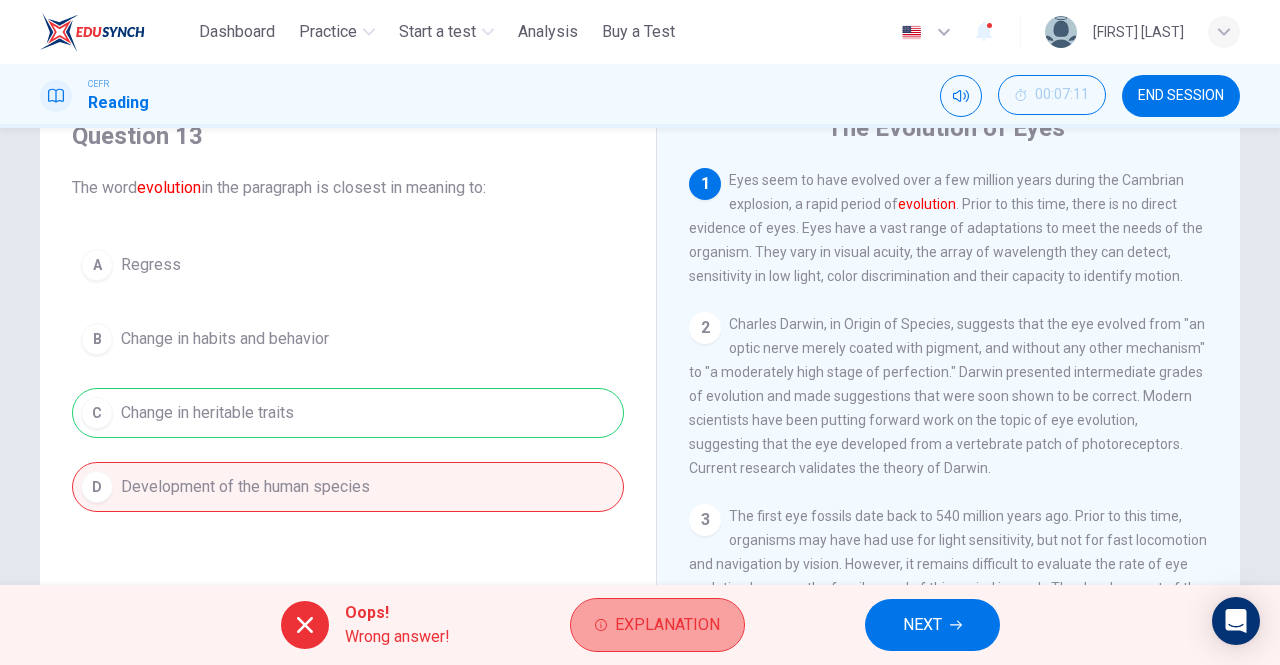 click on "Explanation" at bounding box center (657, 625) 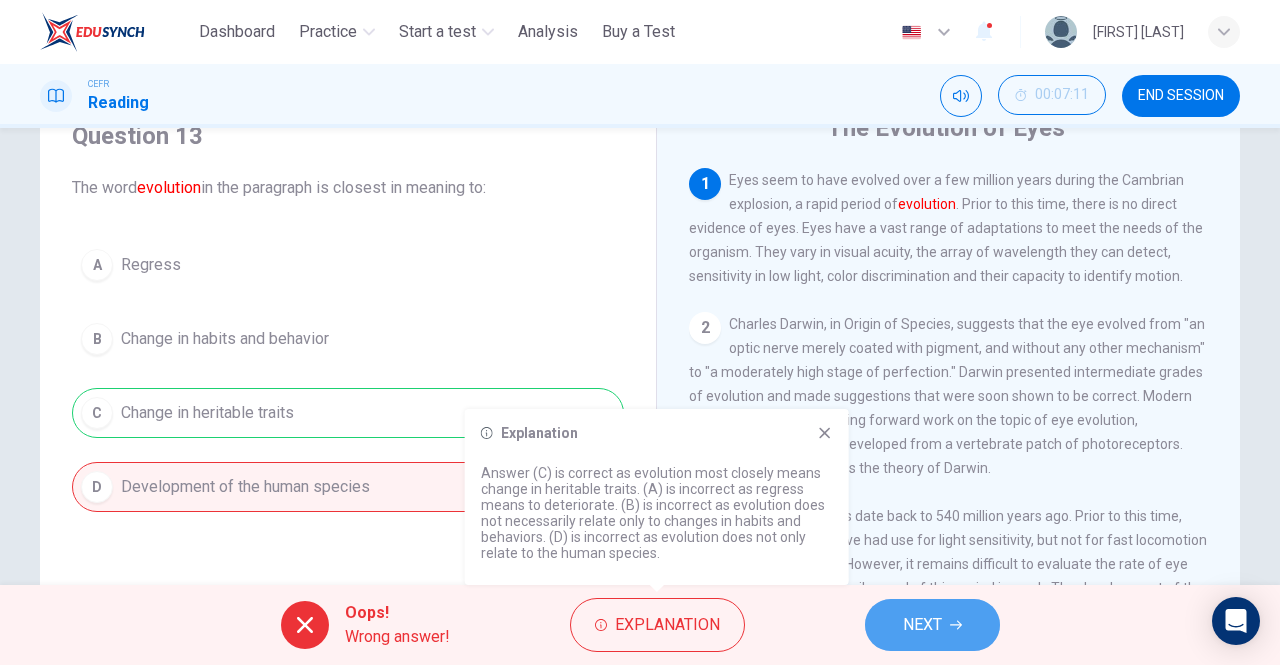 click on "NEXT" at bounding box center [932, 625] 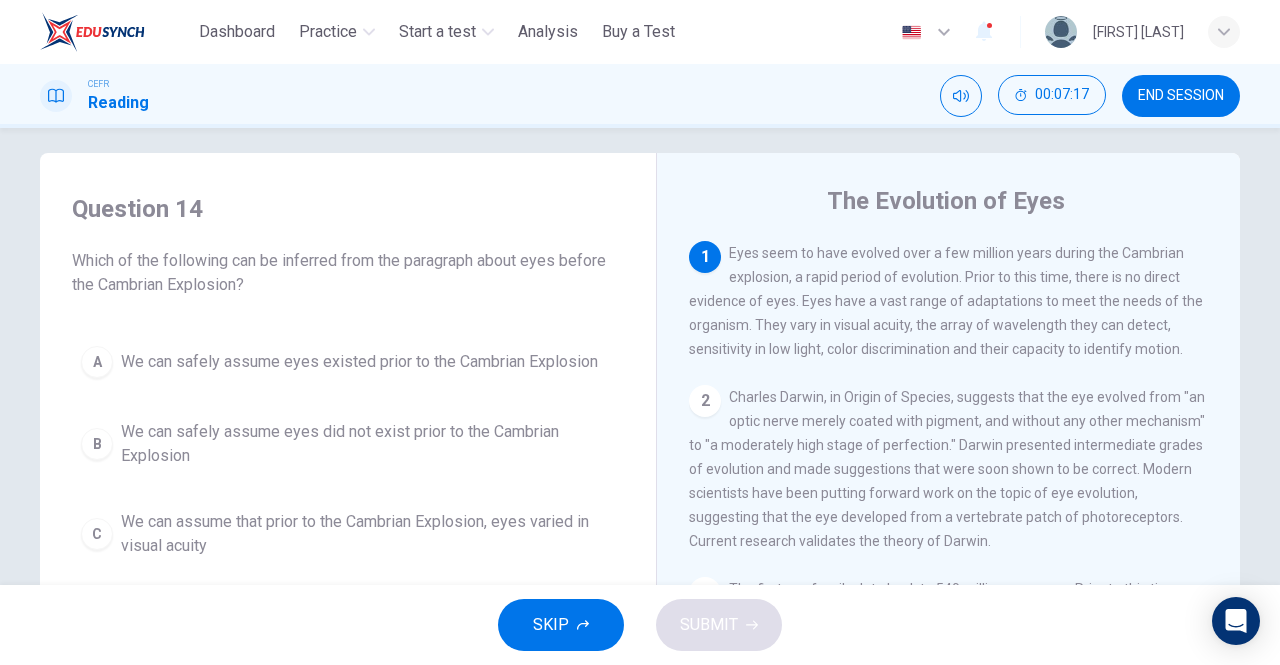 scroll, scrollTop: 14, scrollLeft: 0, axis: vertical 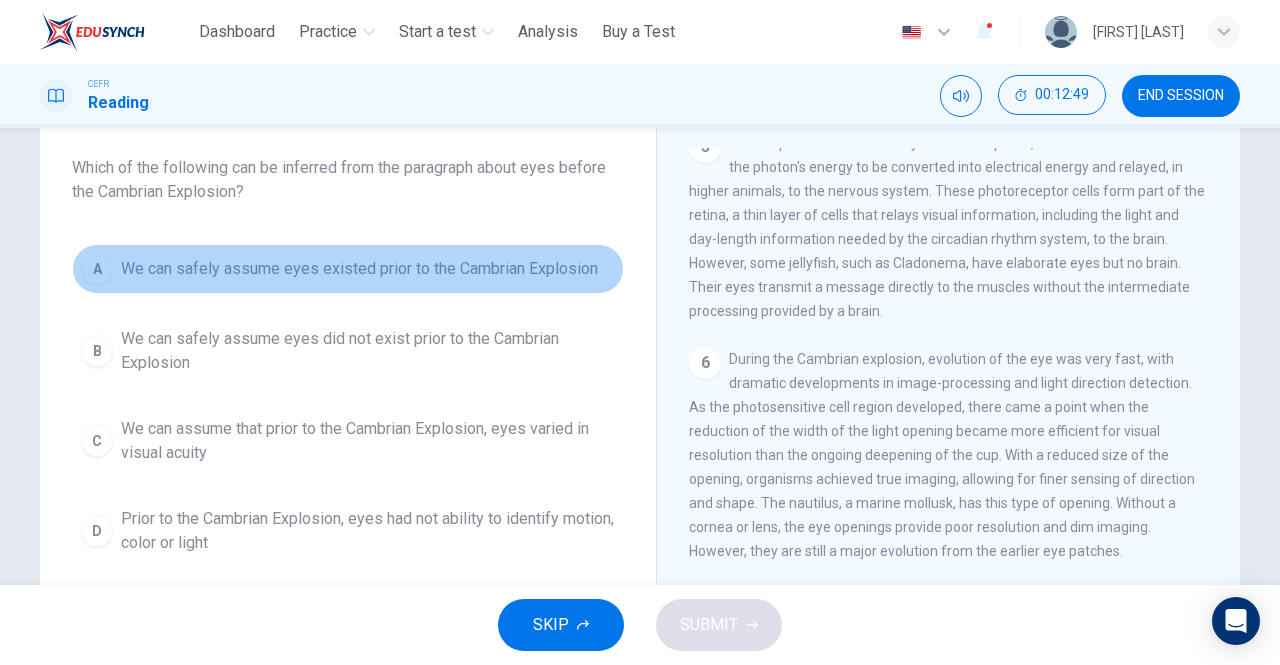 click on "A We can safely assume eyes existed prior to the Cambrian Explosion" at bounding box center (348, 269) 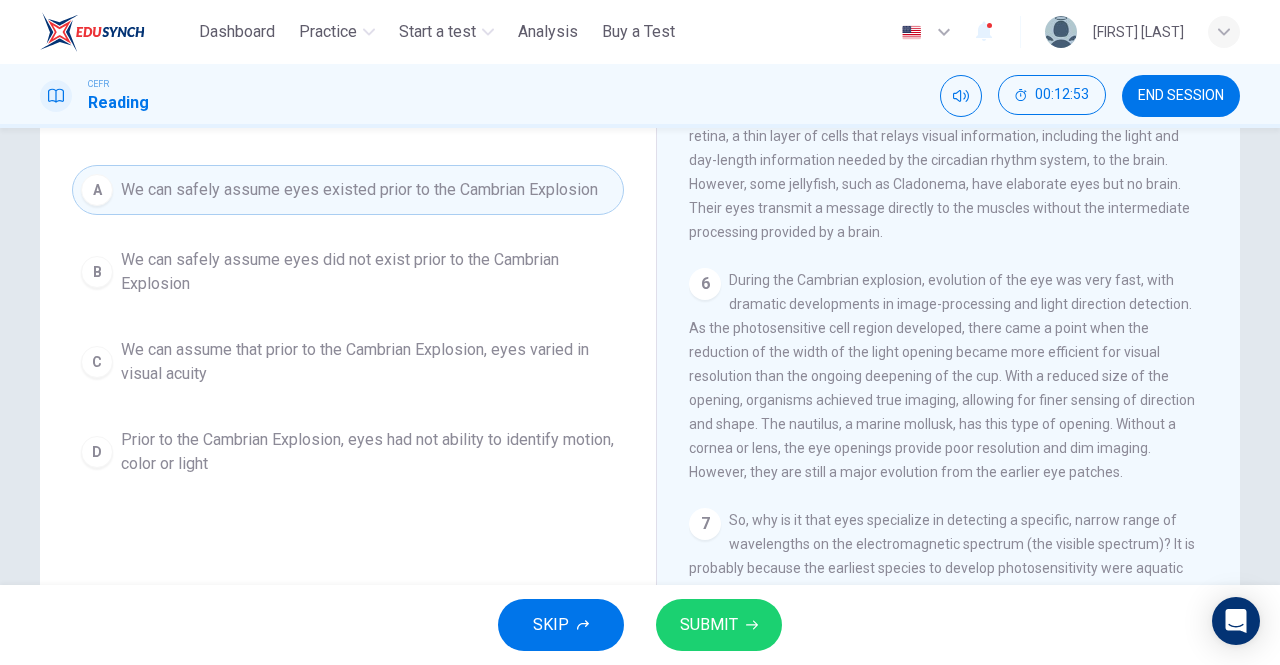 scroll, scrollTop: 196, scrollLeft: 0, axis: vertical 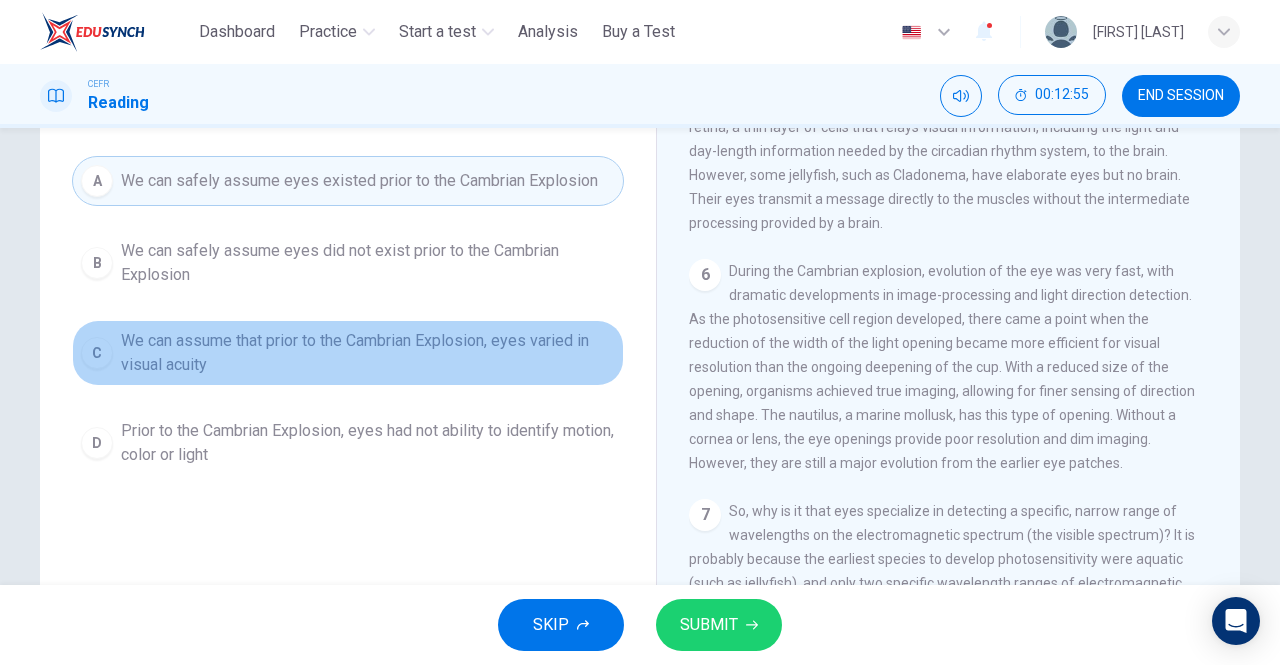 click on "We can assume that prior to the Cambrian Explosion, eyes varied in visual acuity" at bounding box center [368, 353] 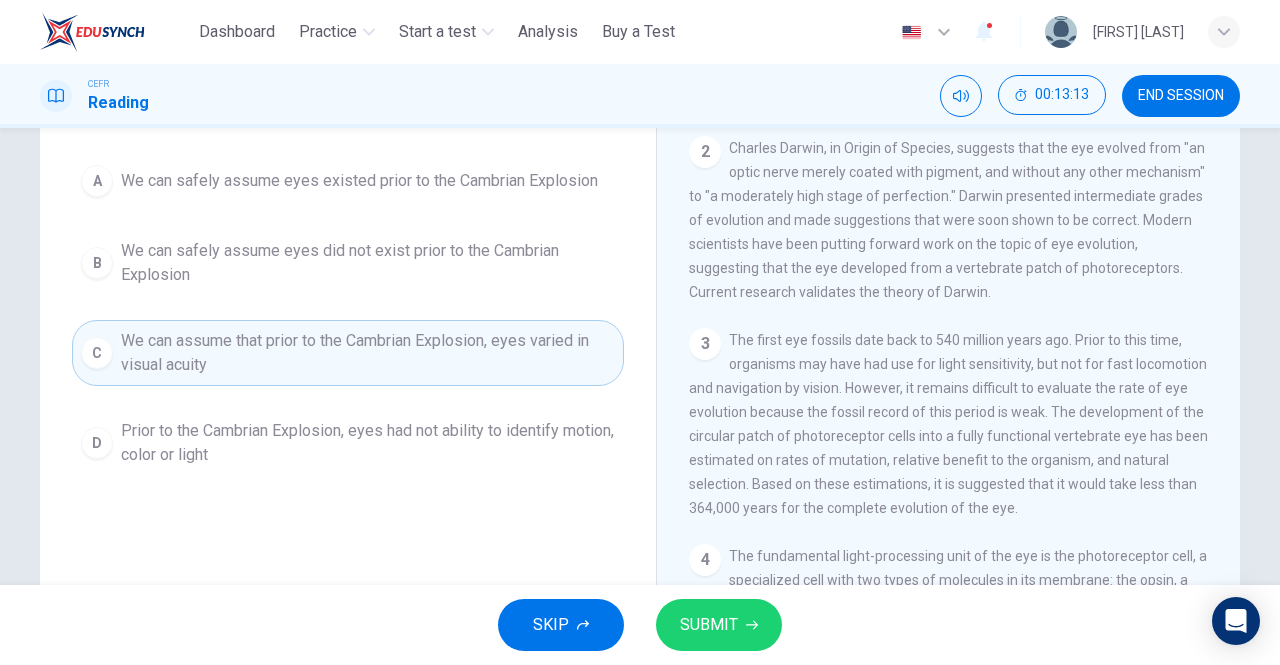scroll, scrollTop: 0, scrollLeft: 0, axis: both 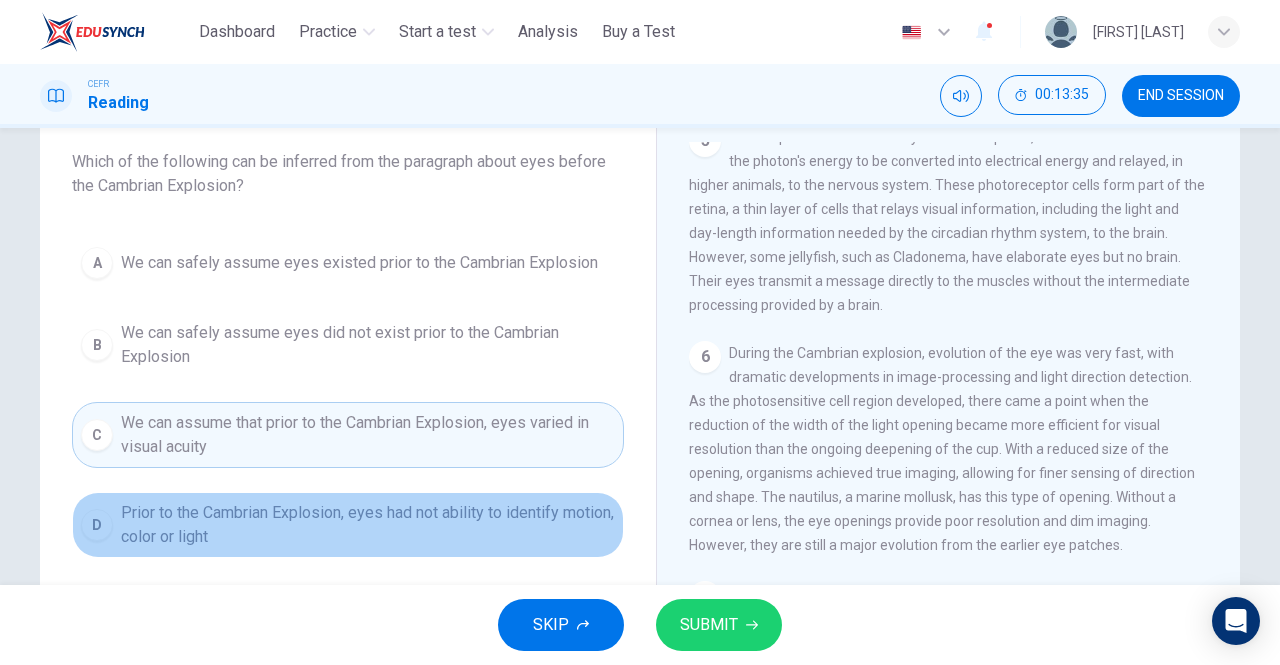click on "D Prior to the Cambrian Explosion, eyes had not ability to identify motion, color or light" at bounding box center (348, 525) 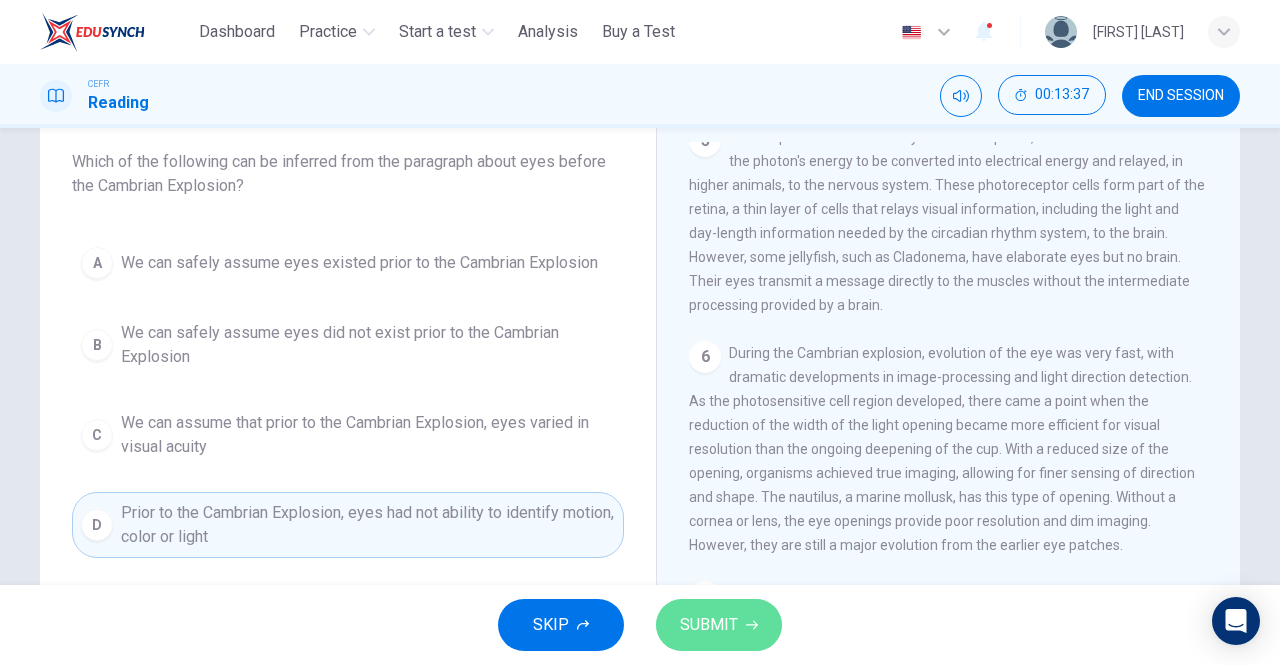 click on "SUBMIT" at bounding box center (709, 625) 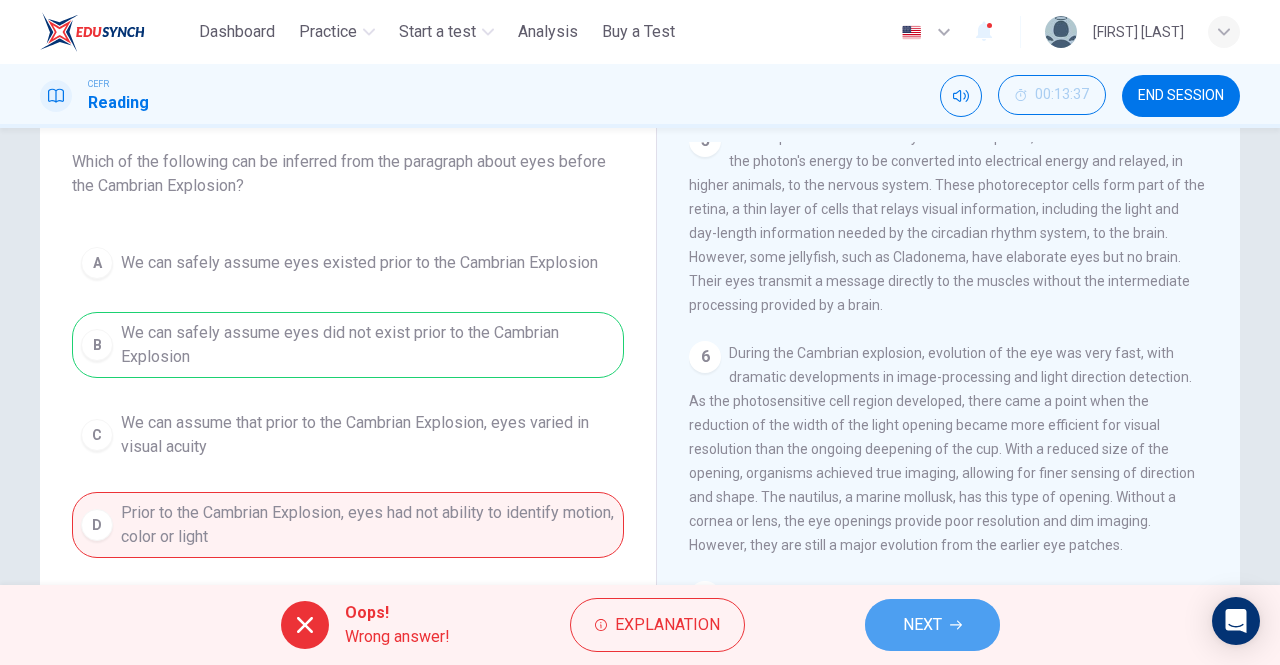 click on "NEXT" at bounding box center (932, 625) 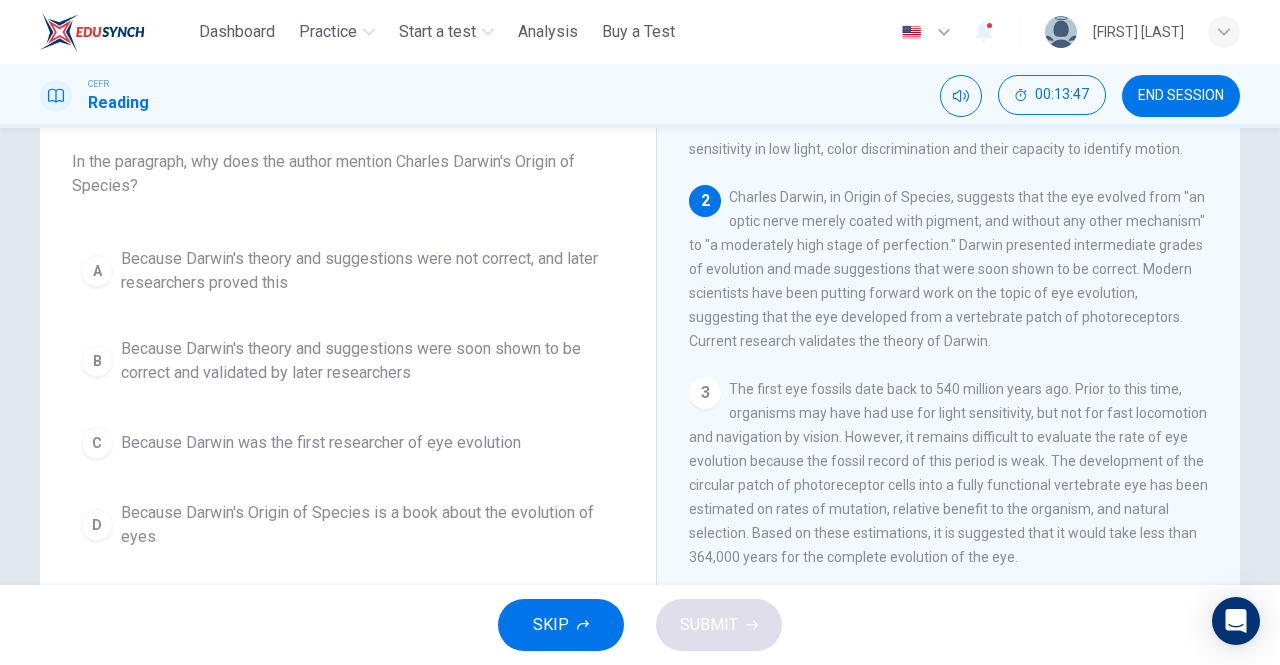 scroll, scrollTop: 102, scrollLeft: 0, axis: vertical 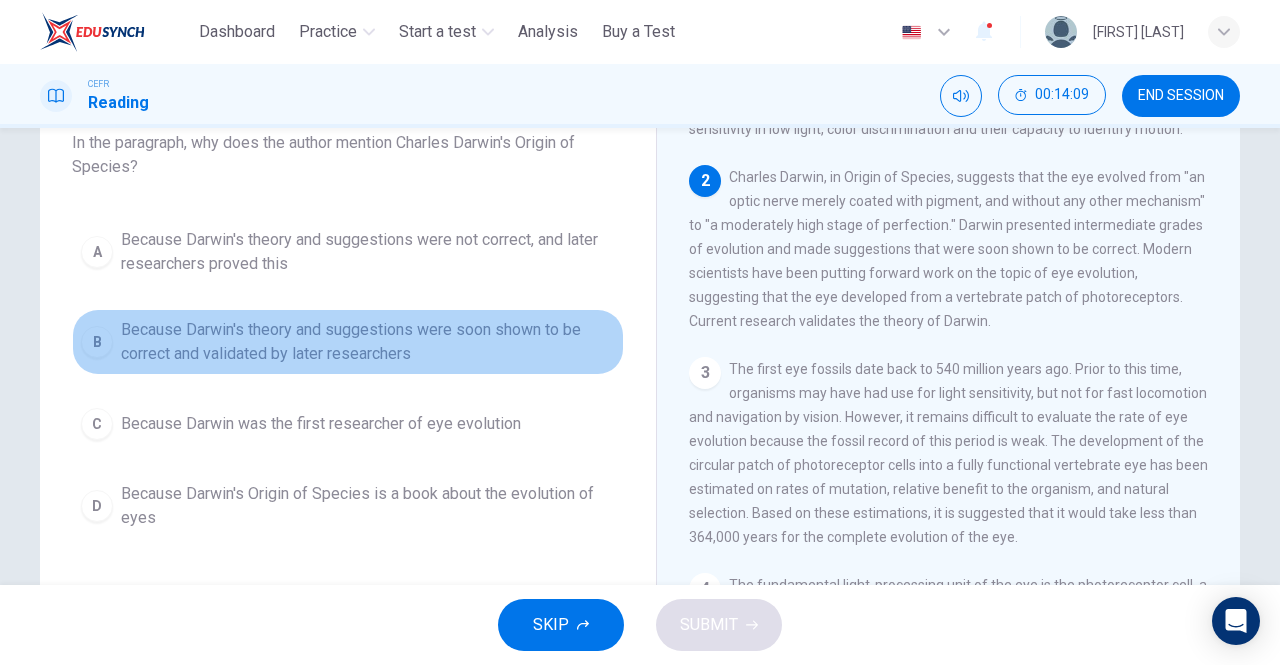 click on "Because Darwin's theory and suggestions were soon shown to be correct and validated by later researchers" at bounding box center (368, 342) 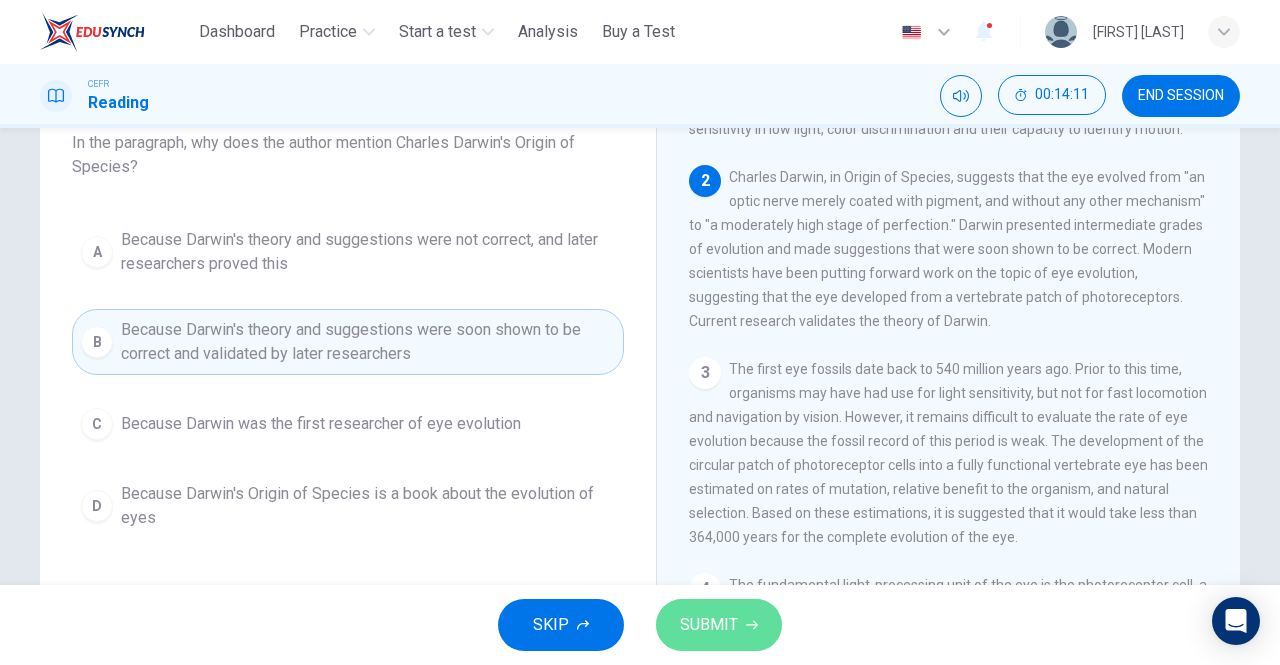 click on "SUBMIT" at bounding box center [709, 625] 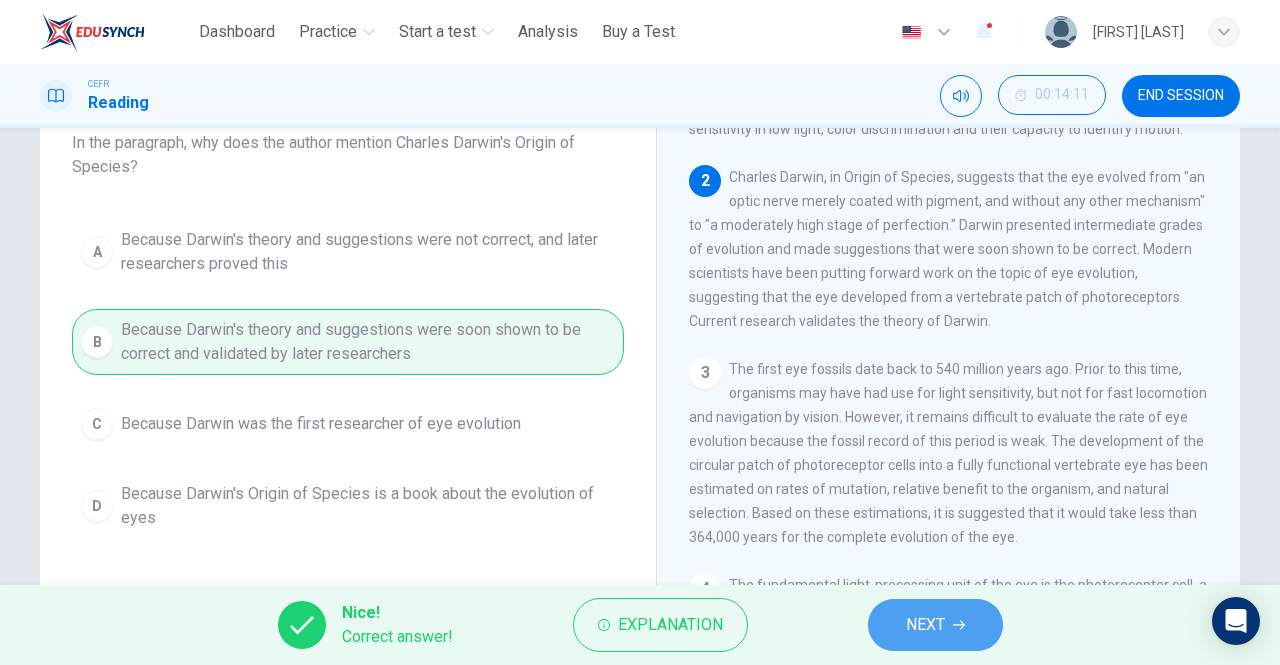 click on "NEXT" at bounding box center (925, 625) 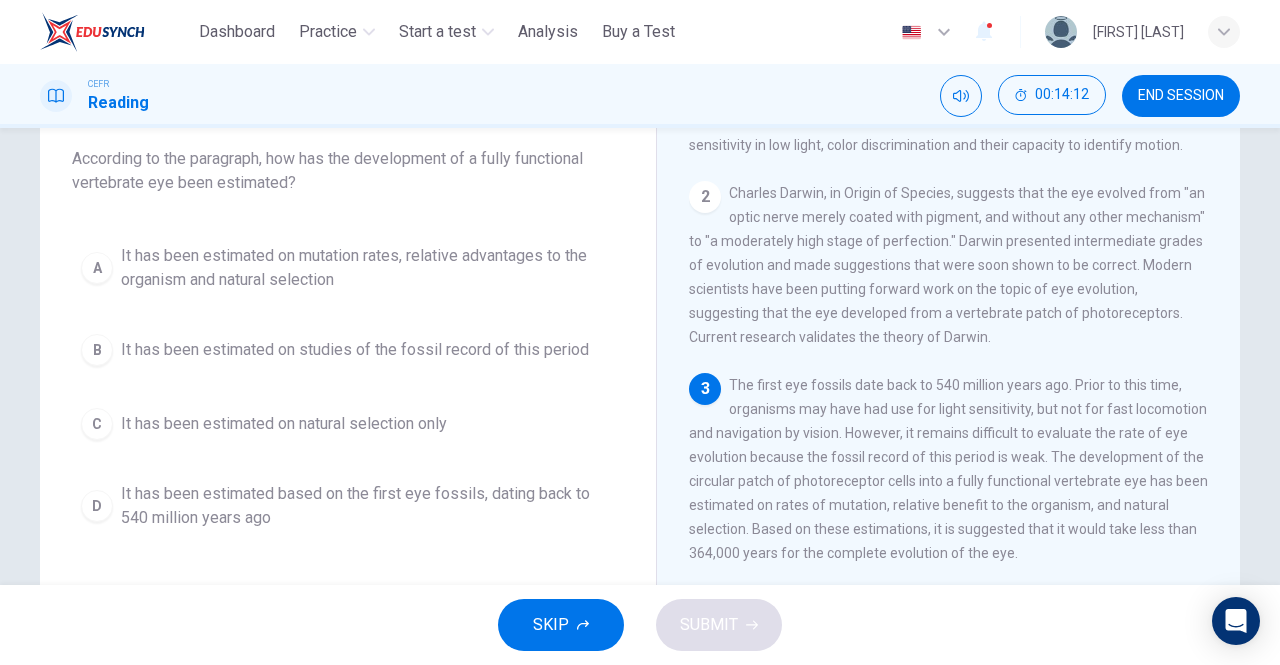 scroll, scrollTop: 120, scrollLeft: 0, axis: vertical 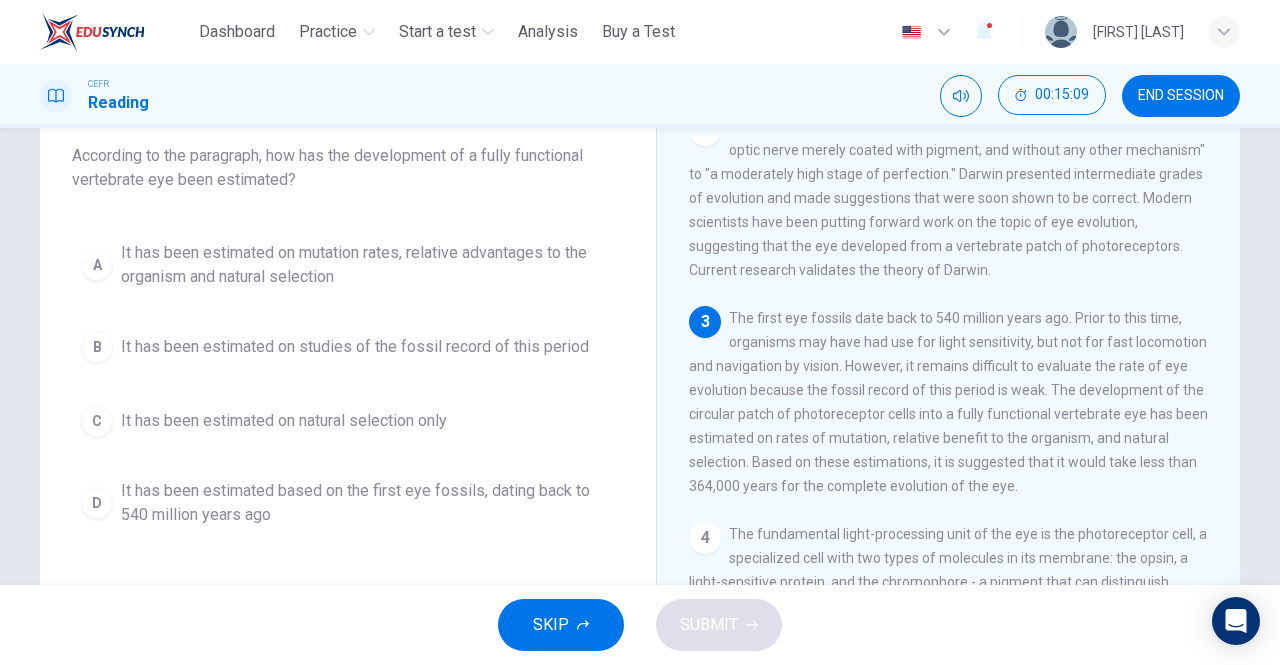 click on "It has been estimated based on the first eye fossils, dating back to 540 million years ago" at bounding box center (368, 503) 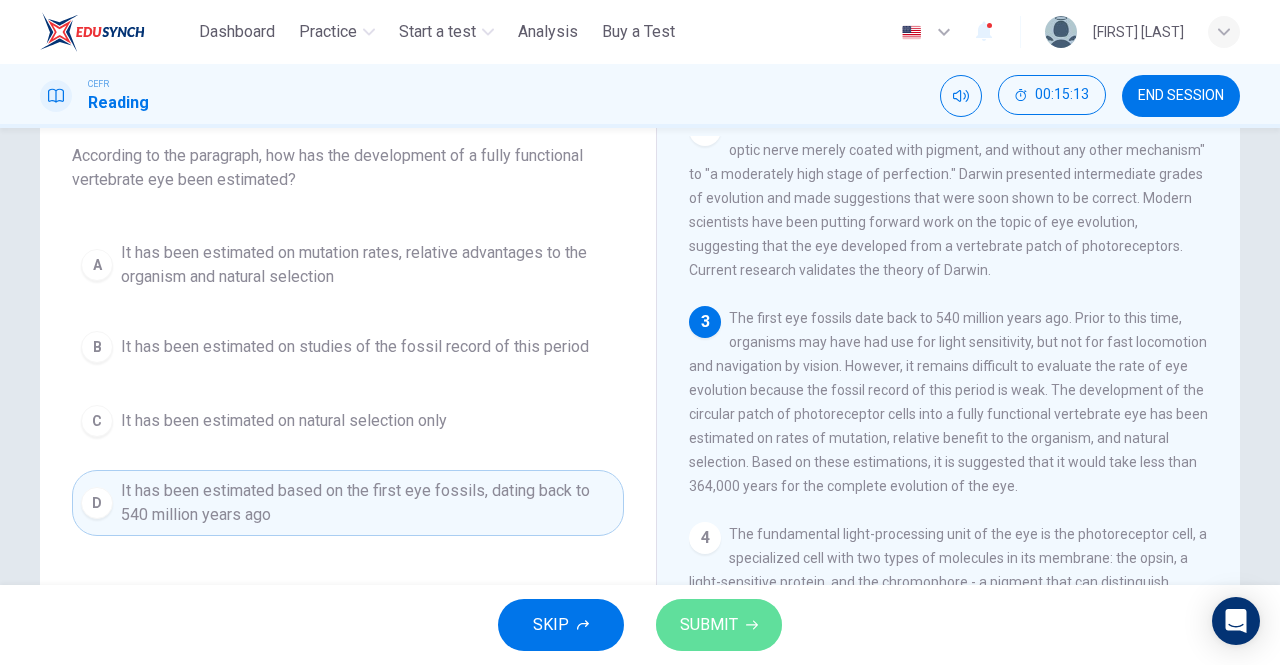 click on "SUBMIT" at bounding box center [719, 625] 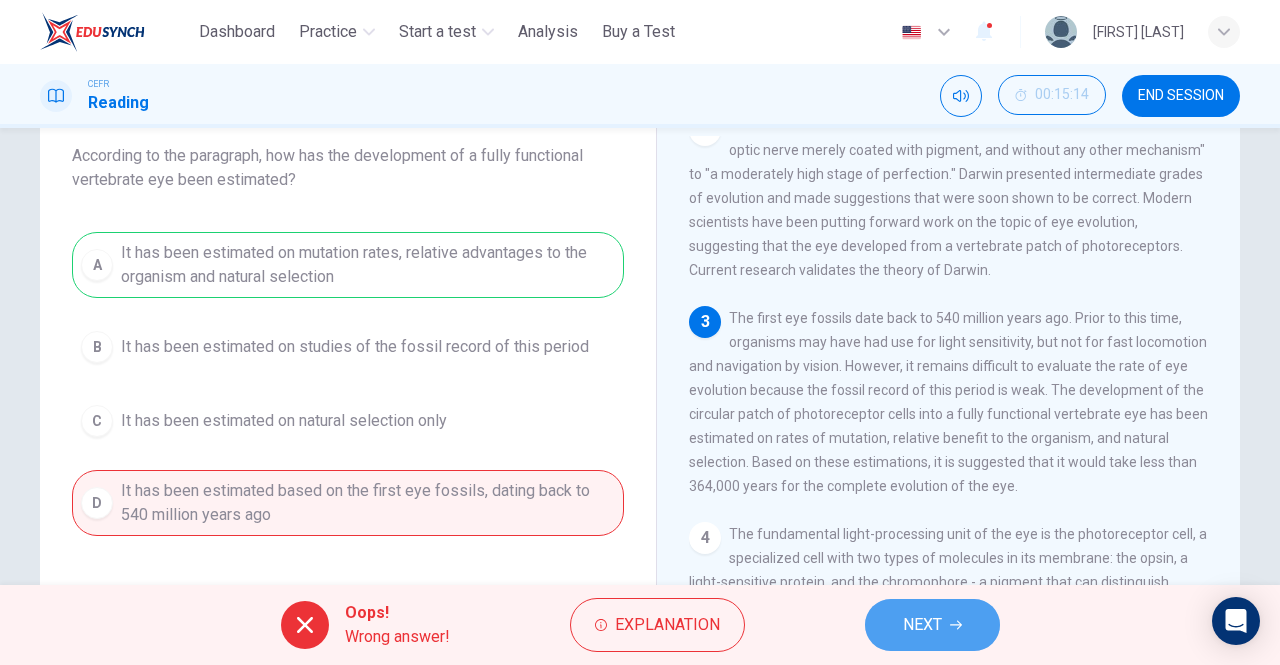 click on "NEXT" at bounding box center (922, 625) 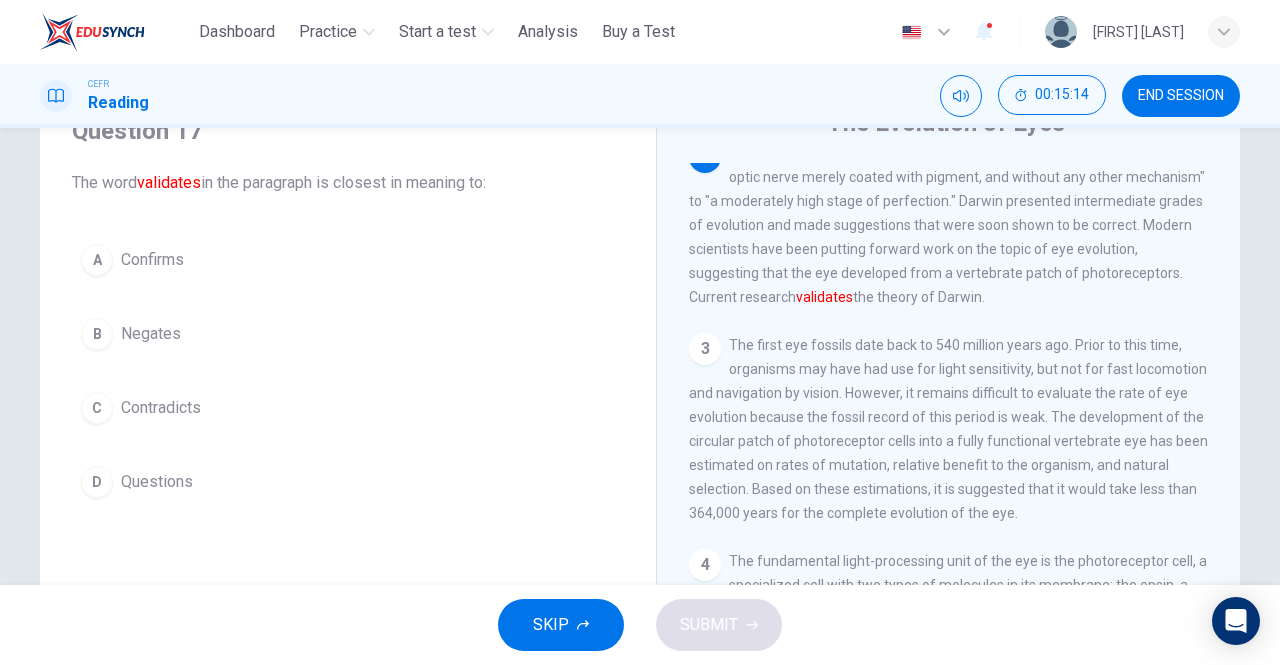 scroll, scrollTop: 56, scrollLeft: 0, axis: vertical 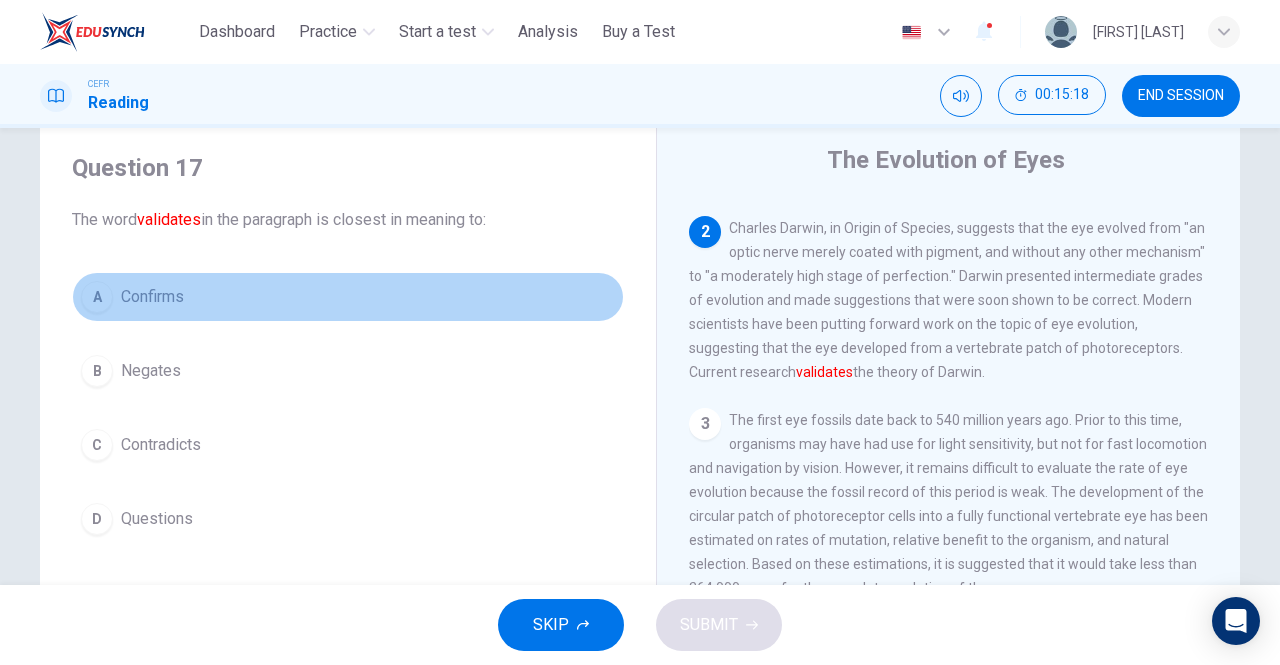 click on "A Confirms" at bounding box center (348, 297) 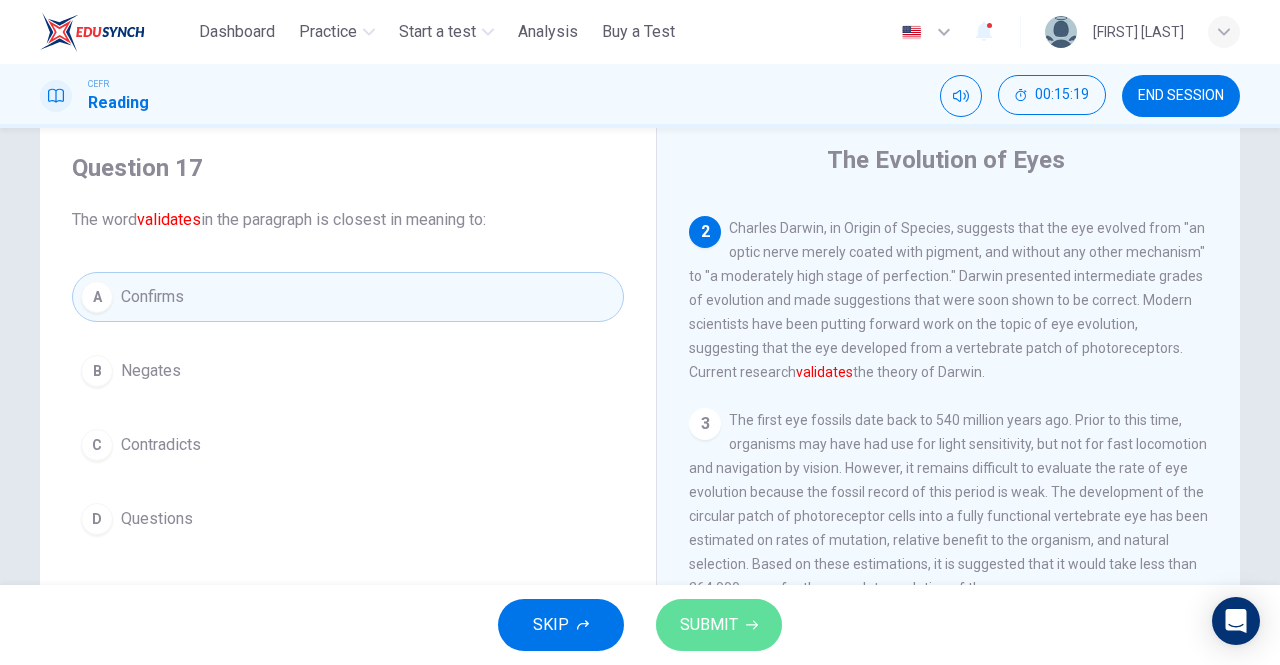 click on "SUBMIT" at bounding box center (719, 625) 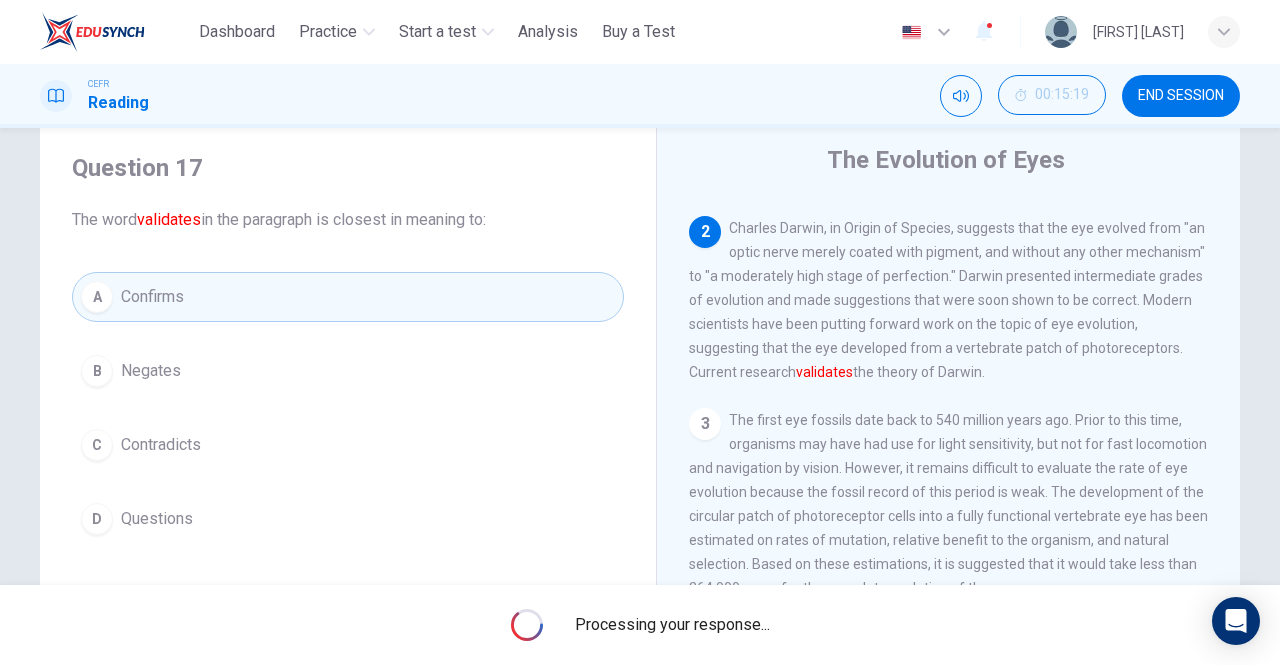 click on "Processing your response..." at bounding box center (672, 625) 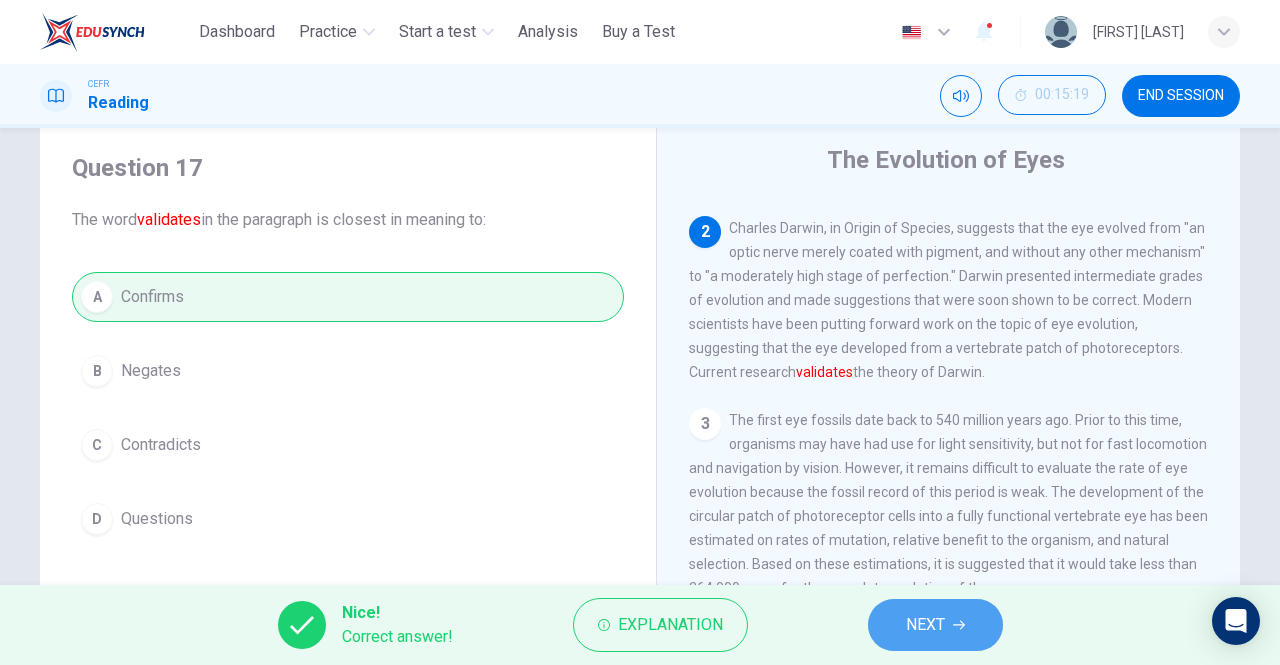 click on "NEXT" at bounding box center (925, 625) 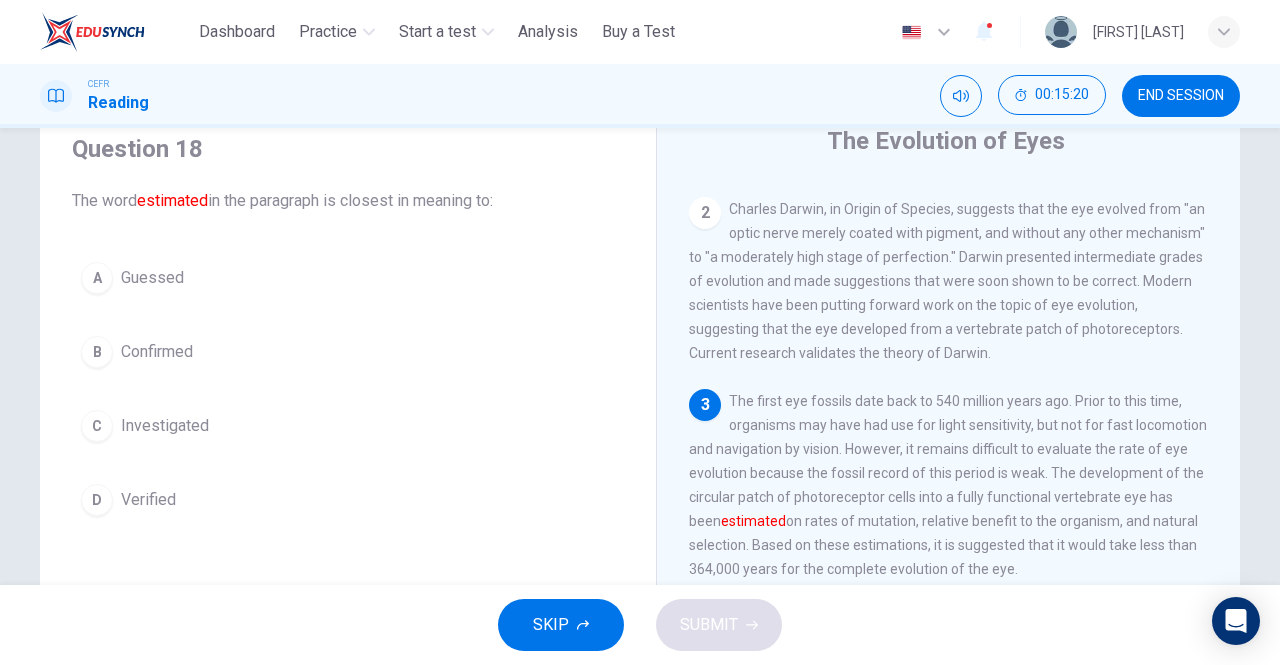 scroll, scrollTop: 76, scrollLeft: 0, axis: vertical 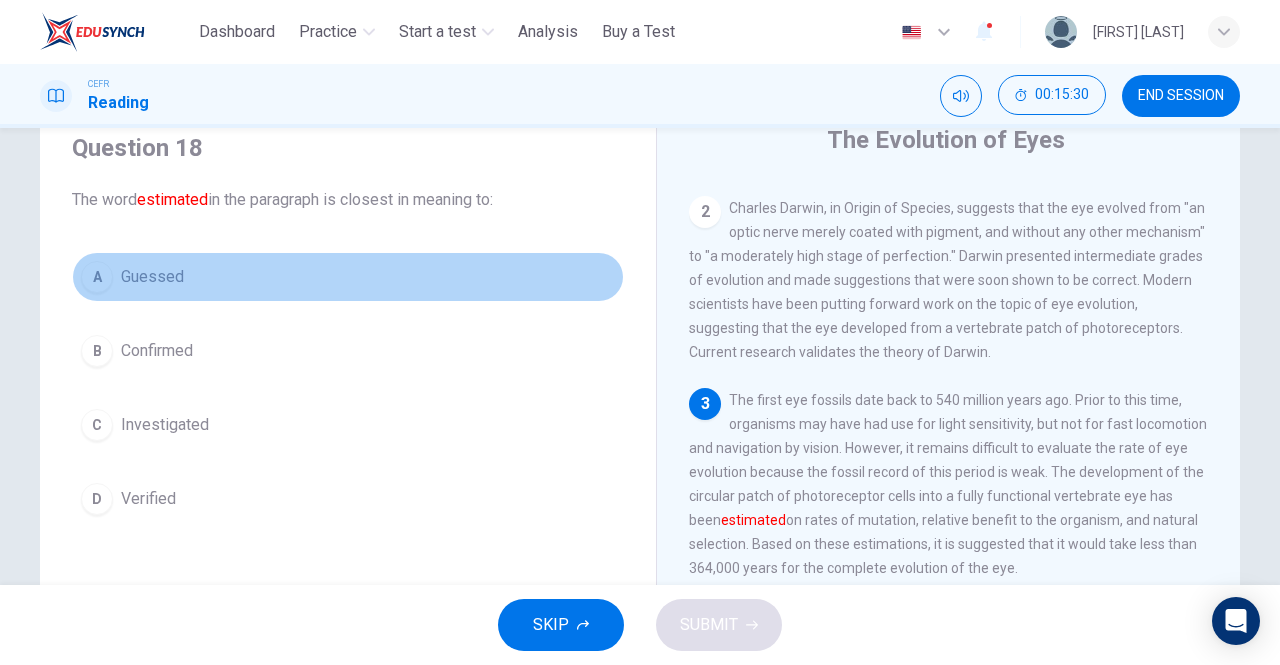 click on "A Guessed" at bounding box center (348, 277) 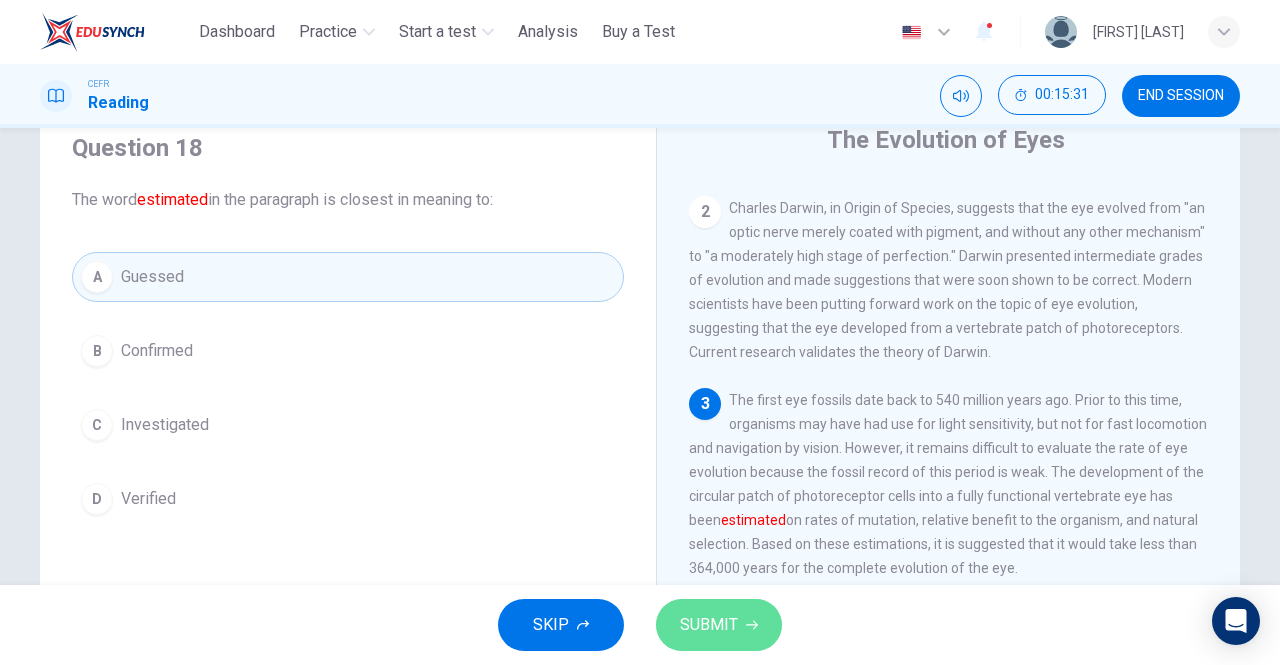 click on "SUBMIT" at bounding box center [709, 625] 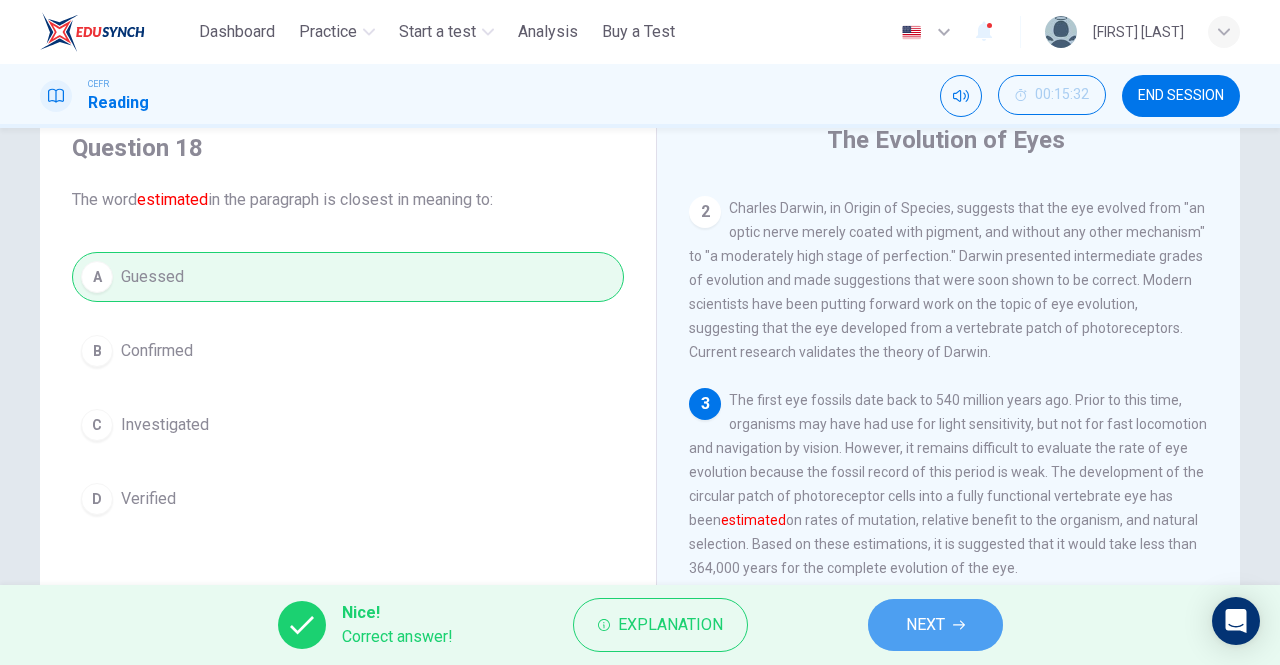 click on "NEXT" at bounding box center (935, 625) 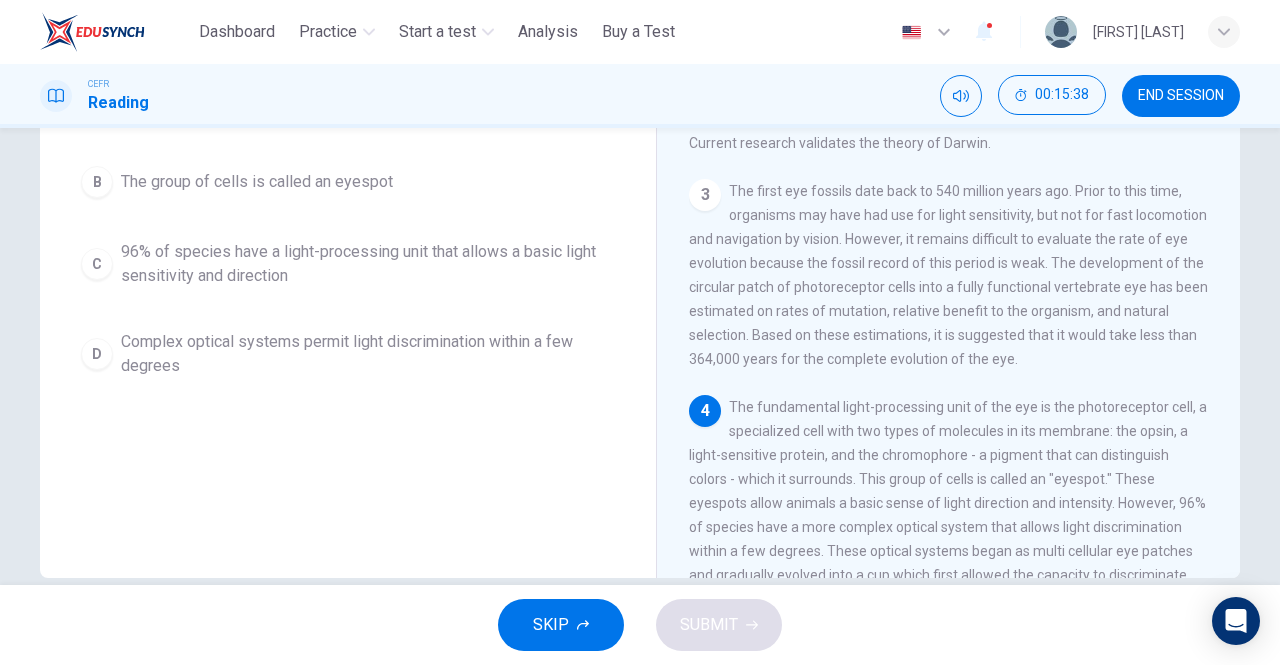 scroll, scrollTop: 318, scrollLeft: 0, axis: vertical 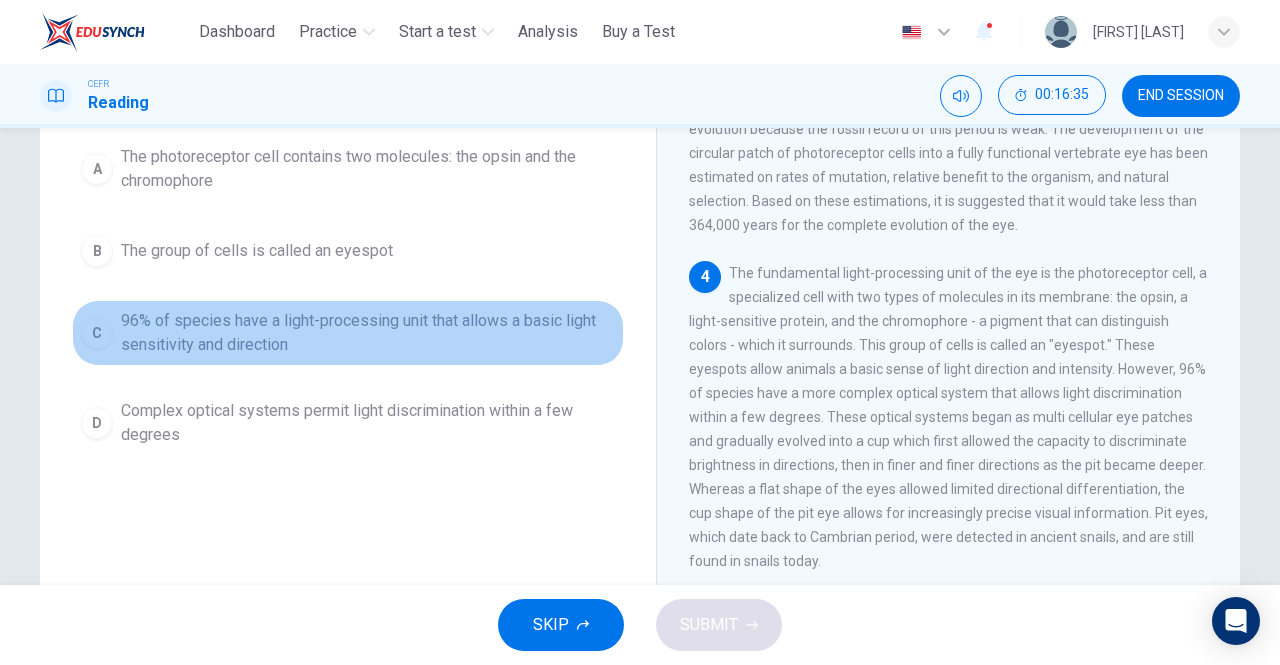 click on "96% of species have a light-processing unit that allows a basic light sensitivity and direction" at bounding box center (368, 333) 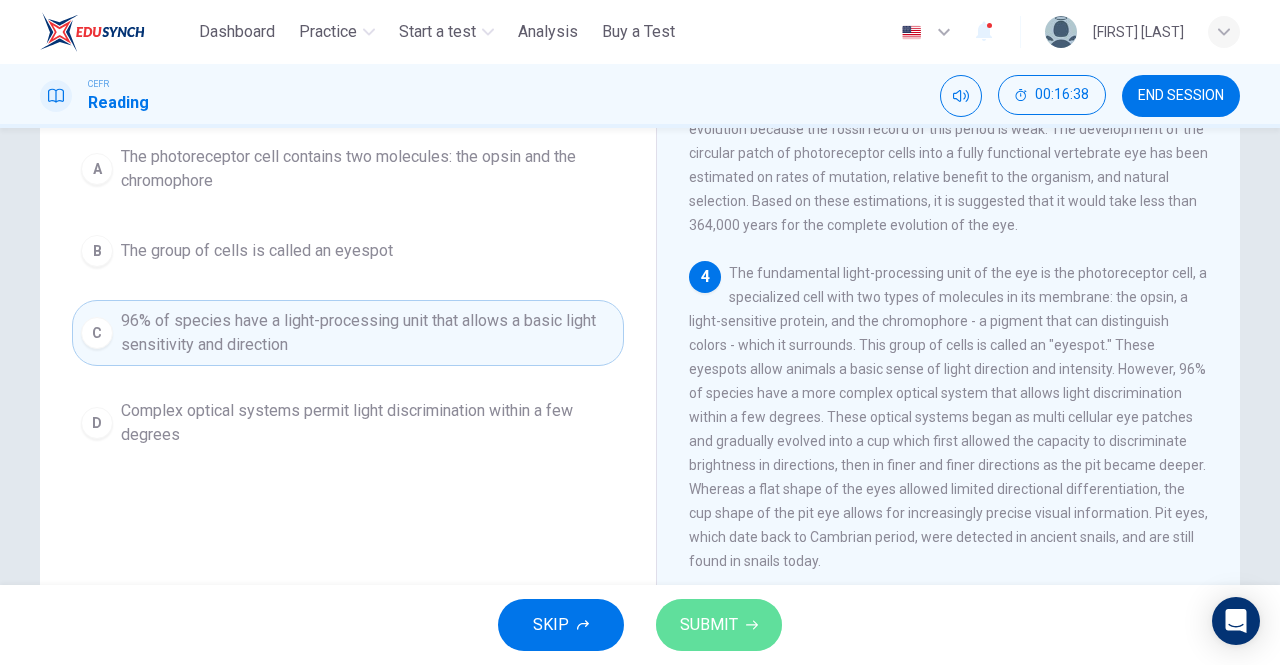 click on "SUBMIT" at bounding box center (719, 625) 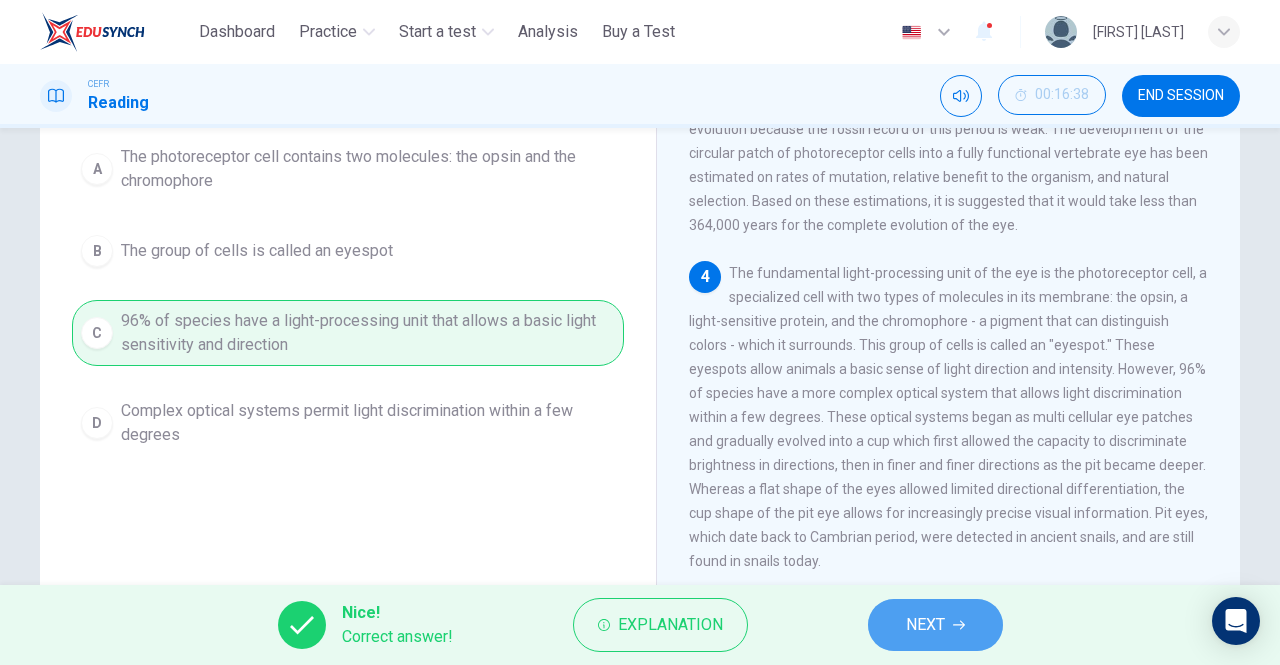 click on "NEXT" at bounding box center (925, 625) 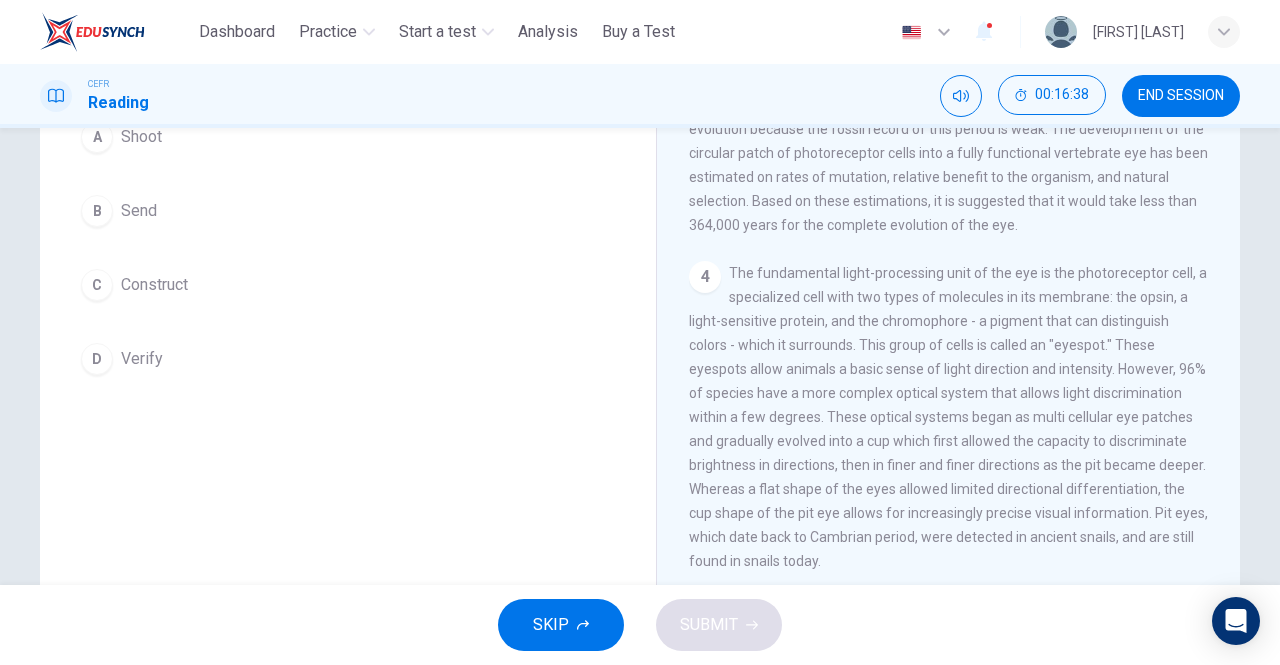scroll, scrollTop: 192, scrollLeft: 0, axis: vertical 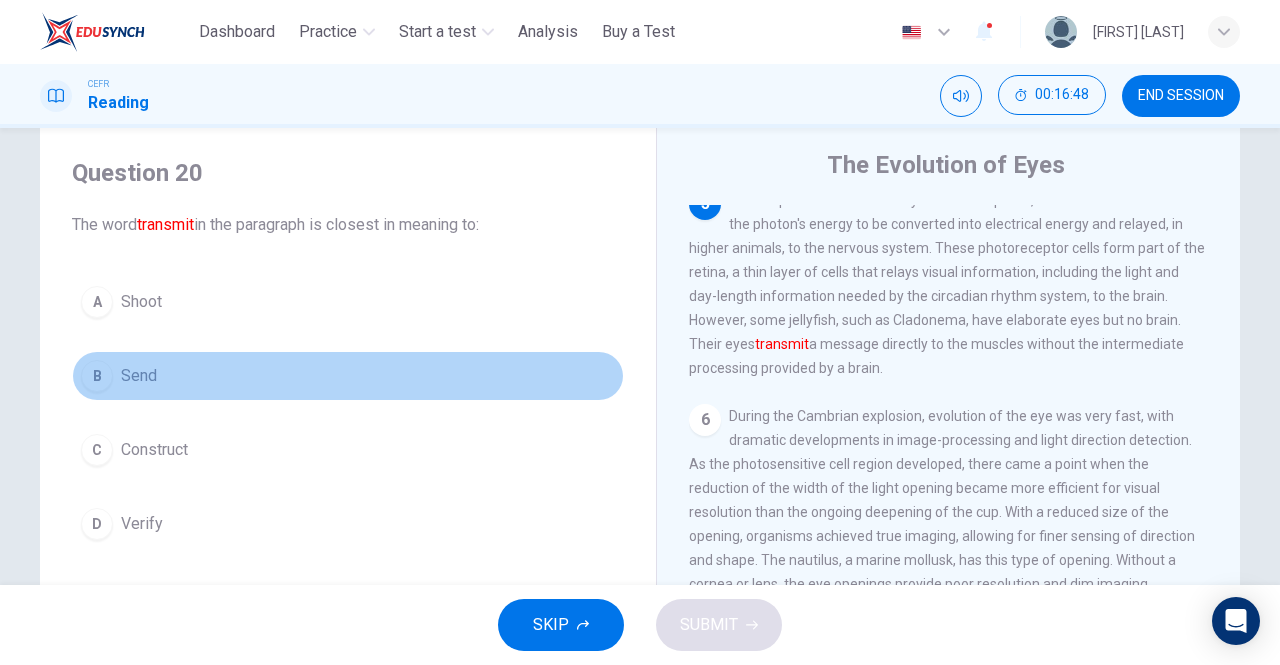 click on "B Send" at bounding box center (348, 376) 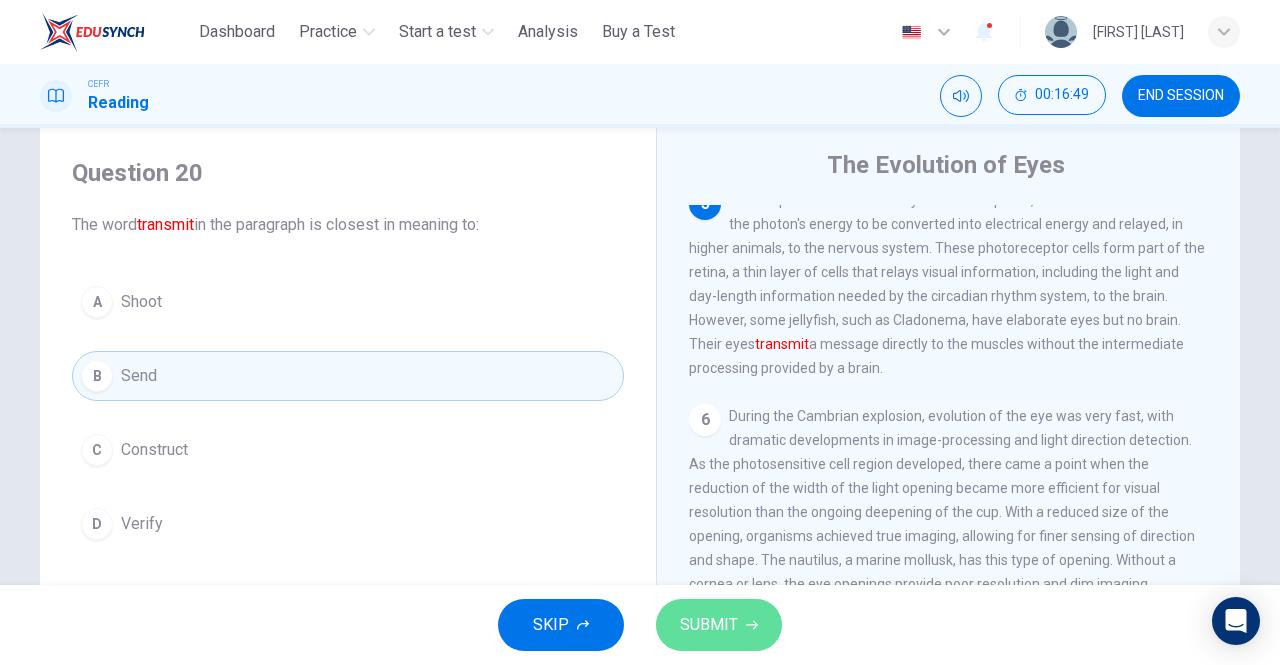 click on "SUBMIT" at bounding box center [709, 625] 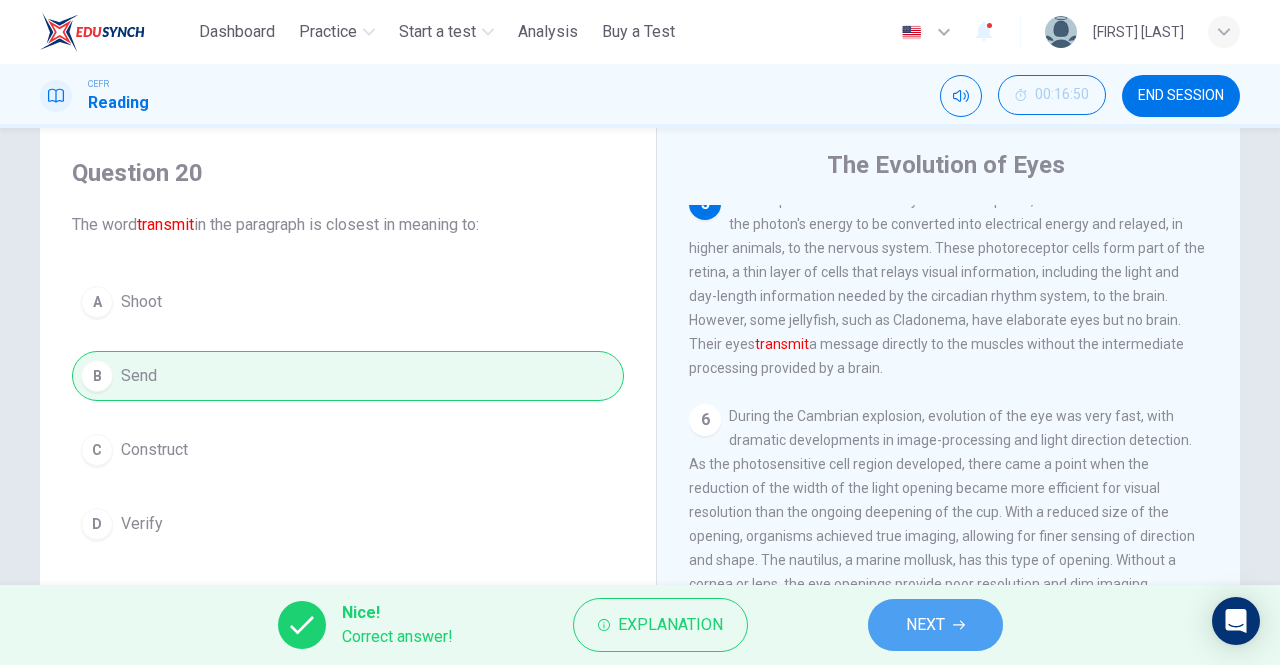 click on "NEXT" at bounding box center (935, 625) 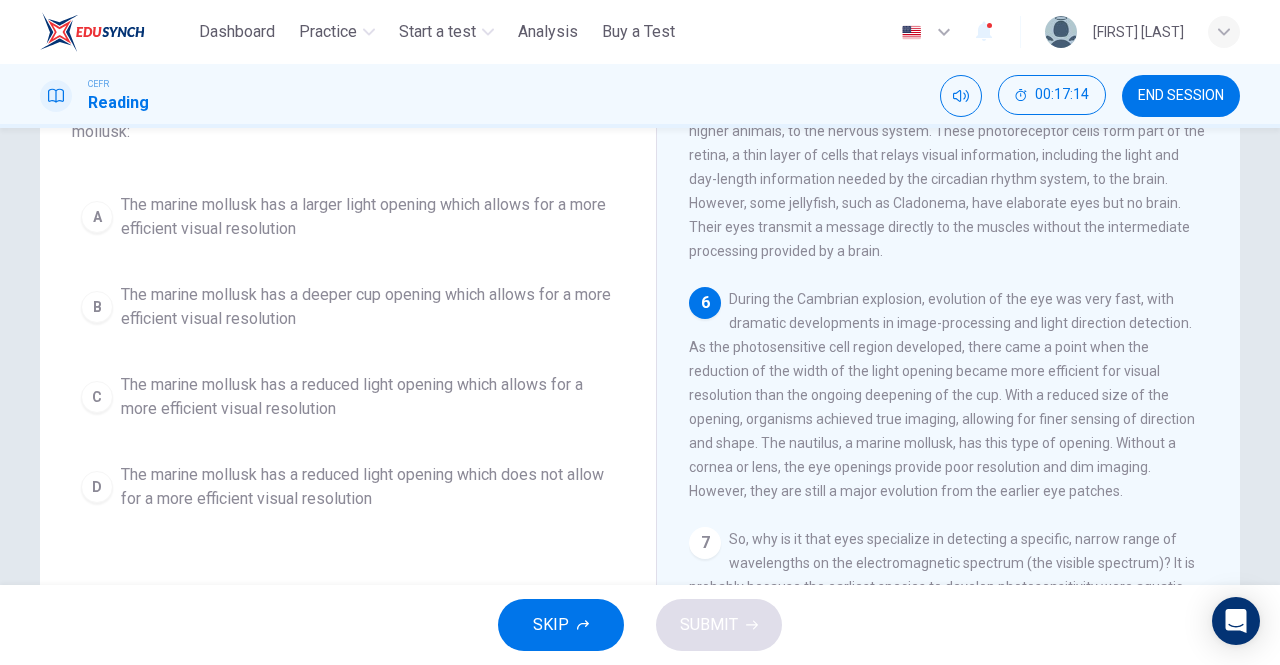 scroll, scrollTop: 169, scrollLeft: 0, axis: vertical 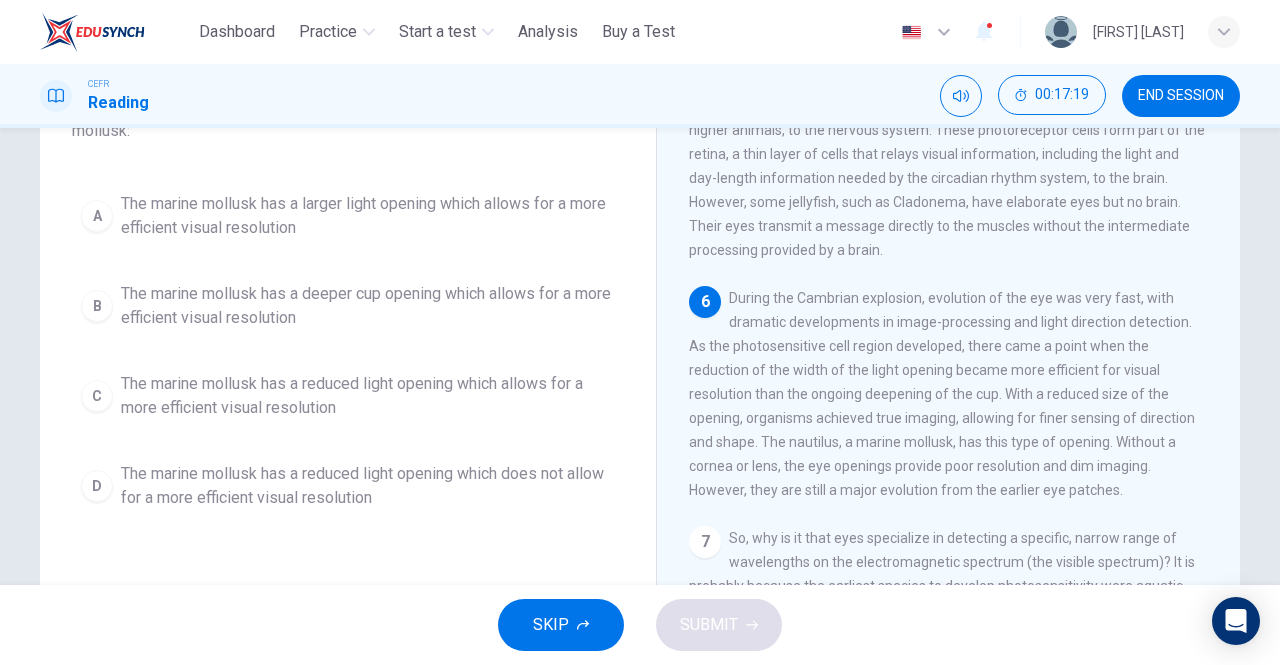 click on "A The marine mollusk has a larger light opening which allows for a more efficient visual resolution B The marine mollusk has a deeper cup opening which allows for a more efficient visual resolution C The marine mollusk has a reduced light opening which allows for a more efficient visual resolution D The marine mollusk has a reduced light opening which does not allow for a more efficient visual resolution" at bounding box center [348, 351] 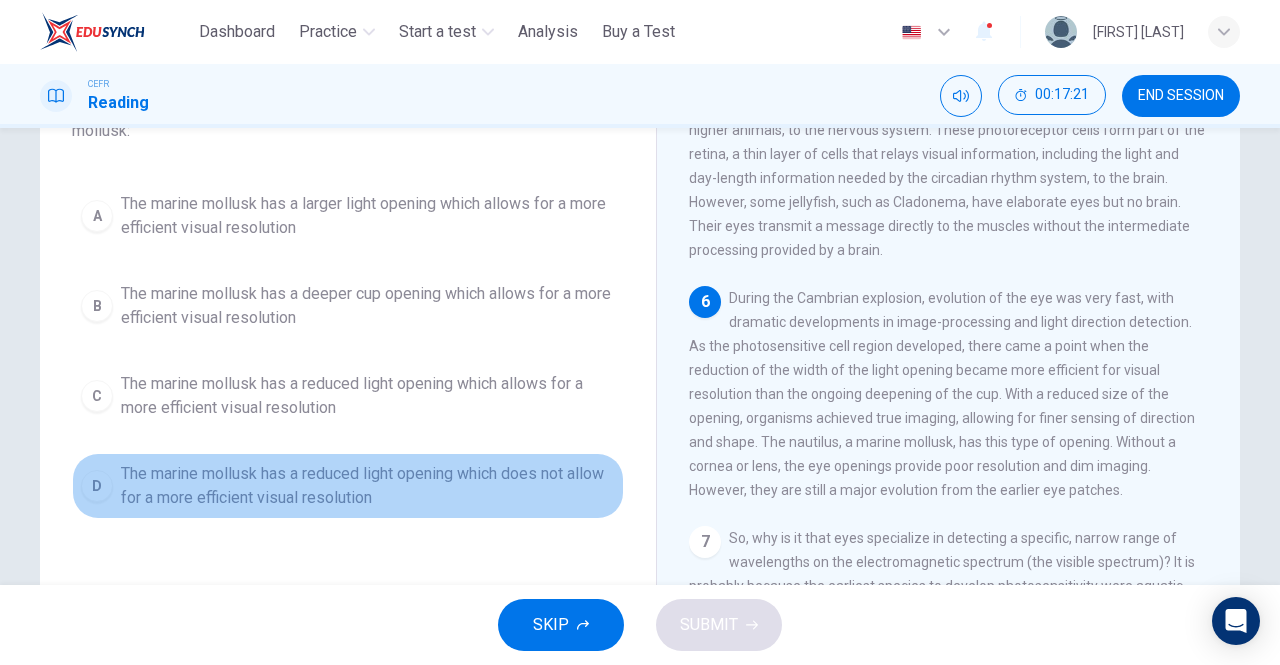 click on "The marine mollusk has a reduced light opening which does not allow for a more efficient visual resolution" at bounding box center (368, 486) 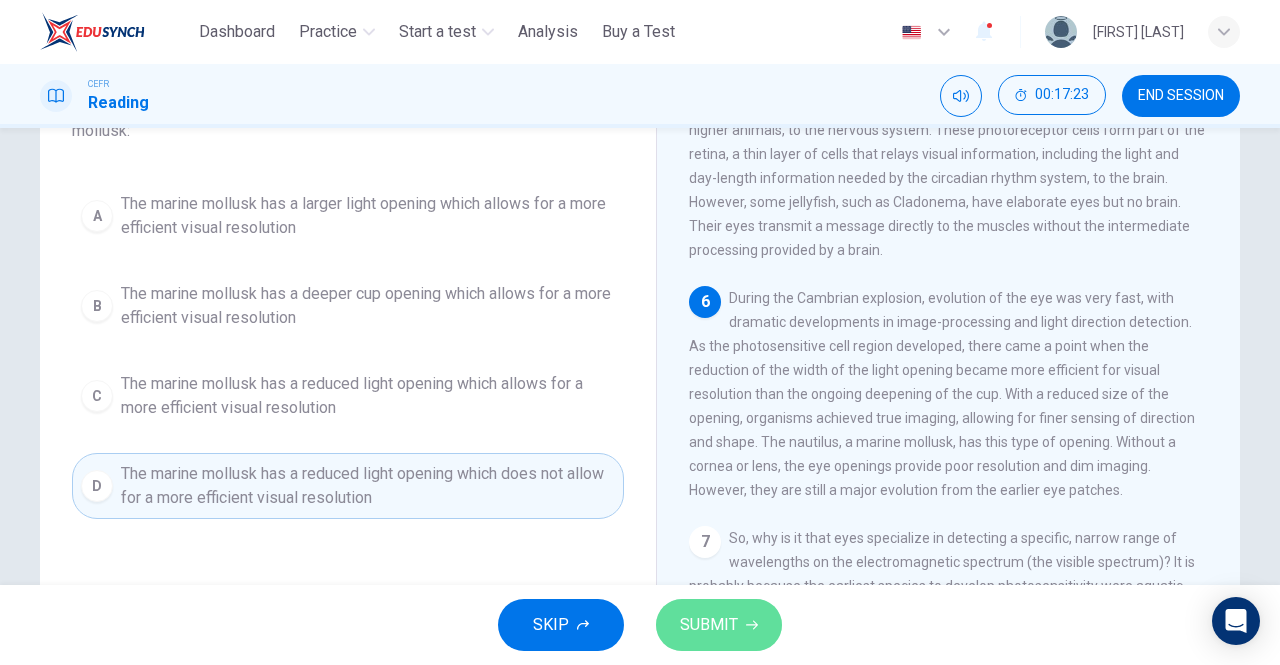 click on "SUBMIT" at bounding box center [709, 625] 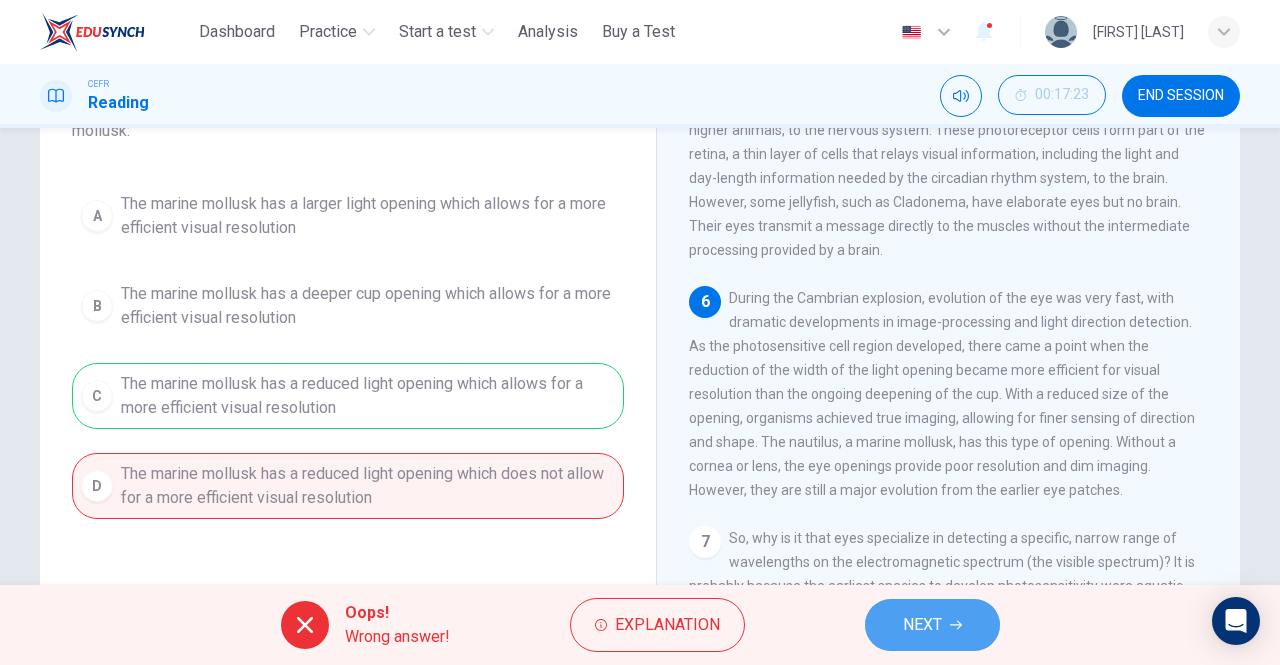 click on "NEXT" at bounding box center [932, 625] 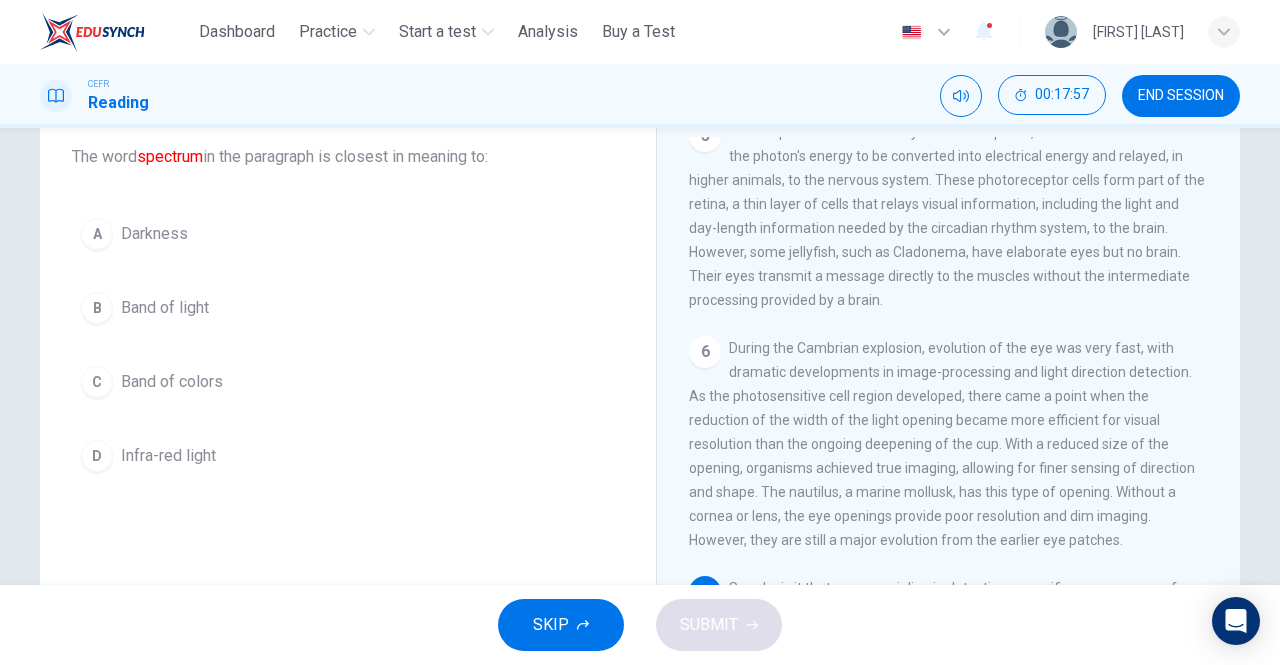 scroll, scrollTop: 118, scrollLeft: 0, axis: vertical 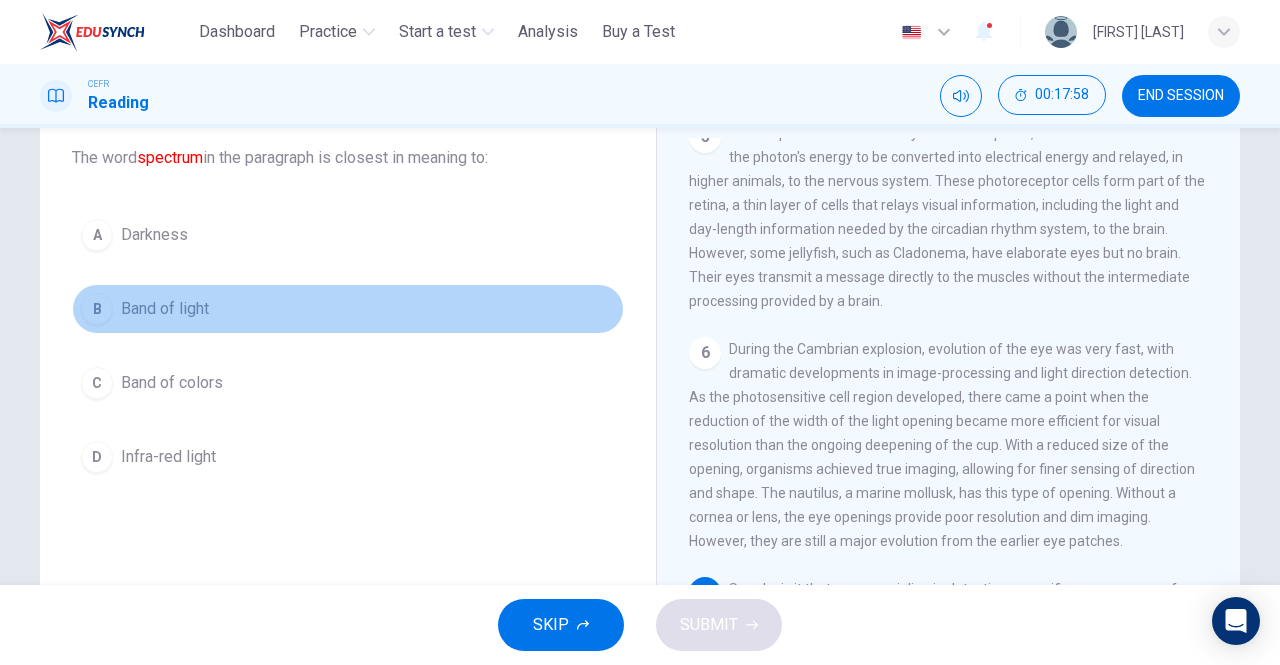 click on "Band of light" at bounding box center [165, 309] 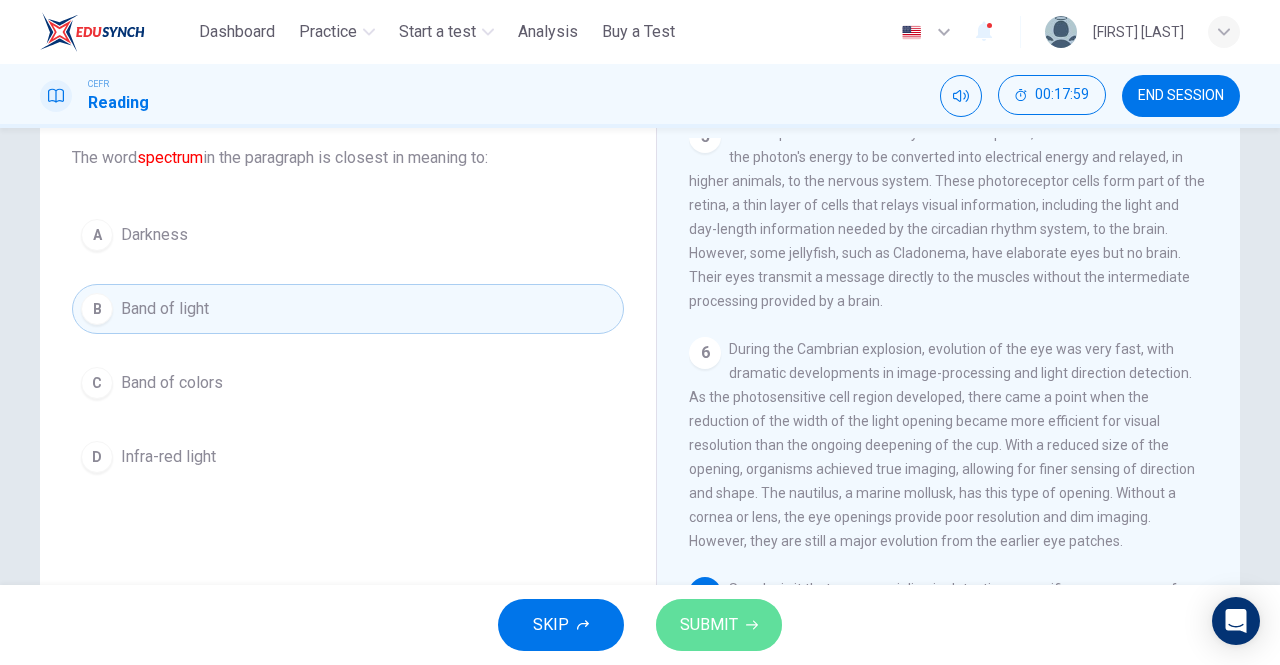 click 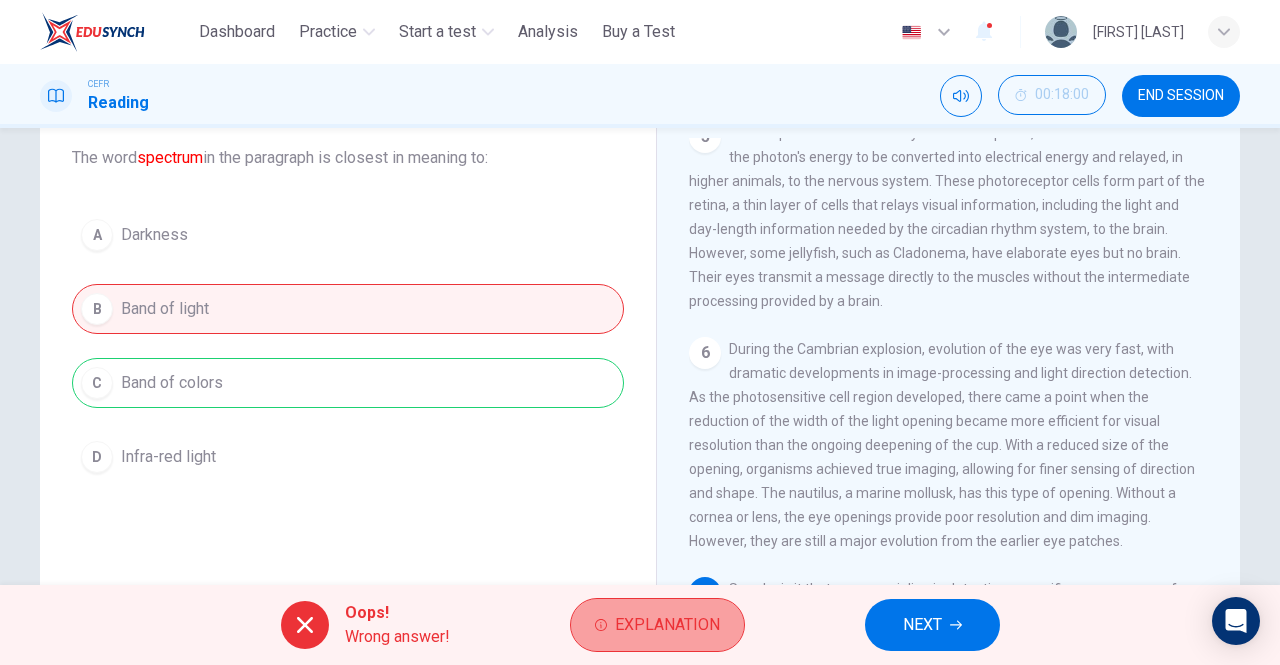 click on "Explanation" at bounding box center [667, 625] 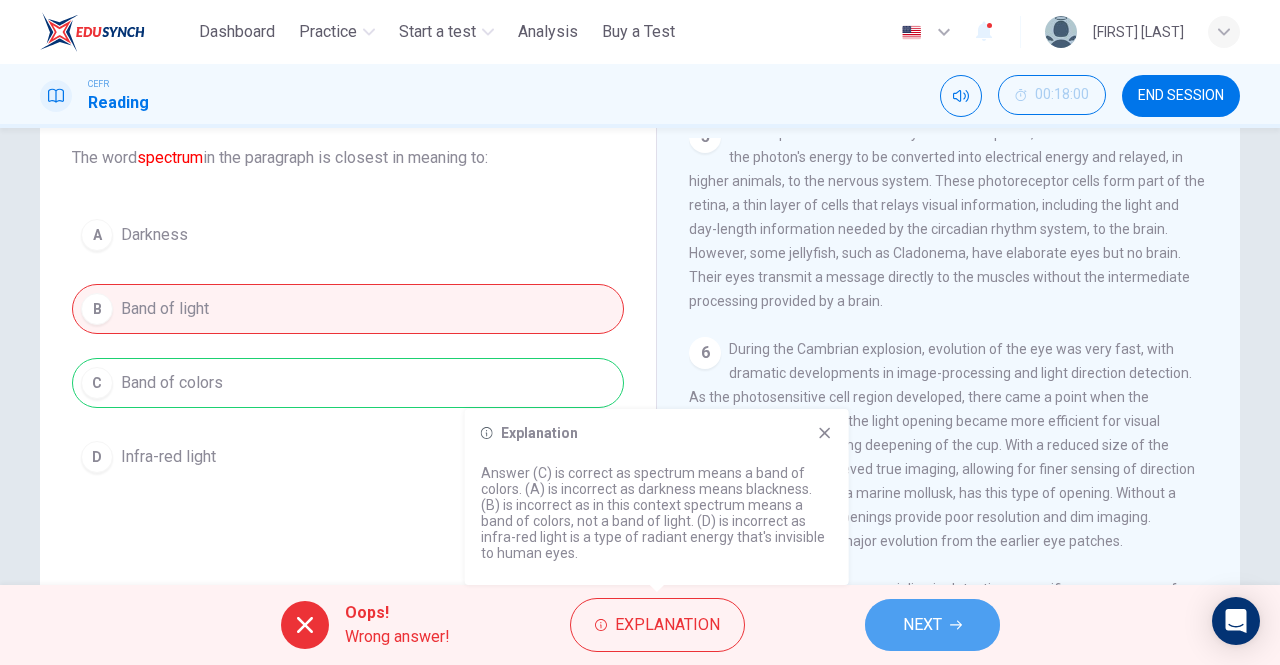 click on "NEXT" at bounding box center (922, 625) 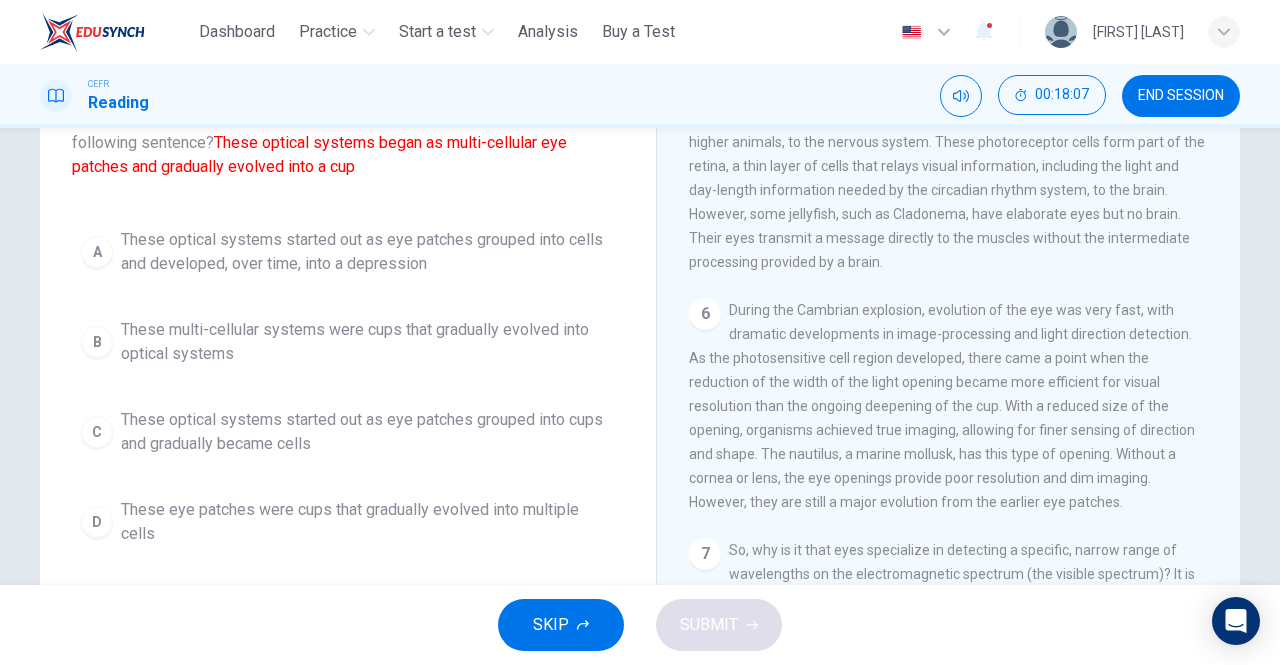scroll, scrollTop: 160, scrollLeft: 0, axis: vertical 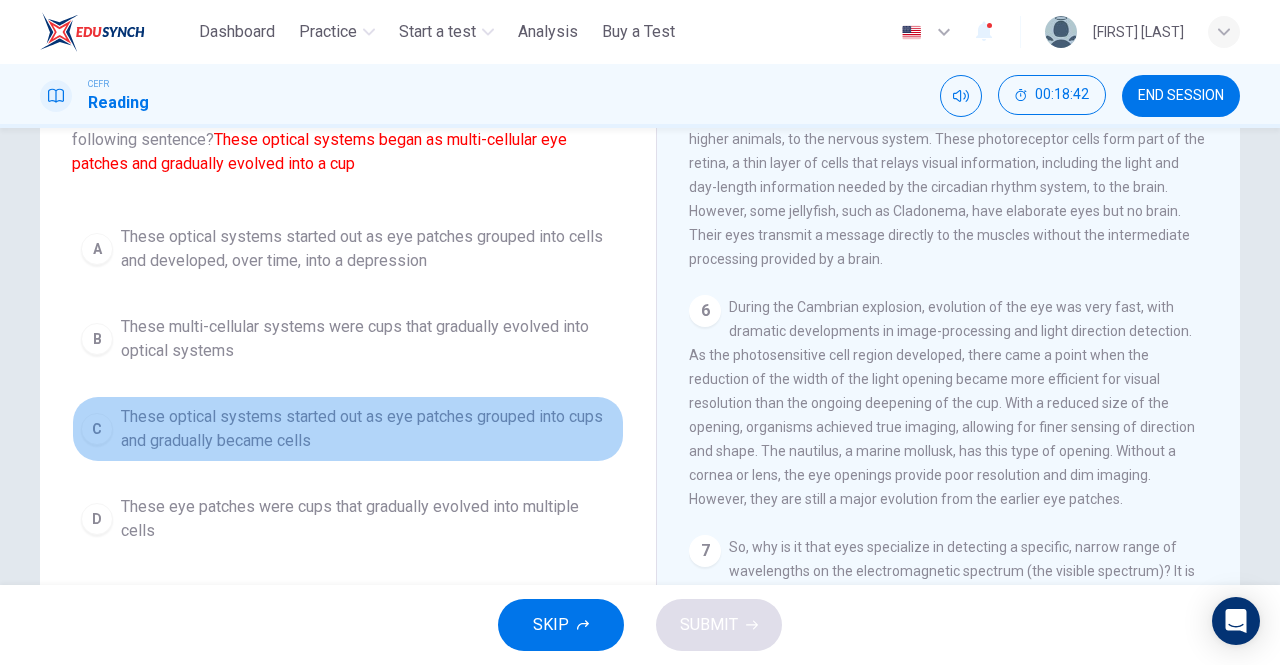 click on "These optical systems started out as eye patches grouped into cups and gradually became cells" at bounding box center (368, 429) 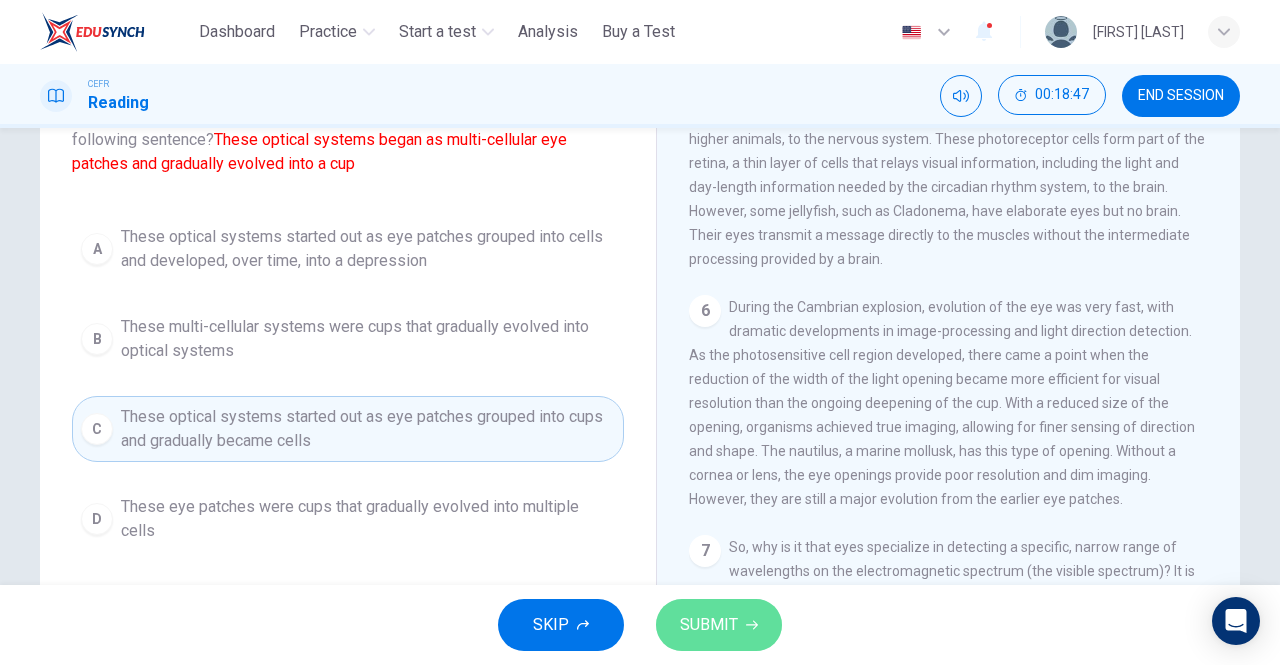 click on "SUBMIT" at bounding box center [719, 625] 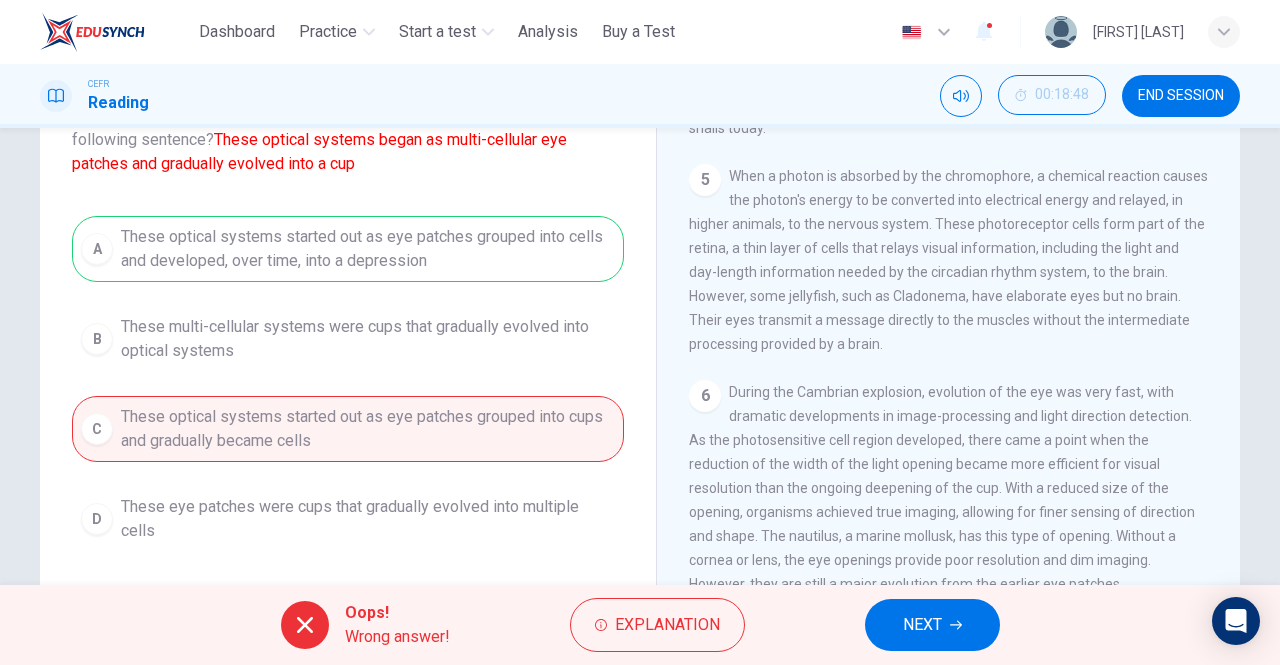 scroll, scrollTop: 819, scrollLeft: 0, axis: vertical 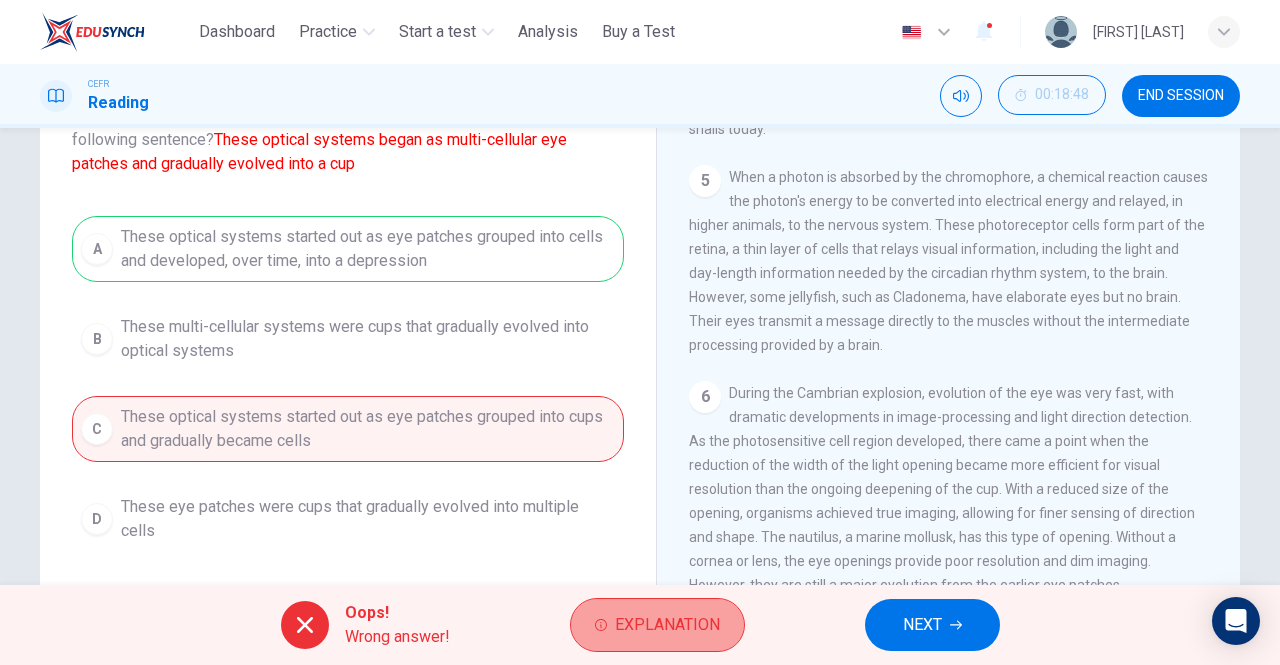 click on "Explanation" at bounding box center (667, 625) 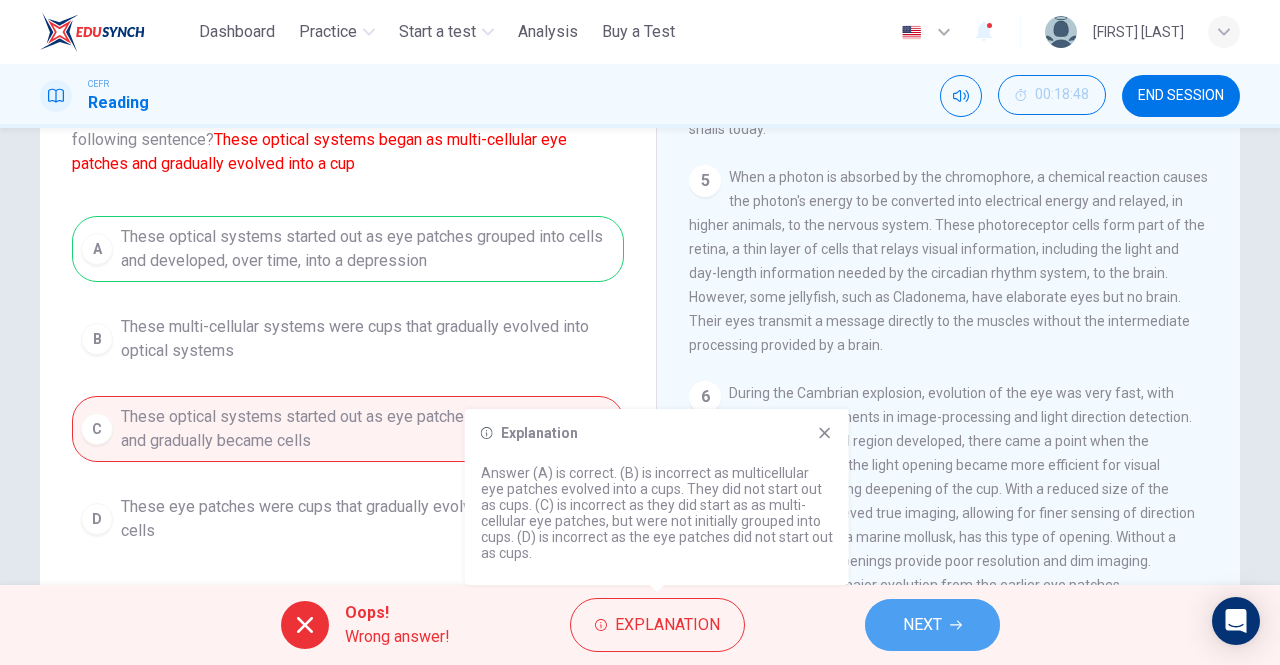 click on "NEXT" at bounding box center (932, 625) 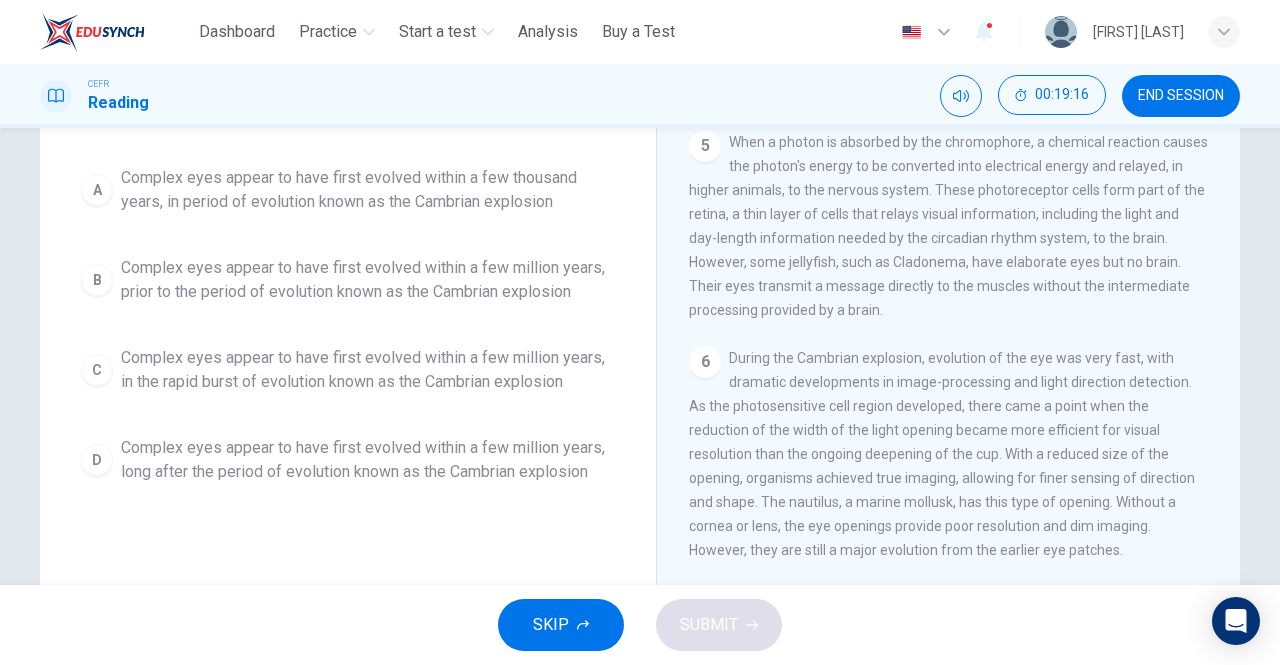 scroll, scrollTop: 196, scrollLeft: 0, axis: vertical 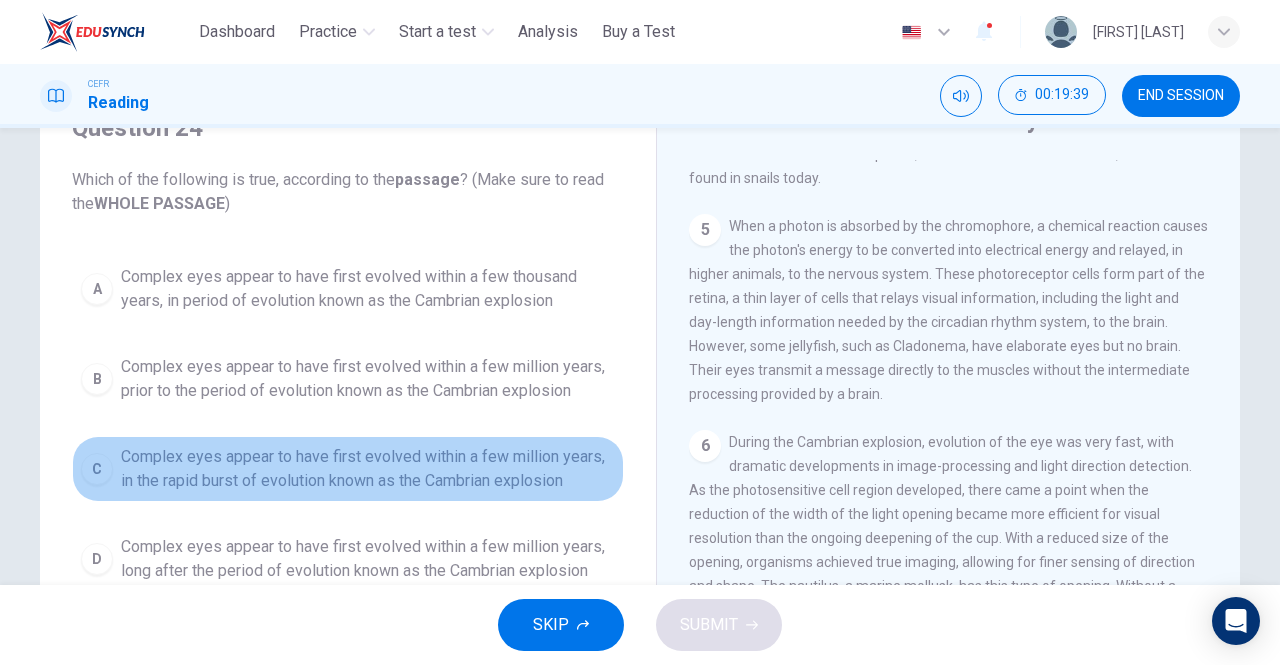click on "Complex eyes appear to have first evolved within a few million years, in the rapid burst of evolution known as the Cambrian explosion" at bounding box center [368, 469] 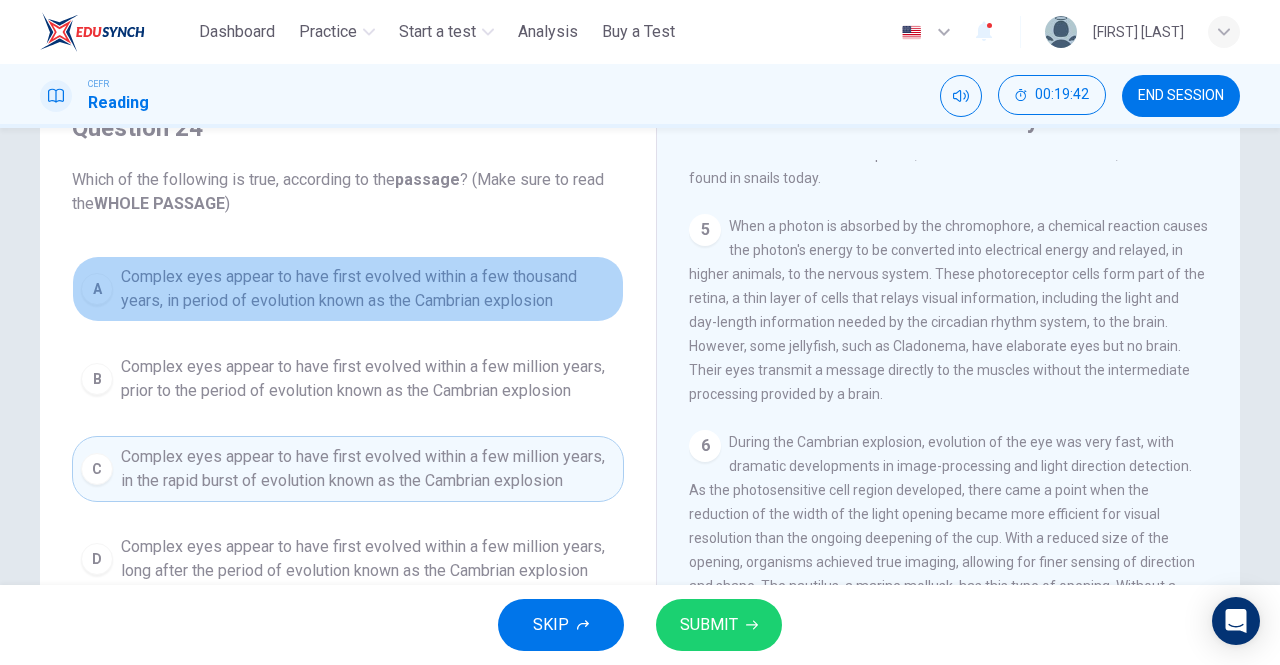 click on "A Complex eyes appear to have first evolved within a few thousand years, in period of evolution known as the Cambrian explosion" at bounding box center (348, 289) 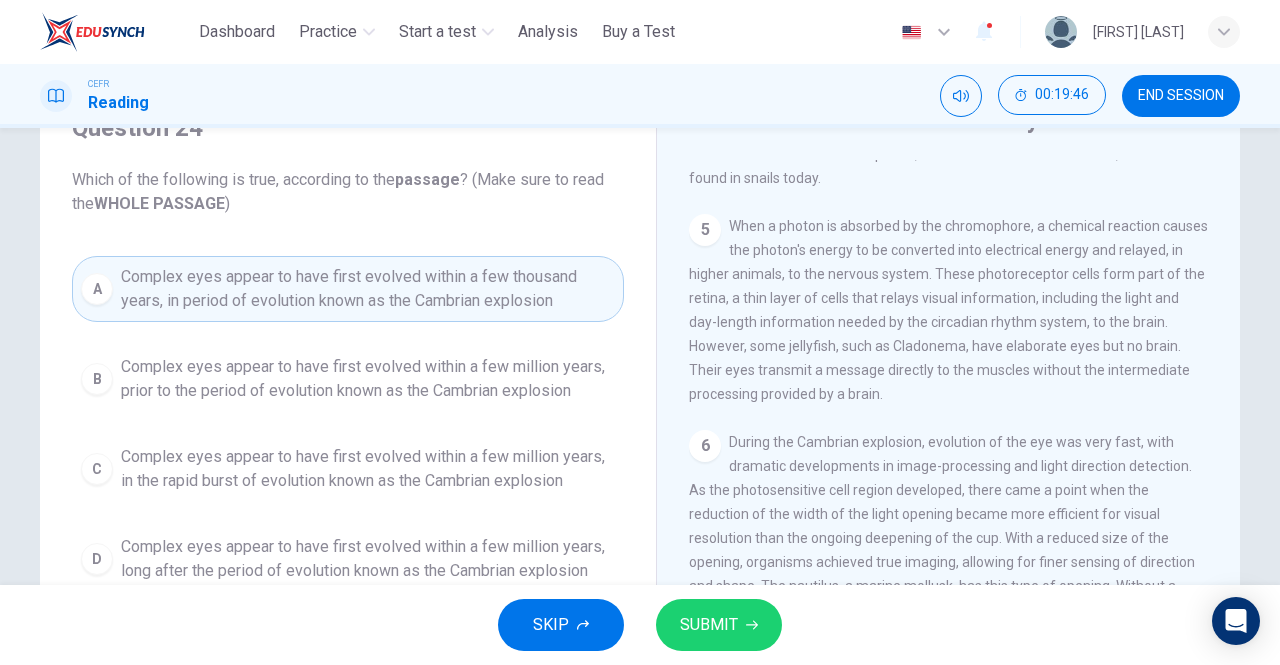 click on "Complex eyes appear to have first evolved within a few thousand years, in period of evolution known as the Cambrian explosion" at bounding box center [368, 289] 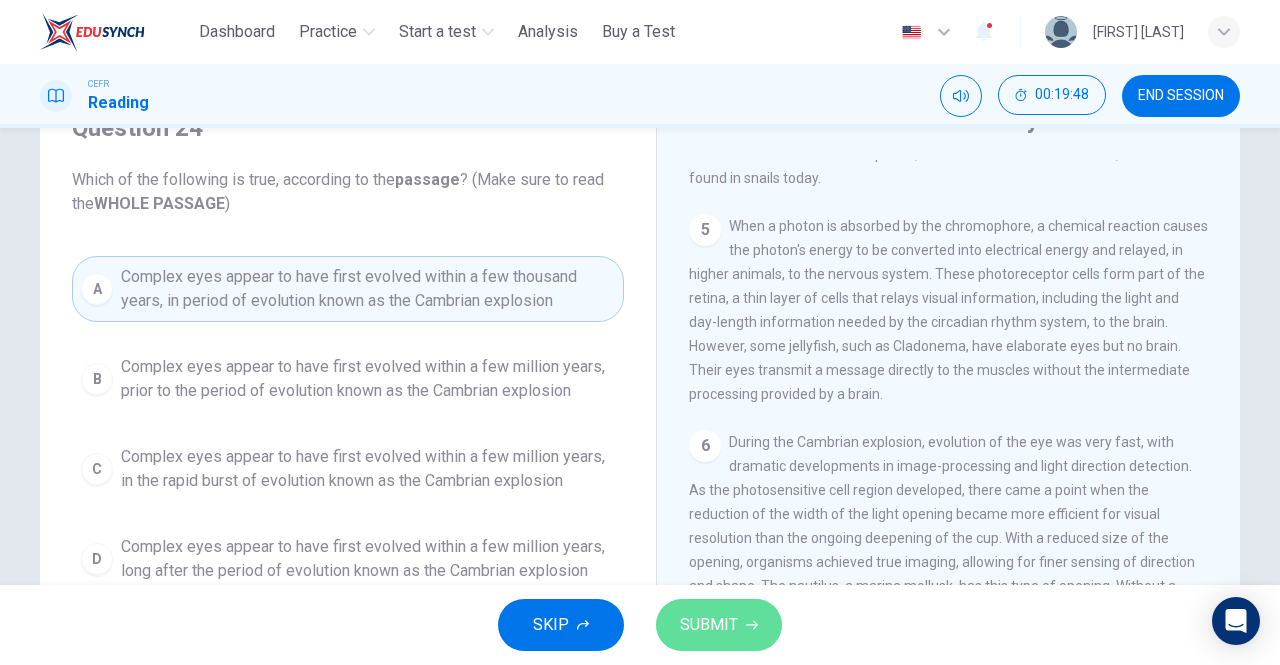 click on "SUBMIT" at bounding box center [709, 625] 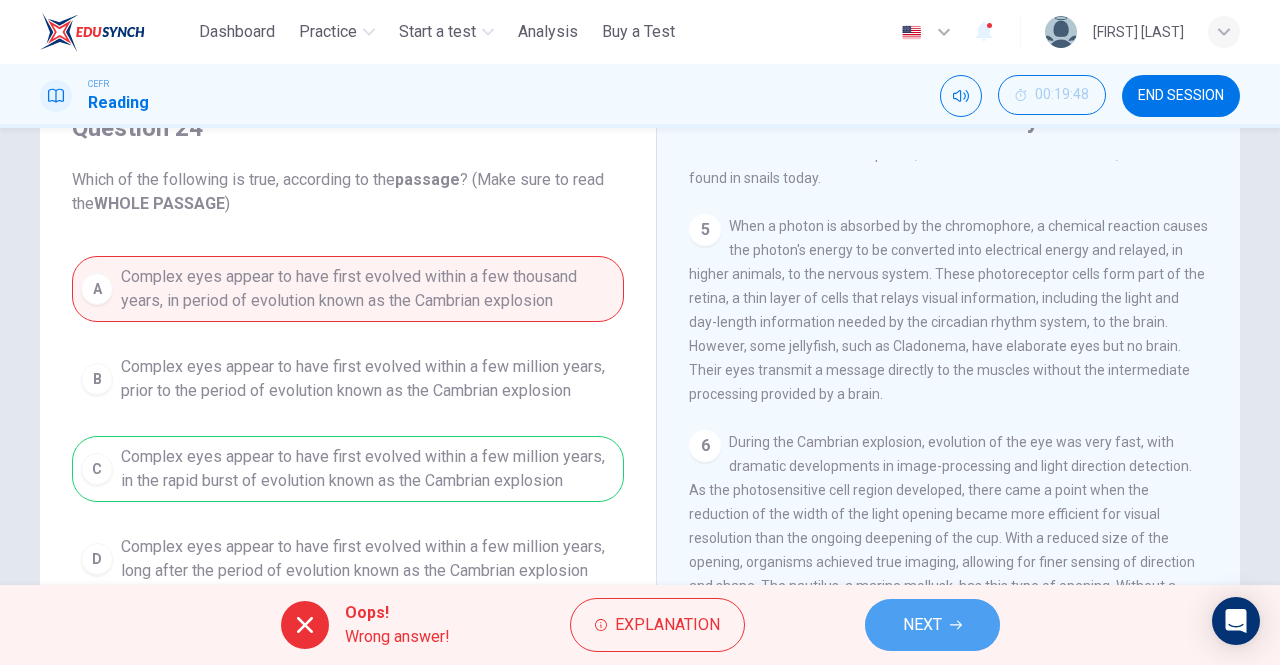 click on "NEXT" at bounding box center [922, 625] 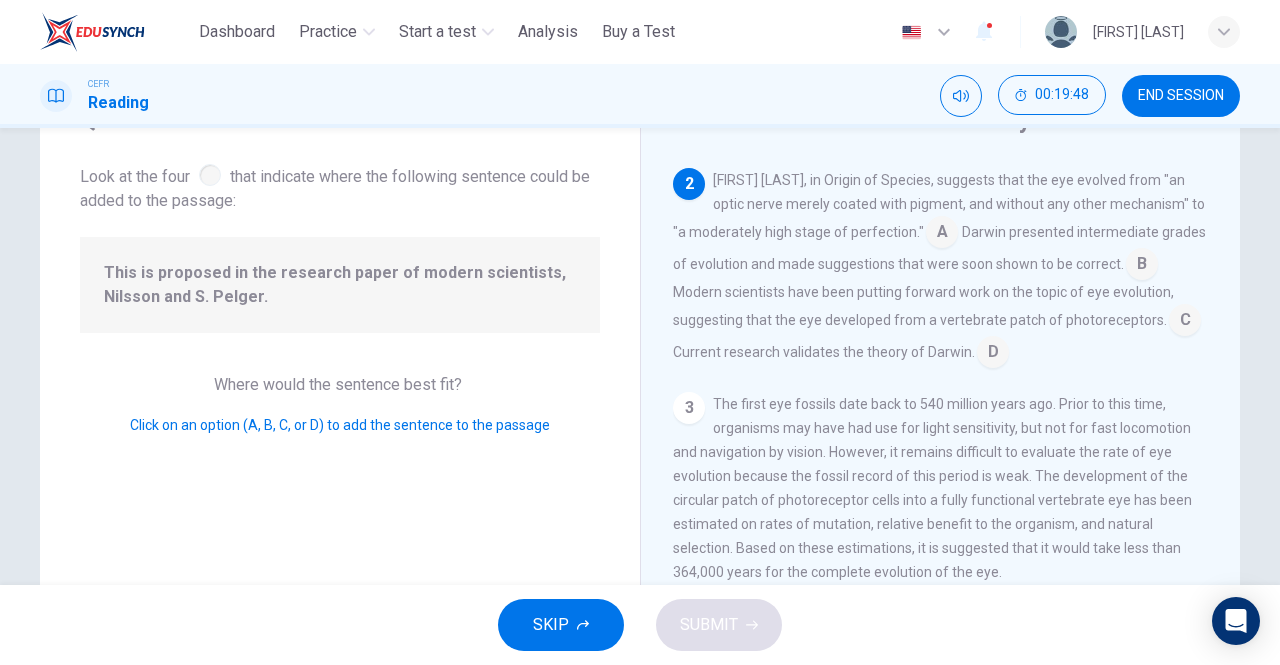 scroll, scrollTop: 147, scrollLeft: 0, axis: vertical 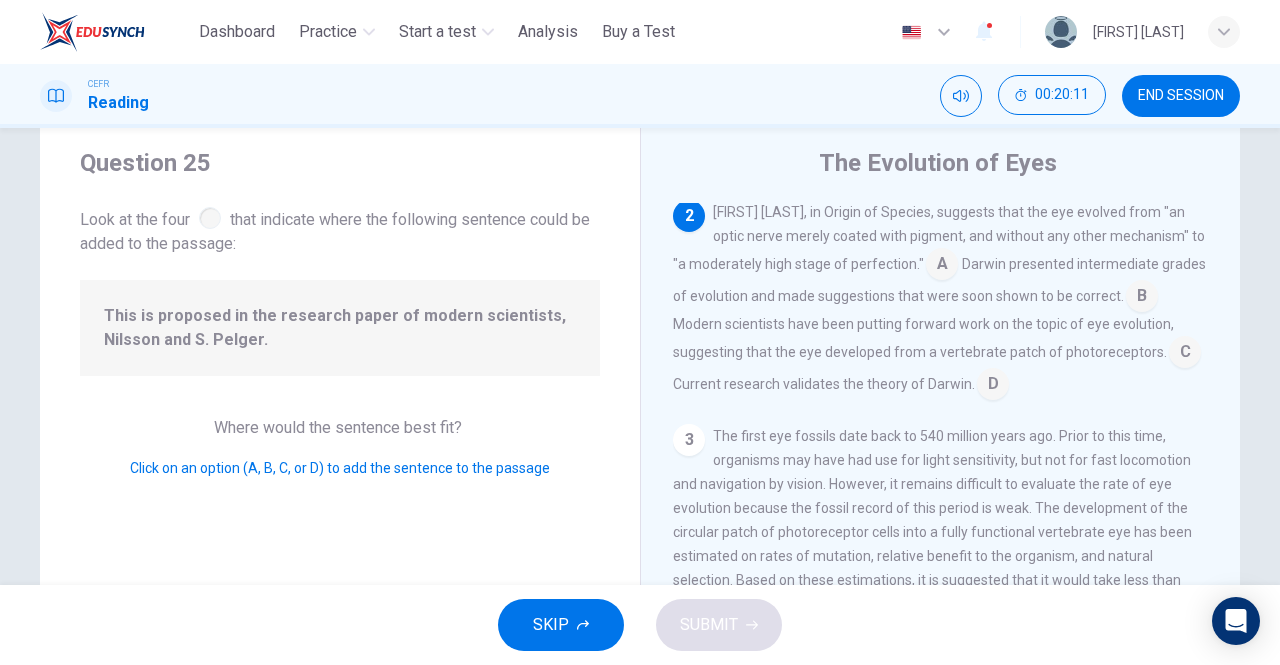 click at bounding box center (1142, 298) 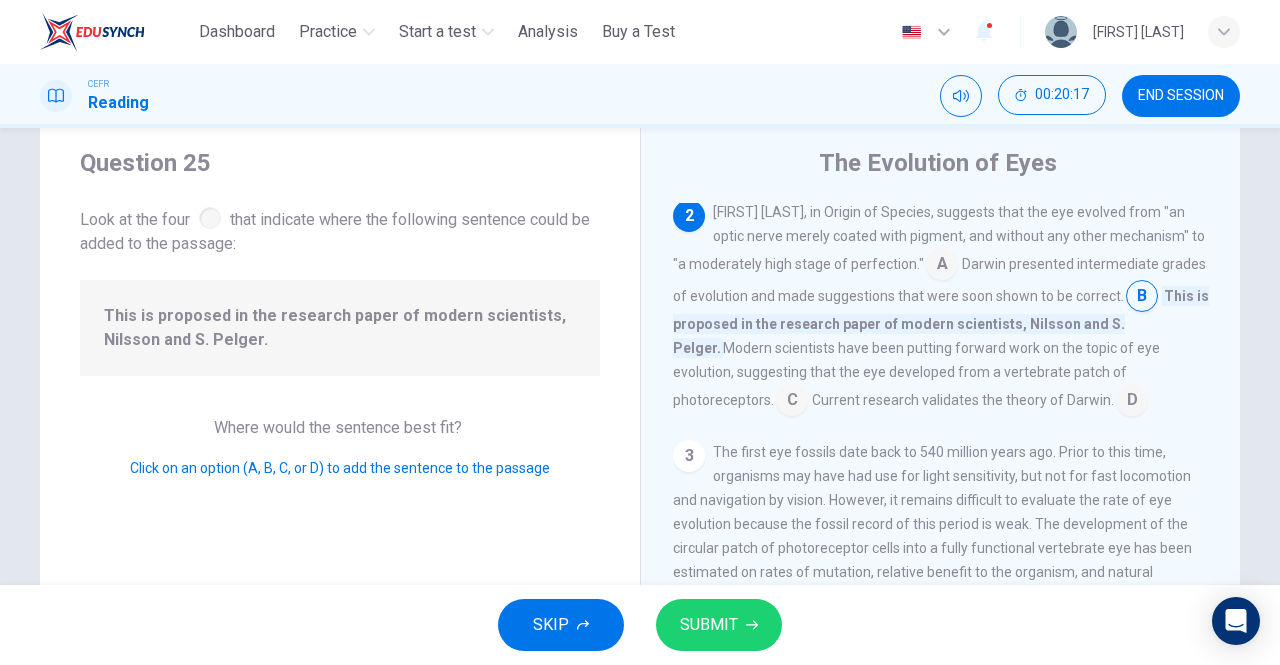 click at bounding box center (792, 402) 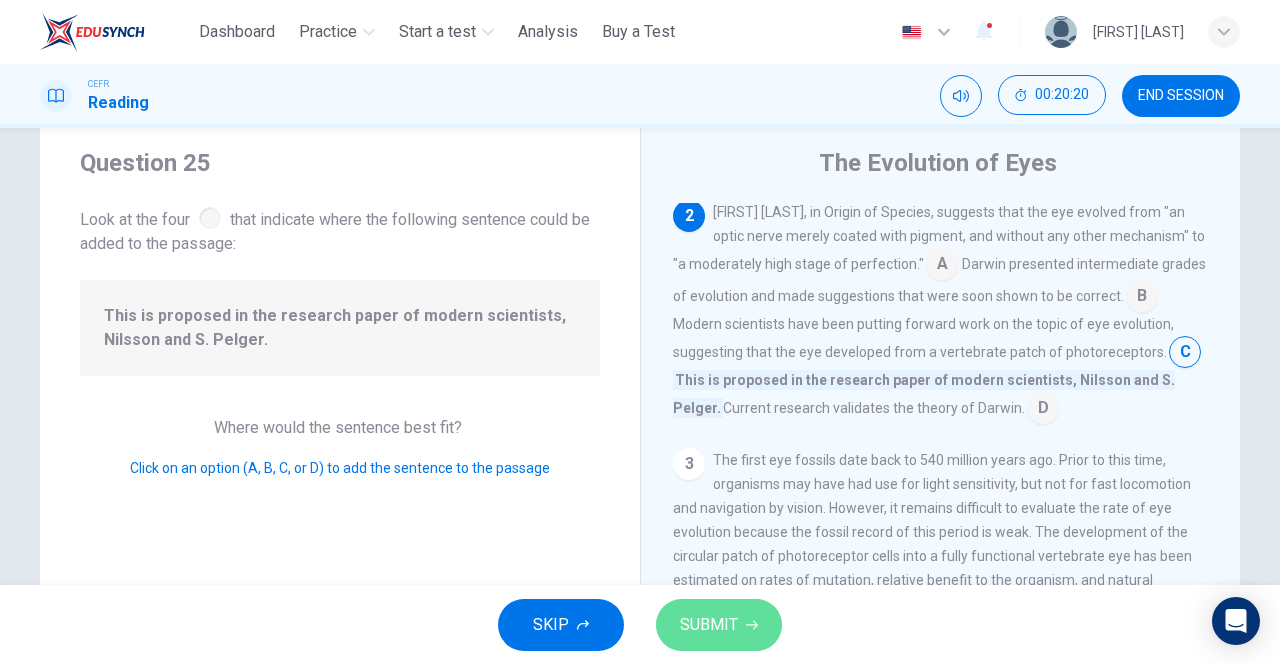click on "SUBMIT" at bounding box center [709, 625] 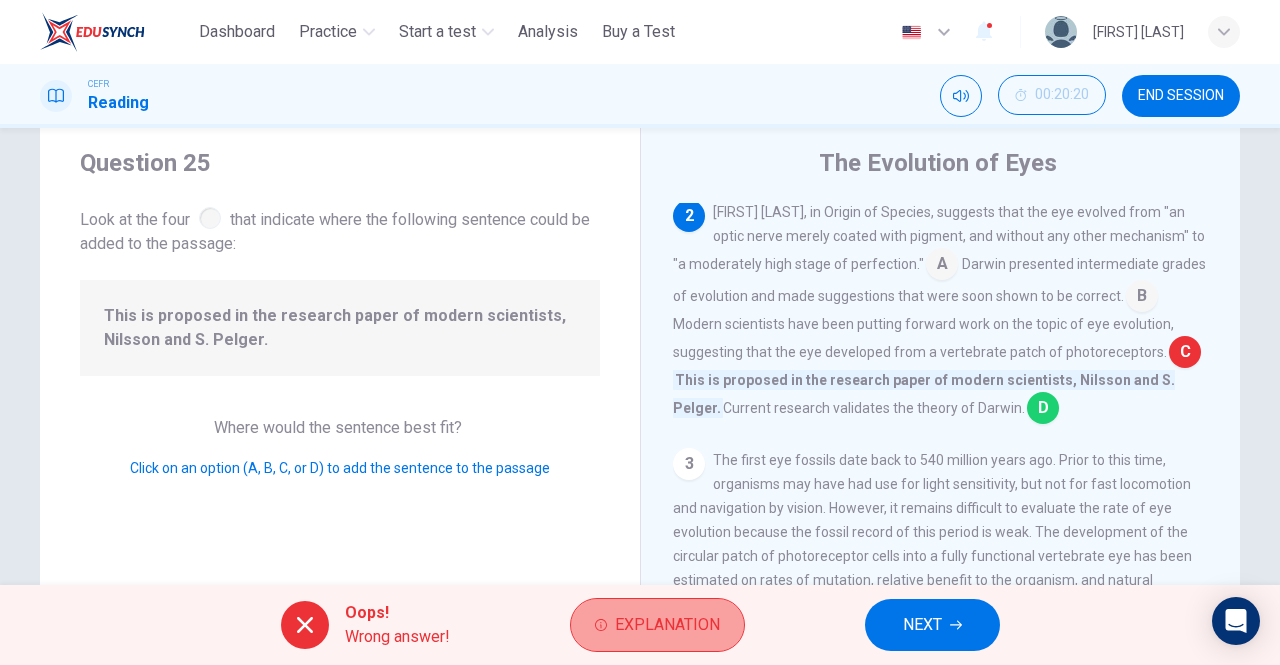 click on "Explanation" at bounding box center (657, 625) 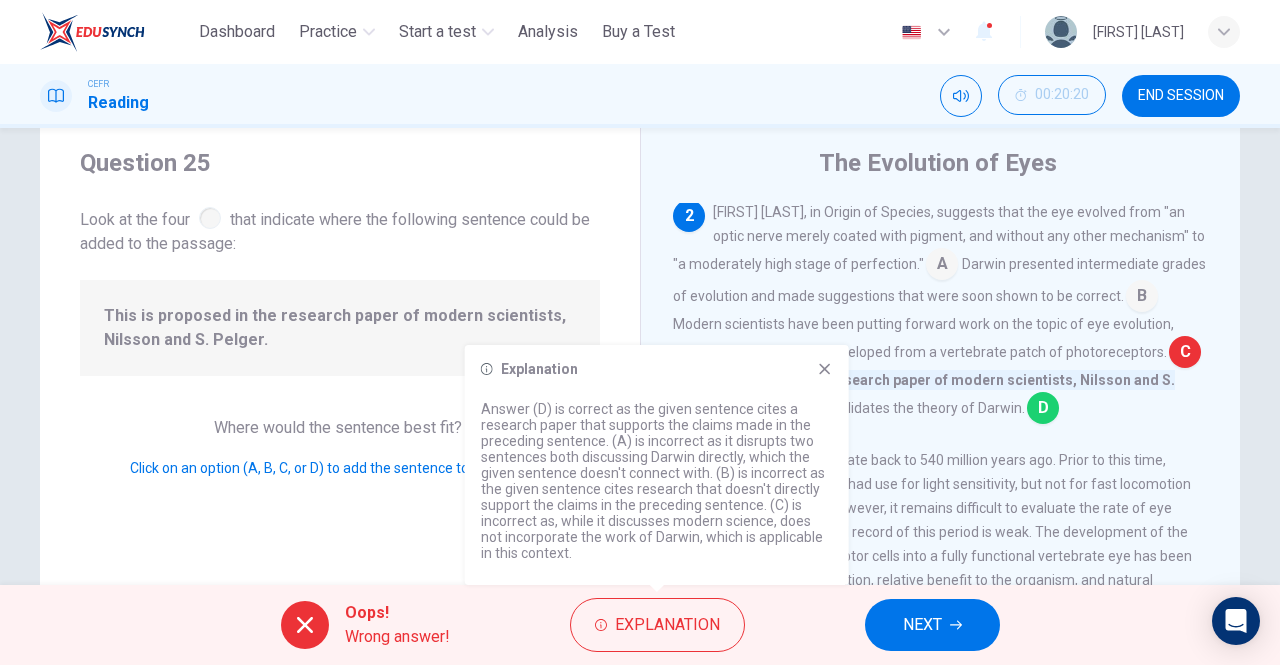 click on "Explanation Answer (D) is correct as the given sentence cites a research paper that supports the claims made in the preceding sentence. (A) is incorrect as it disrupts two sentences both discussing Darwin directly, which the given sentence doesn't connect with. (B) is incorrect as the given sentence cites research that doesn't directly support the claims in the preceding sentence. (C) is incorrect as, while it discusses modern science, does not incorporate the work of Darwin, which is applicable in this context." at bounding box center [657, 465] 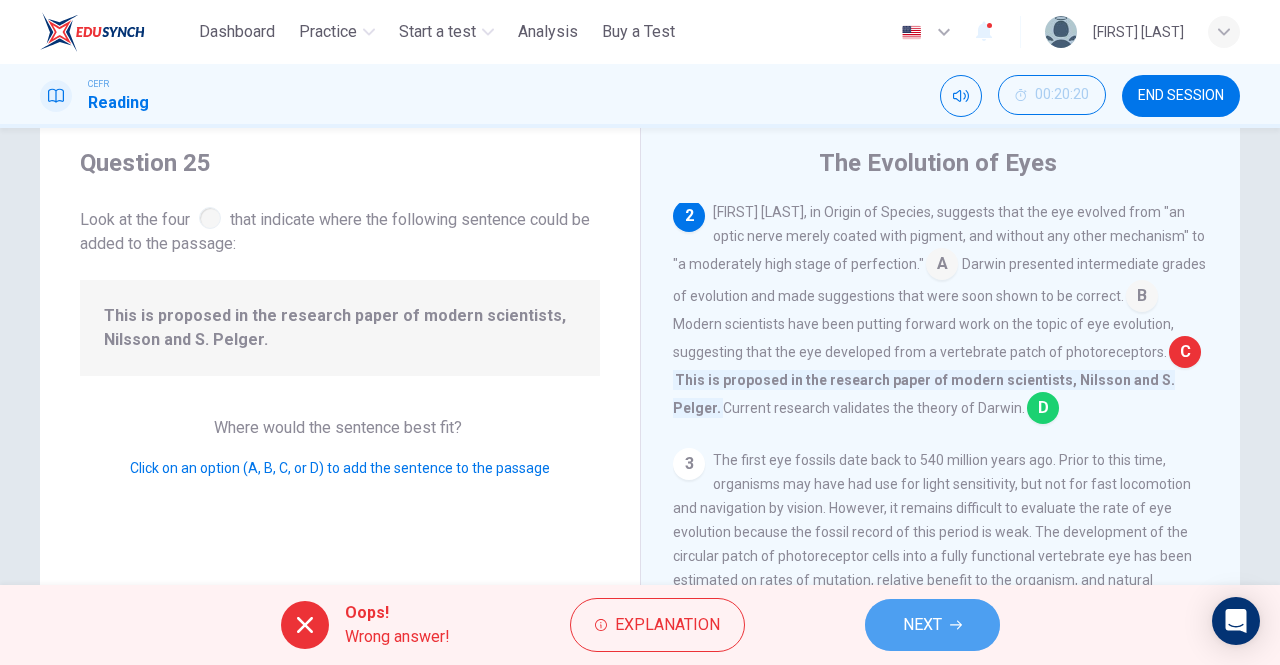 click on "NEXT" at bounding box center (932, 625) 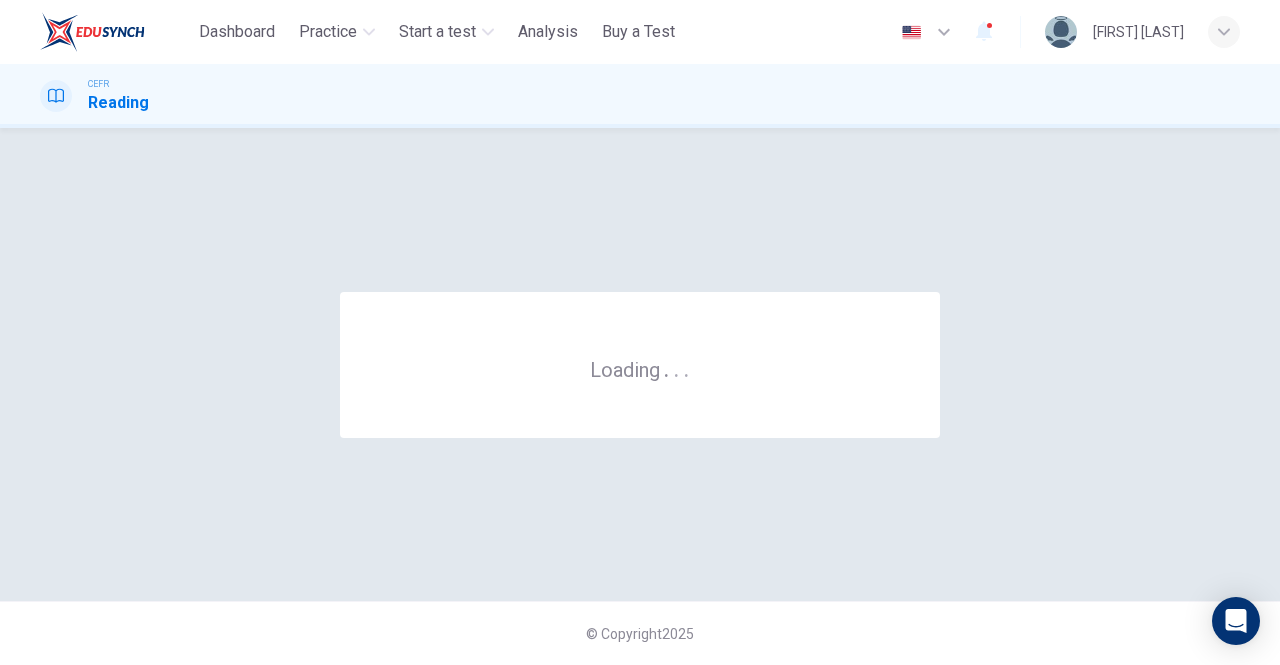 scroll, scrollTop: 0, scrollLeft: 0, axis: both 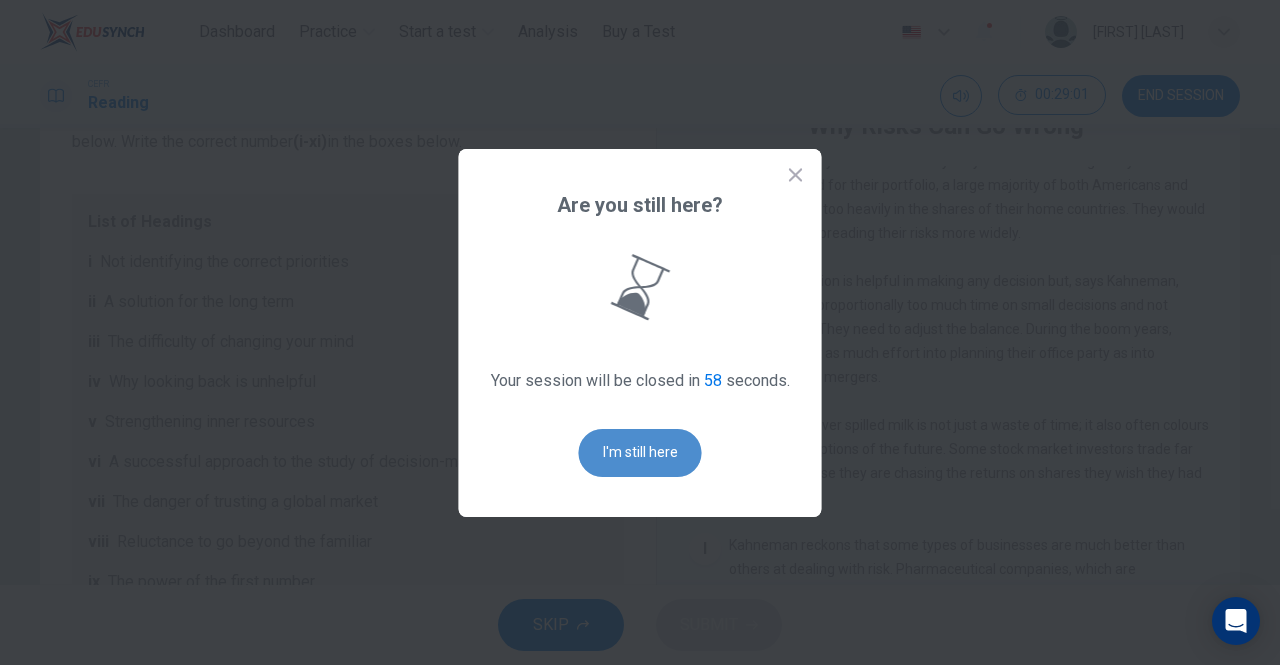 click on "I'm still here" at bounding box center [640, 453] 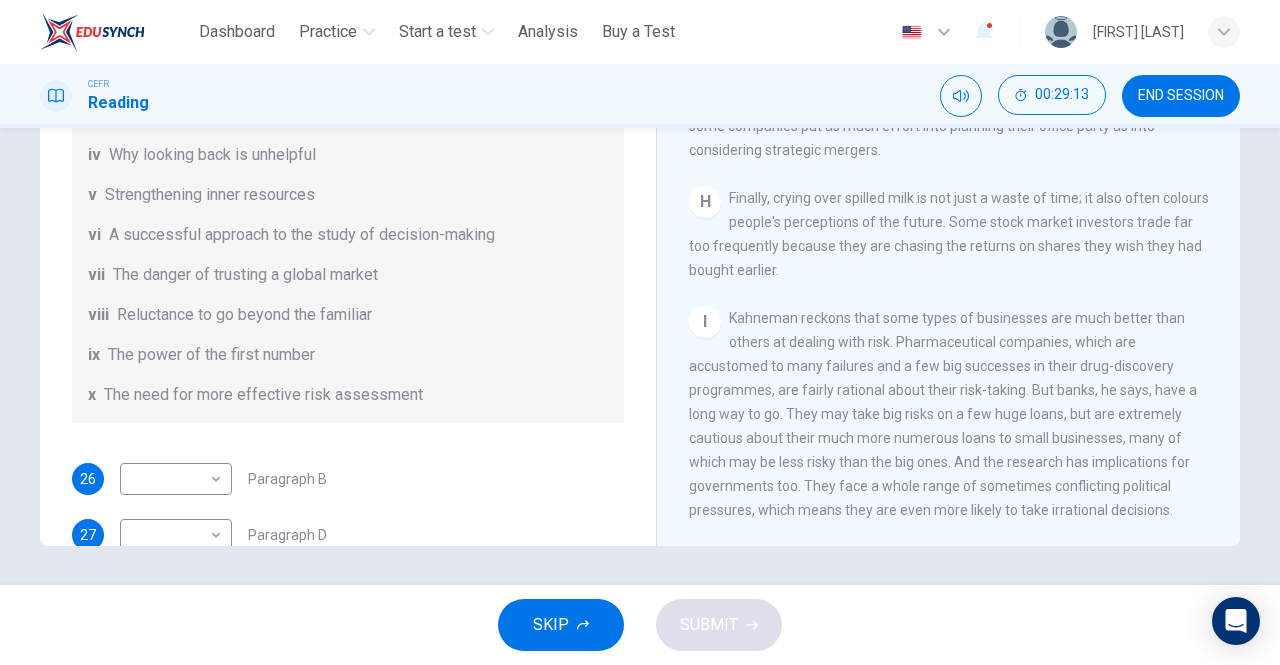 scroll, scrollTop: 318, scrollLeft: 0, axis: vertical 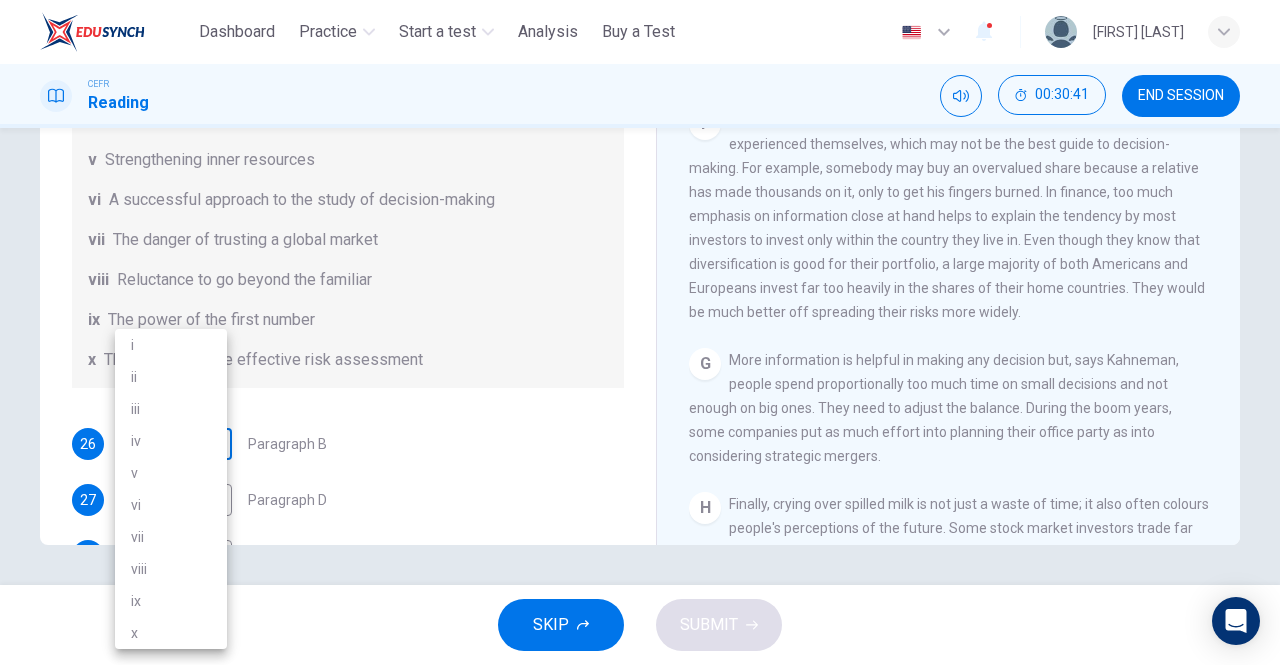click on "This site uses cookies, as explained in our  Privacy Policy . If you agree to the use of cookies, please click the Accept button and continue to browse our site.   Privacy Policy Accept Dashboard Practice Start a test Analysis Buy a Test English ** ​ Christabella Charles CEFR Reading 00:30:41 END SESSION Questions 26 - 31 Reading Passage 1 has nine paragraphs  A-I
Choose the correct heading for Paragraphs  B  and  D-H  from the list of headings below.
Write the correct number  (i-xi)  in the boxes below. List of Headings i Not identifying the correct priorities ii A solution for the long term iii The difficulty of changing your mind iv Why looking back is unhelpful v Strengthening inner resources vi A successful approach to the study of decision-making vii The danger of trusting a global market viii Reluctance to go beyond the familiar ix The power of the first number x The need for more effective risk assessment 26 ​ ​ Paragraph B 27 ​ ​ Paragraph D 28 ​ ​ Paragraph E 29 ​ ​ Paragraph F" at bounding box center [640, 332] 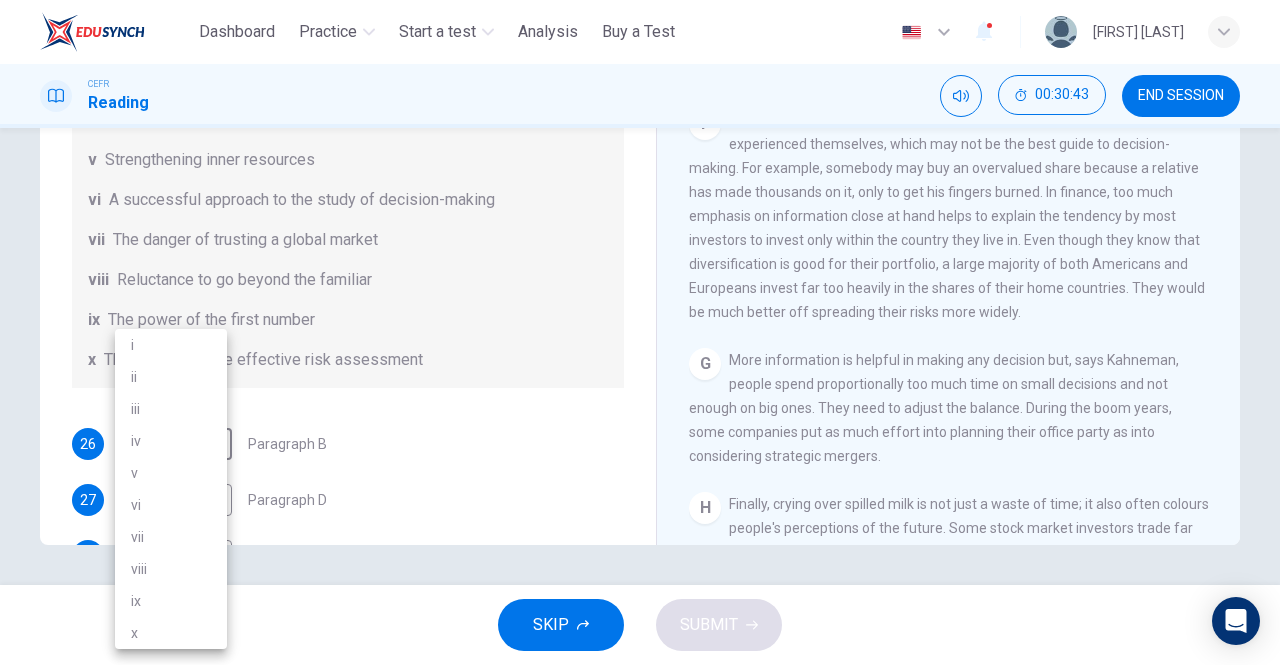 click at bounding box center [640, 332] 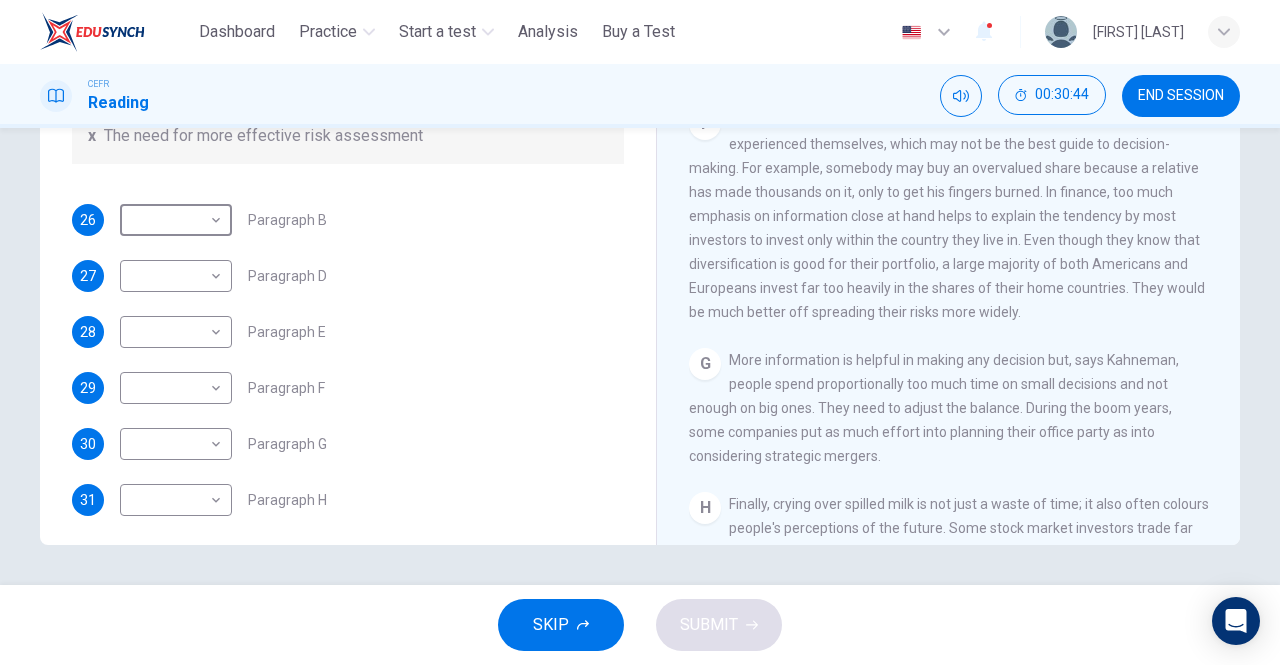 scroll, scrollTop: 375, scrollLeft: 0, axis: vertical 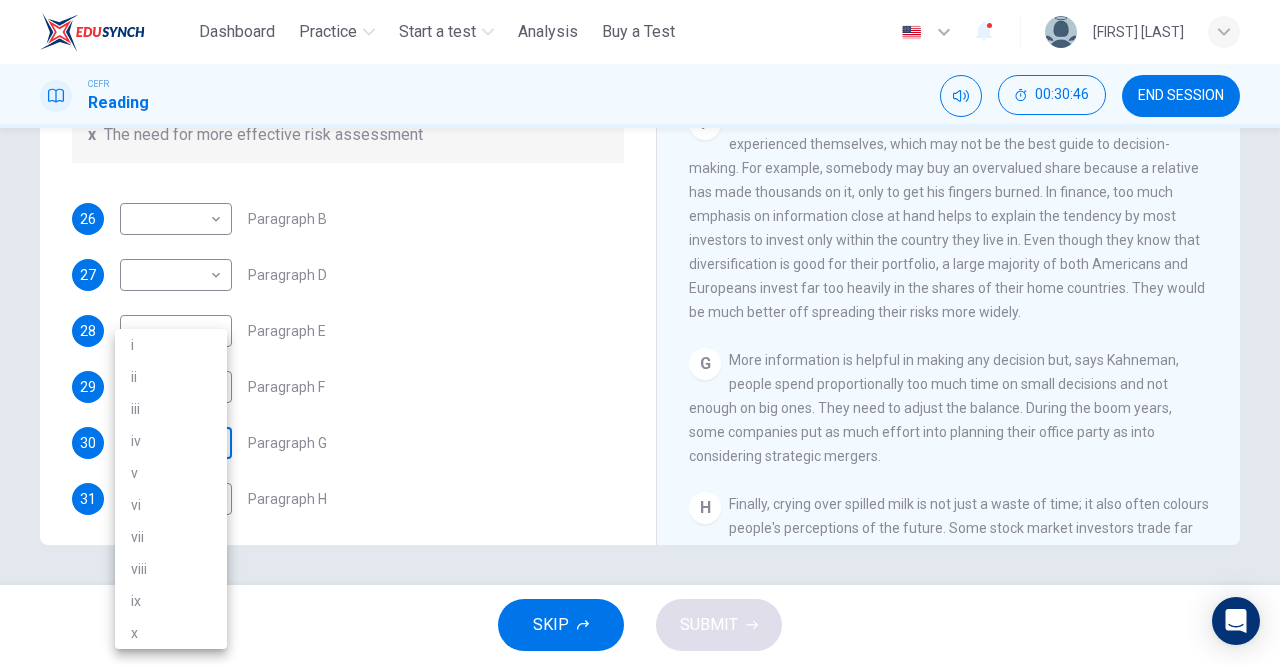 click on "This site uses cookies, as explained in our  Privacy Policy . If you agree to the use of cookies, please click the Accept button and continue to browse our site.   Privacy Policy Accept Dashboard Practice Start a test Analysis Buy a Test English ** ​ [FIRST] [LAST] CEFR Reading 00:30:46 END SESSION Questions 26 - 31 Reading Passage 1 has nine paragraphs  A-I
Choose the correct heading for Paragraphs  B  and  D-H  from the list of headings below.
Write the correct number  (i-xi)  in the boxes below. List of Headings i Not identifying the correct priorities ii A solution for the long term iii The difficulty of changing your mind iv Why looking back is unhelpful v Strengthening inner resources vi A successful approach to the study of decision-making vii The danger of trusting a global market viii Reluctance to go beyond the familiar ix The power of the first number x The need for more effective risk assessment 26 ​ ​ Paragraph B 27 ​ ​ Paragraph D 28 ​ ​ Paragraph E 29 ​ ​ Paragraph F" at bounding box center [640, 332] 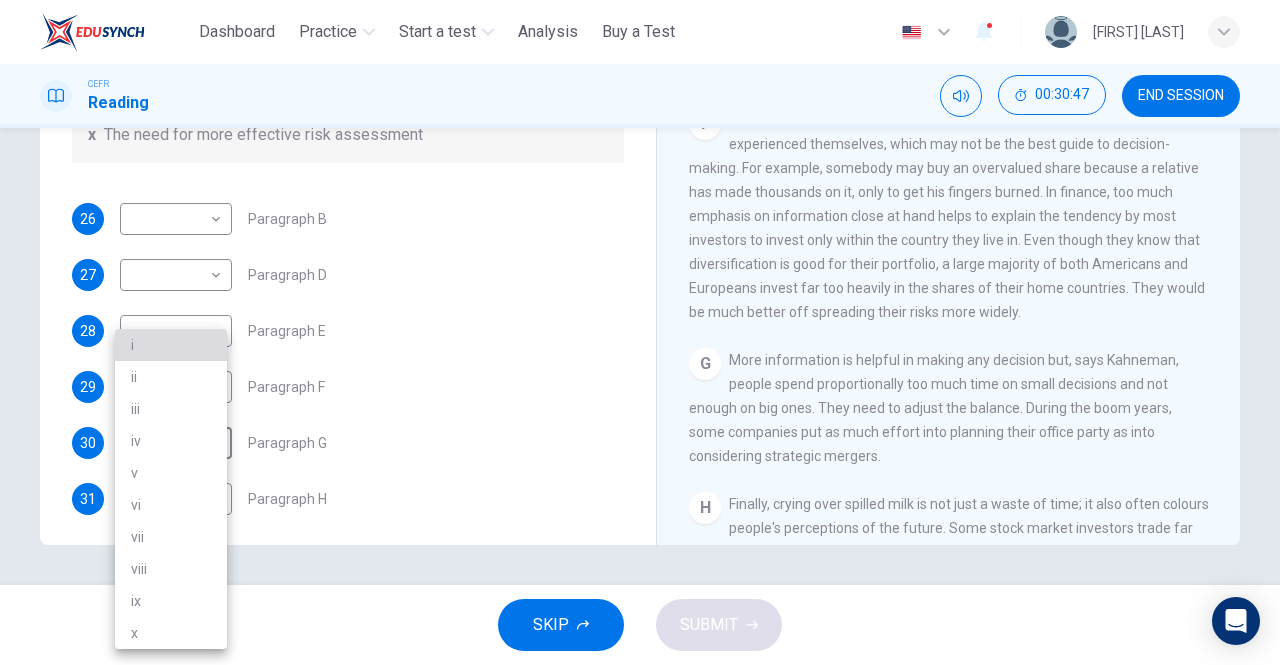 click on "i" at bounding box center [171, 345] 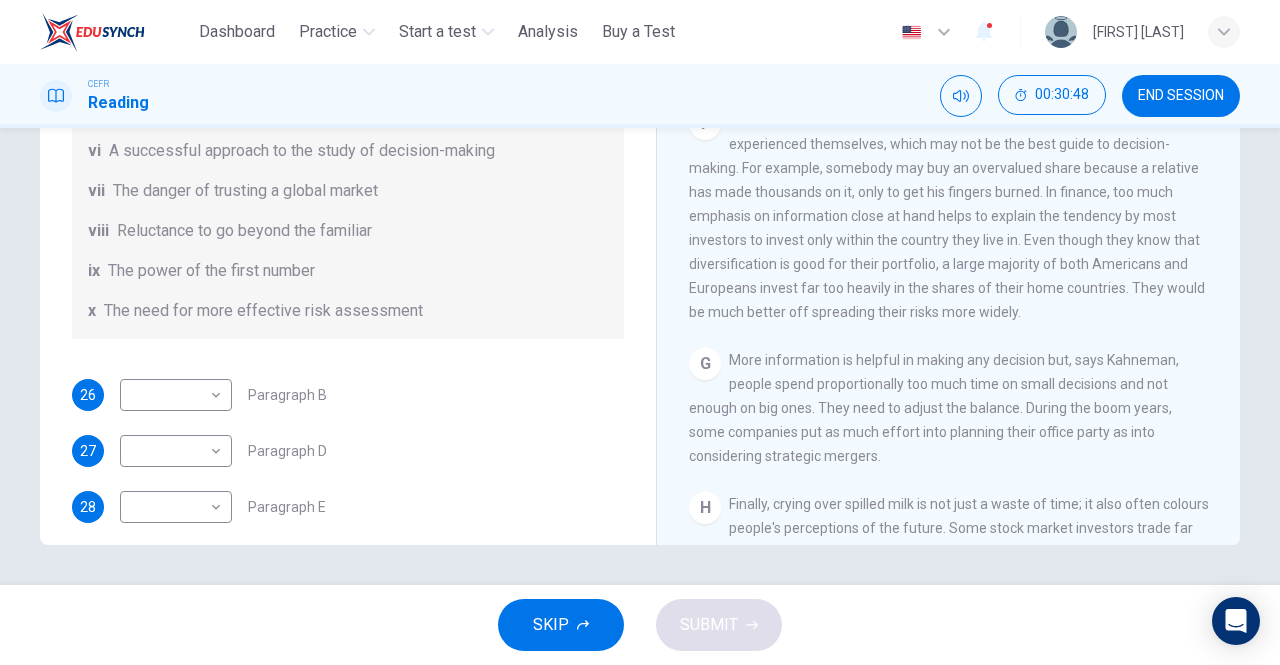 scroll, scrollTop: 0, scrollLeft: 0, axis: both 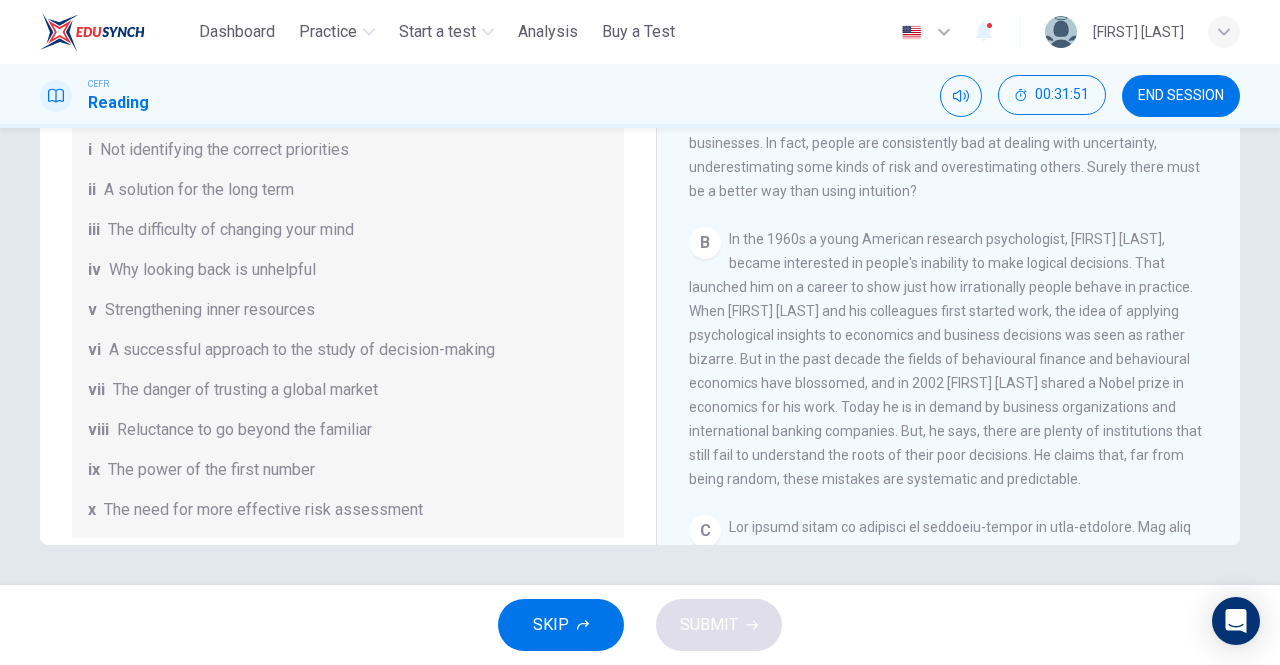 click on "List of Headings i Not identifying the correct priorities ii A solution for the long term iii The difficulty of changing your mind iv Why looking back is unhelpful v Strengthening inner resources vi A successful approach to the study of decision-making vii The danger of trusting a global market viii Reluctance to go beyond the familiar ix The power of the first number x The need for more effective risk assessment" at bounding box center (348, 310) 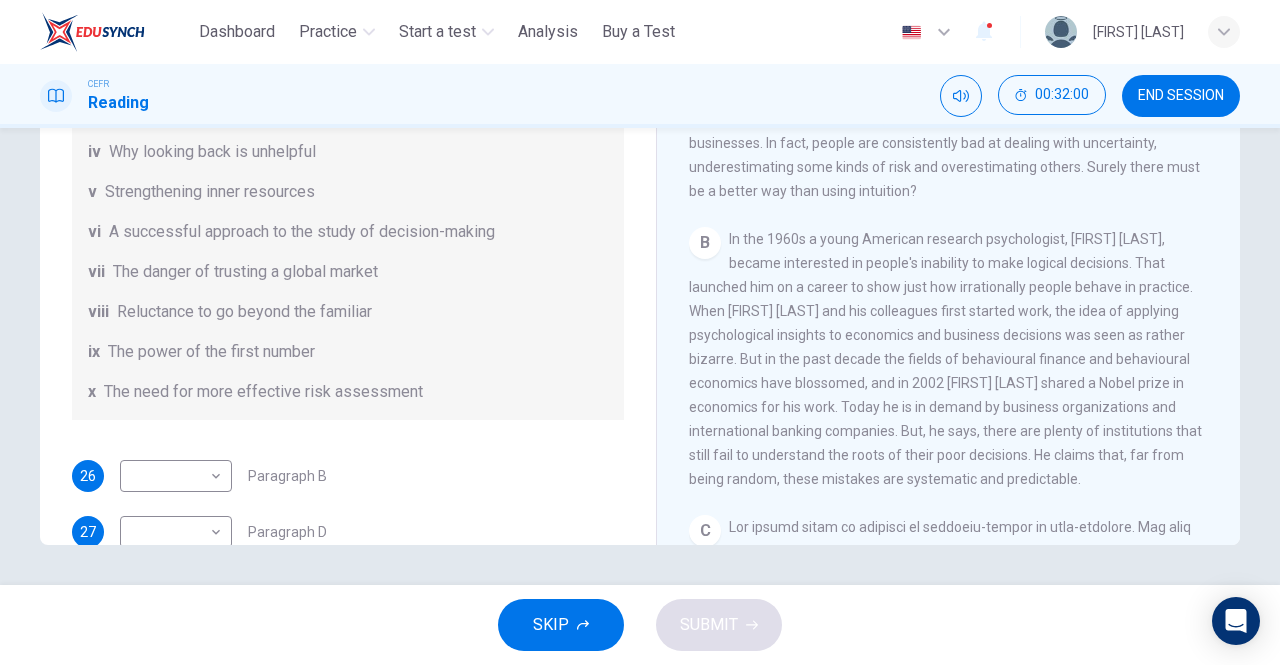 scroll, scrollTop: 136, scrollLeft: 0, axis: vertical 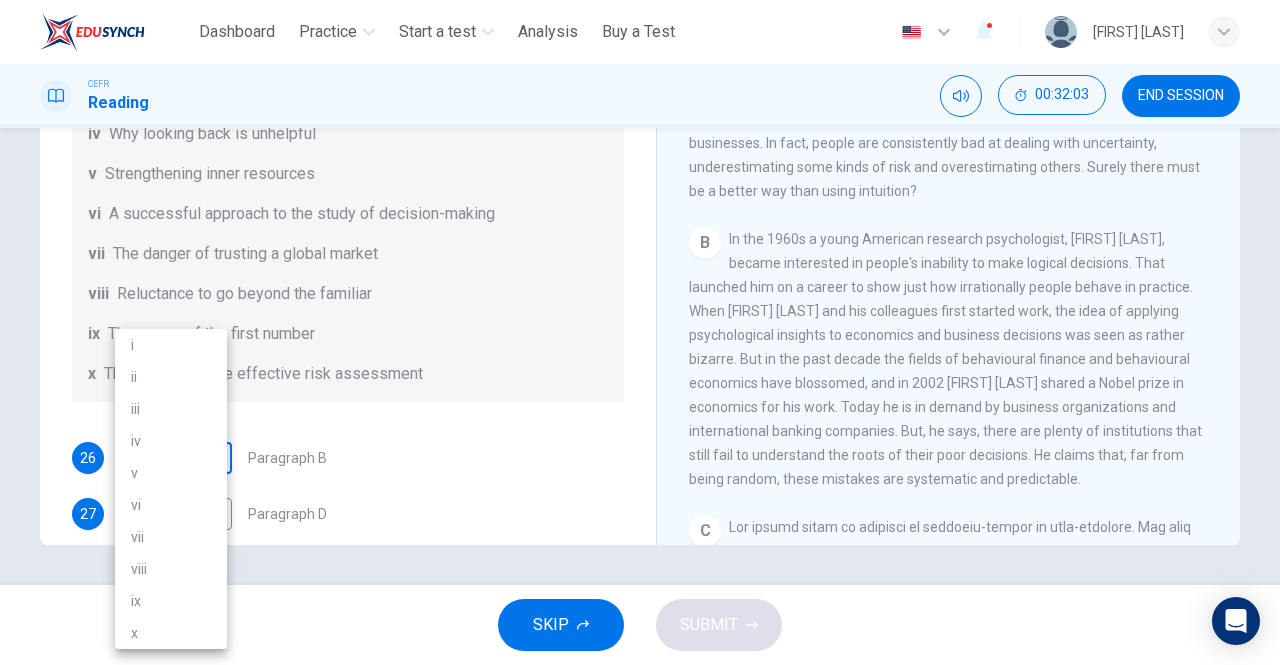 click on "This site uses cookies, as explained in our  Privacy Policy . If you agree to the use of cookies, please click the Accept button and continue to browse our site.   Privacy Policy Accept Dashboard Practice Start a test Analysis Buy a Test English ** ​ [FIRST] [LAST] CEFR Reading 00:32:03 END SESSION Questions 26 - 31 Reading Passage 1 has nine paragraphs  A-I
Choose the correct heading for Paragraphs  B  and  D-H  from the list of headings below.
Write the correct number  (i-xi)  in the boxes below. List of Headings i Not identifying the correct priorities ii A solution for the long term iii The difficulty of changing your mind iv Why looking back is unhelpful v Strengthening inner resources vi A successful approach to the study of decision-making vii The danger of trusting a global market viii Reluctance to go beyond the familiar ix The power of the first number x The need for more effective risk assessment 26 ​ ​ Paragraph B 27 ​ ​ Paragraph D 28 ​ ​ Paragraph E 29 ​ ​ Paragraph F" at bounding box center [640, 332] 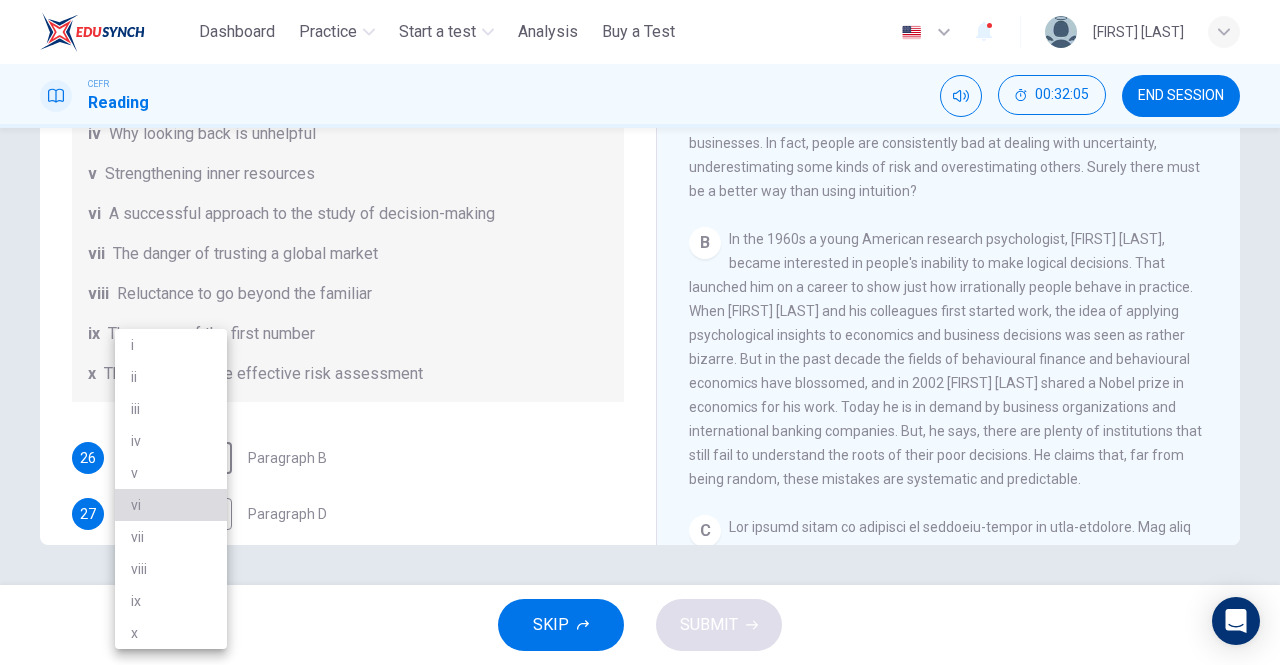 click on "vi" at bounding box center [171, 505] 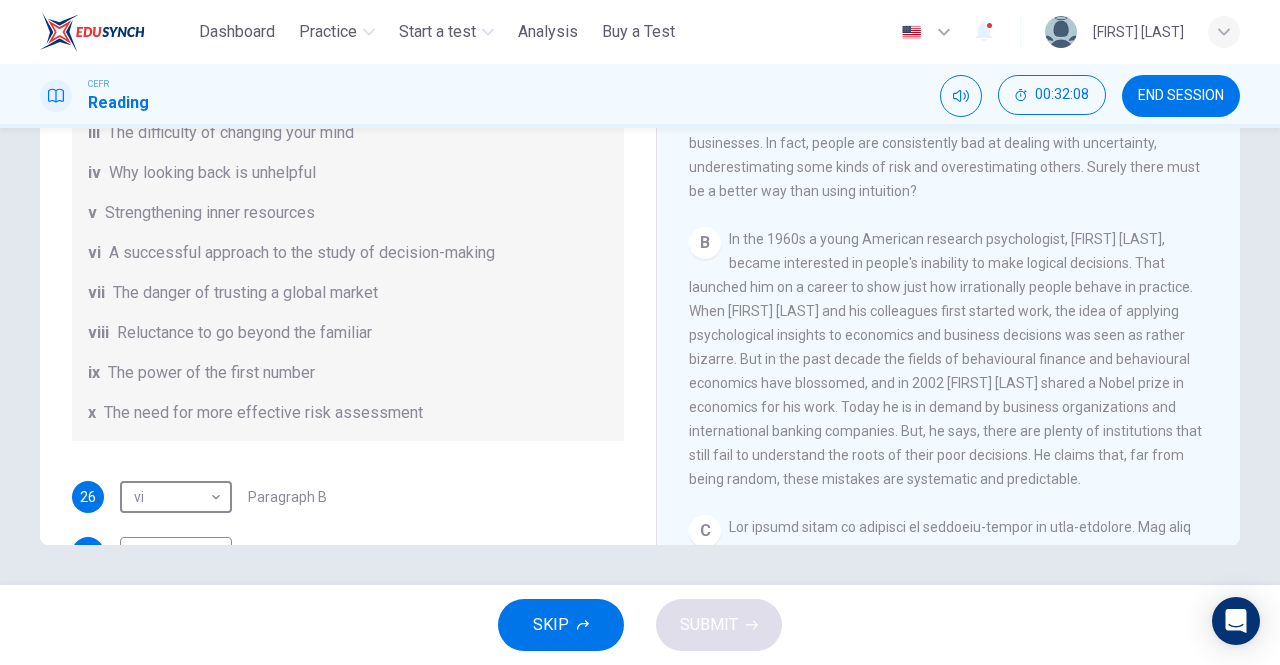 scroll, scrollTop: 98, scrollLeft: 0, axis: vertical 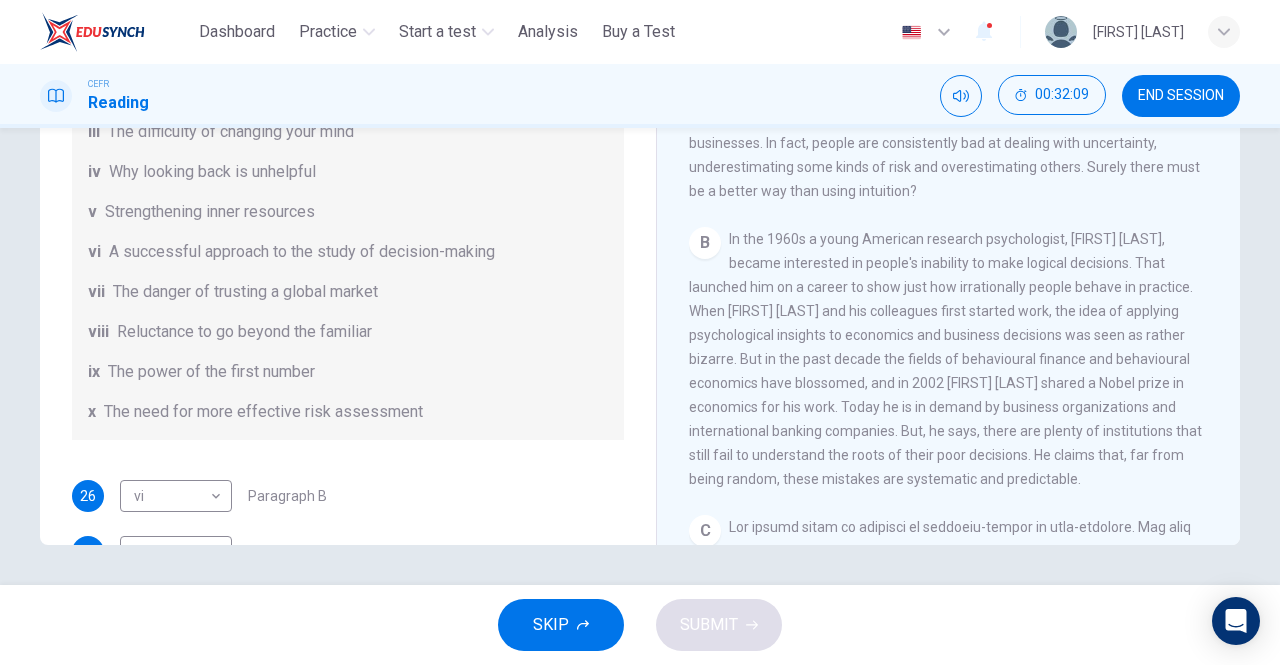 click on "Why Risks Can Go Wrong CLICK TO ZOOM Click to Zoom A People make terrible decisions about the future. The evidence is all around, from their investments in the stock markets to the way they run their businesses. In fact, people are consistently bad at dealing with uncertainty, underestimating some kinds of risk and overestimating others. Surely there must be a better way than using intuition? B C D Another source of wrong decisions is related to the decisive effect of the initial meeting, particularly in negotiations over money. This is referred to as the 'anchor effect'. Once a figure has been mentioned, it takes a strange hold over the human mind. The asking price quoted in a house sale, for example, tends to become accepted by all parties as the 'anchor' around which negotiations take place. Much the same goes for salary negotiations or mergers and acquisitions. If nobody has much information to go on, a figure can provide comfort - even though it may lead to a terrible mistake. E F G H I" at bounding box center [948, 213] 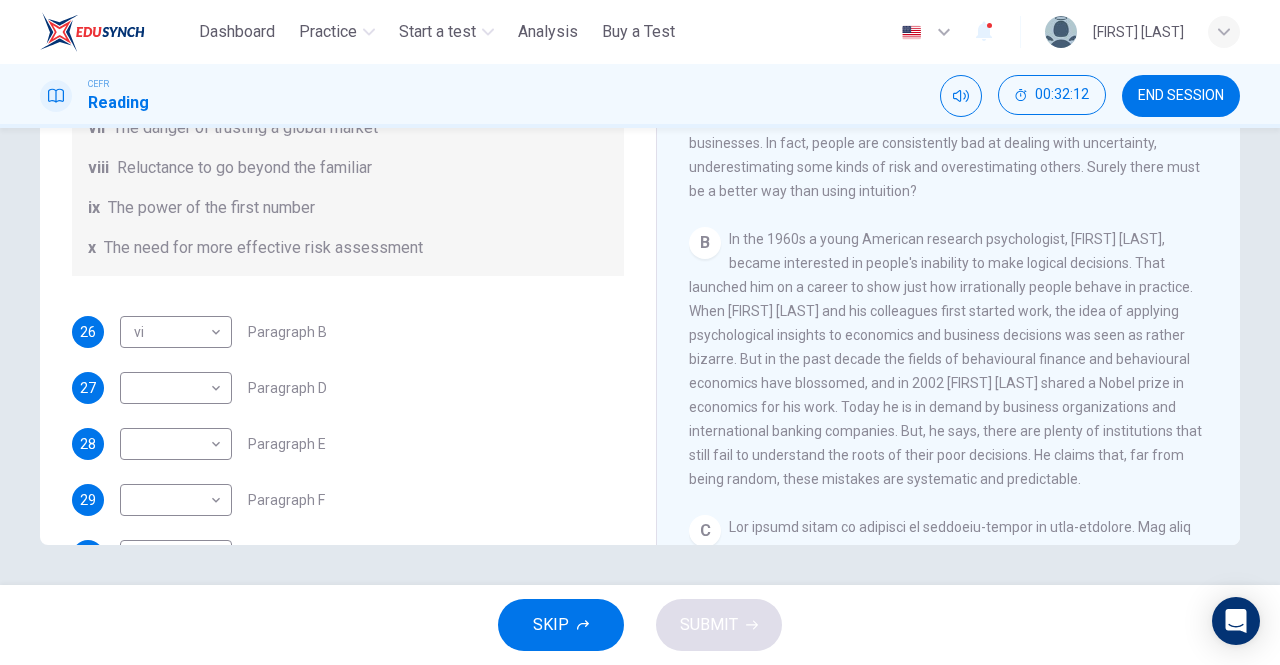 scroll, scrollTop: 263, scrollLeft: 0, axis: vertical 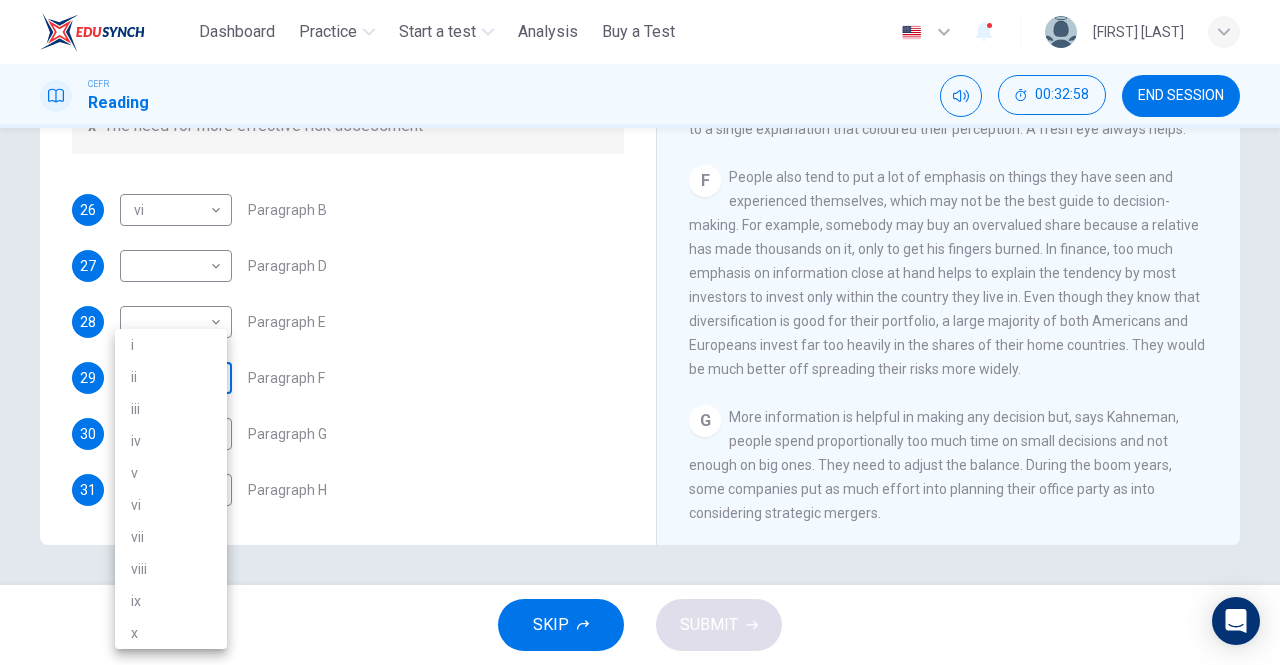 click on "This site uses cookies, as explained in our  Privacy Policy . If you agree to the use of cookies, please click the Accept button and continue to browse our site.   Privacy Policy Accept Dashboard Practice Start a test Analysis Buy a Test English ** ​ [FIRST] [LAST] CEFR Reading 00:32:58 END SESSION Questions 26 - 31 Reading Passage 1 has nine paragraphs  A-I
Choose the correct heading for Paragraphs  B  and  D-H  from the list of headings below.
Write the correct number  (i-xi)  in the boxes below. List of Headings i Not identifying the correct priorities ii A solution for the long term iii The difficulty of changing your mind iv Why looking back is unhelpful v Strengthening inner resources vi A successful approach to the study of decision-making vii The danger of trusting a global market viii Reluctance to go beyond the familiar ix The power of the first number x The need for more effective risk assessment 26 vi ** ​ Paragraph B 27 ​ ​ Paragraph D 28 ​ ​ Paragraph E 29 ​ ​ 30 i * ​" at bounding box center (640, 332) 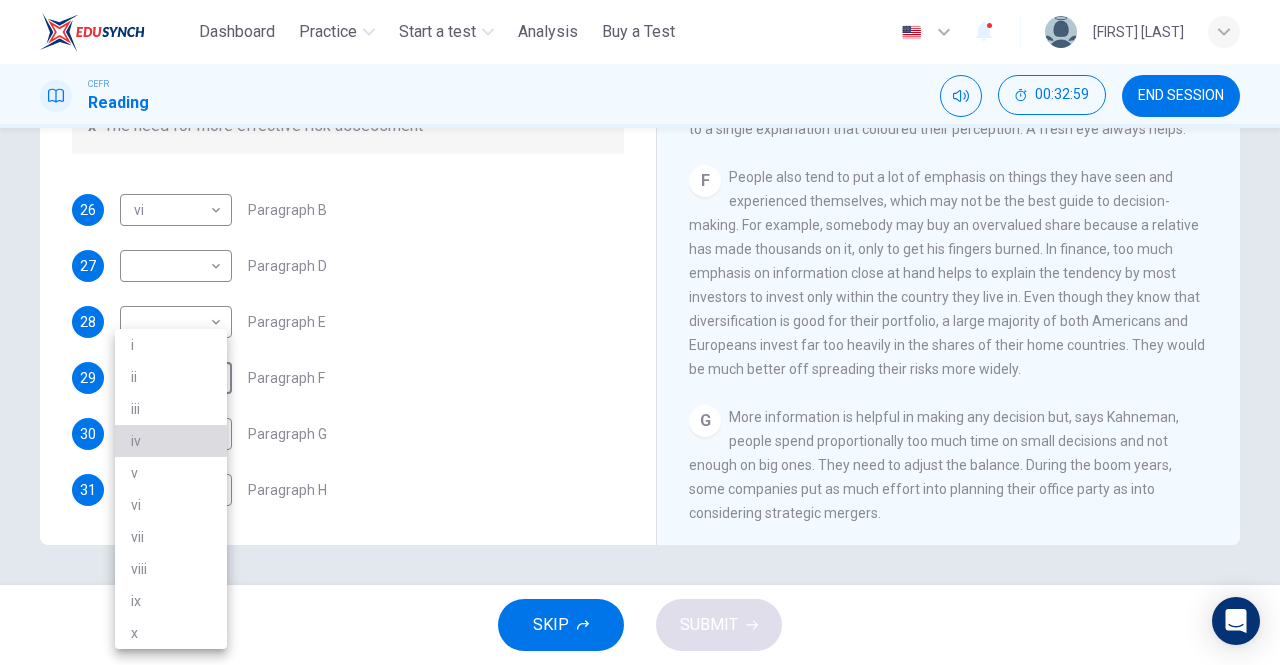 click on "iv" at bounding box center [171, 441] 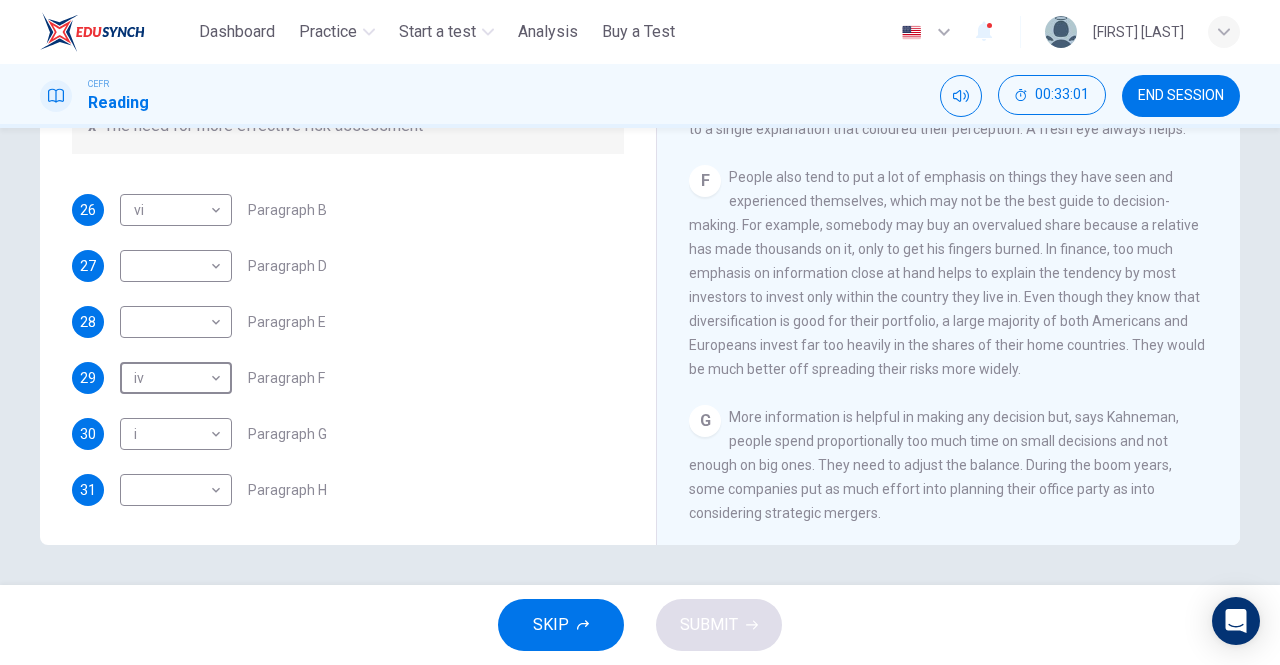 scroll, scrollTop: 376, scrollLeft: 0, axis: vertical 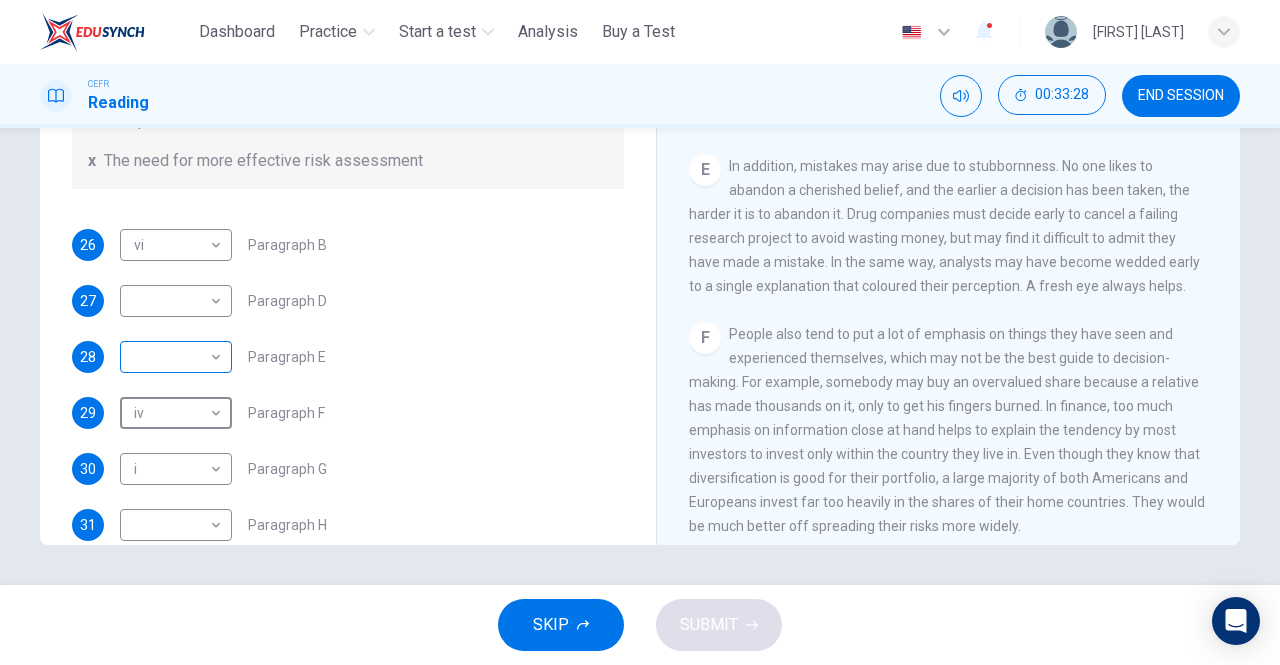 click on "This site uses cookies, as explained in our  Privacy Policy . If you agree to the use of cookies, please click the Accept button and continue to browse our site.   Privacy Policy Accept Dashboard Practice Start a test Analysis Buy a Test English ** ​ [FIRST] [LAST] CEFR Reading 00:33:28 END SESSION Questions 26 - 31 Reading Passage 1 has nine paragraphs  A-I
Choose the correct heading for Paragraphs  B  and  D-H  from the list of headings below.
Write the correct number  (i-xi)  in the boxes below. List of Headings i Not identifying the correct priorities ii A solution for the long term iii The difficulty of changing your mind iv Why looking back is unhelpful v Strengthening inner resources vi A successful approach to the study of decision-making vii The danger of trusting a global market viii Reluctance to go beyond the familiar ix The power of the first number x The need for more effective risk assessment 26 vi ** ​ Paragraph B 27 ​ ​ Paragraph D 28 ​ ​ Paragraph E 29 iv ** ​ 30 i * A" at bounding box center (640, 332) 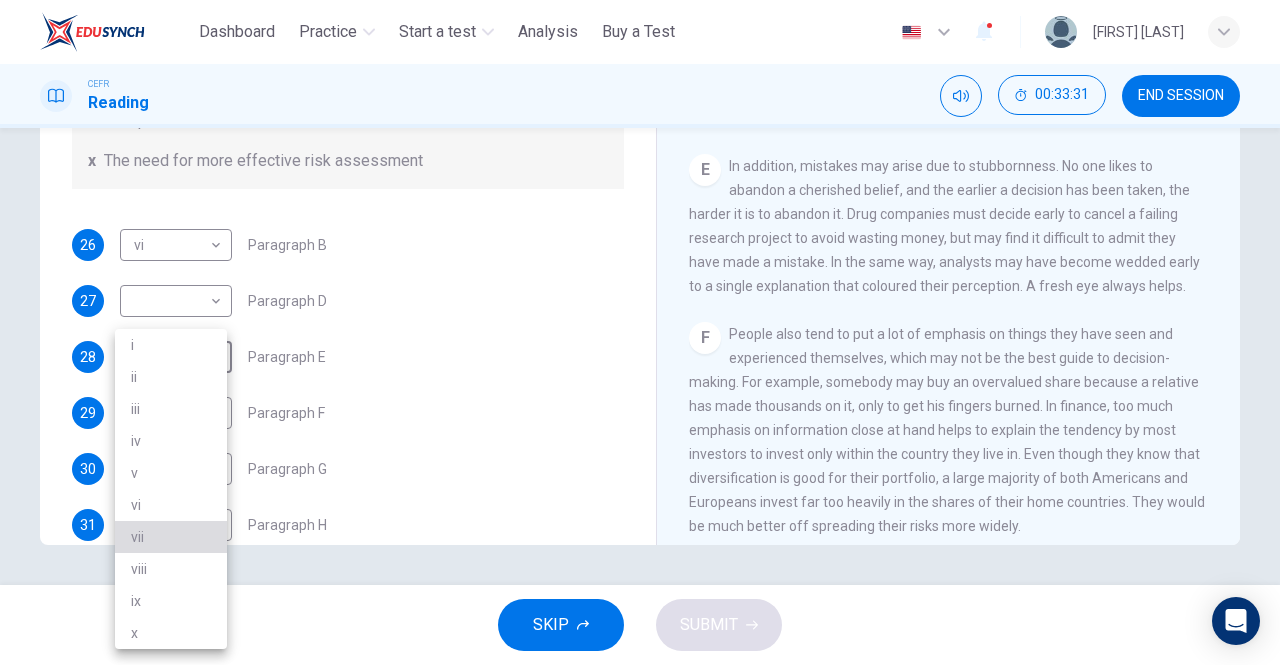click on "vii" at bounding box center [171, 537] 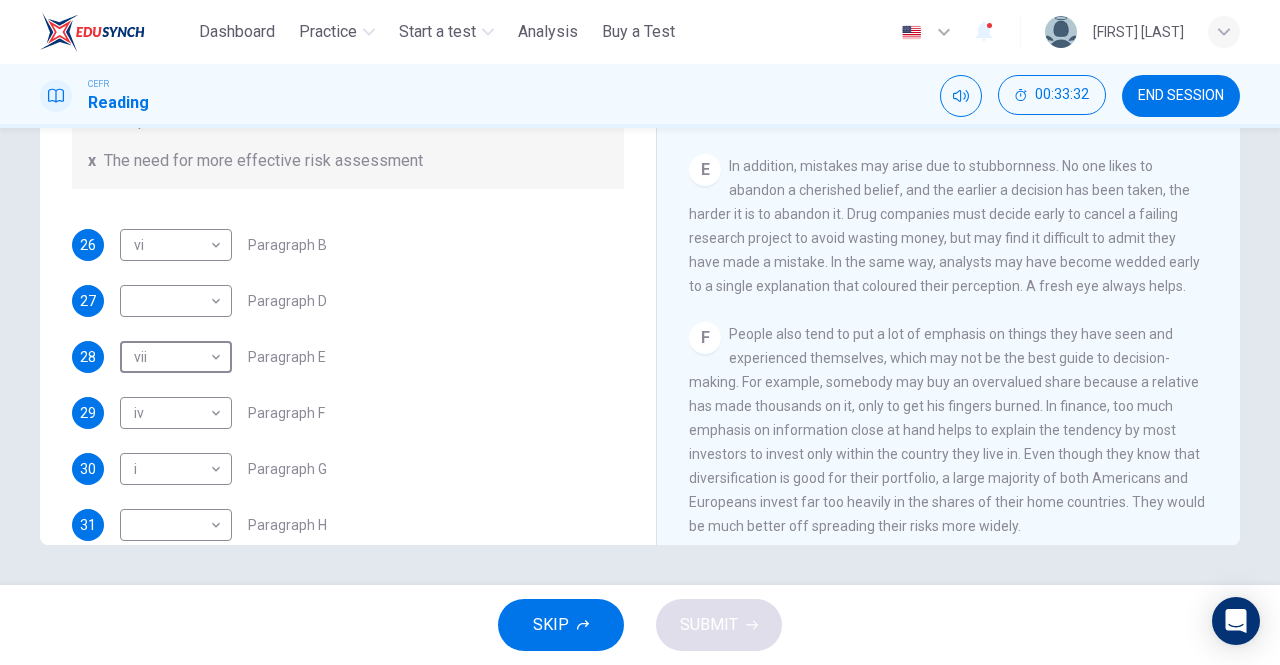 scroll, scrollTop: 384, scrollLeft: 0, axis: vertical 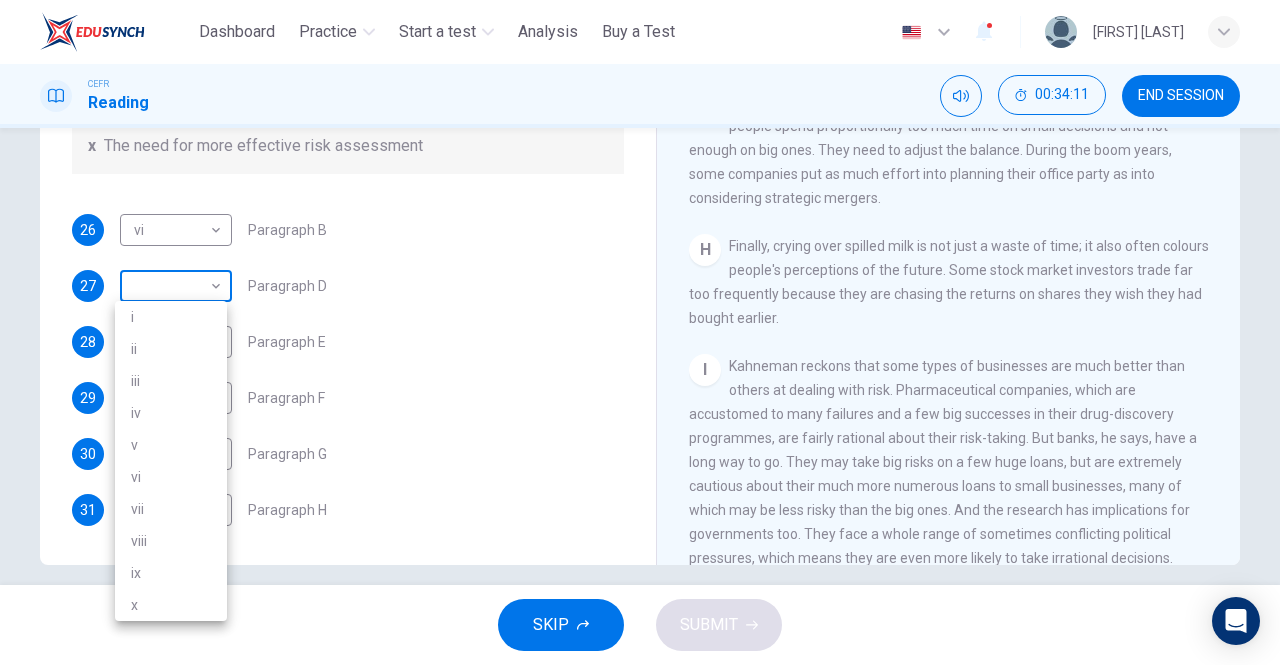 click on "This site uses cookies, as explained in our  Privacy Policy . If you agree to the use of cookies, please click the Accept button and continue to browse our site.   Privacy Policy Accept Dashboard Practice Start a test Analysis Buy a Test English ** ​ [FIRST] [LAST] CEFR Reading 00:34:11 END SESSION Questions 26 - 31 Reading Passage 1 has nine paragraphs  A-I
Choose the correct heading for Paragraphs  B  and  D-H  from the list of headings below.
Write the correct number  (i-xi)  in the boxes below. List of Headings i Not identifying the correct priorities ii A solution for the long term iii The difficulty of changing your mind iv Why looking back is unhelpful v Strengthening inner resources vi A successful approach to the study of decision-making vii The danger of trusting a global market viii Reluctance to go beyond the familiar ix The power of the first number x The need for more effective risk assessment 26 vi ** ​ Paragraph B 27 ​ ​ Paragraph D 28 vii *** ​ Paragraph E 29 iv ** ​ 30 i" at bounding box center [640, 332] 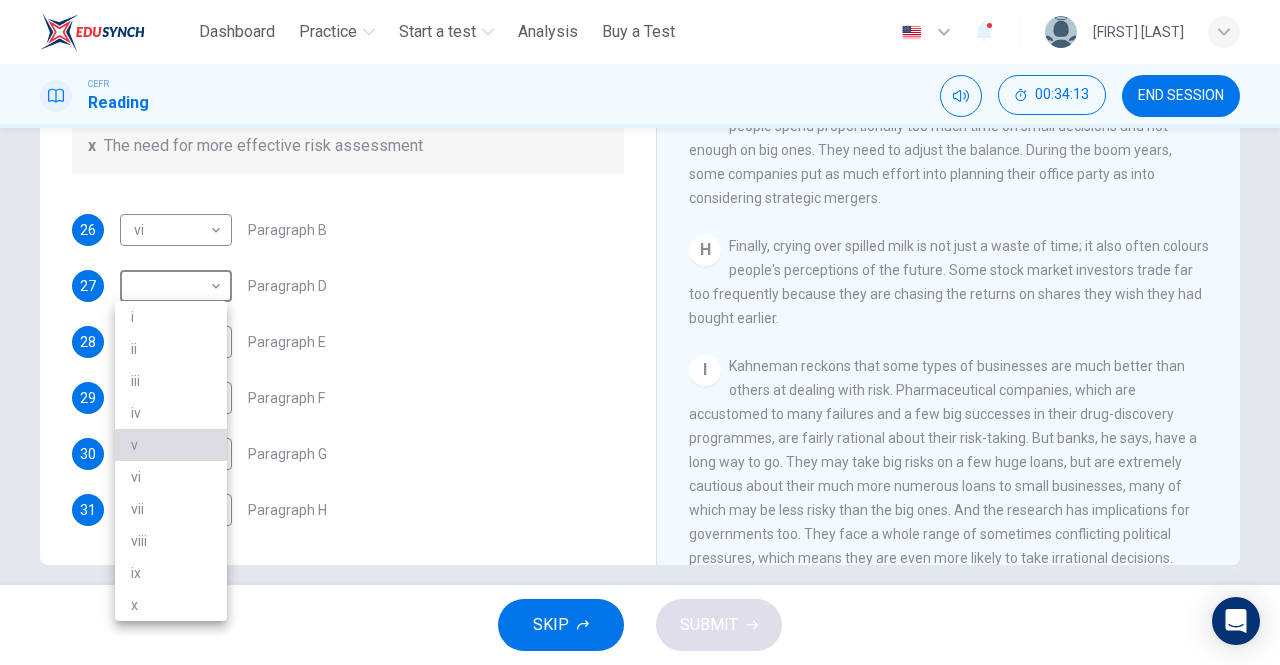 click on "v" at bounding box center (171, 445) 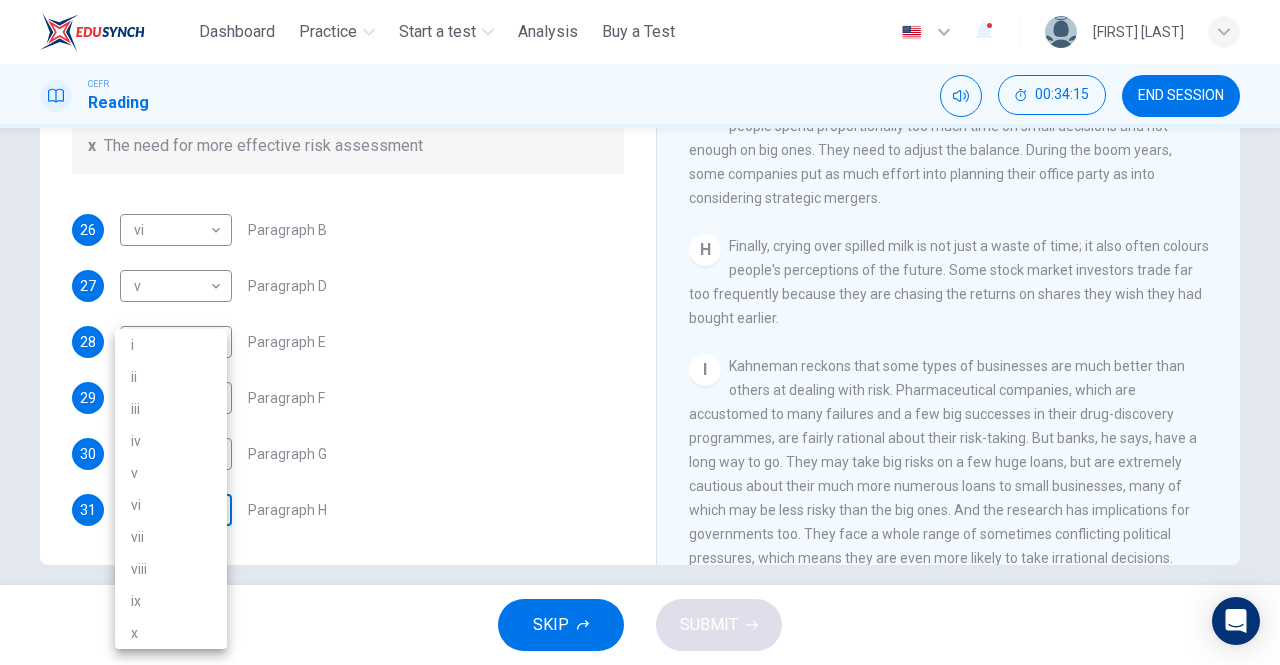 click on "This site uses cookies, as explained in our  Privacy Policy . If you agree to the use of cookies, please click the Accept button and continue to browse our site.   Privacy Policy Accept Dashboard Practice Start a test Analysis Buy a Test English ** ​ [FIRST] [LAST] CEFR Reading 00:34:15 END SESSION Questions 26 - 31 Reading Passage 1 has nine paragraphs  A-I
Choose the correct heading for Paragraphs  B  and  D-H  from the list of headings below.
Write the correct number  (i-xi)  in the boxes below. List of Headings i Not identifying the correct priorities ii A solution for the long term iii The difficulty of changing your mind iv Why looking back is unhelpful v Strengthening inner resources vi A successful approach to the study of decision-making vii The danger of trusting a global market viii Reluctance to go beyond the familiar ix The power of the first number x The need for more effective risk assessment 26 vi ** ​ Paragraph B 27 v * ​ Paragraph D 28 vii *** ​ Paragraph E 29 iv ** ​ 30 i" at bounding box center [640, 332] 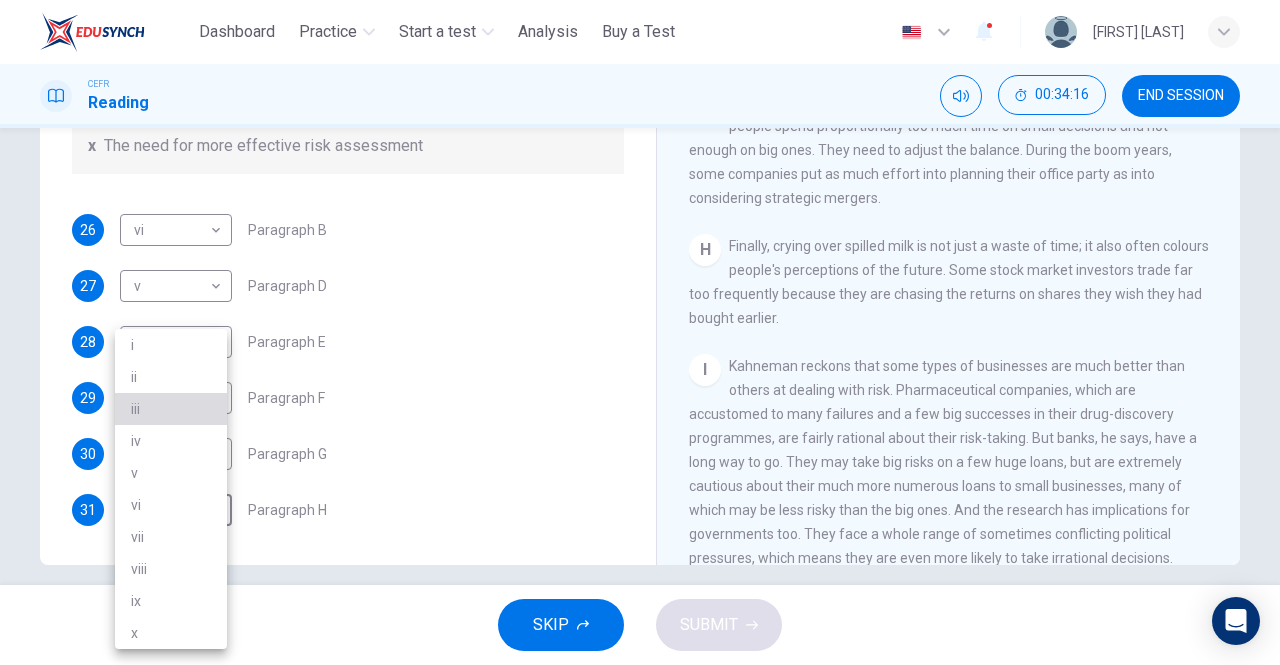 click on "iii" at bounding box center (171, 409) 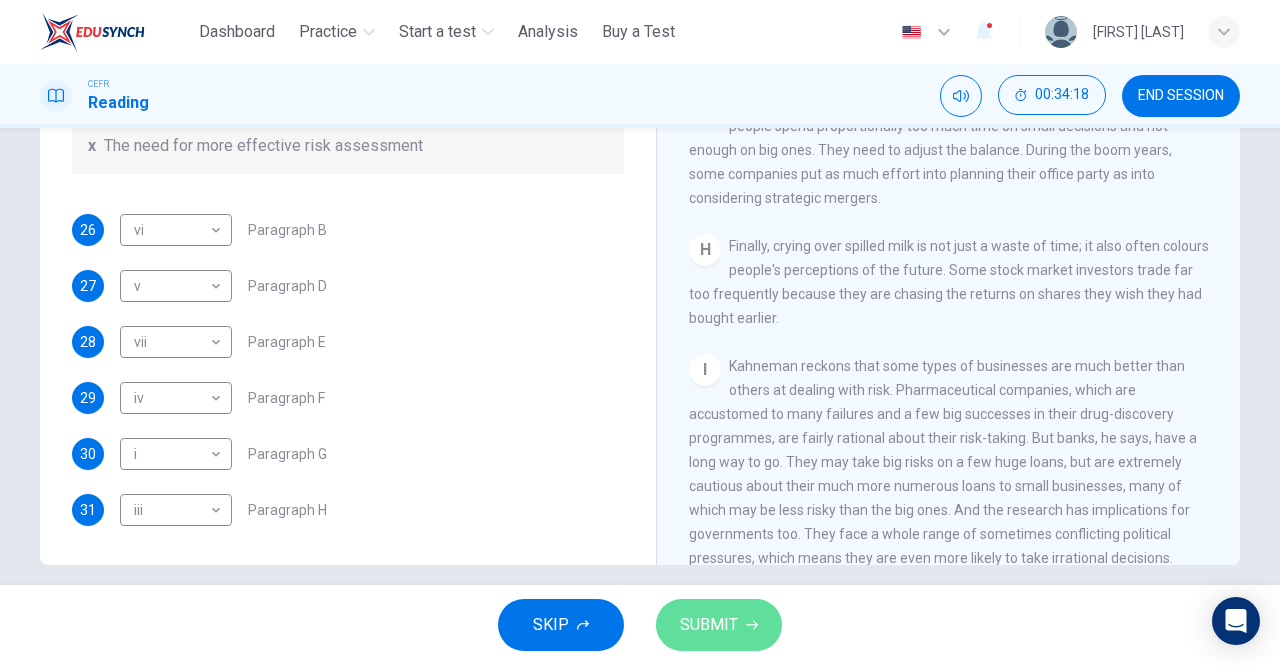 click on "SUBMIT" at bounding box center (709, 625) 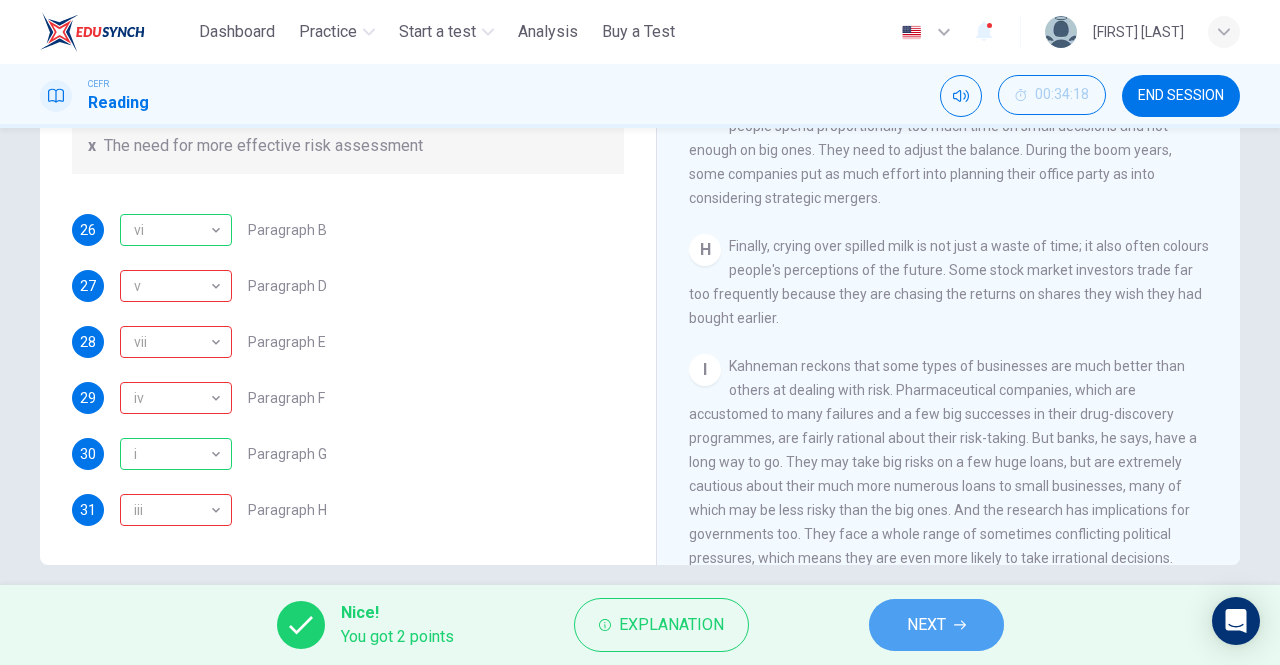 click on "NEXT" at bounding box center [926, 625] 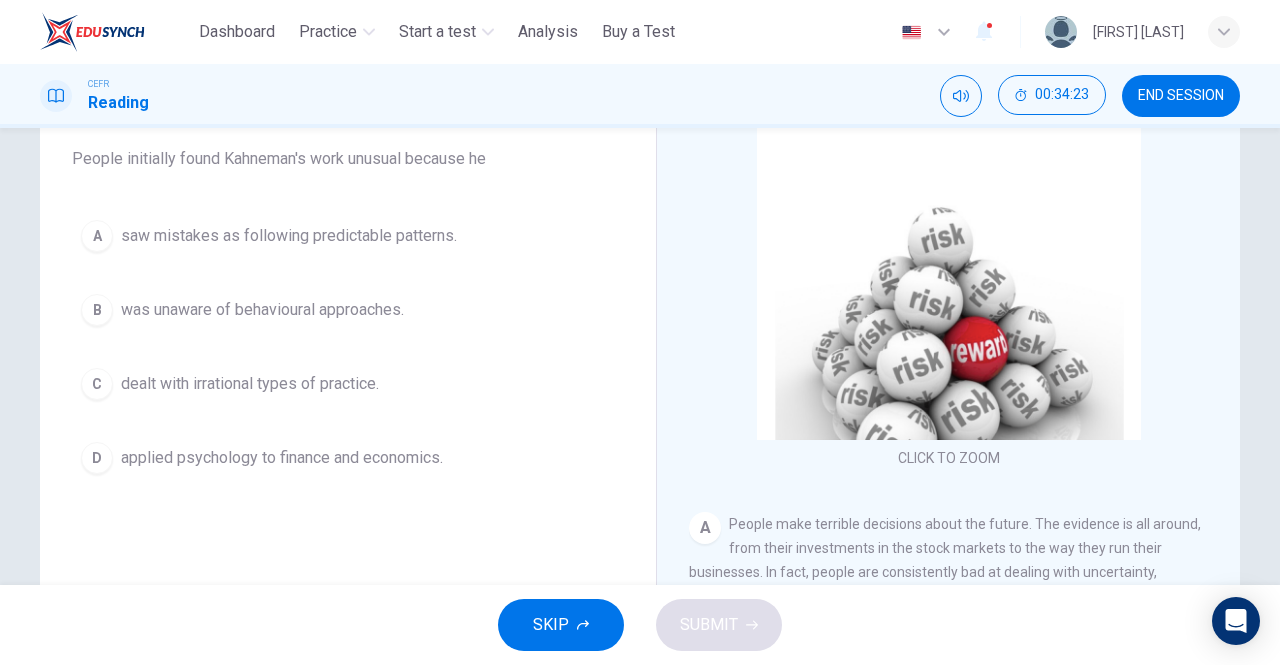 scroll, scrollTop: 173, scrollLeft: 0, axis: vertical 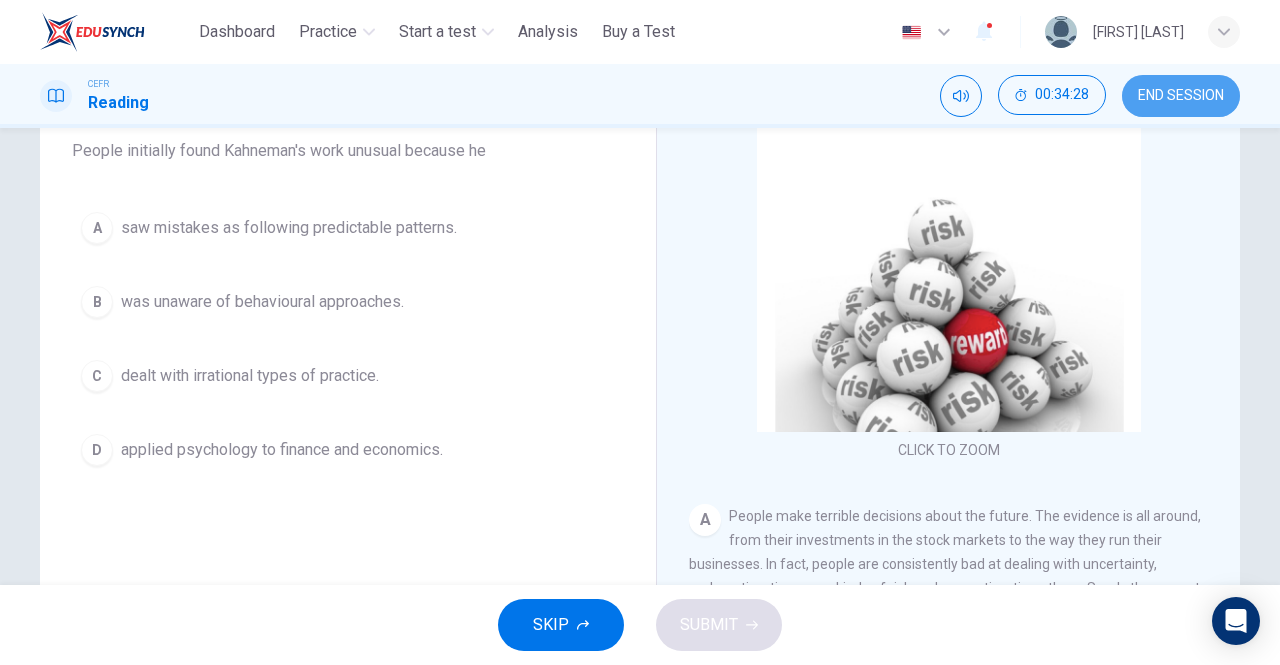 click on "END SESSION" at bounding box center (1181, 96) 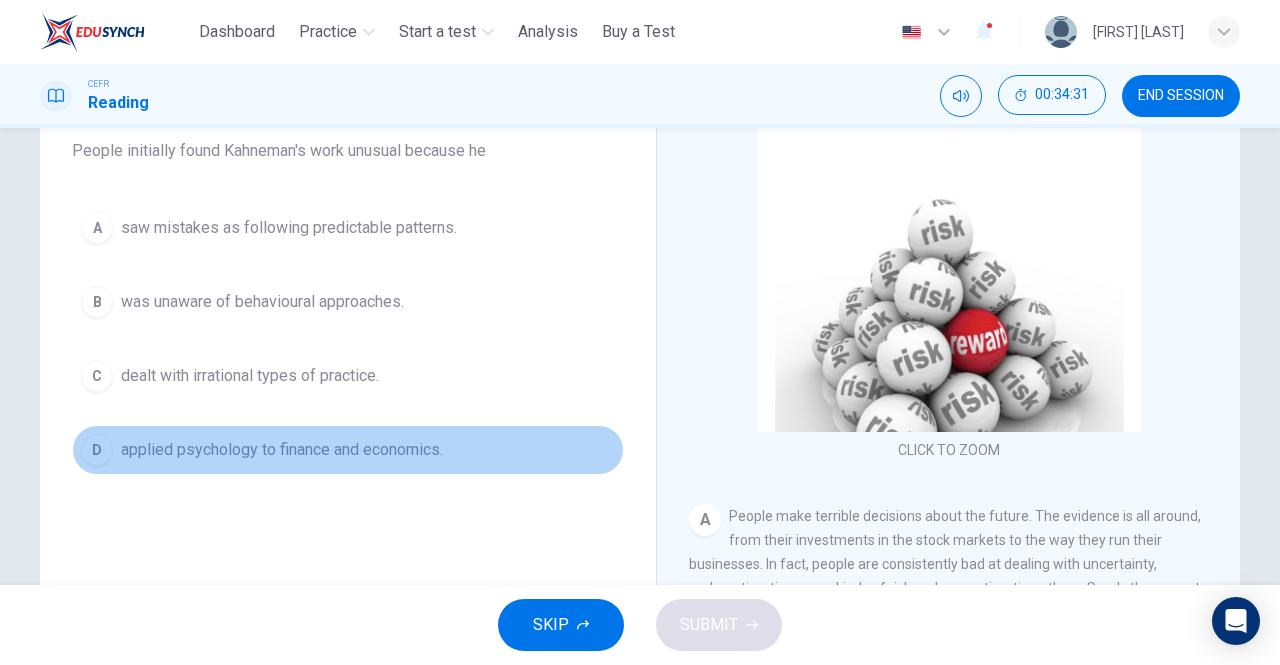 click on "applied psychology to finance and economics." at bounding box center [282, 450] 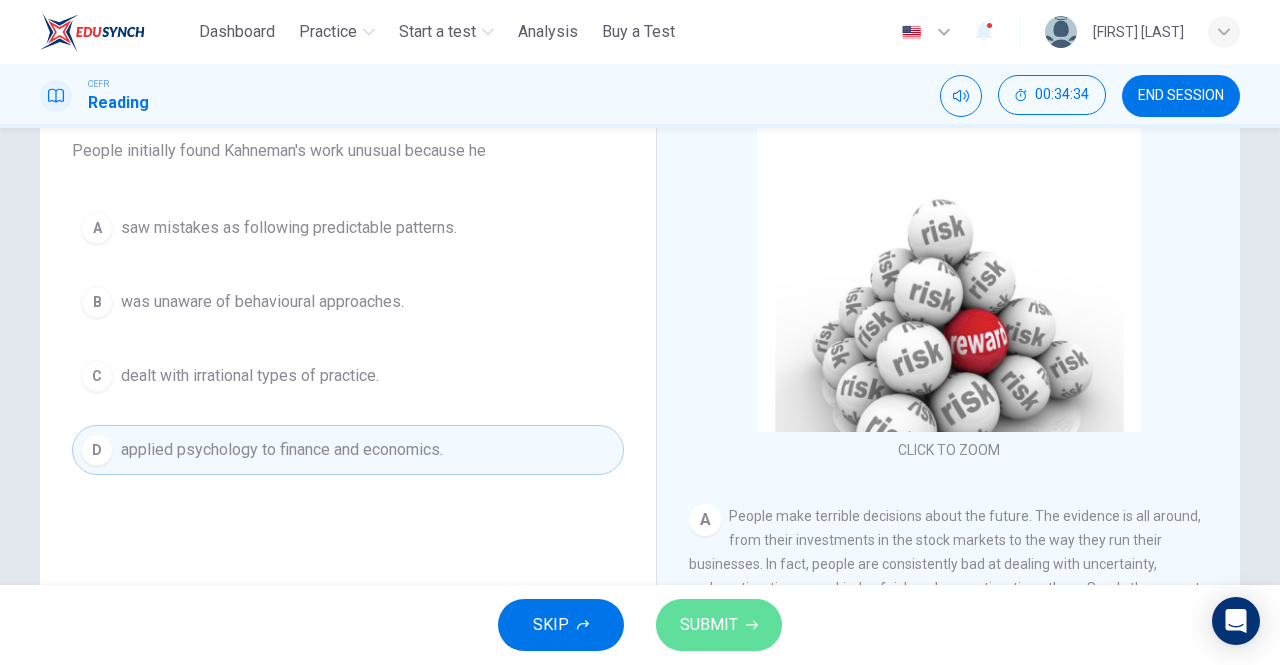 click on "SUBMIT" at bounding box center (709, 625) 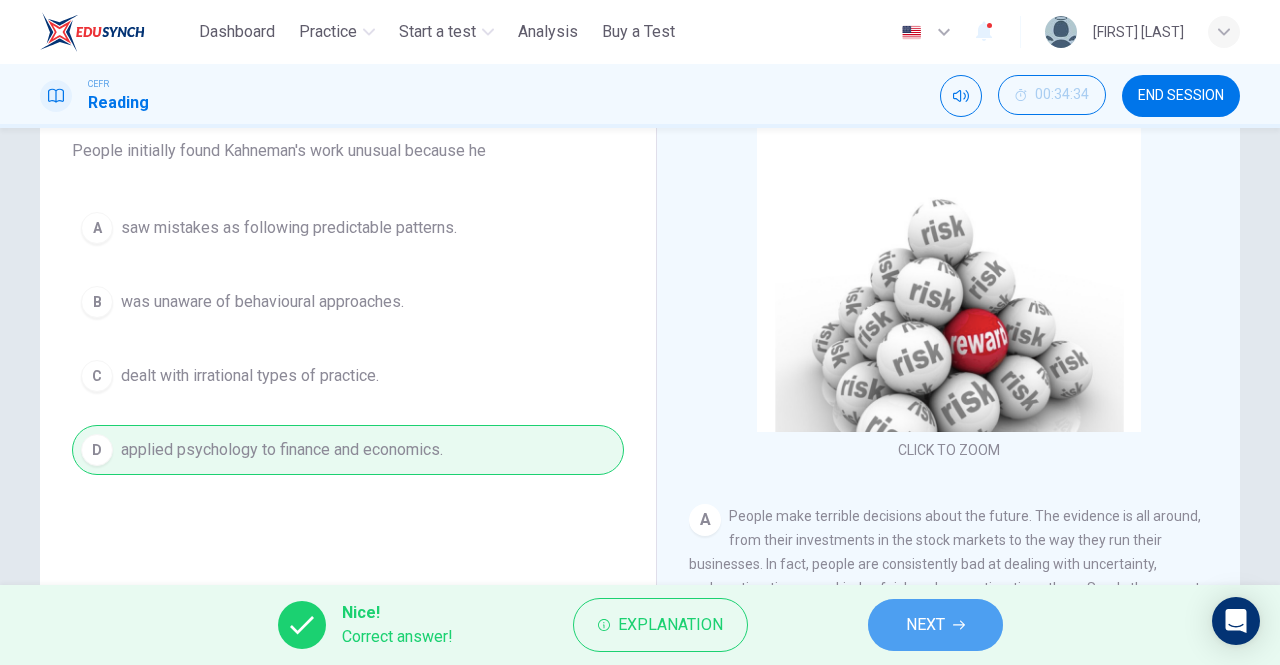 click on "NEXT" at bounding box center (925, 625) 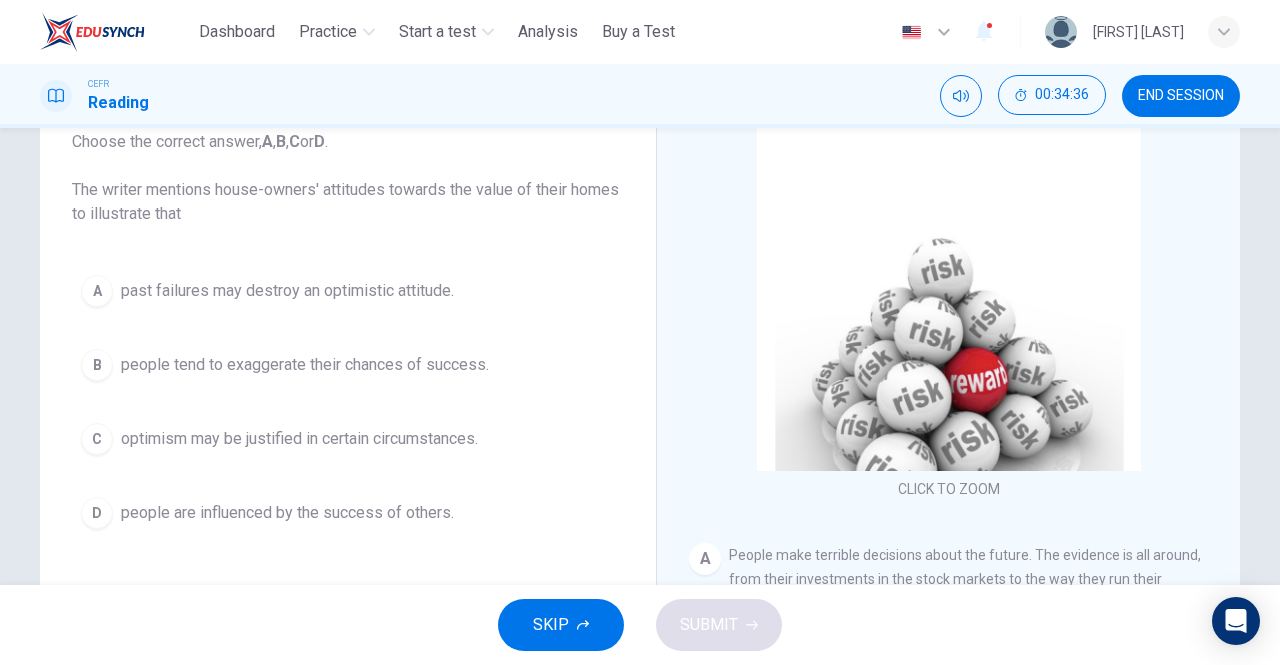 scroll, scrollTop: 161, scrollLeft: 0, axis: vertical 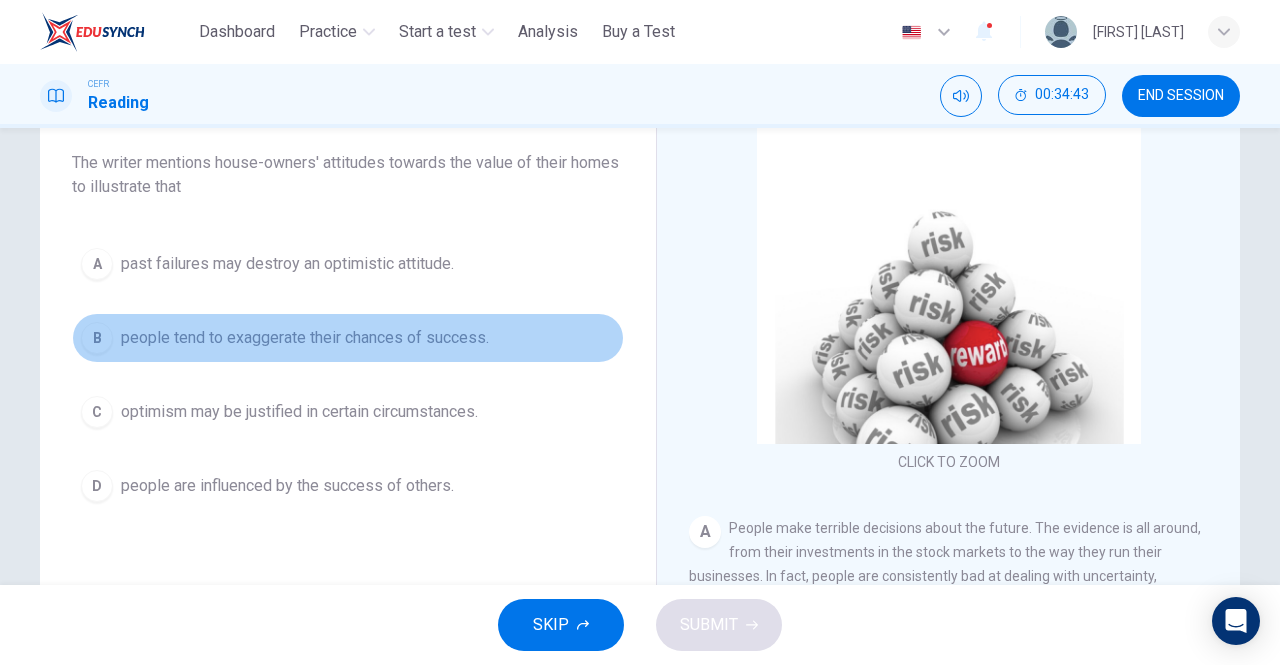 click on "people tend to exaggerate their chances of success." at bounding box center (305, 338) 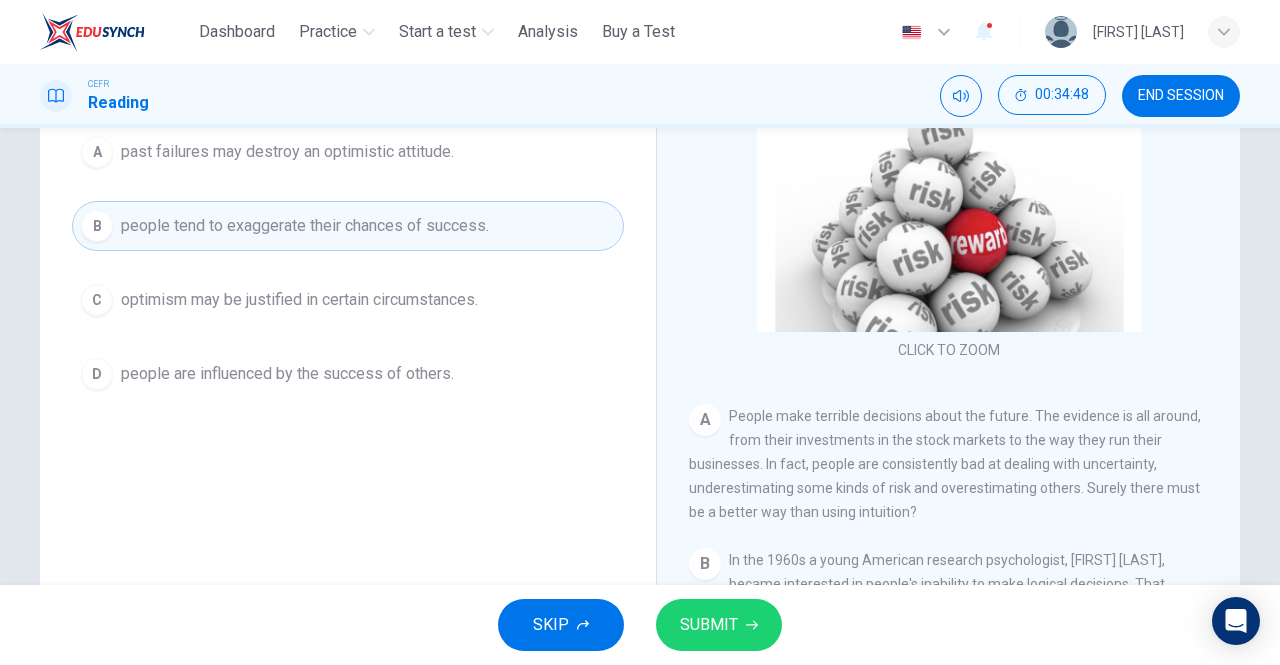 scroll, scrollTop: 274, scrollLeft: 0, axis: vertical 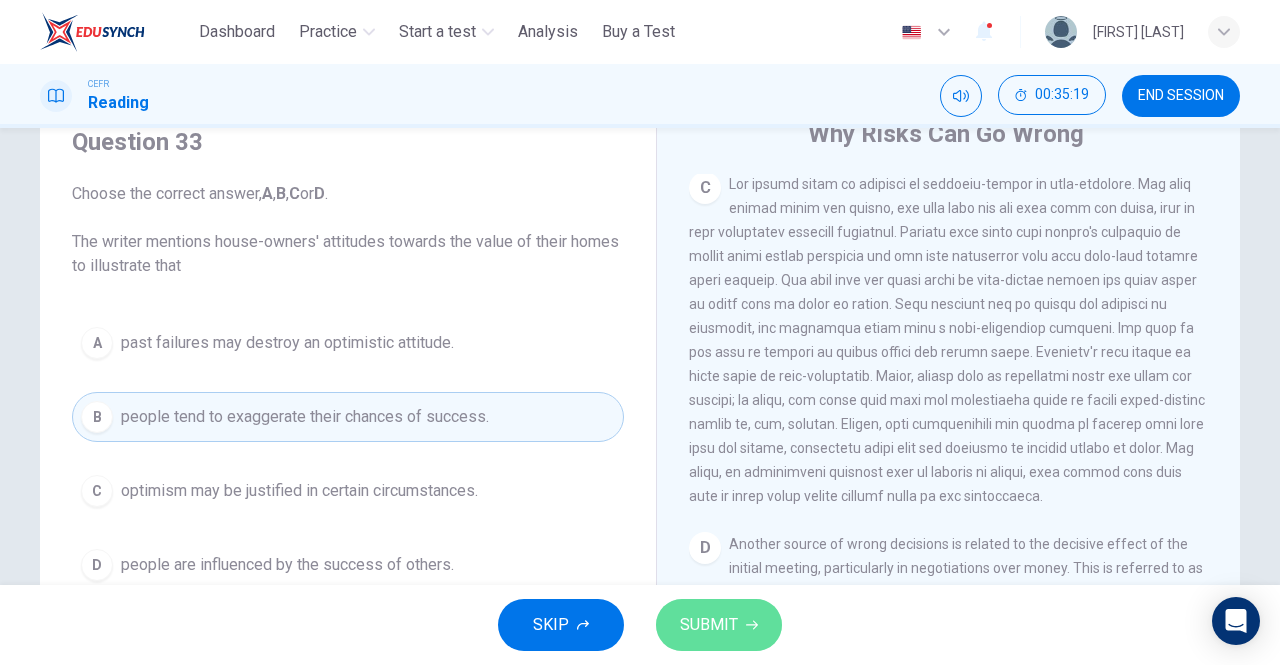 click on "SUBMIT" at bounding box center [709, 625] 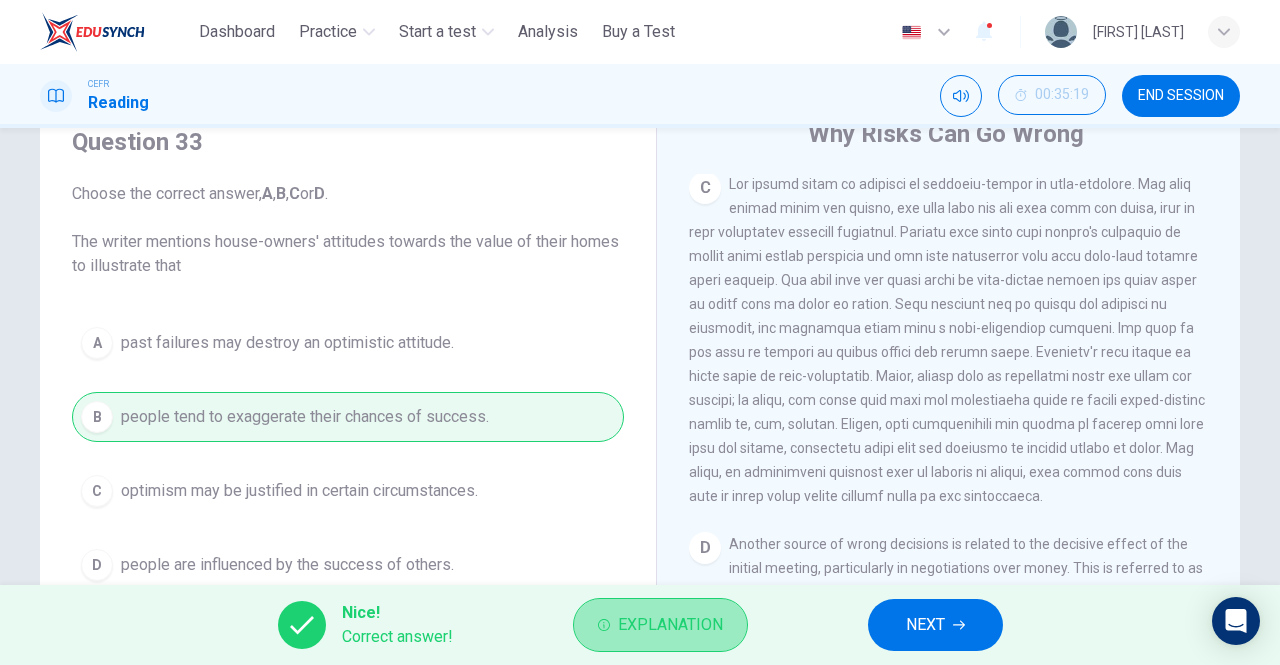 click on "Explanation" at bounding box center [670, 625] 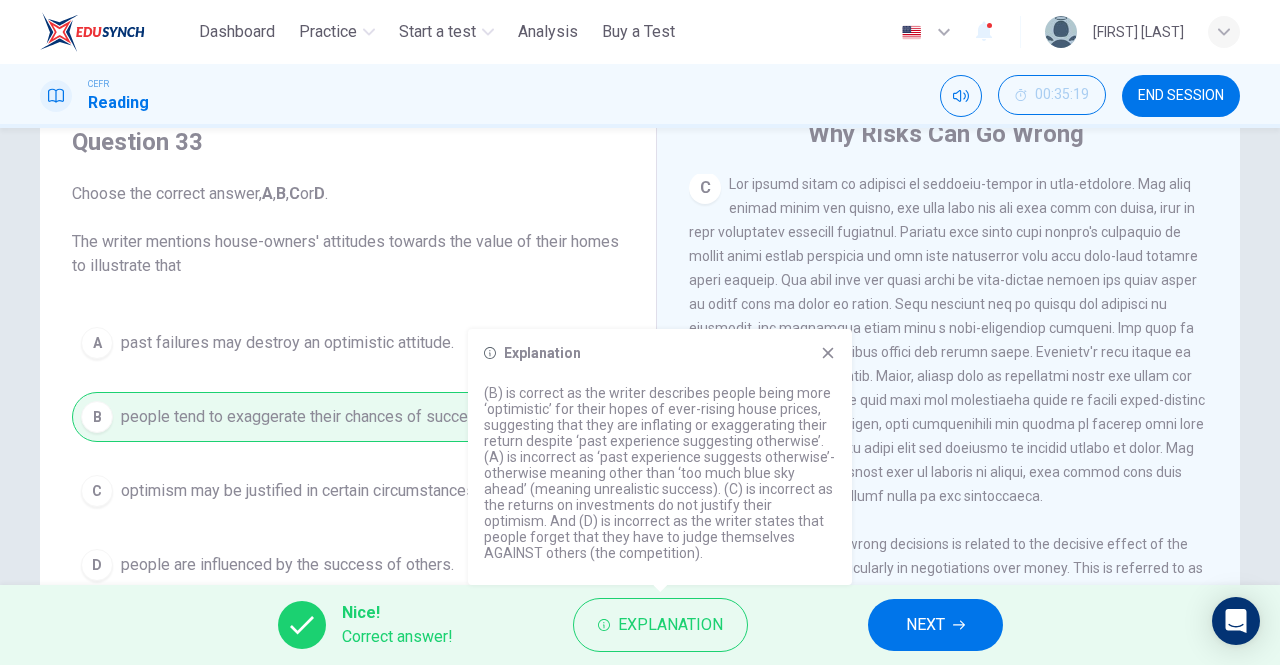 click on "NEXT" at bounding box center [925, 625] 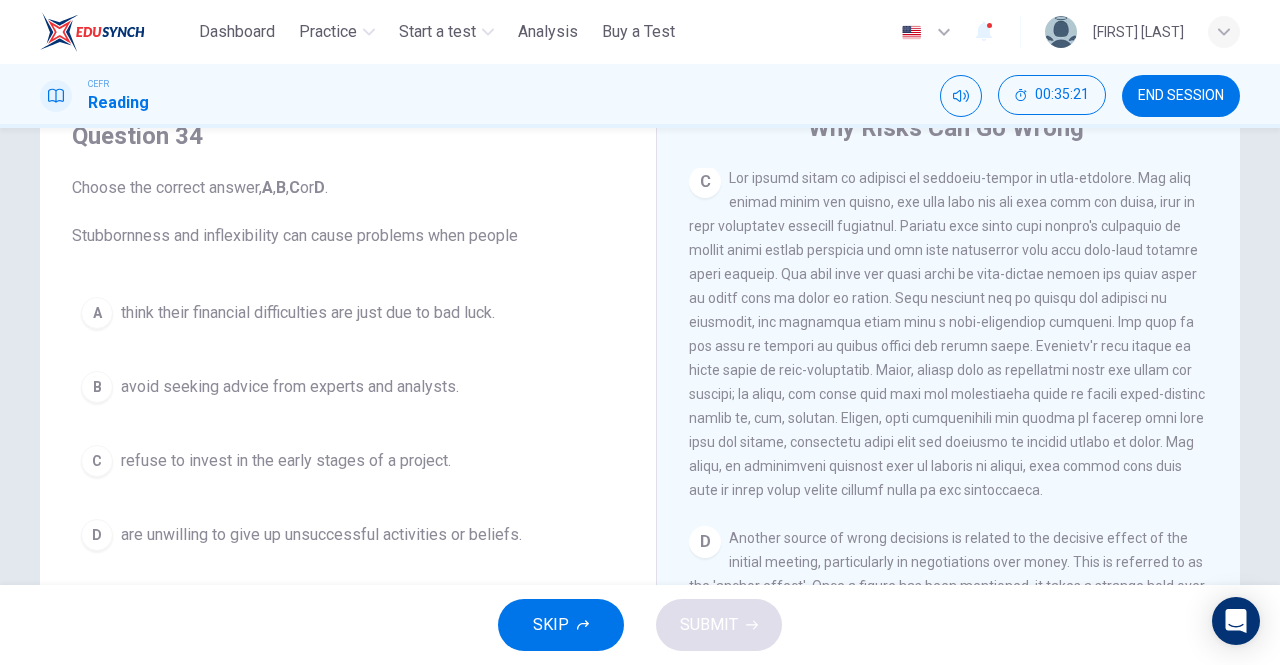 scroll, scrollTop: 108, scrollLeft: 0, axis: vertical 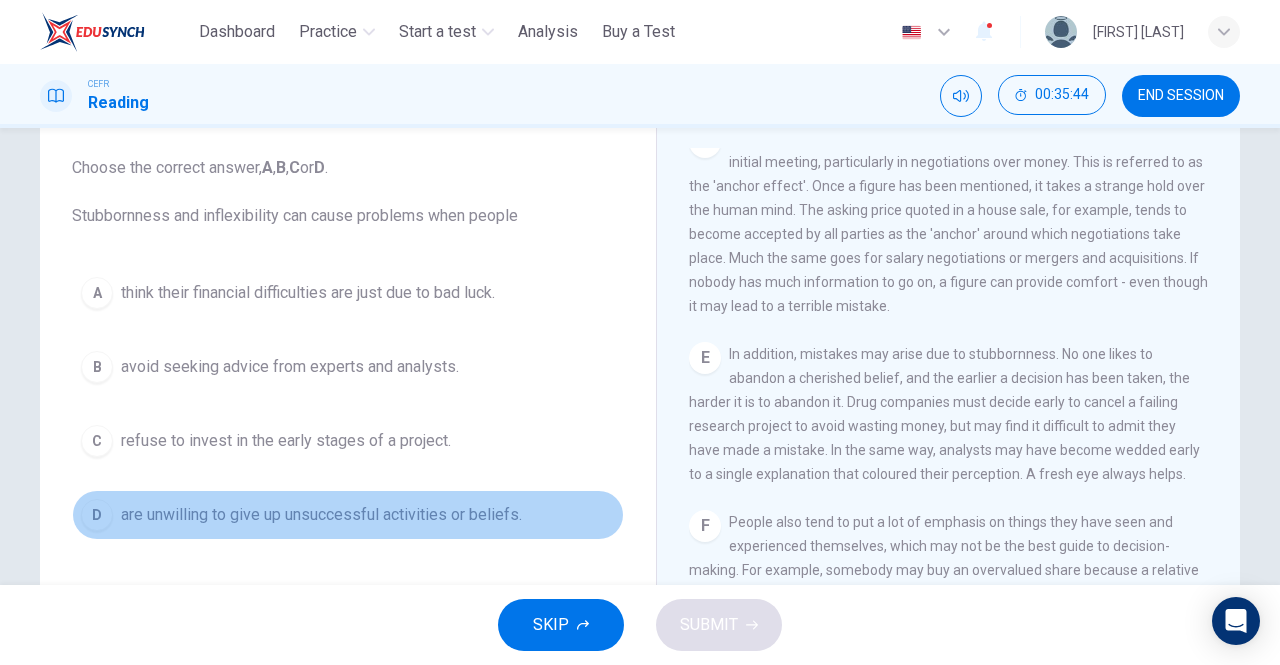 click on "are unwilling to give up unsuccessful activities or beliefs." at bounding box center (321, 515) 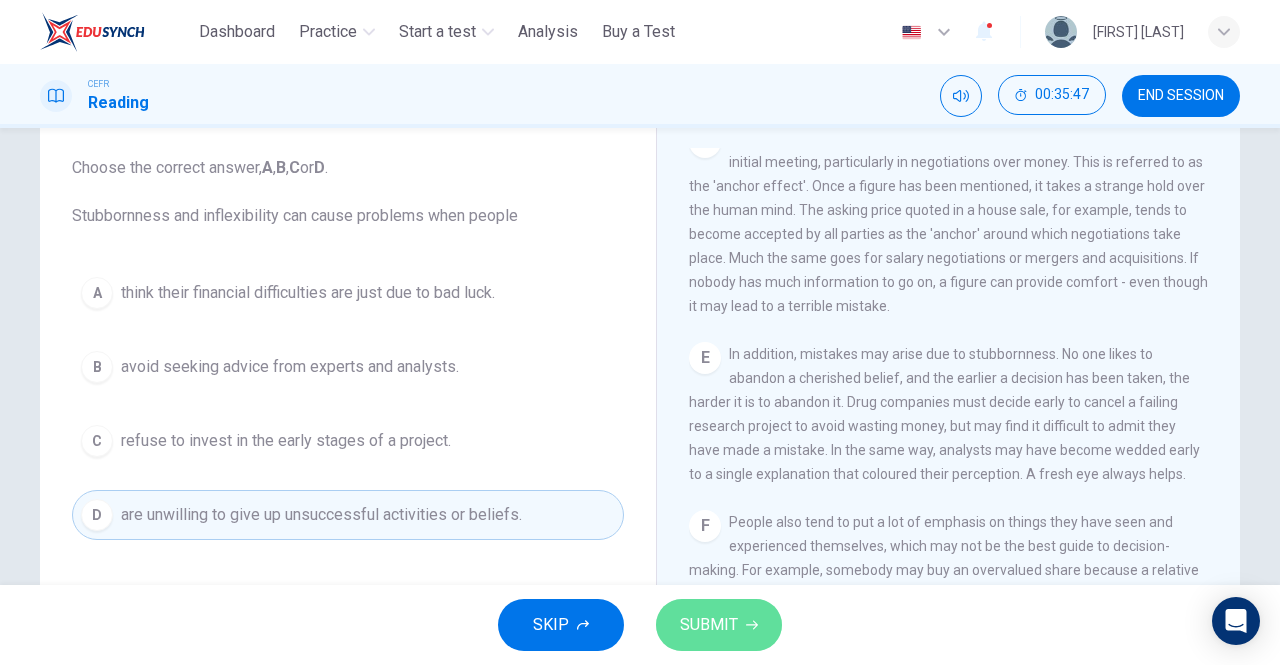 click on "SUBMIT" at bounding box center (709, 625) 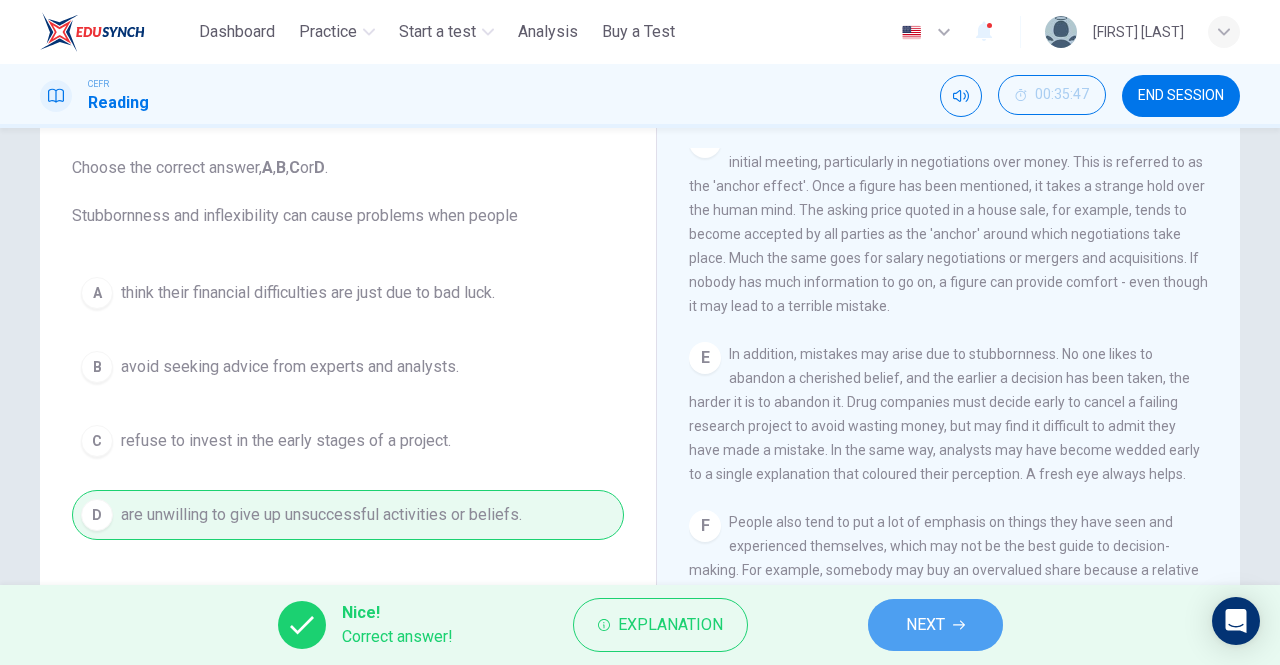 click on "NEXT" at bounding box center [935, 625] 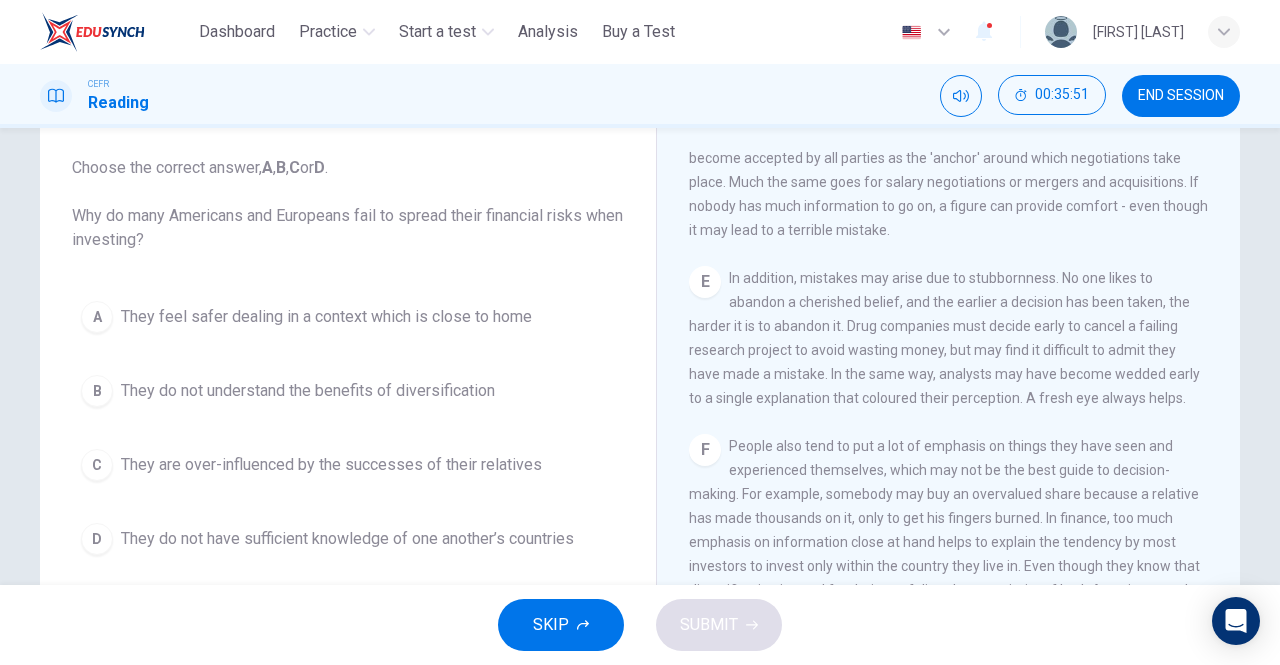 scroll, scrollTop: 1312, scrollLeft: 0, axis: vertical 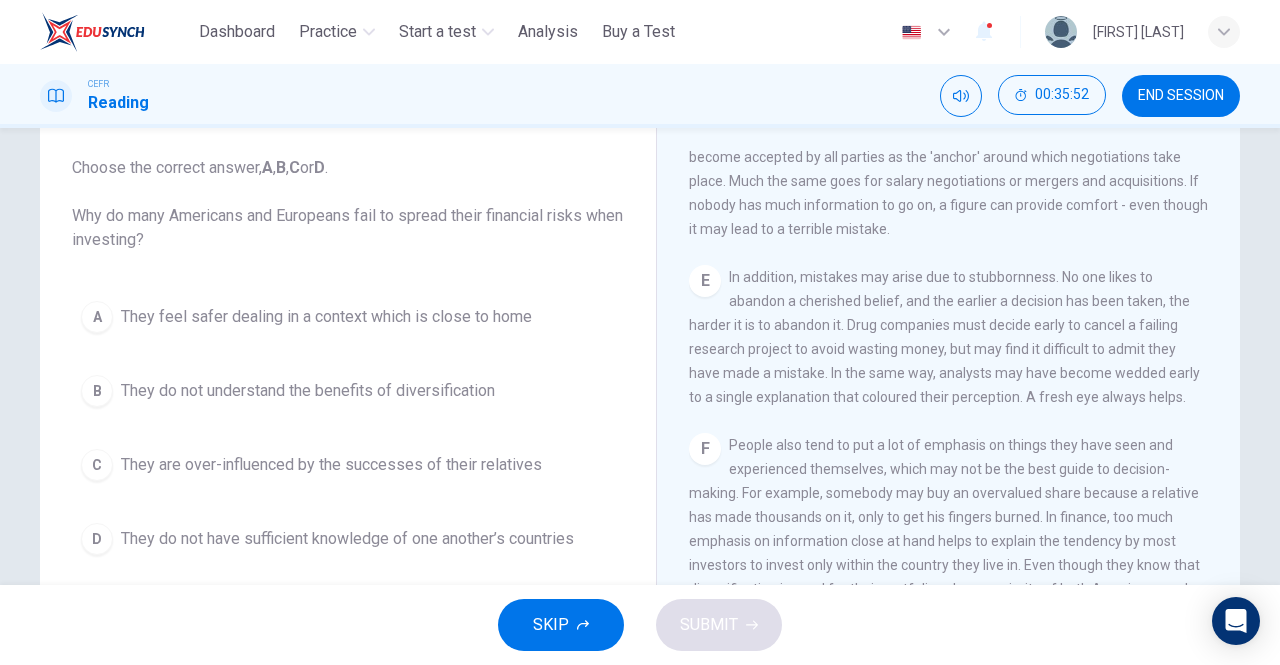 click on "They feel safer dealing in a context which is close to home" at bounding box center [326, 317] 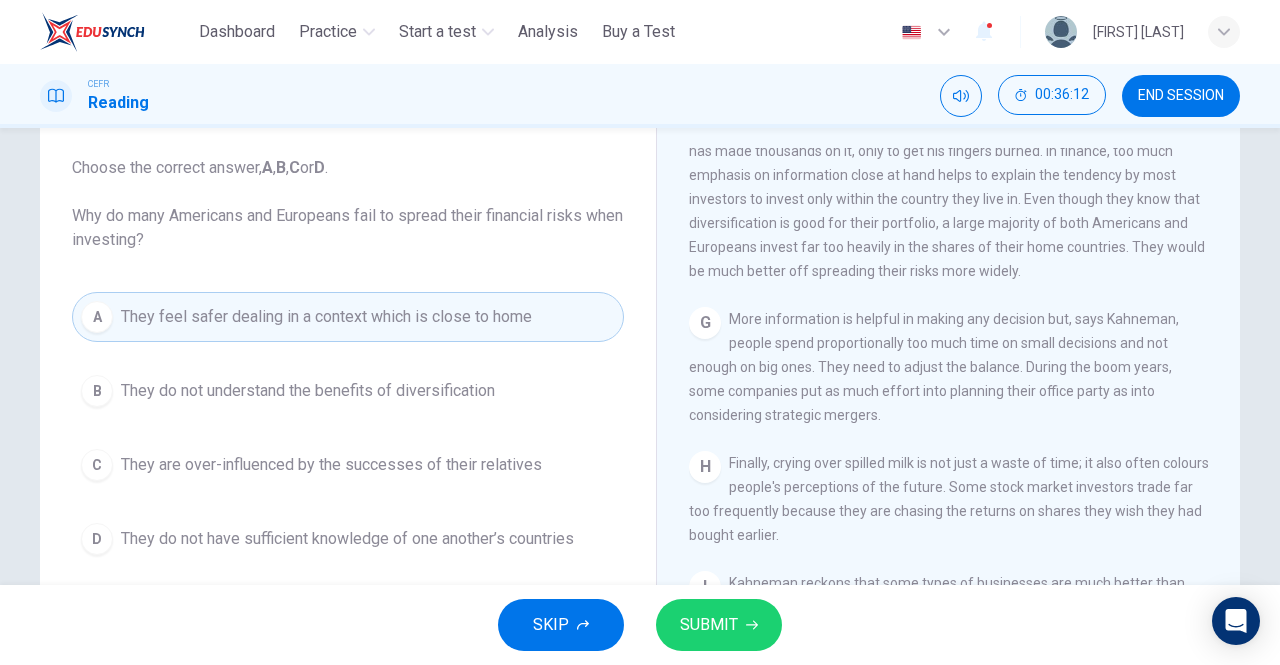 scroll, scrollTop: 1679, scrollLeft: 0, axis: vertical 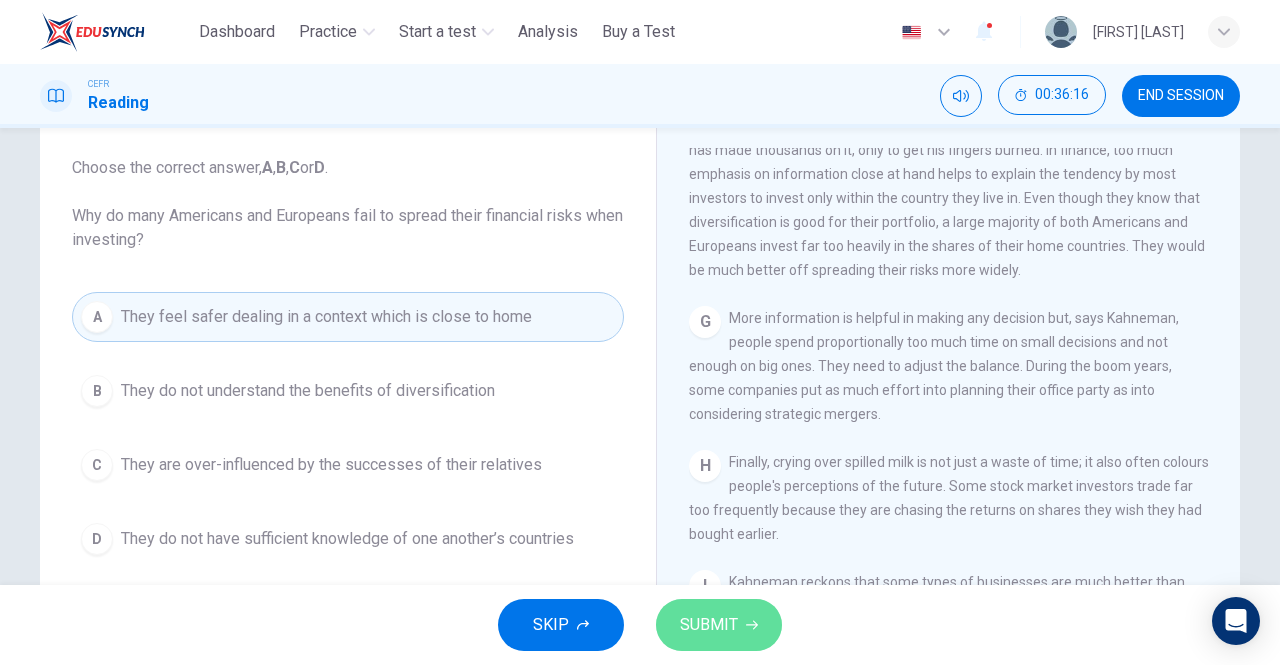 click on "SUBMIT" at bounding box center (719, 625) 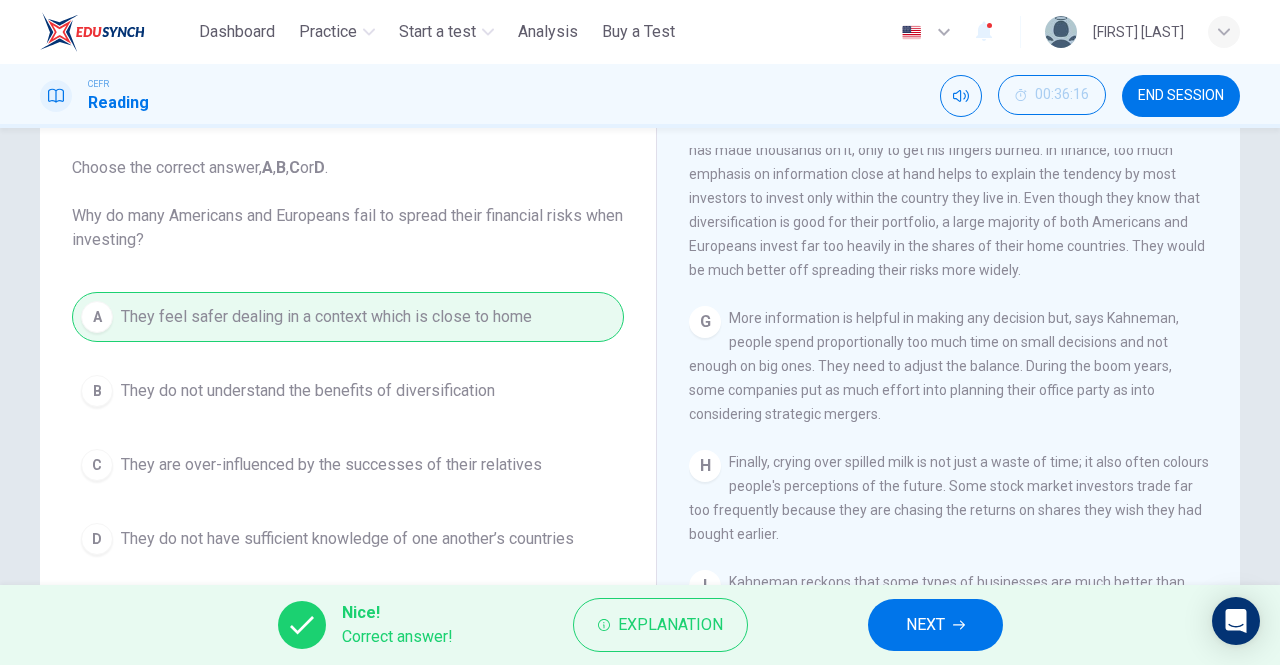click on "NEXT" at bounding box center (935, 625) 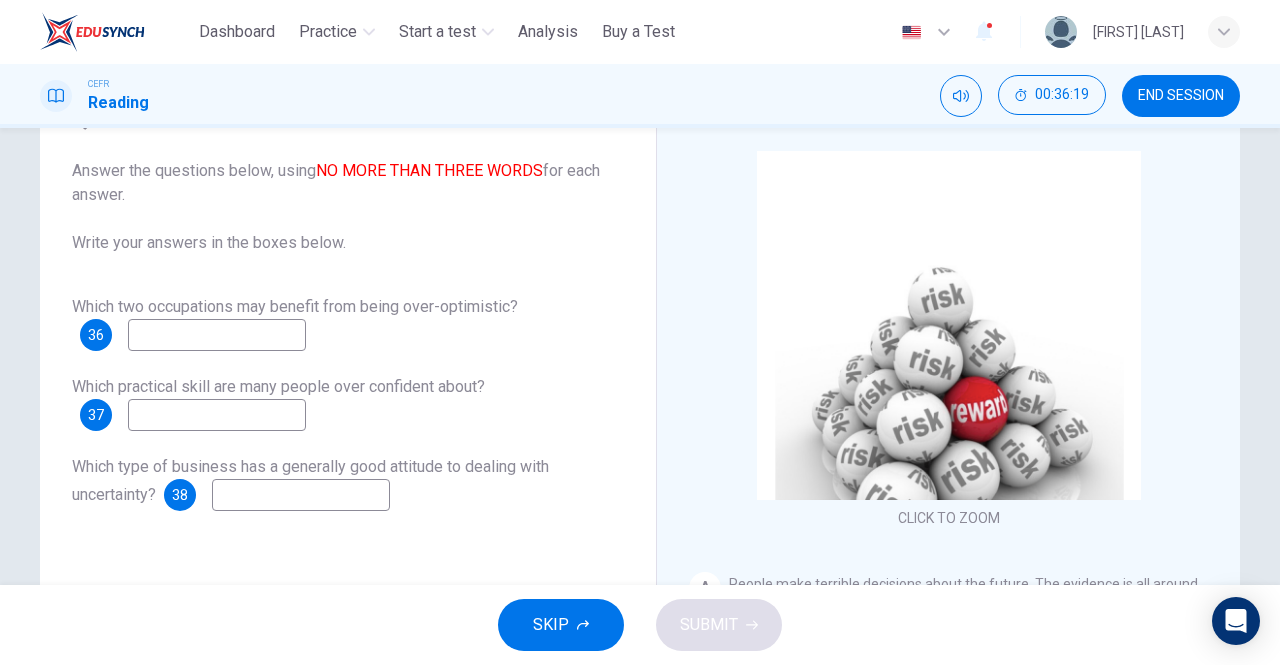 scroll, scrollTop: 106, scrollLeft: 0, axis: vertical 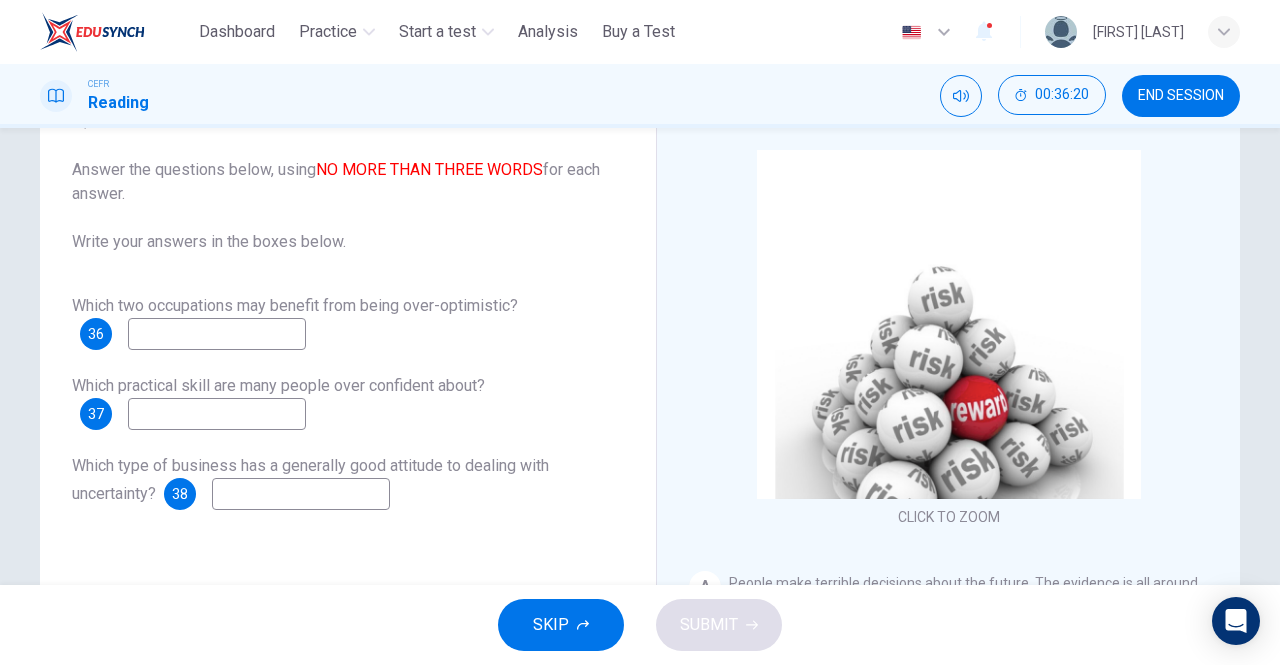 click at bounding box center (217, 334) 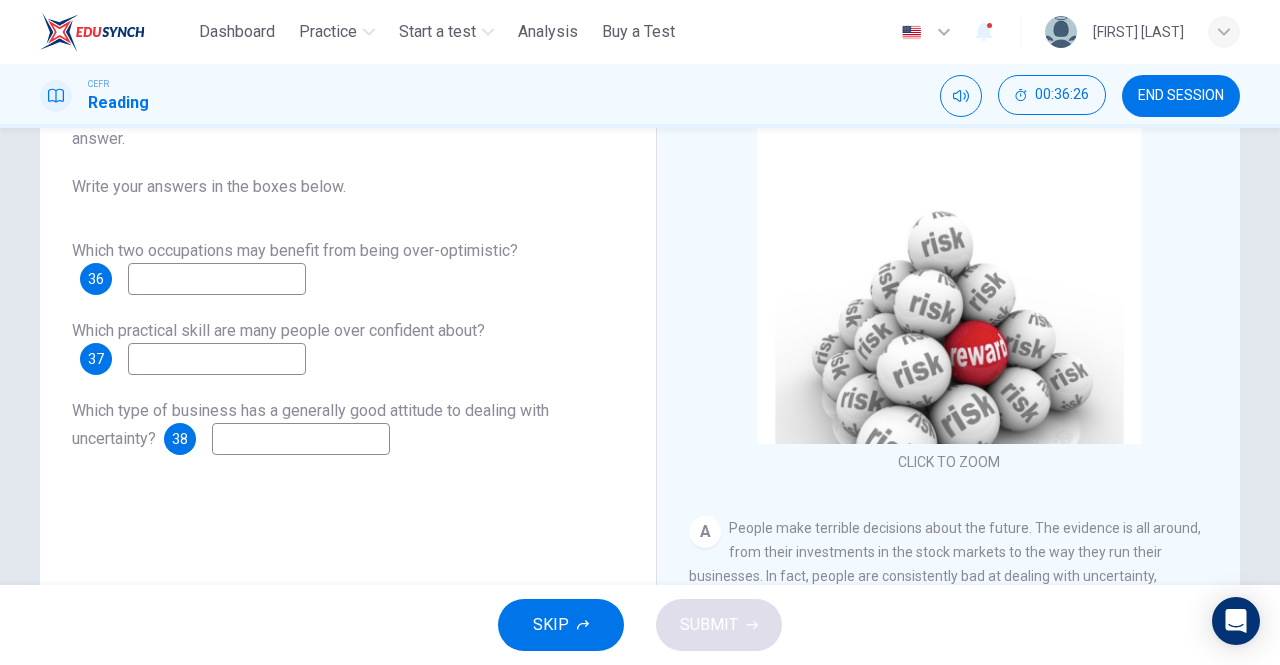 scroll, scrollTop: 162, scrollLeft: 0, axis: vertical 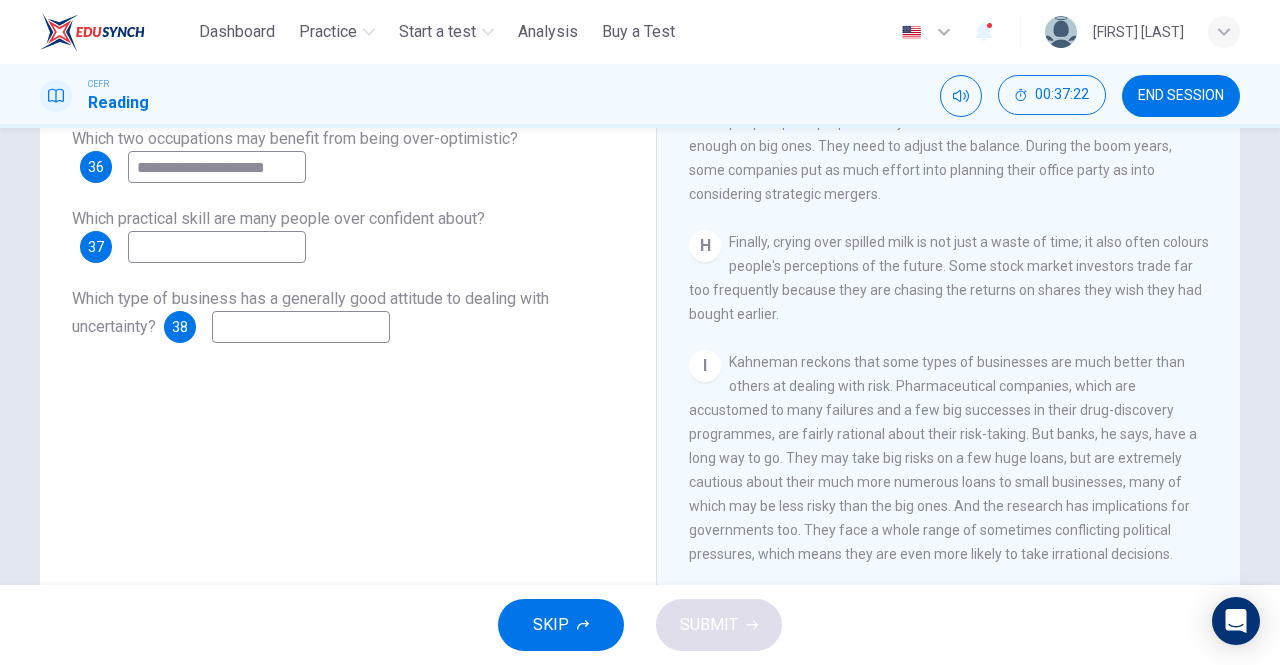 type on "**********" 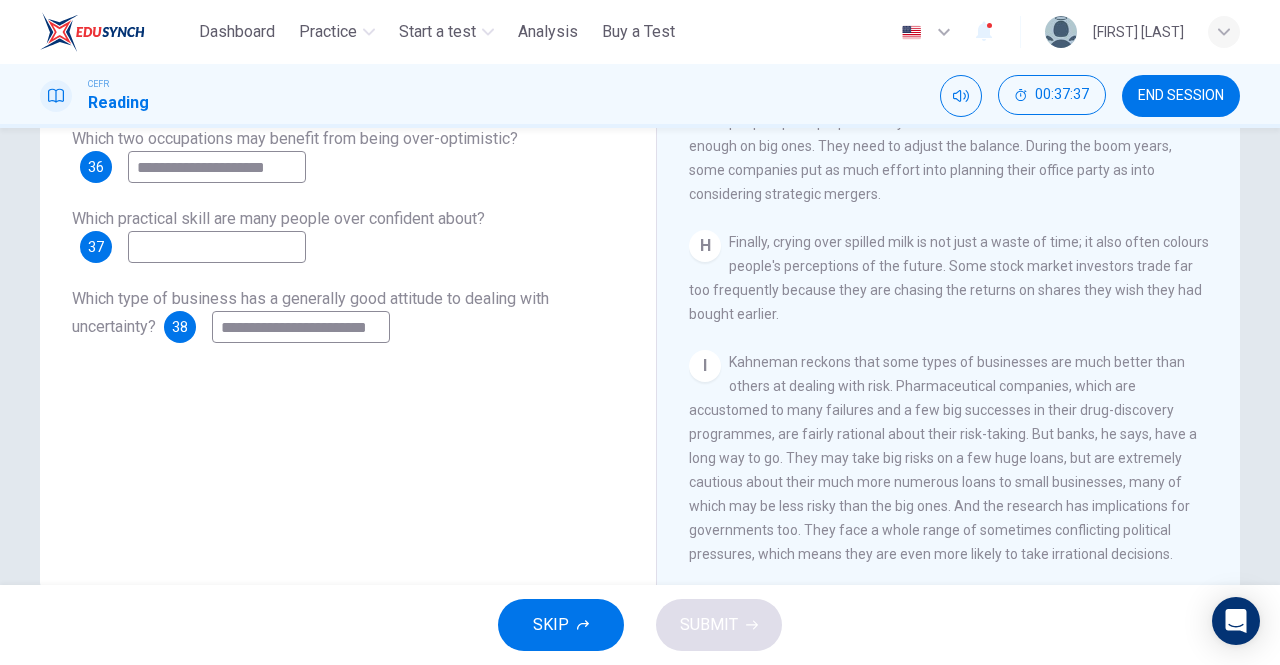 scroll, scrollTop: 0, scrollLeft: 7, axis: horizontal 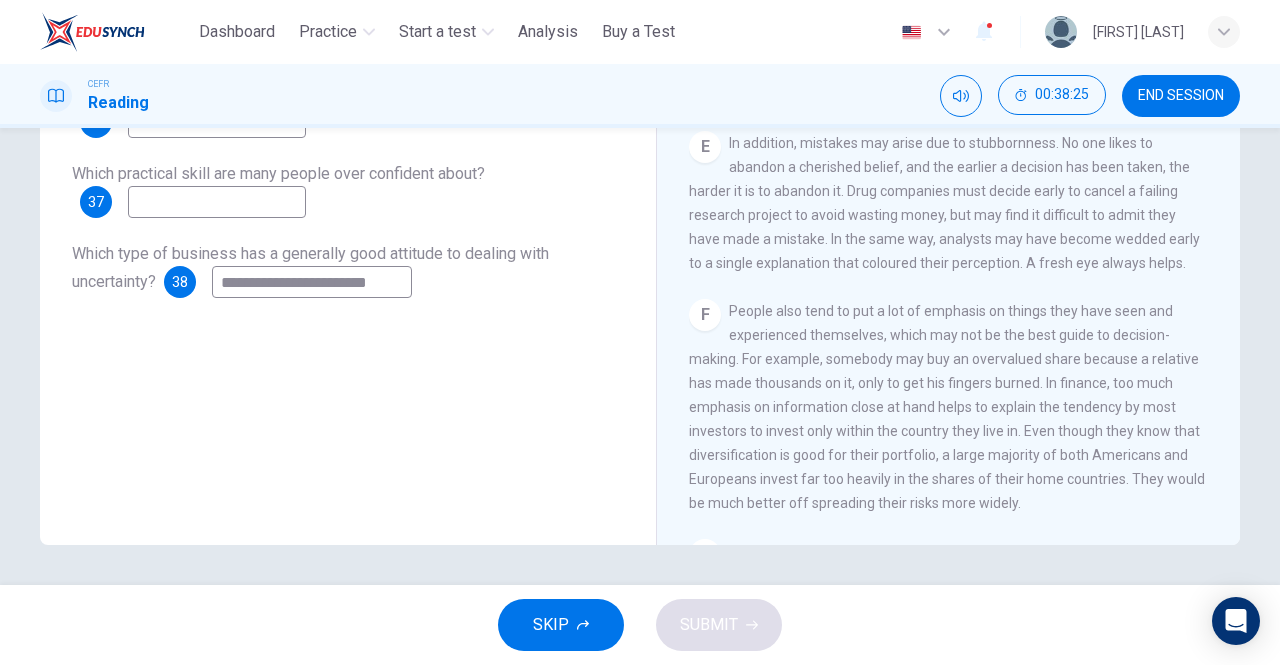 type on "**********" 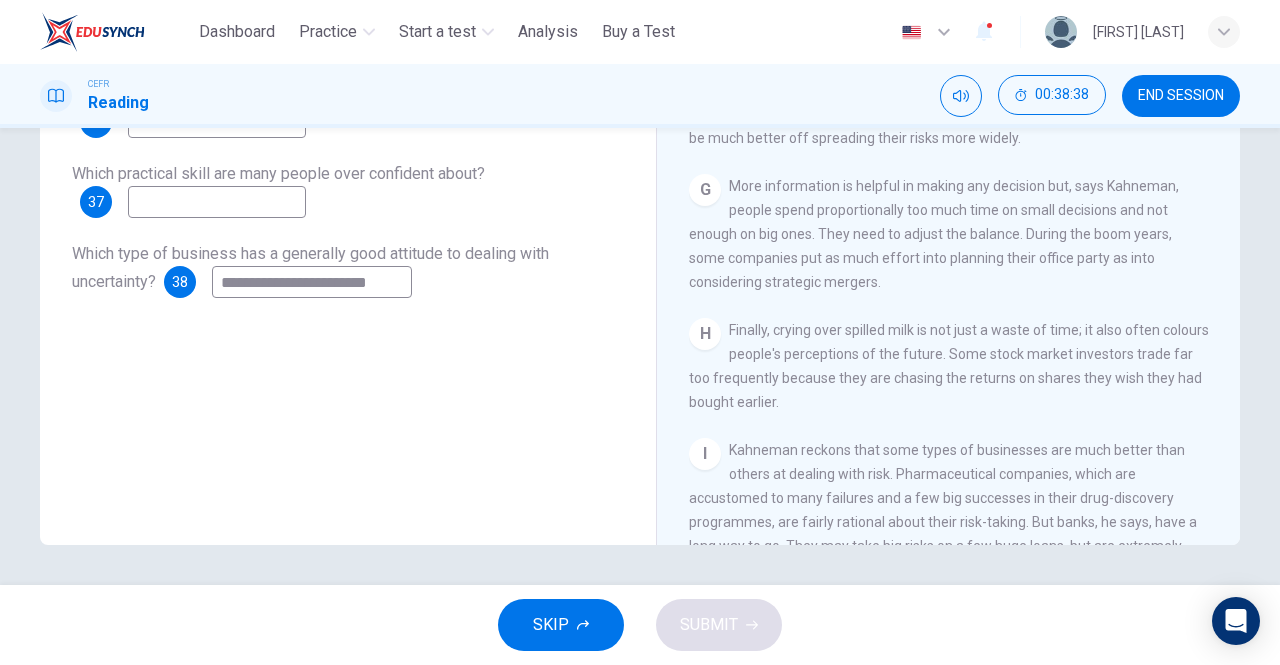 scroll, scrollTop: 1602, scrollLeft: 0, axis: vertical 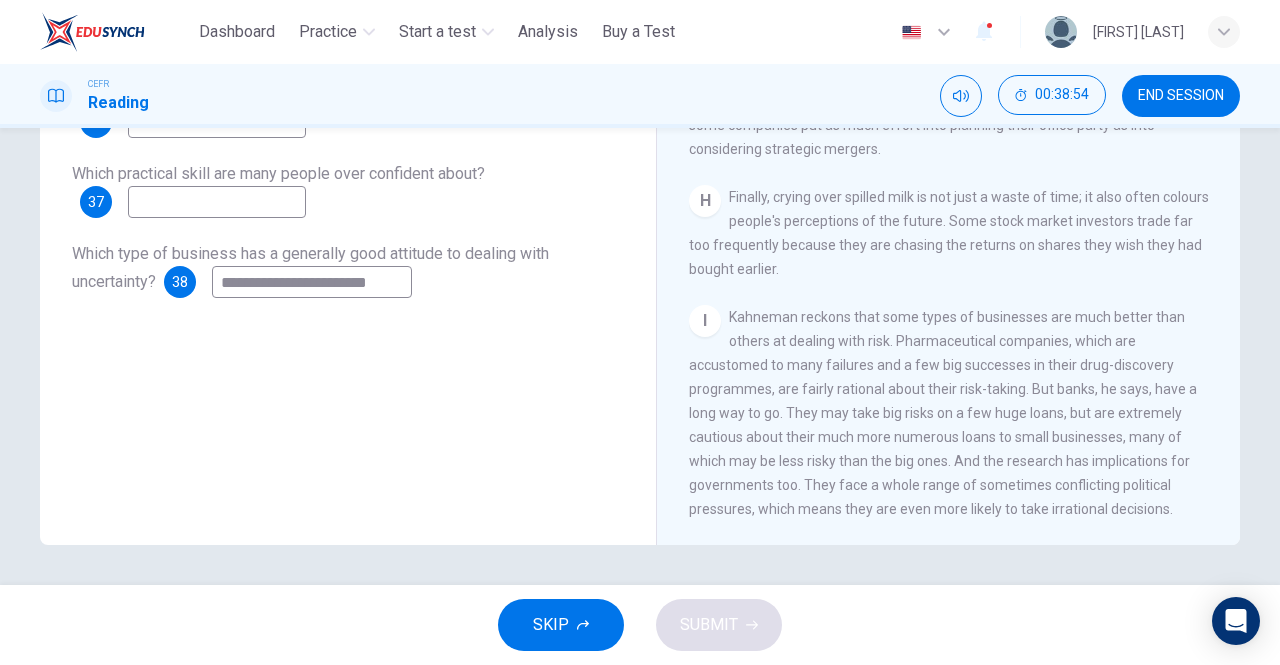 click on "**********" at bounding box center (348, 207) 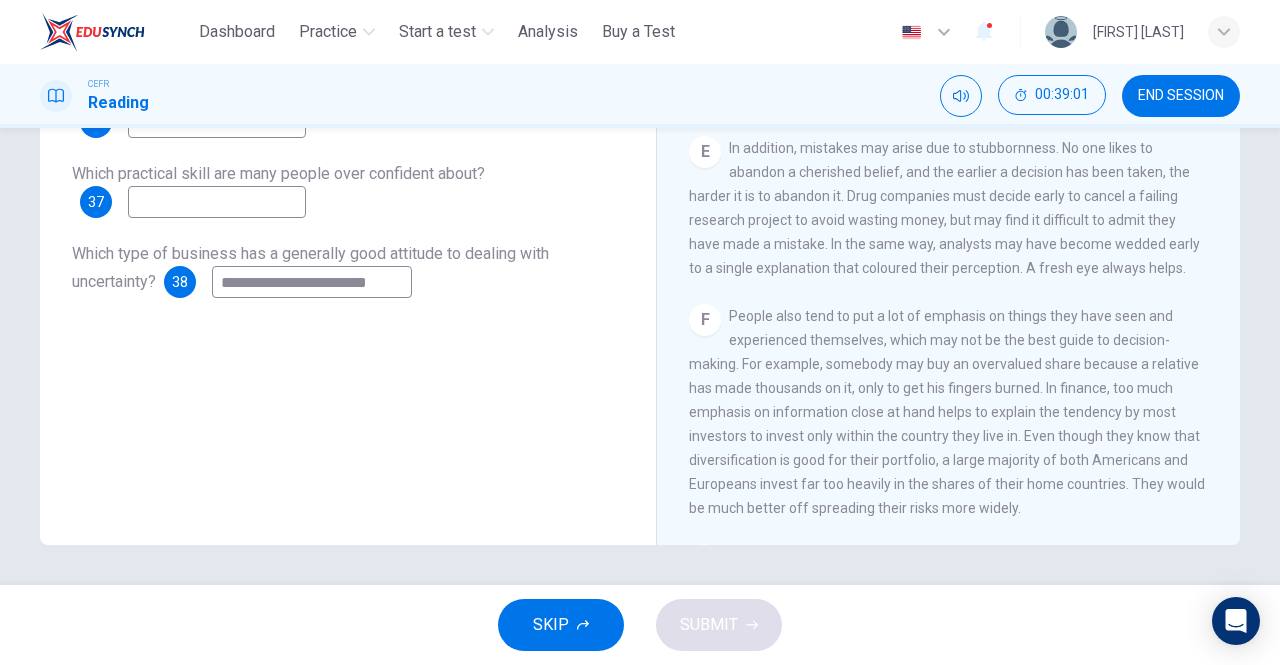 scroll, scrollTop: 1228, scrollLeft: 0, axis: vertical 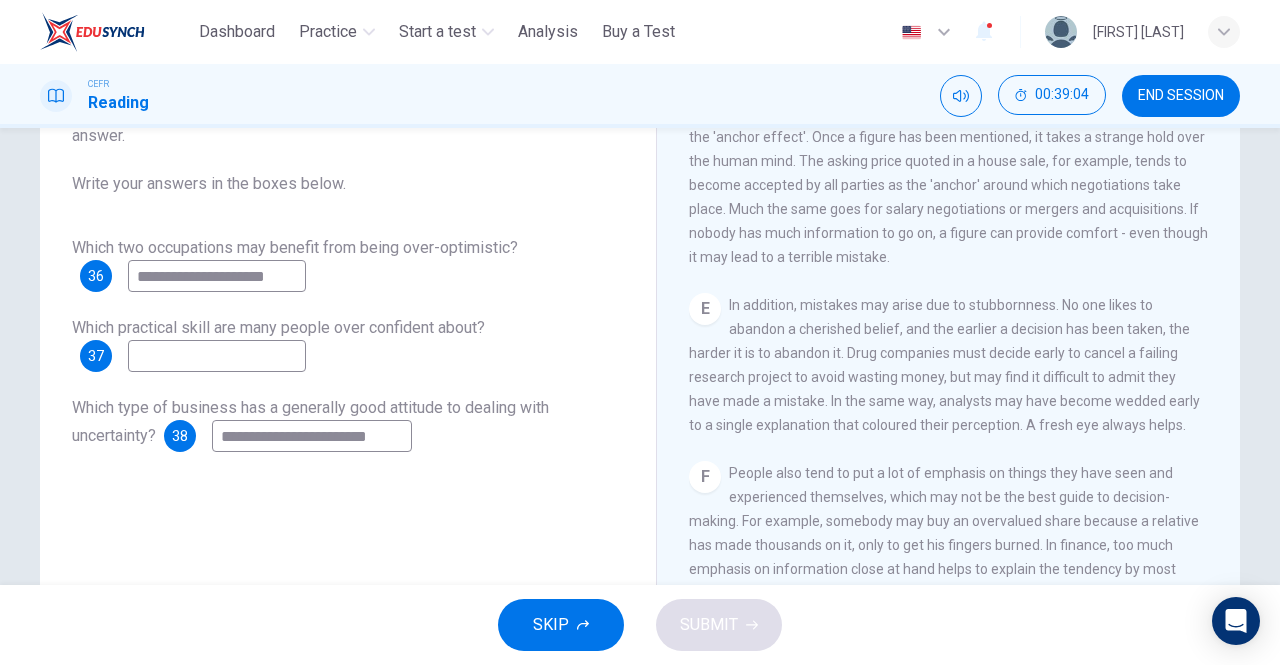 click at bounding box center [217, 356] 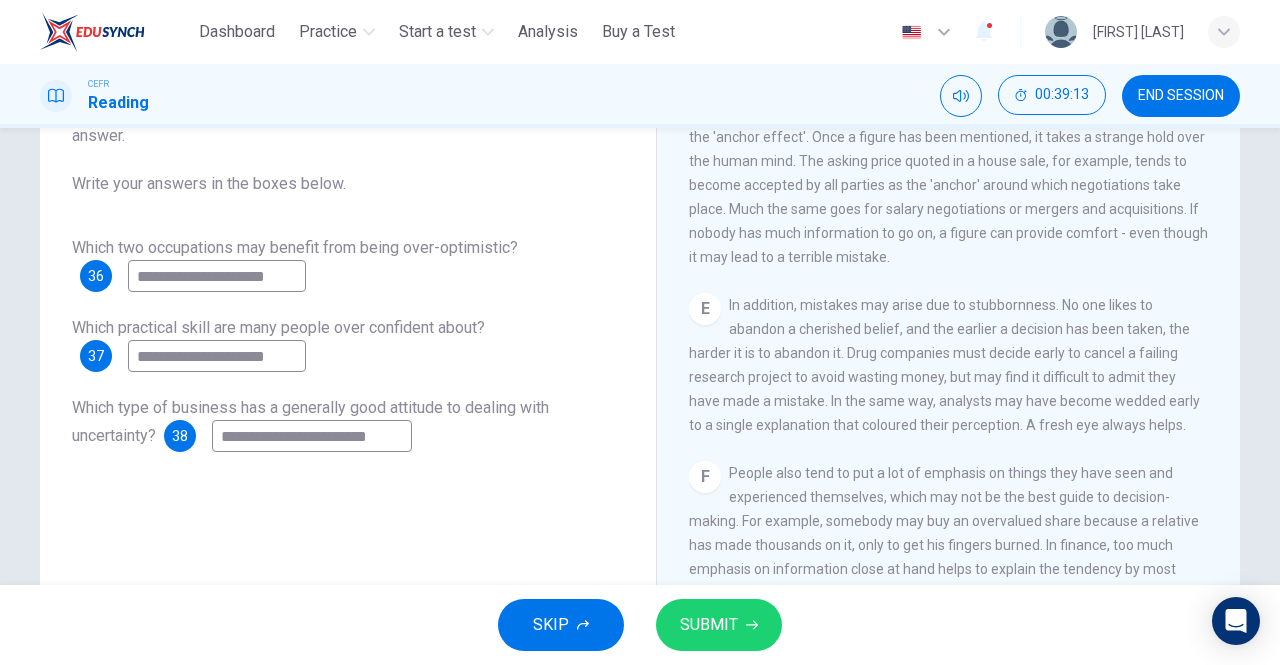 type on "**********" 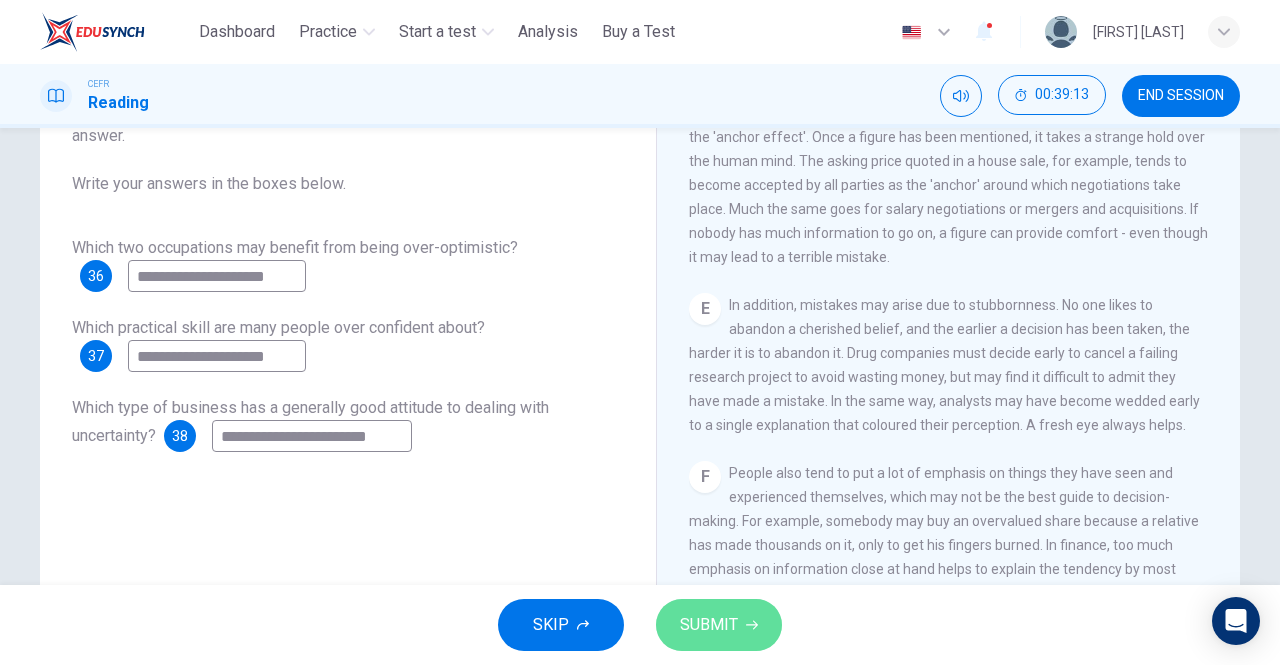click on "SUBMIT" at bounding box center (719, 625) 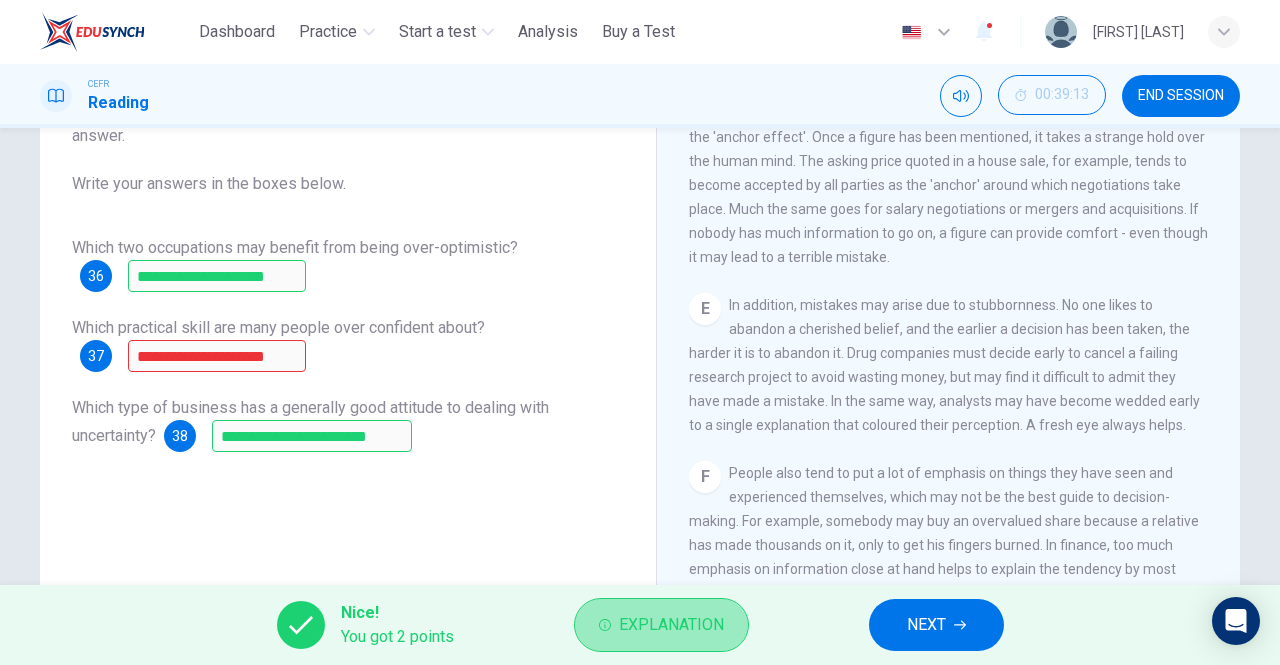 click on "Explanation" at bounding box center (671, 625) 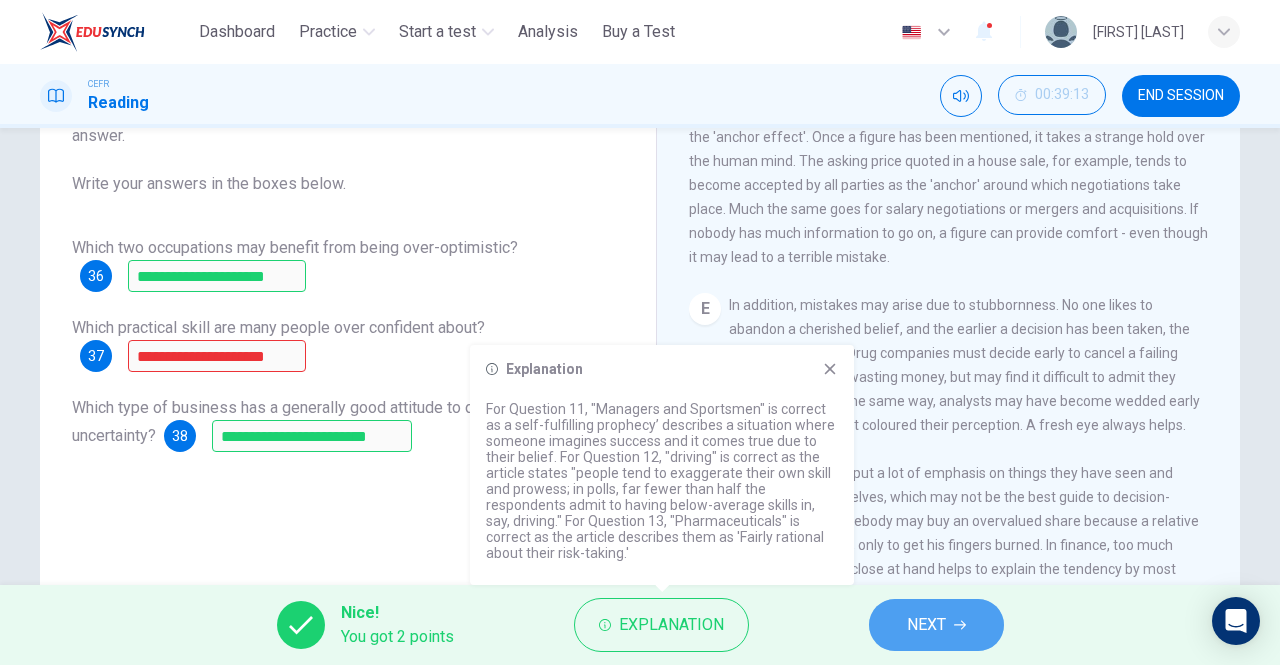 click on "NEXT" at bounding box center (926, 625) 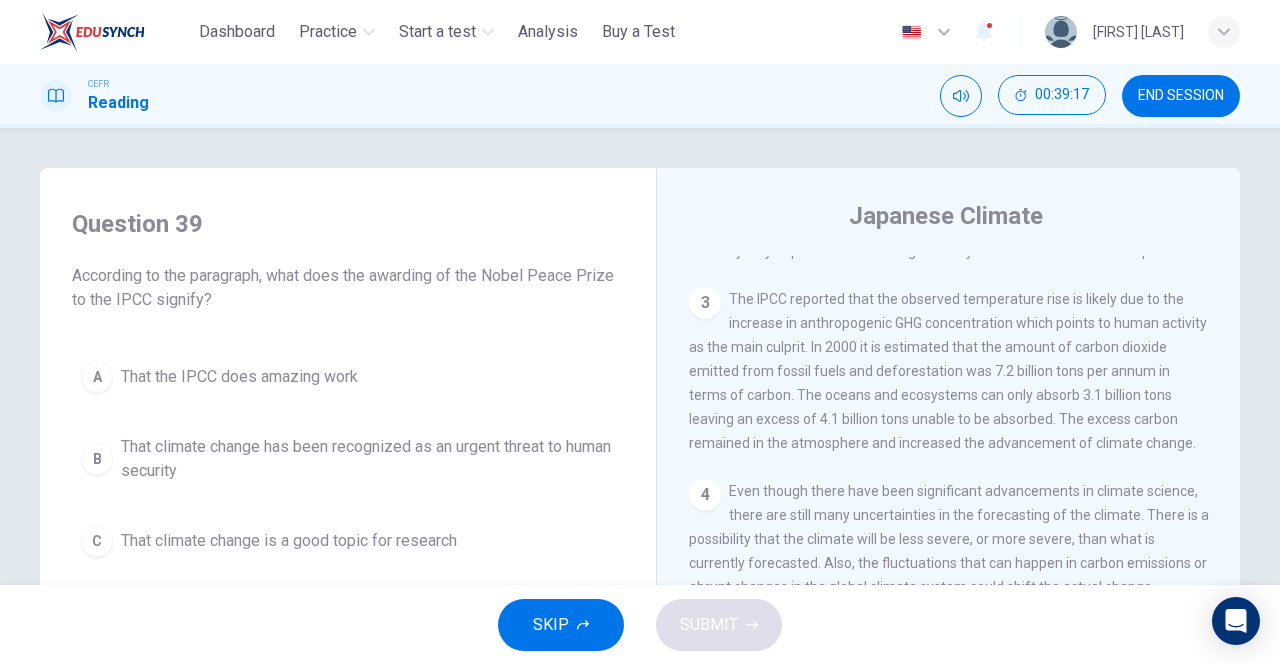scroll, scrollTop: 376, scrollLeft: 0, axis: vertical 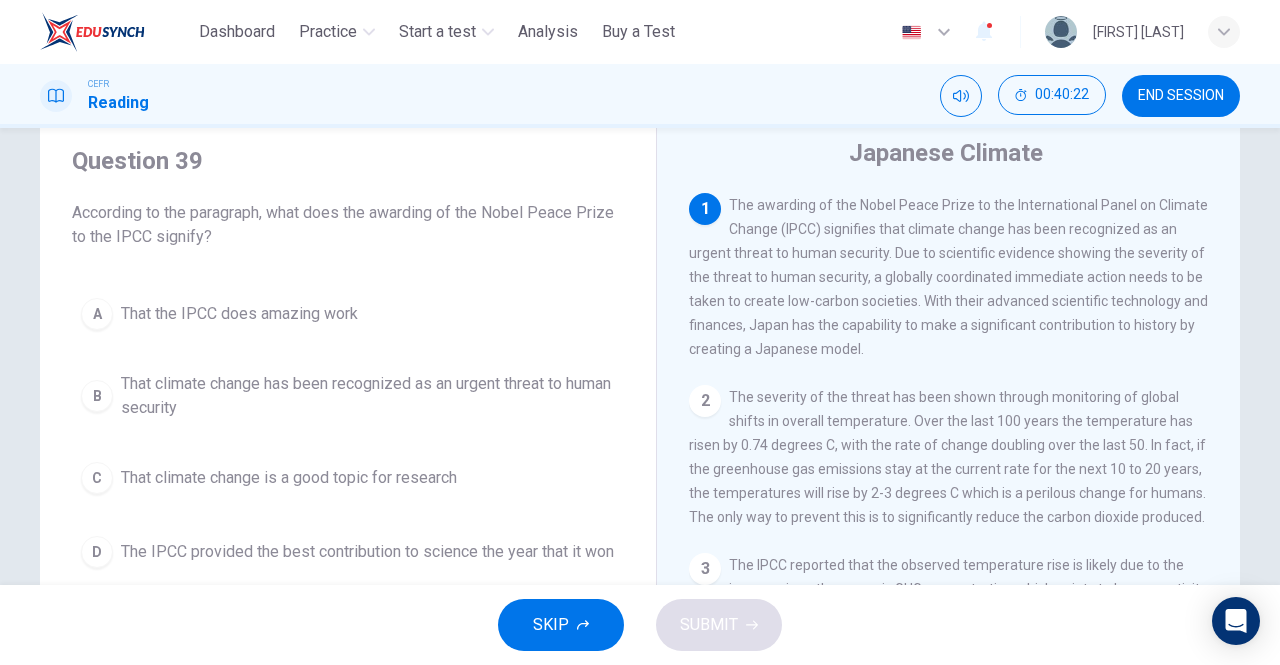 click on "That climate change has been recognized as an urgent threat to human security" at bounding box center (368, 396) 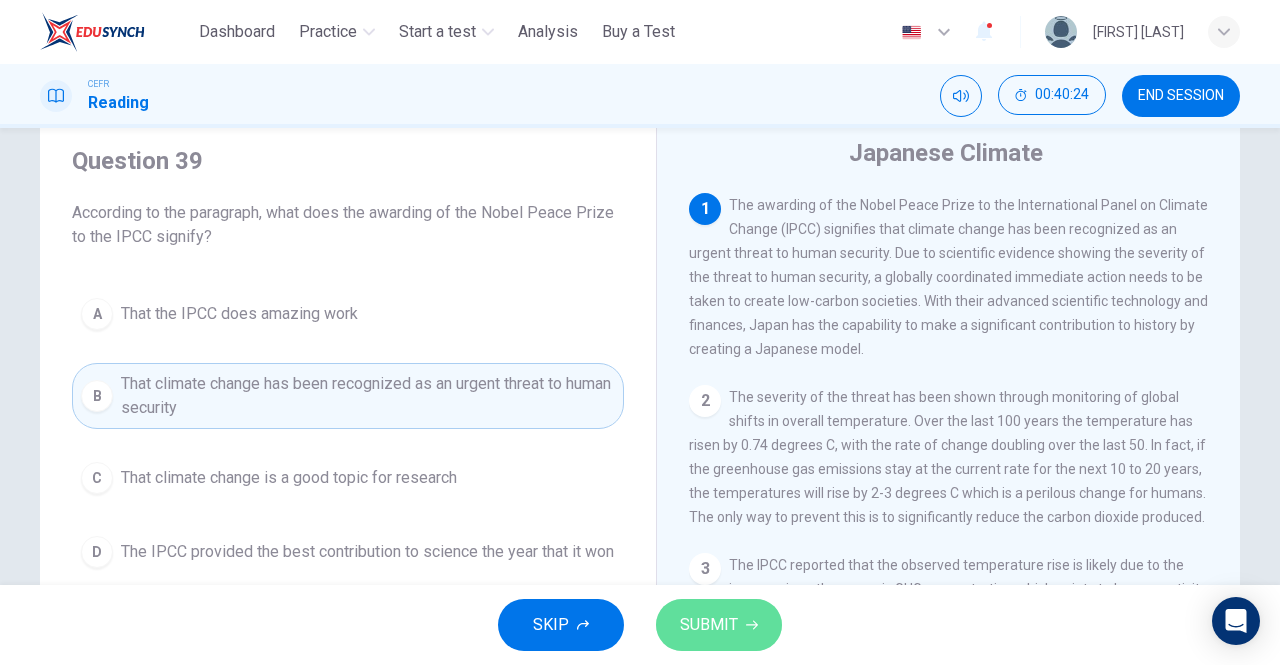 click on "SUBMIT" at bounding box center (719, 625) 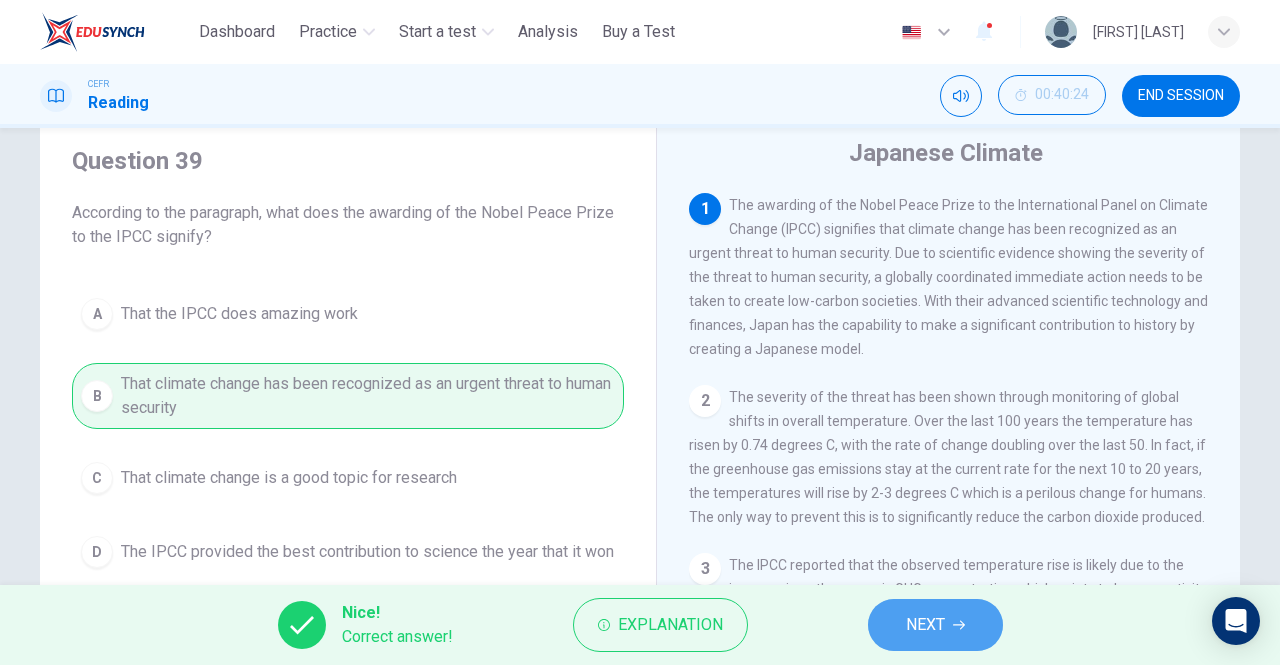 click on "NEXT" at bounding box center [935, 625] 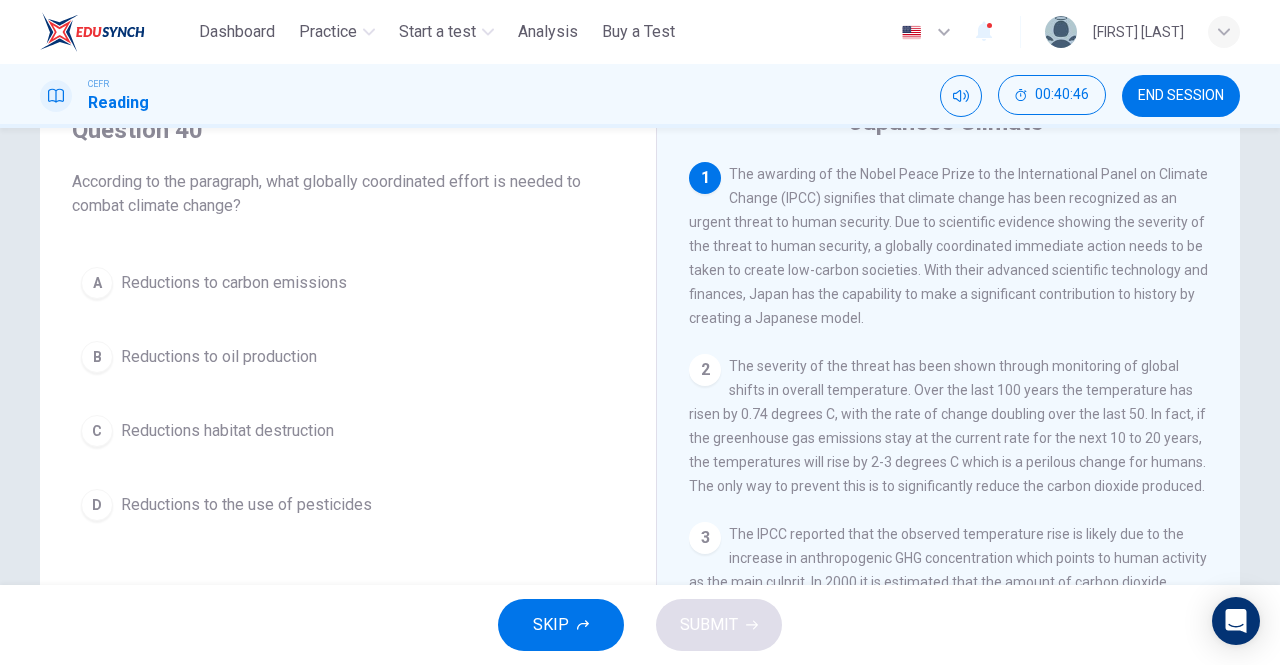 scroll, scrollTop: 101, scrollLeft: 0, axis: vertical 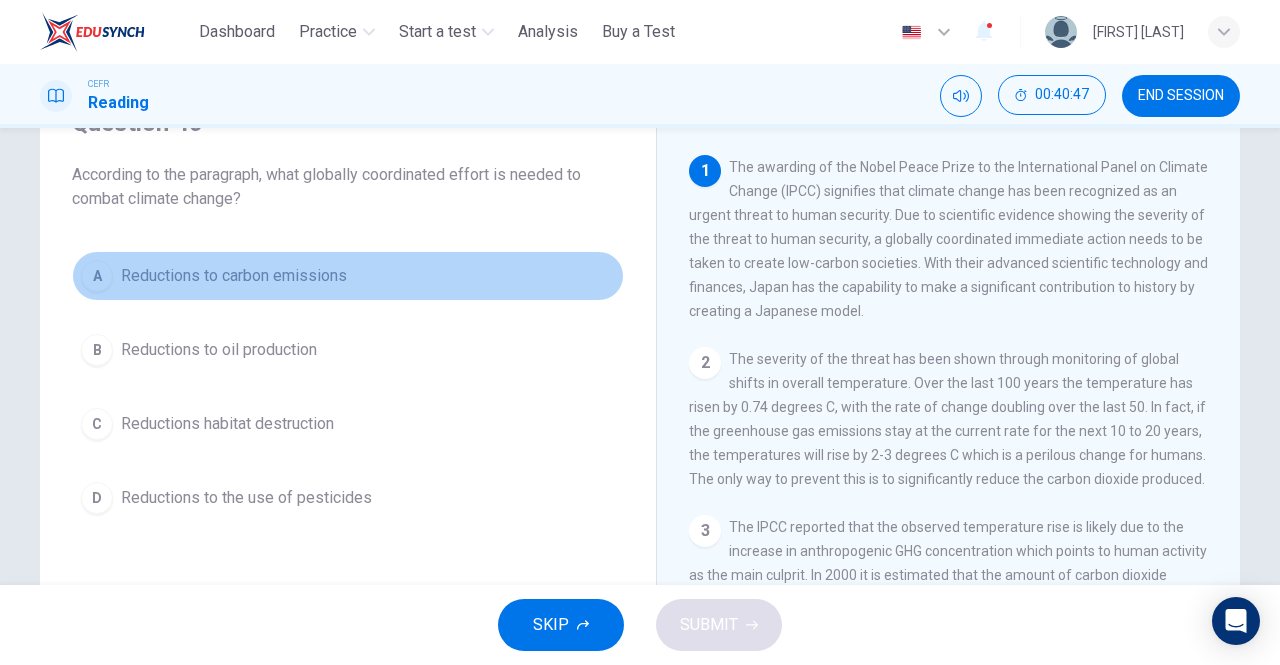 click on "Reductions to carbon emissions" at bounding box center (234, 276) 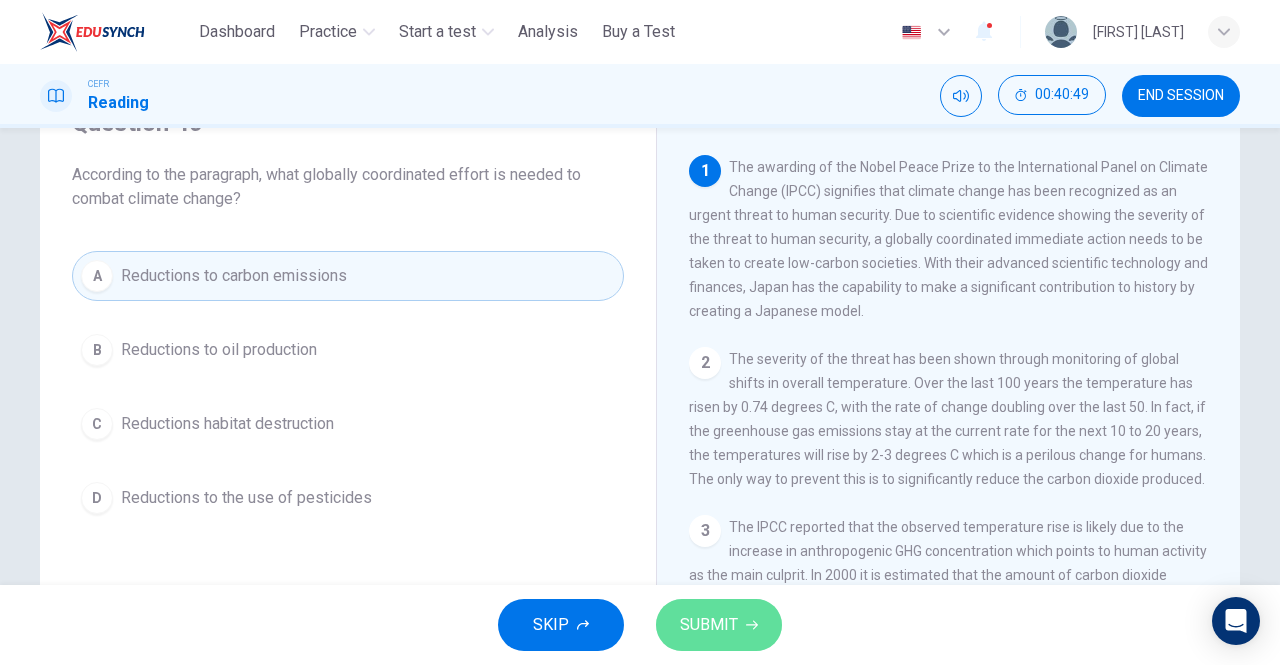 click on "SUBMIT" at bounding box center (709, 625) 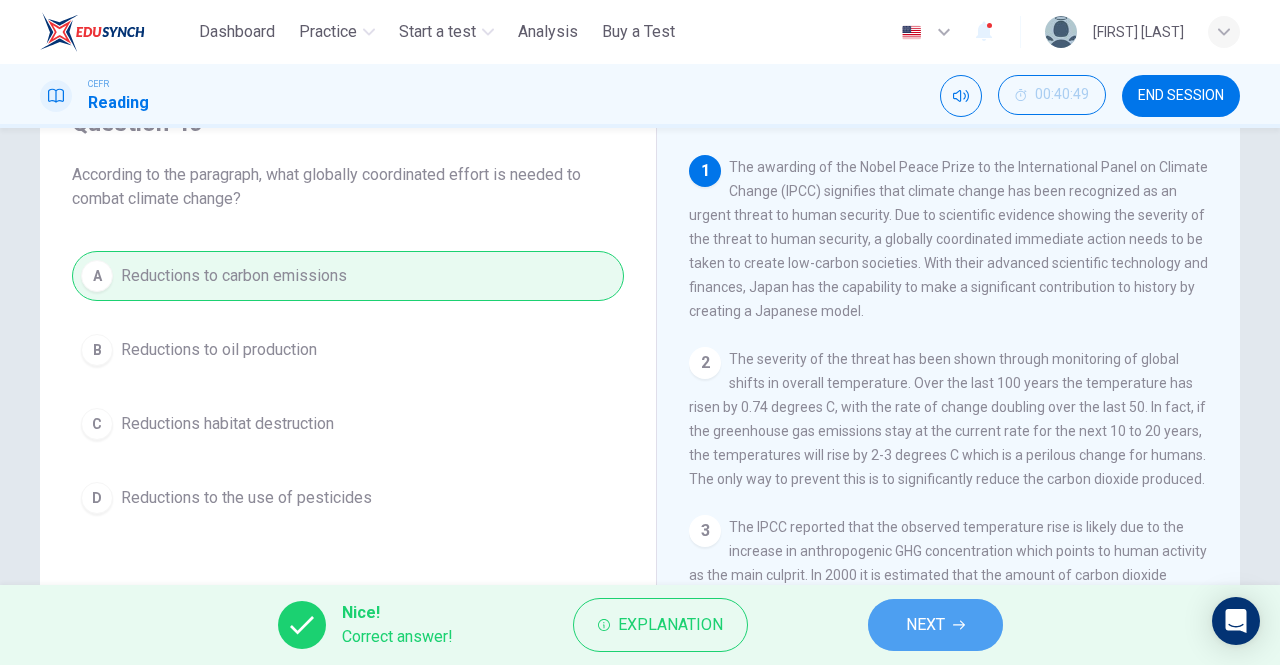 click on "NEXT" at bounding box center (925, 625) 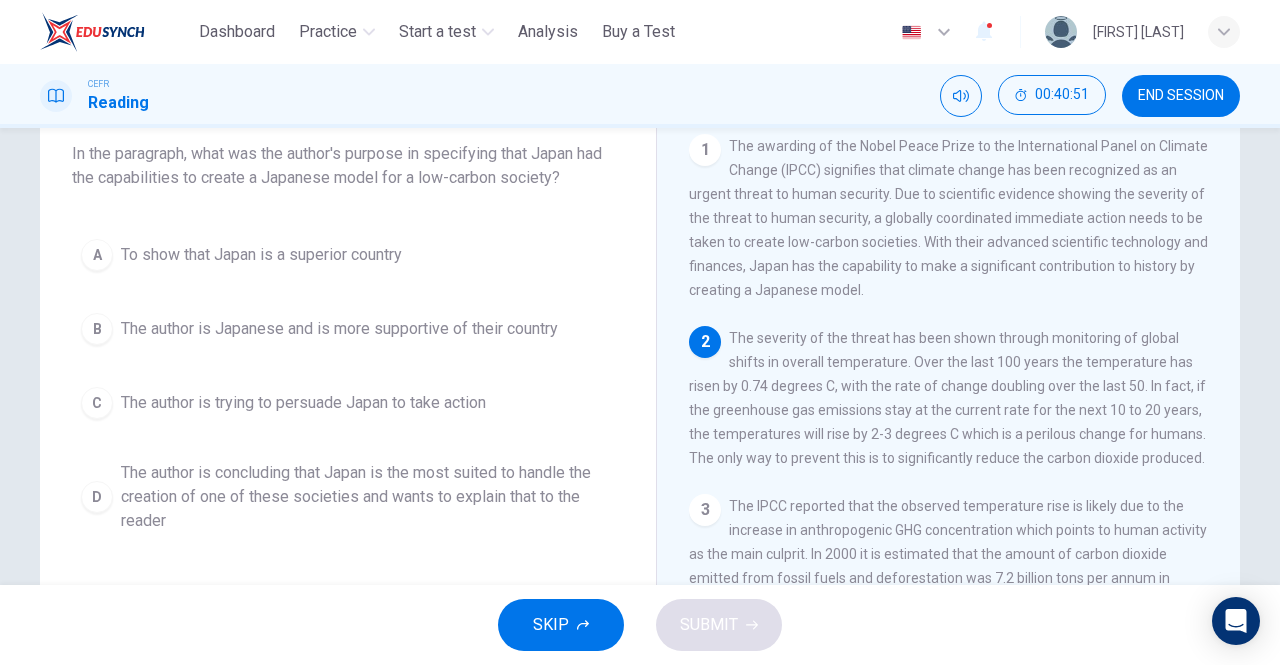 scroll, scrollTop: 125, scrollLeft: 0, axis: vertical 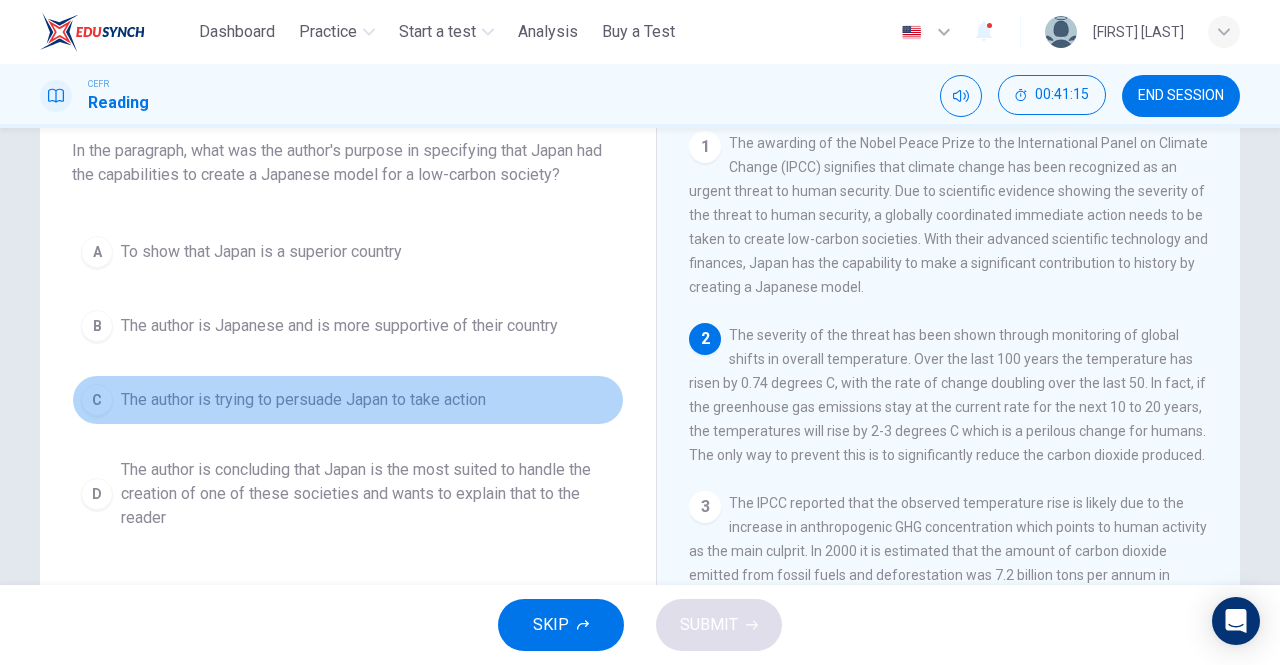 click on "The author is trying to persuade Japan to take action" at bounding box center (303, 400) 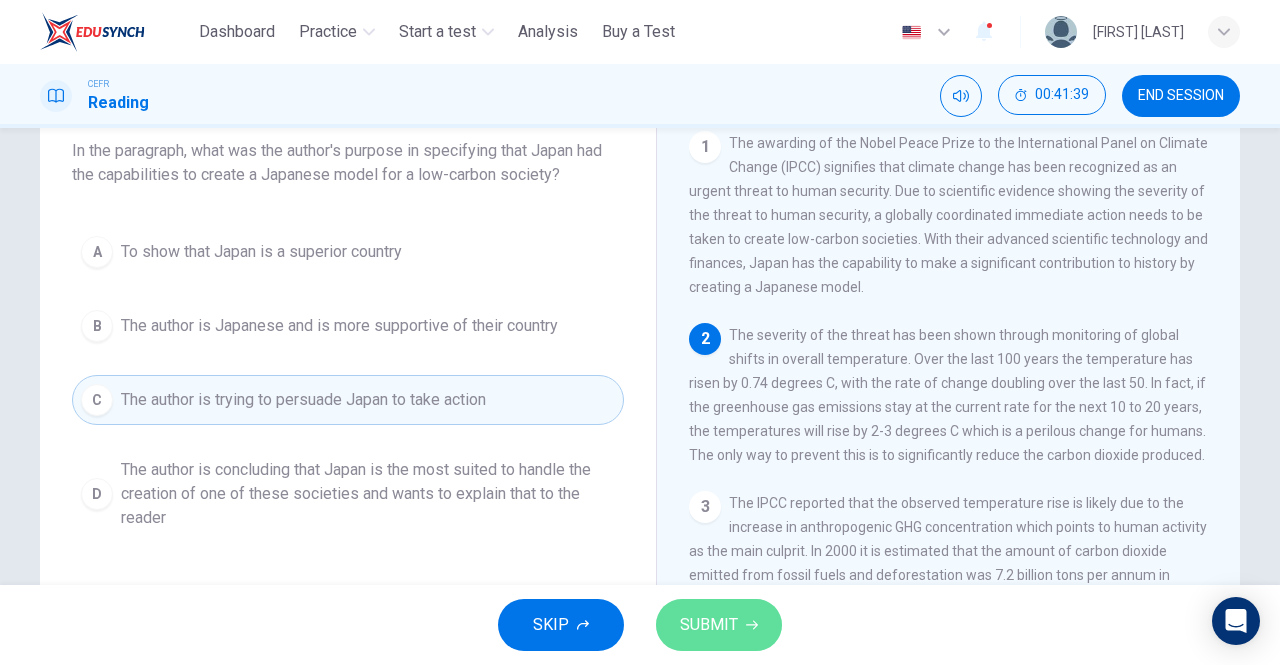 click on "SUBMIT" at bounding box center (709, 625) 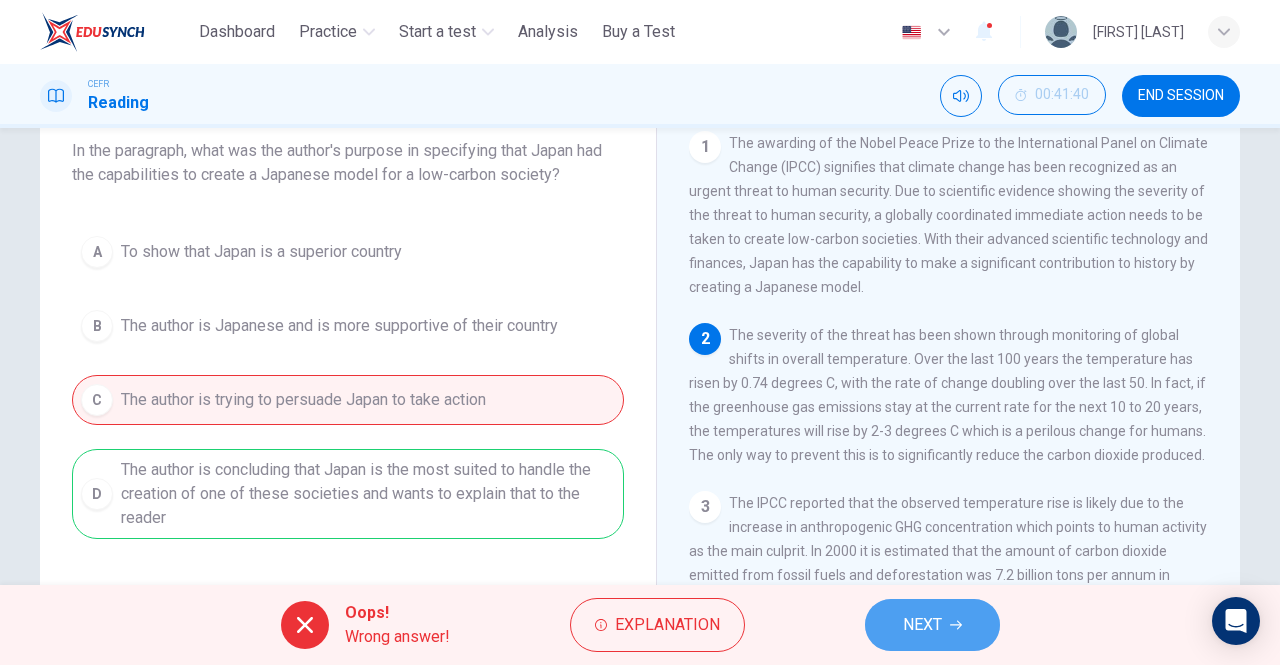 click on "NEXT" at bounding box center [922, 625] 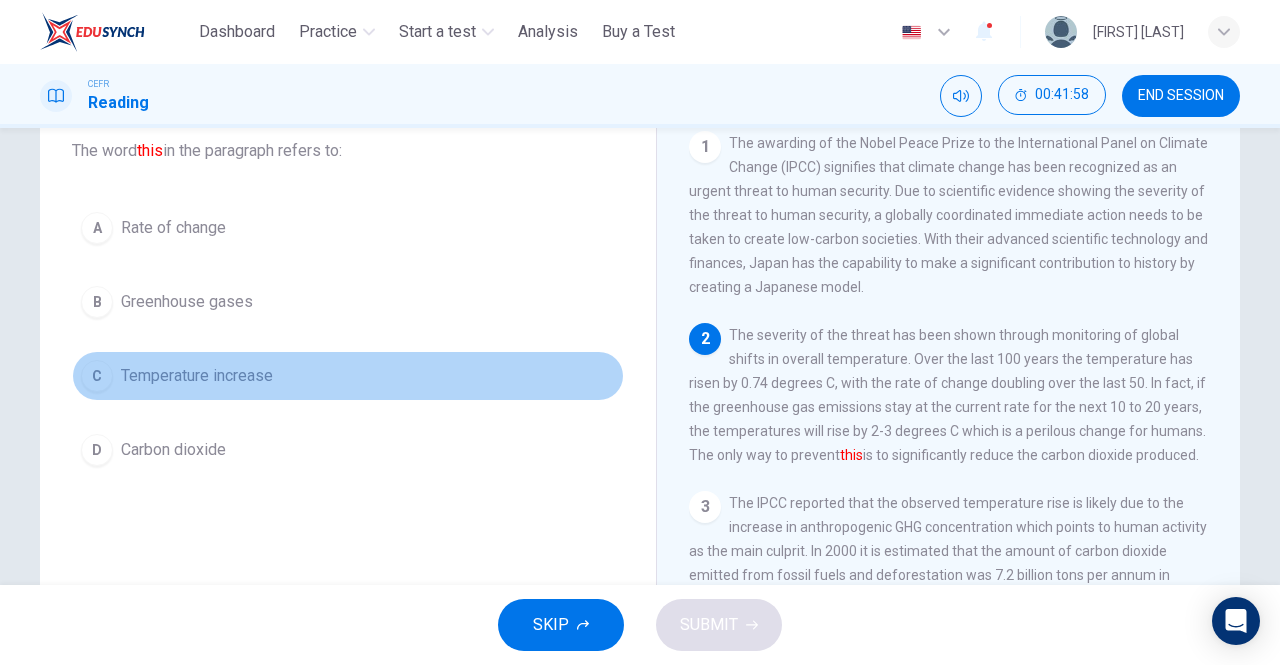 click on "Temperature increase" at bounding box center [197, 376] 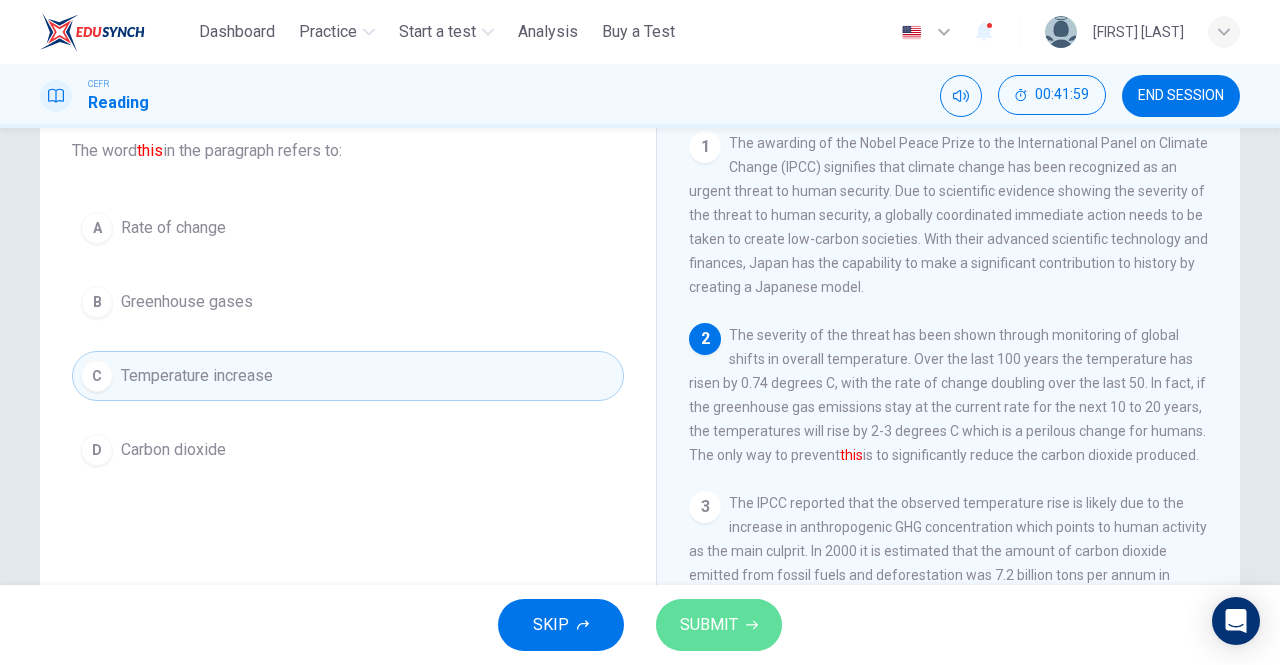 click on "SUBMIT" at bounding box center [709, 625] 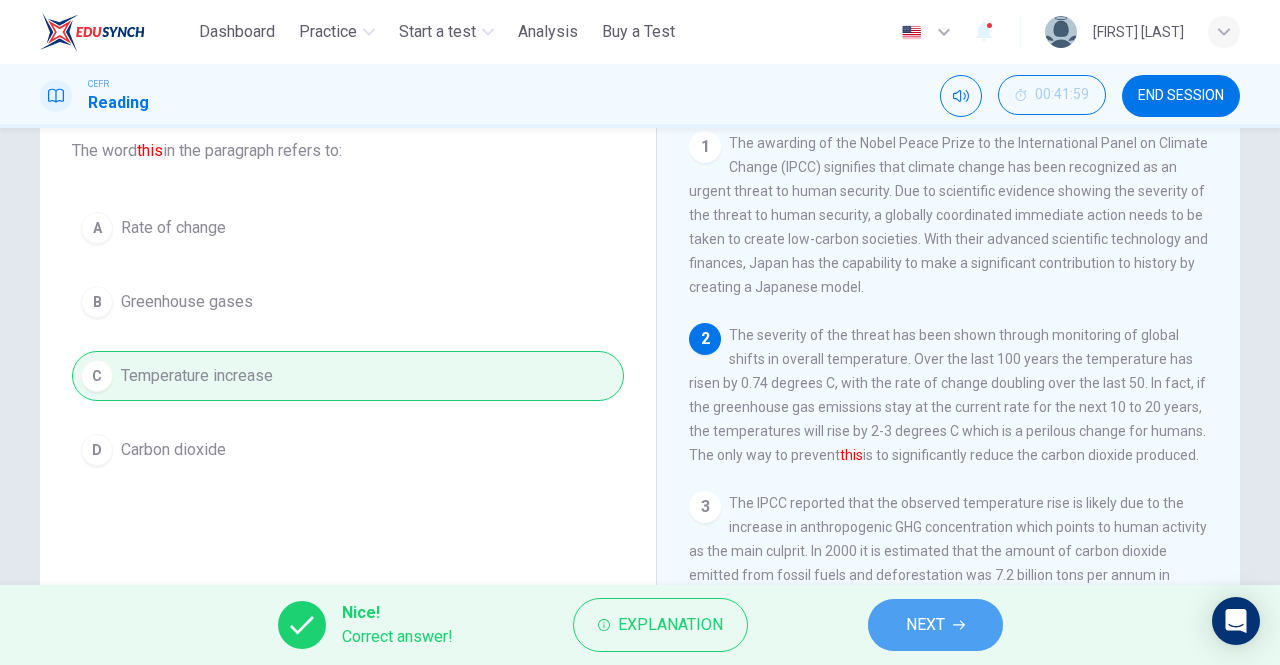 click on "NEXT" at bounding box center (935, 625) 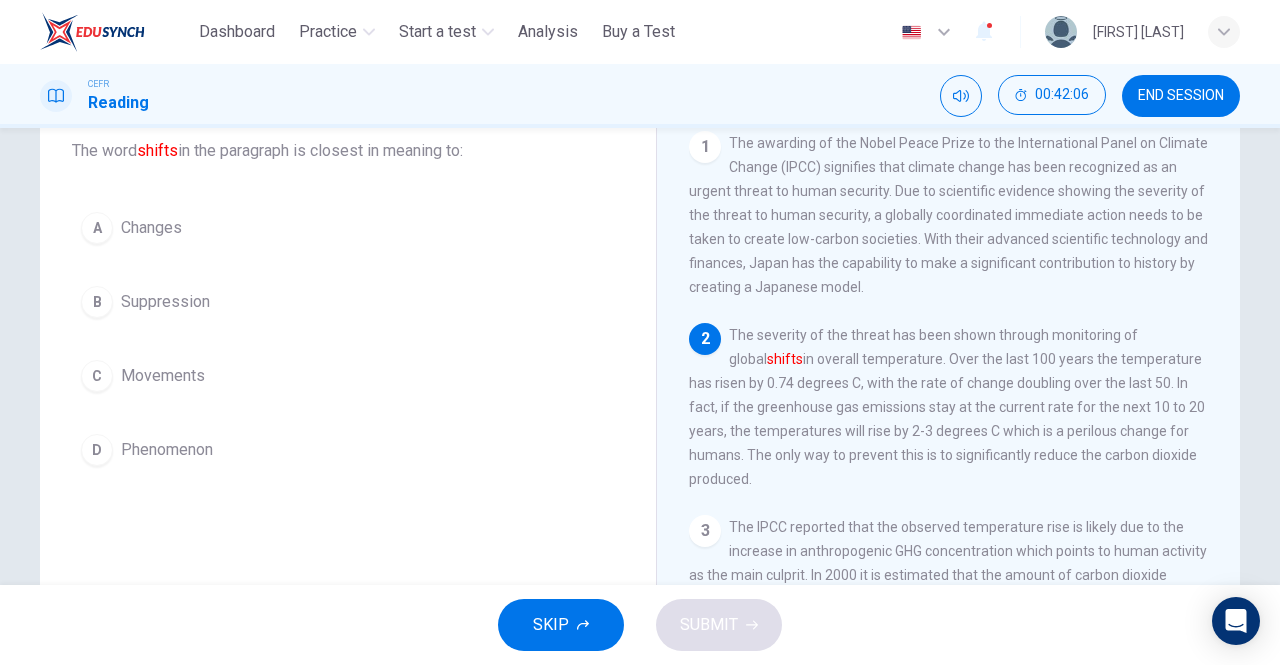 click on "A Changes B Suppression C Movements D Phenomenon" at bounding box center (348, 339) 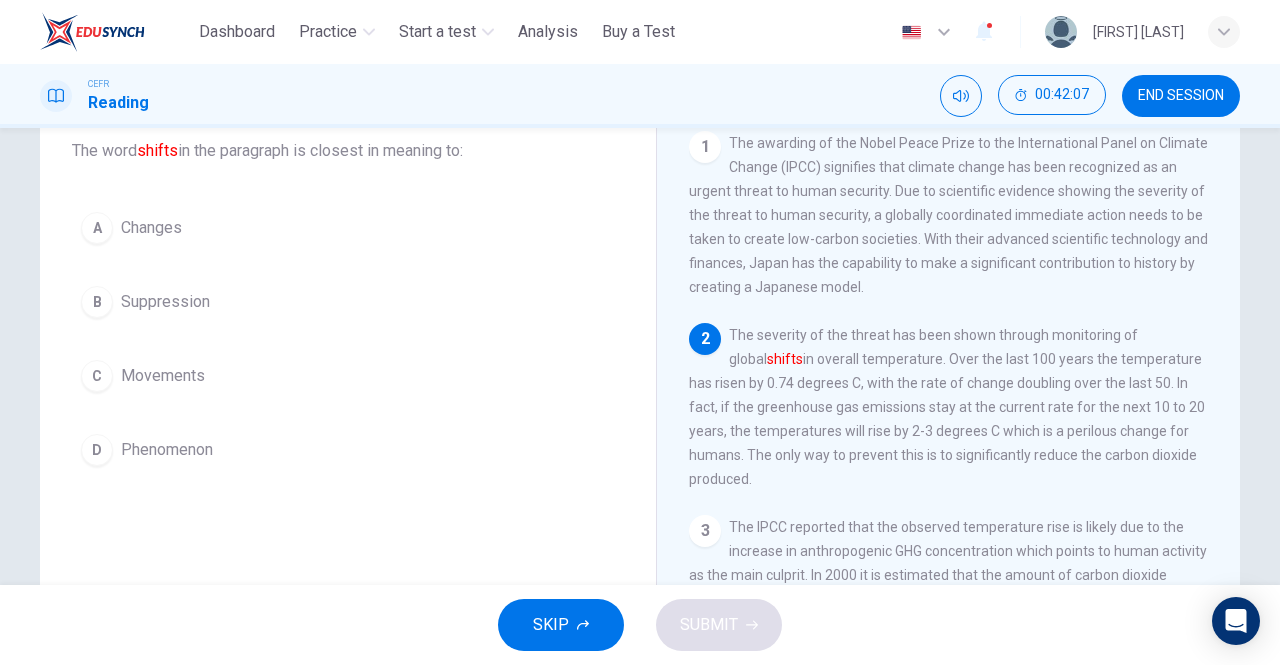 click on "Changes" at bounding box center (151, 228) 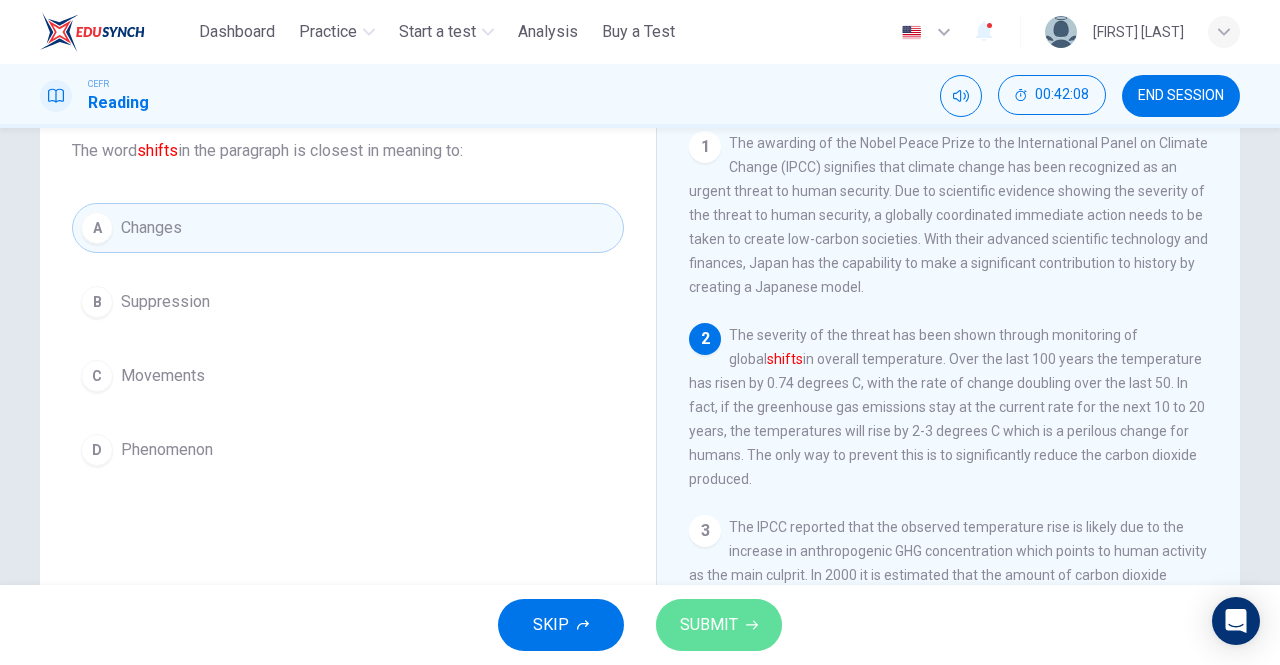 click on "SUBMIT" at bounding box center [709, 625] 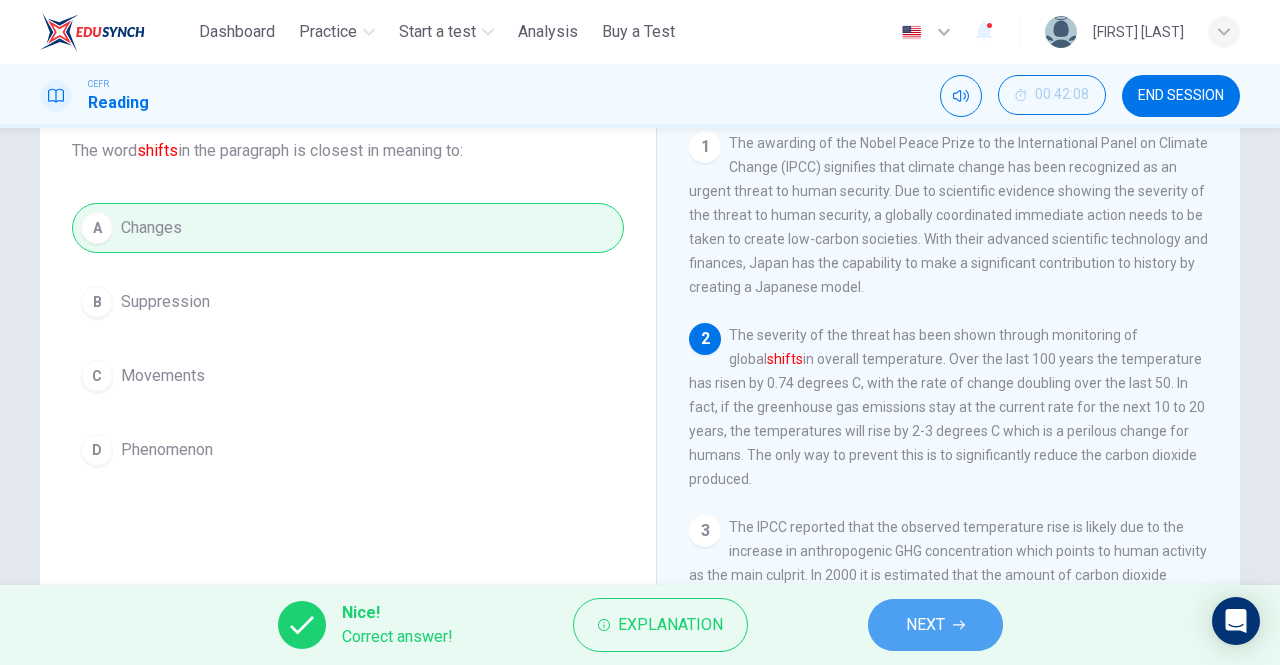 click on "NEXT" at bounding box center [935, 625] 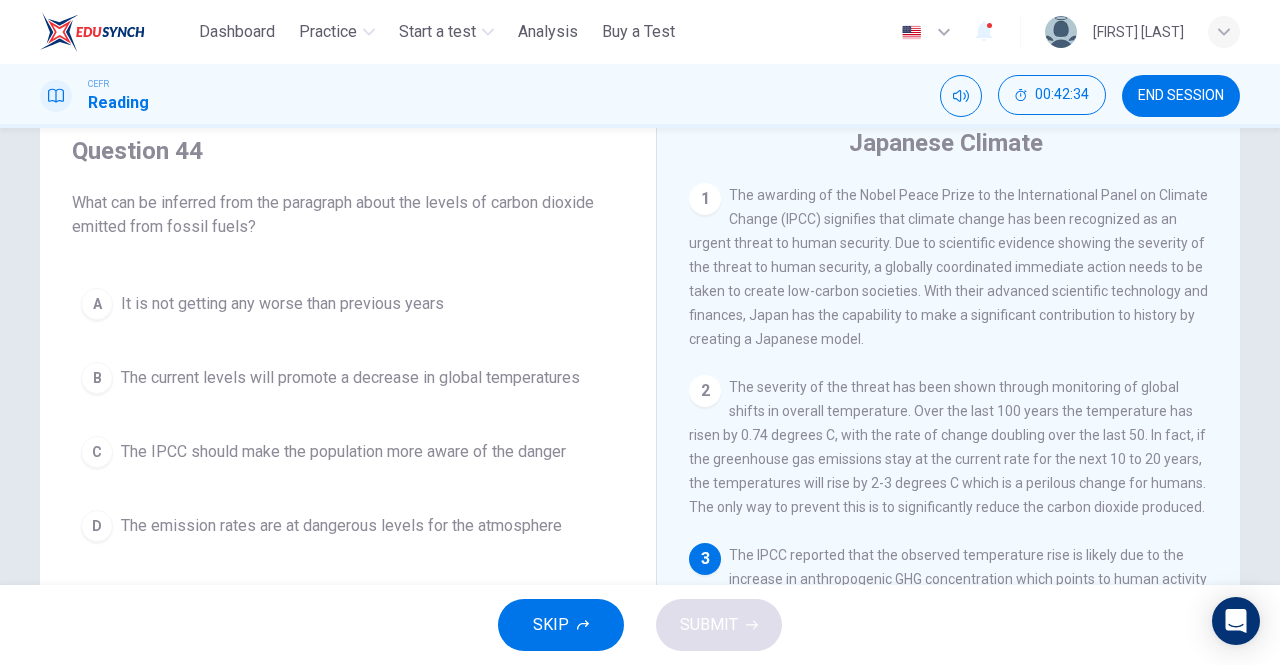 scroll, scrollTop: 76, scrollLeft: 0, axis: vertical 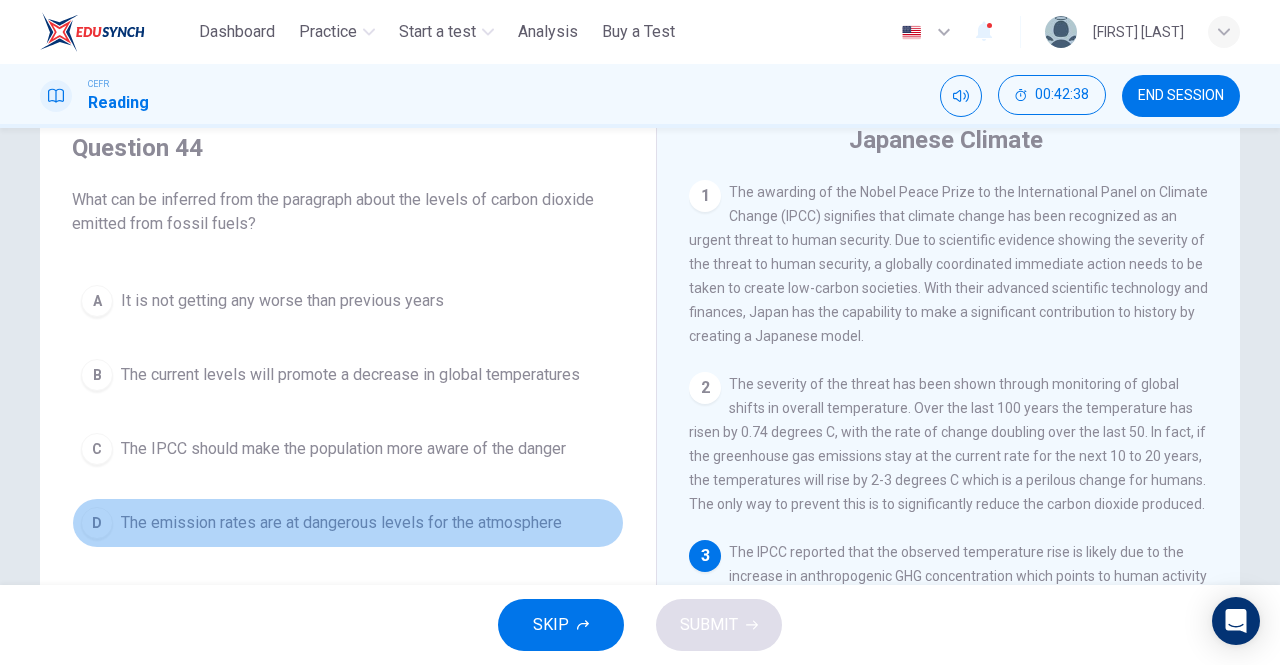 click on "D The emission rates are at dangerous levels for the atmosphere" at bounding box center [348, 523] 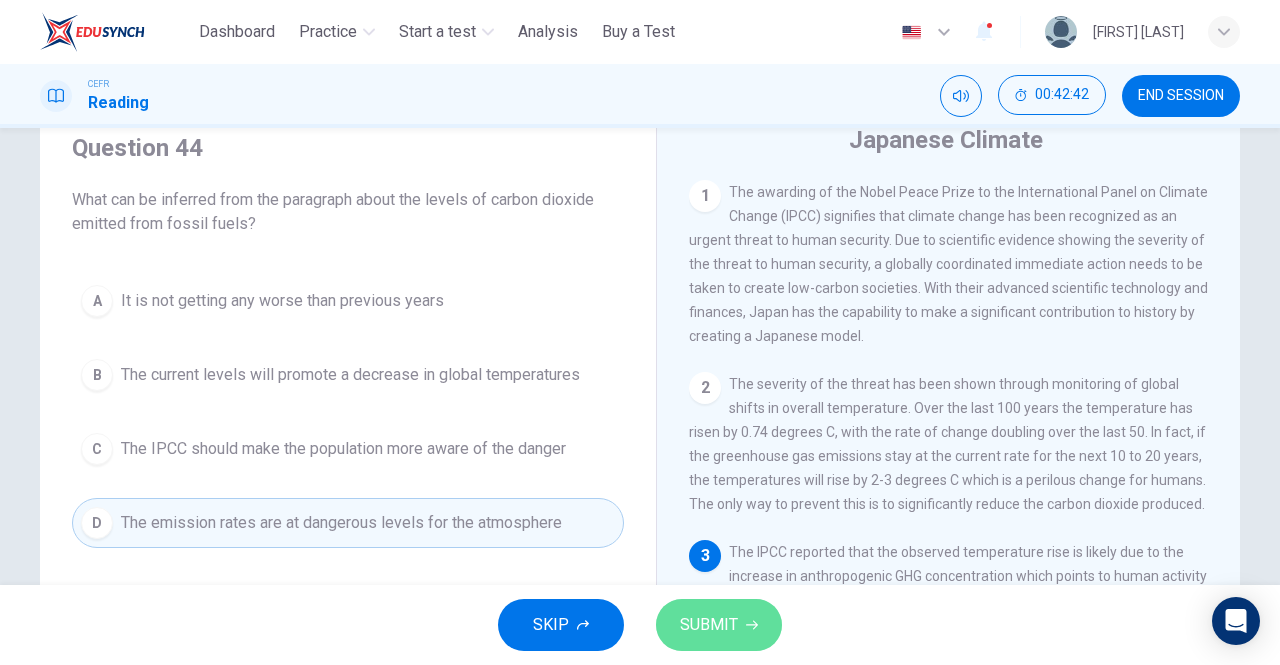 click on "SUBMIT" at bounding box center [709, 625] 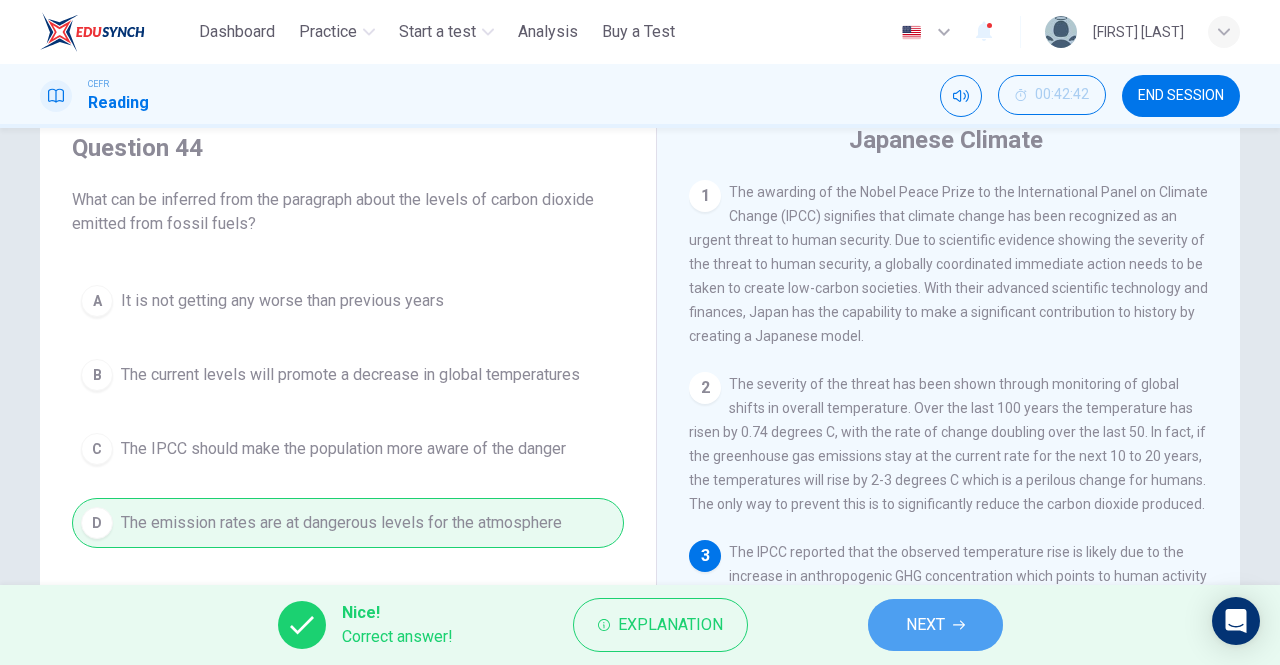 click on "NEXT" at bounding box center [925, 625] 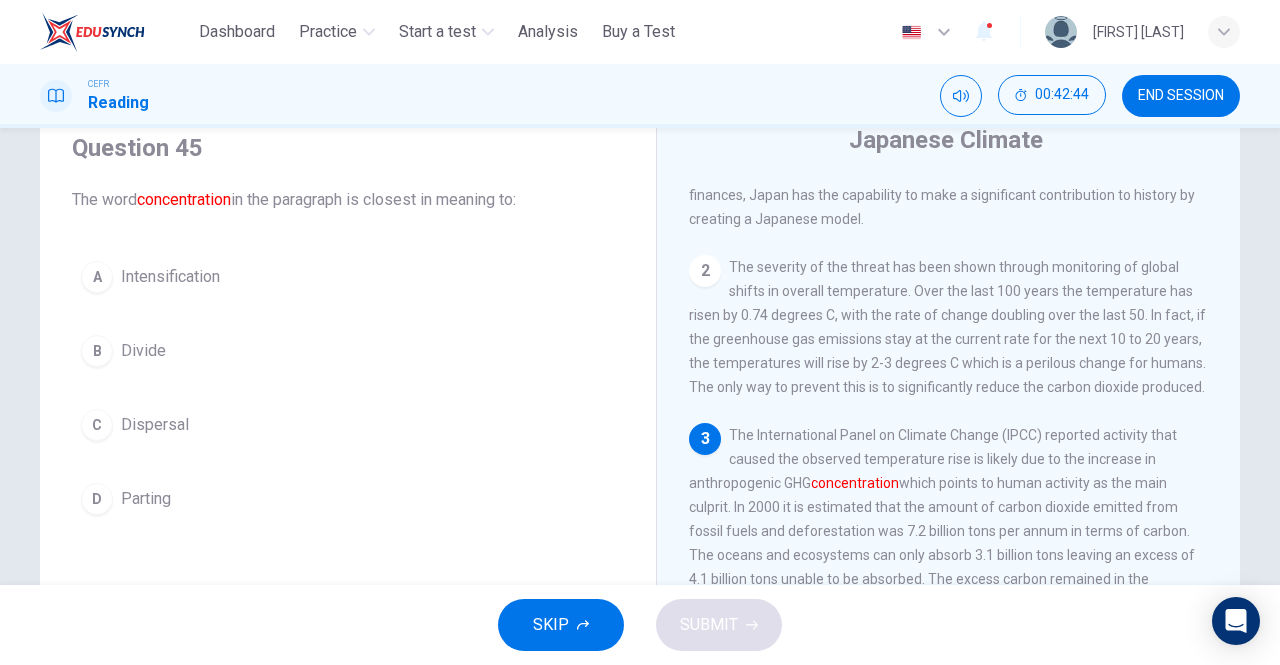 scroll, scrollTop: 118, scrollLeft: 0, axis: vertical 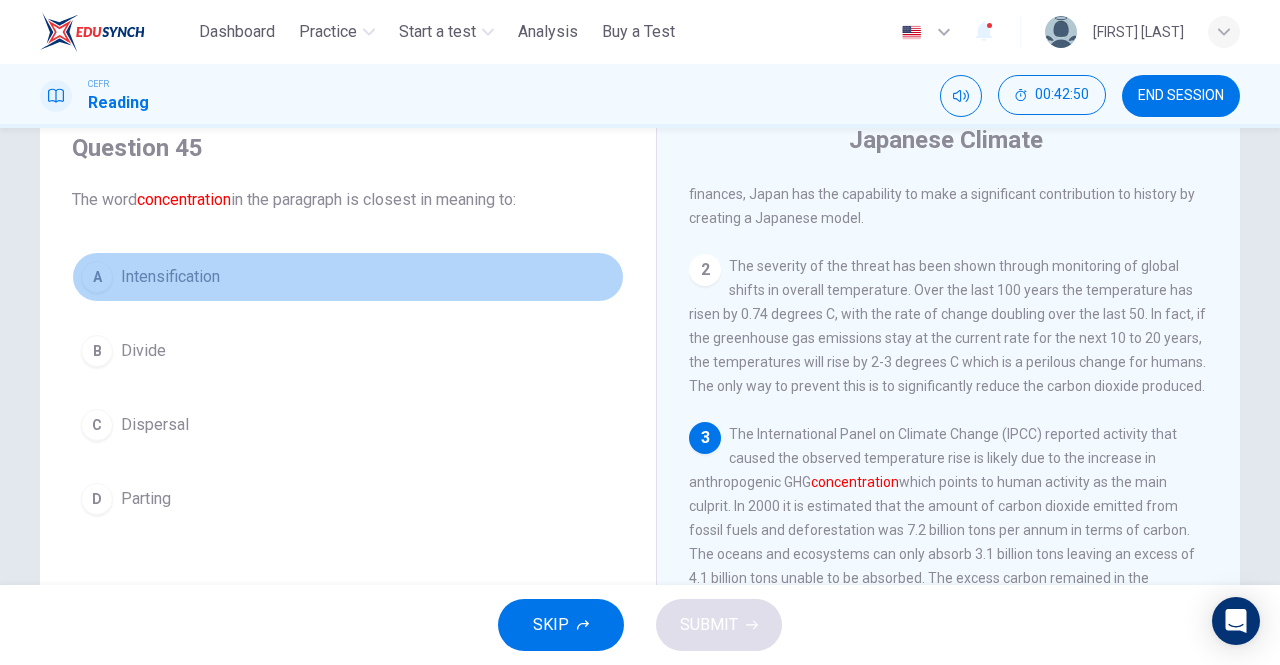 click on "A Intensification" at bounding box center (348, 277) 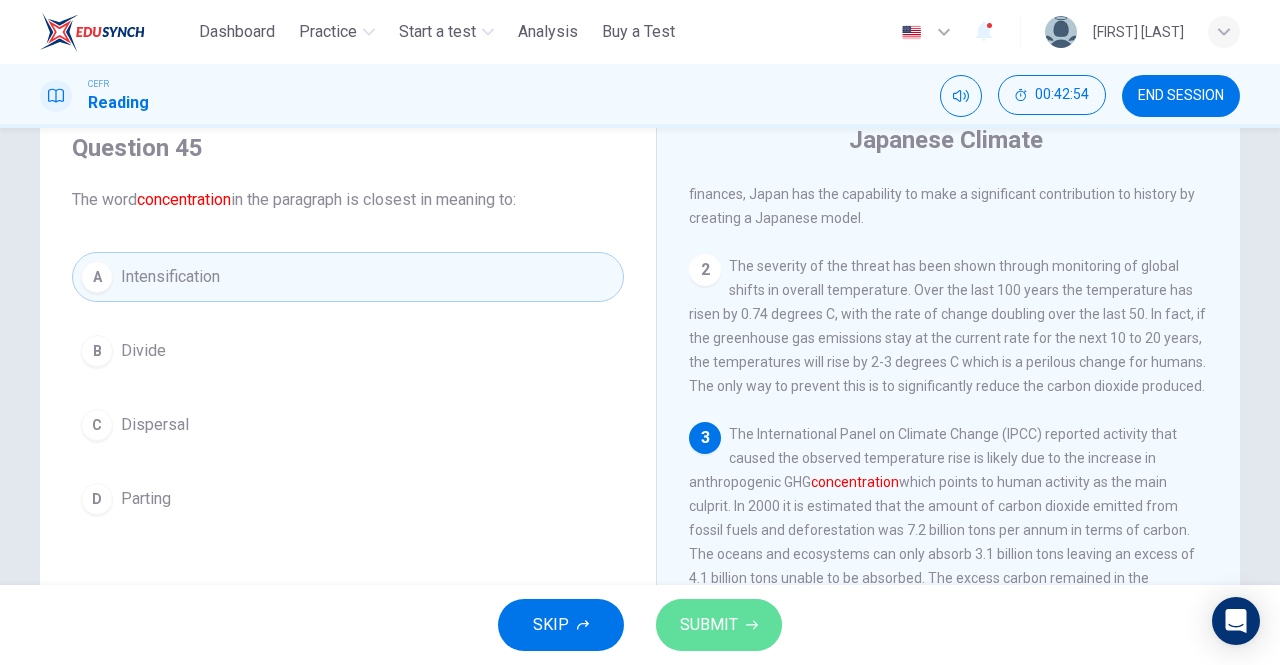 click on "SUBMIT" at bounding box center [719, 625] 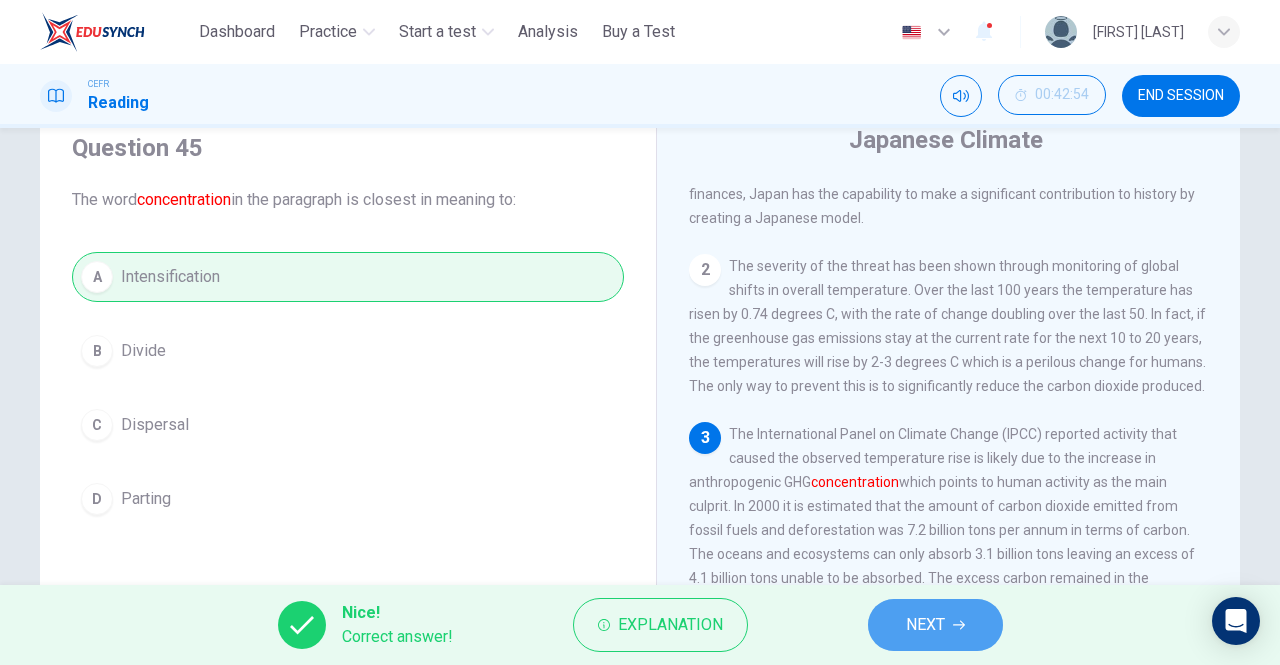 click on "NEXT" at bounding box center [935, 625] 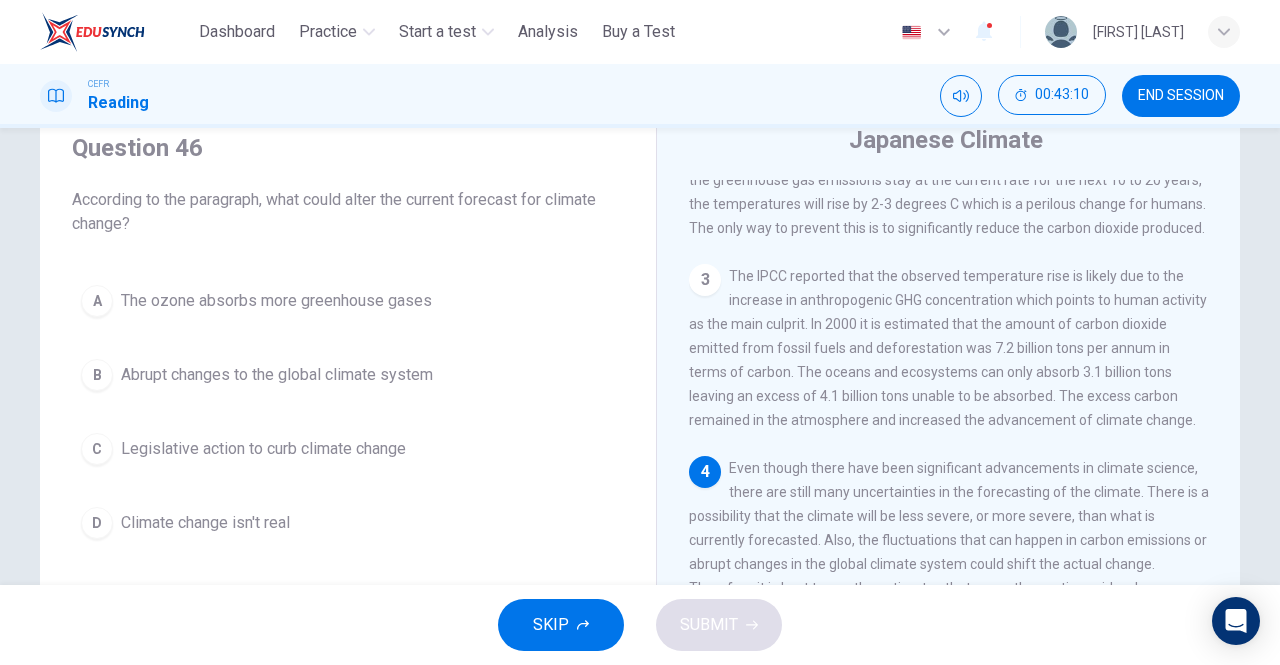 scroll, scrollTop: 376, scrollLeft: 0, axis: vertical 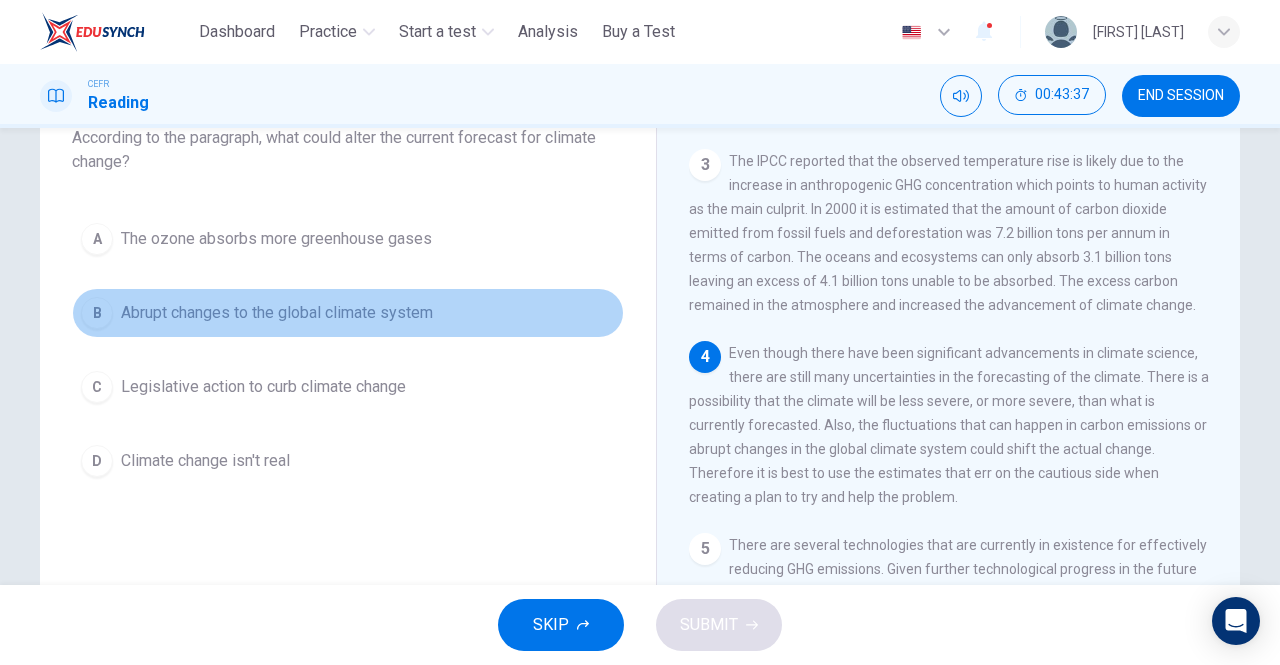click on "Abrupt changes to the global climate system" at bounding box center (277, 313) 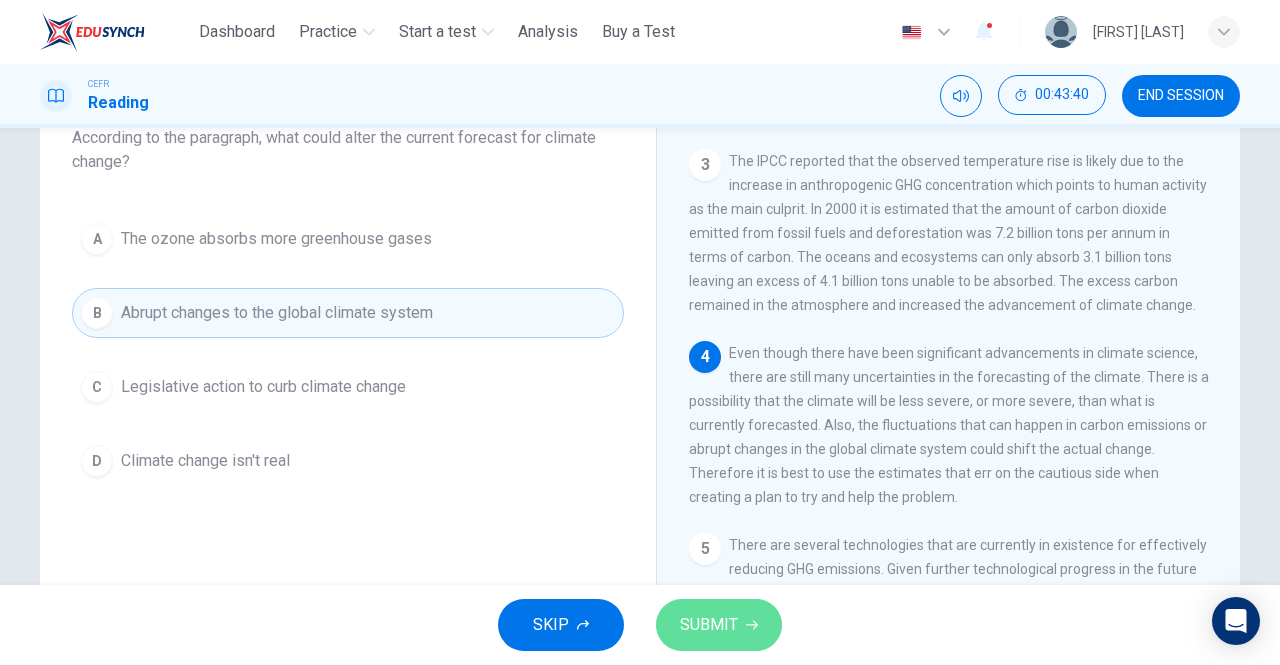 click on "SUBMIT" at bounding box center (709, 625) 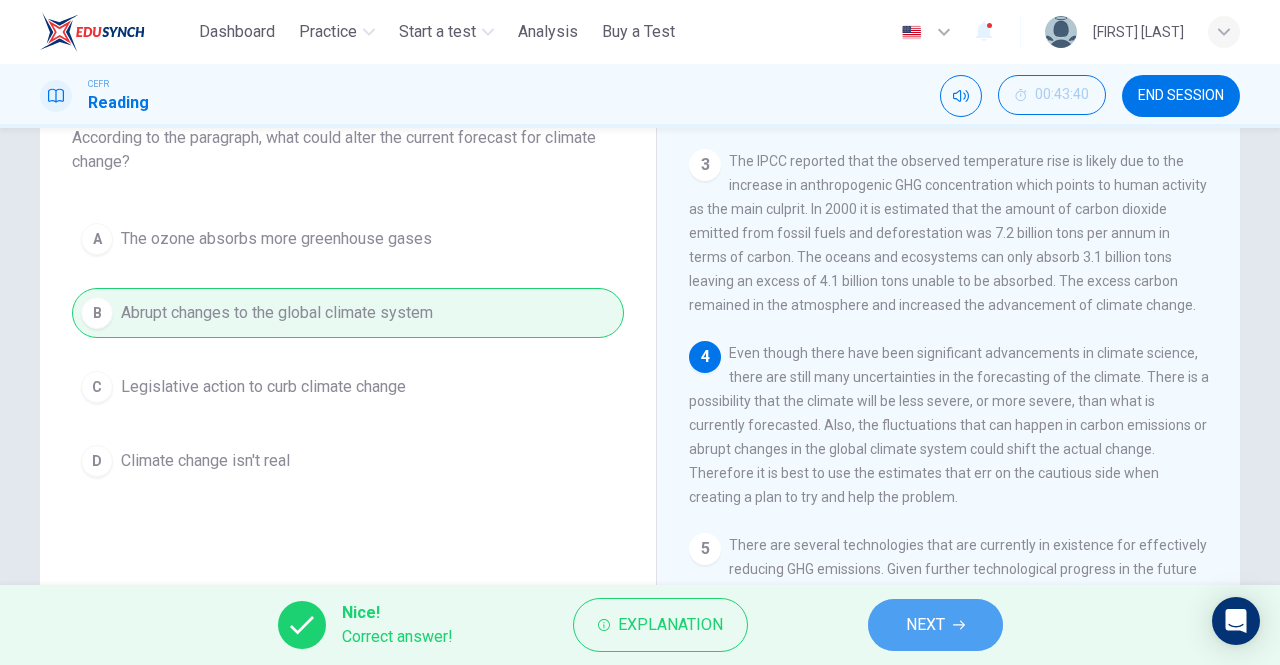 click on "NEXT" at bounding box center [925, 625] 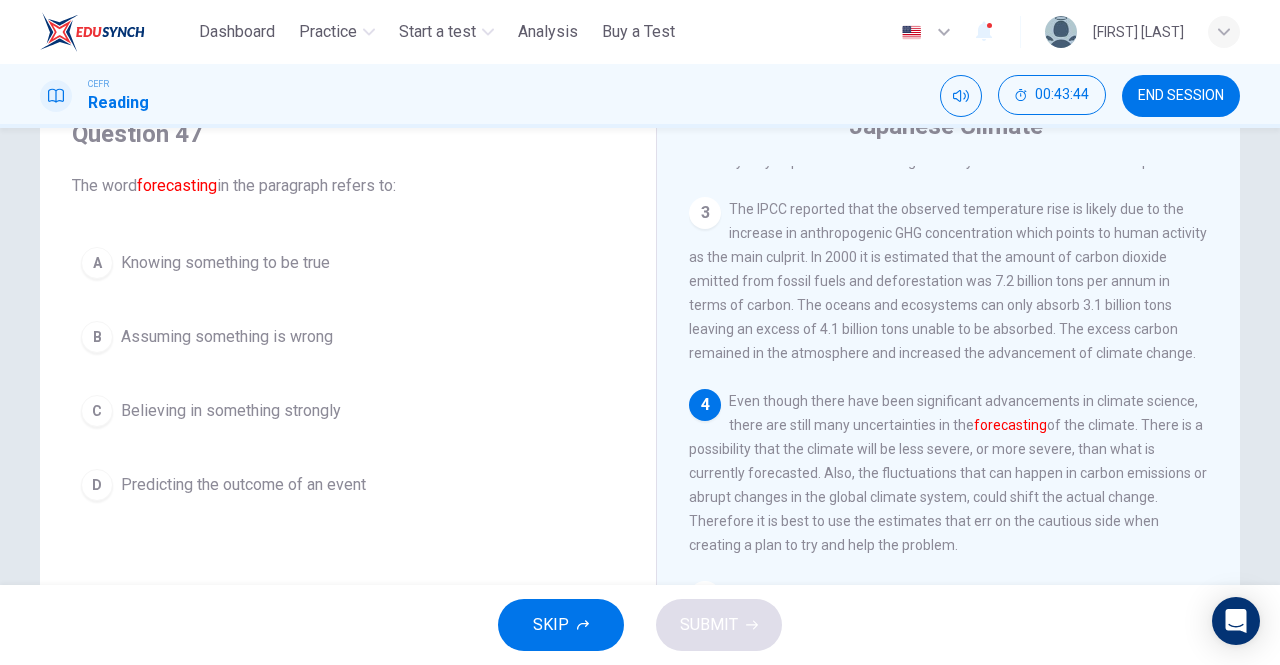 scroll, scrollTop: 89, scrollLeft: 0, axis: vertical 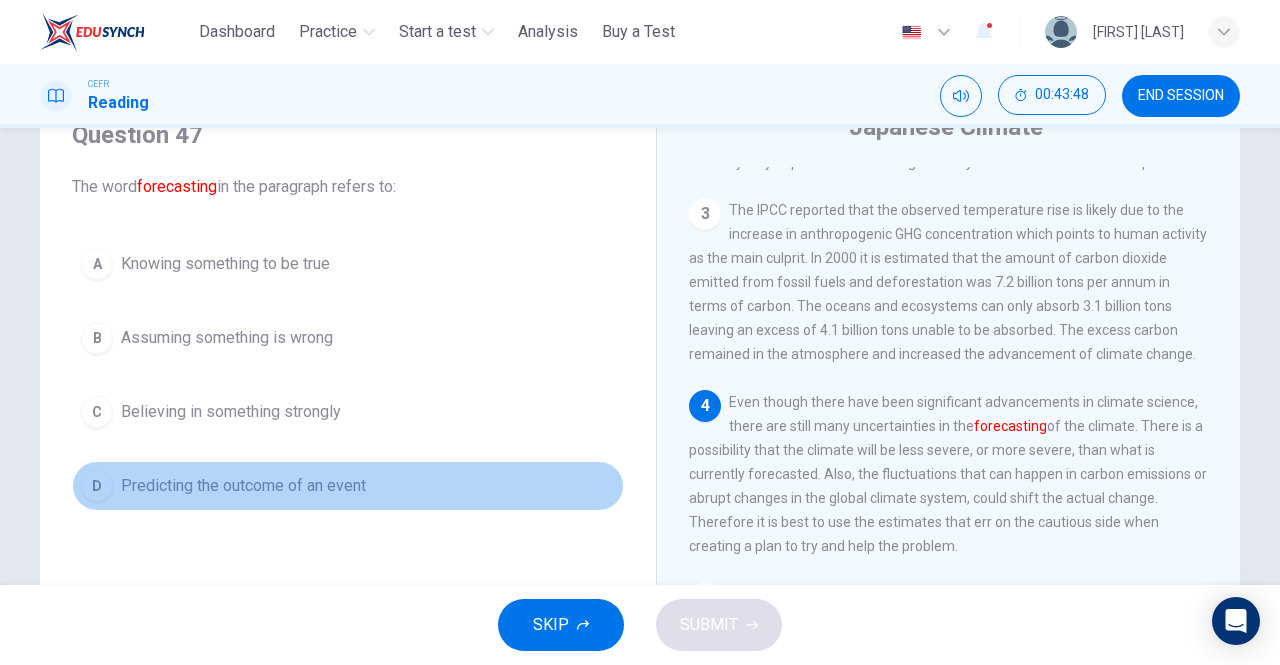 click on "D Predicting the outcome of an event" at bounding box center [348, 486] 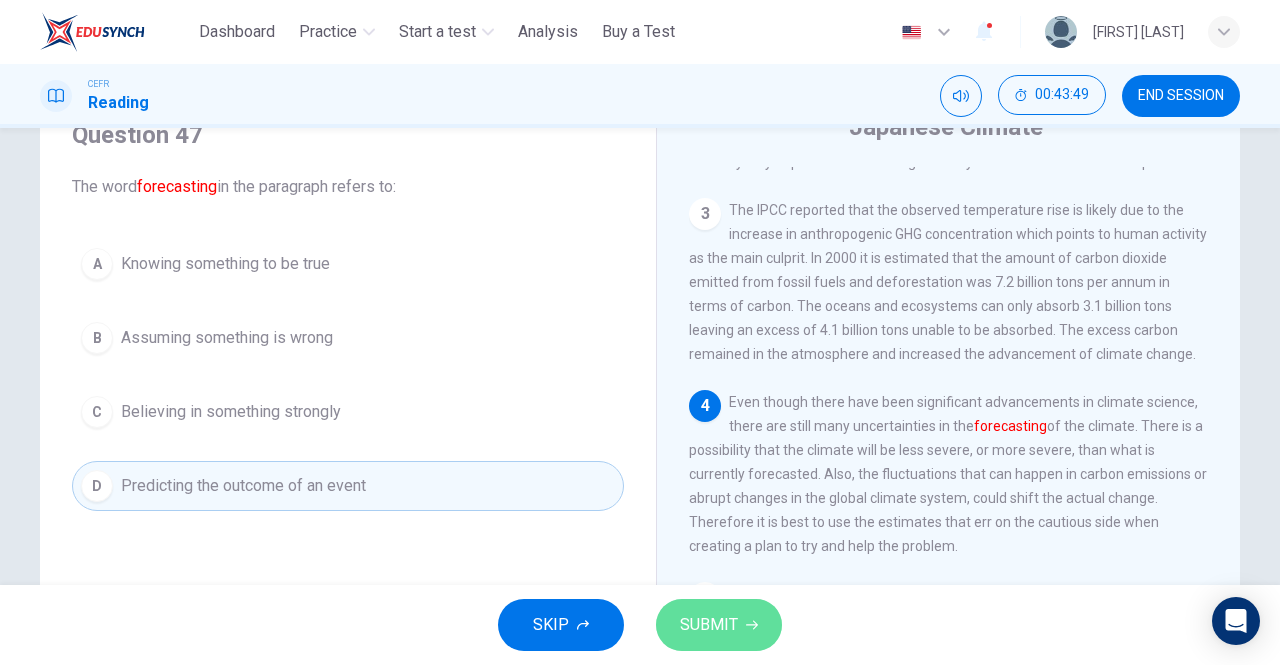 click on "SUBMIT" at bounding box center [719, 625] 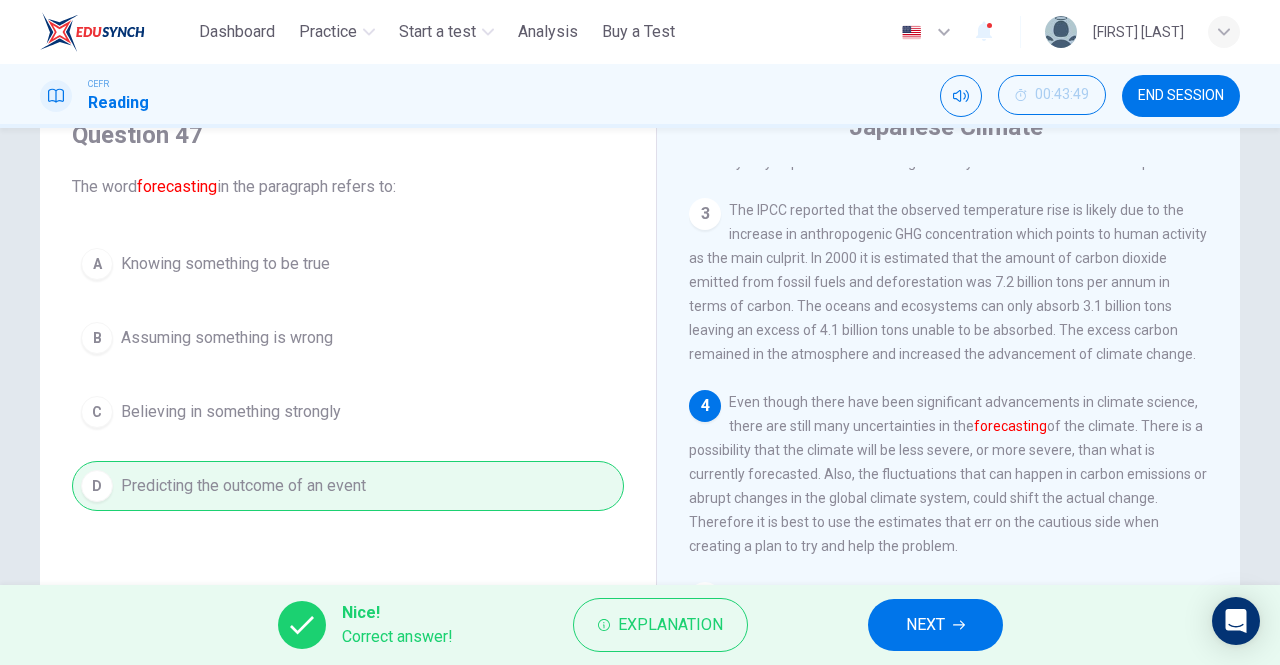 click on "NEXT" at bounding box center (935, 625) 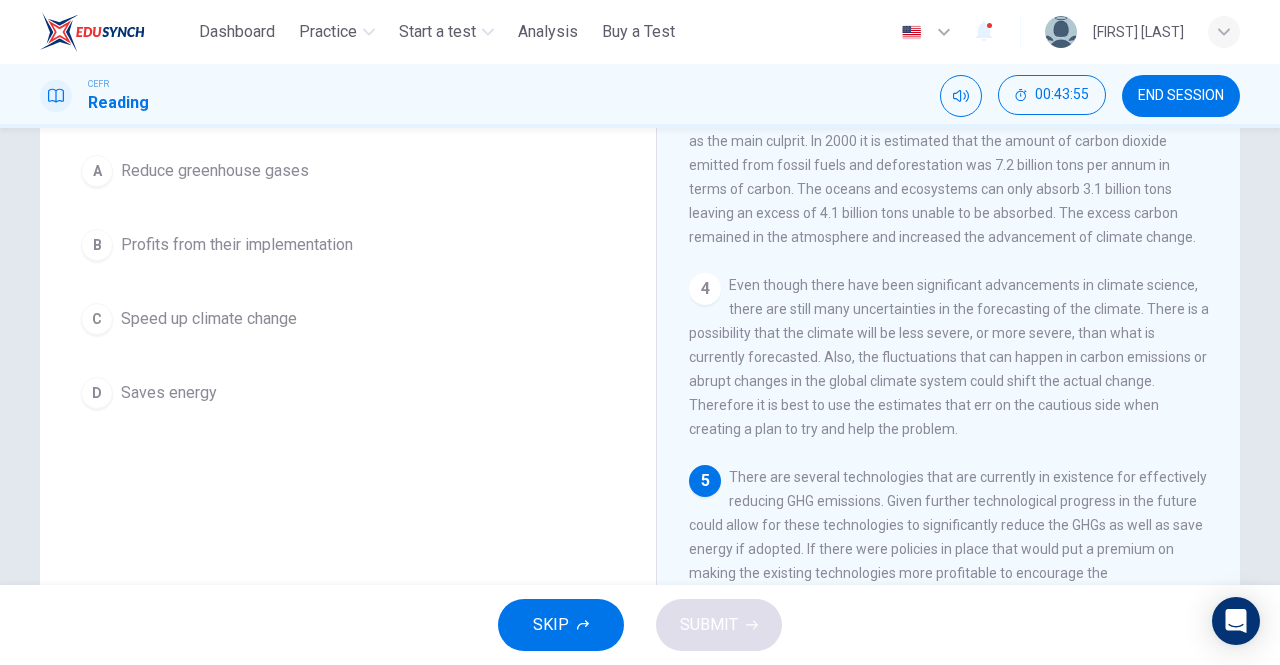 scroll, scrollTop: 223, scrollLeft: 0, axis: vertical 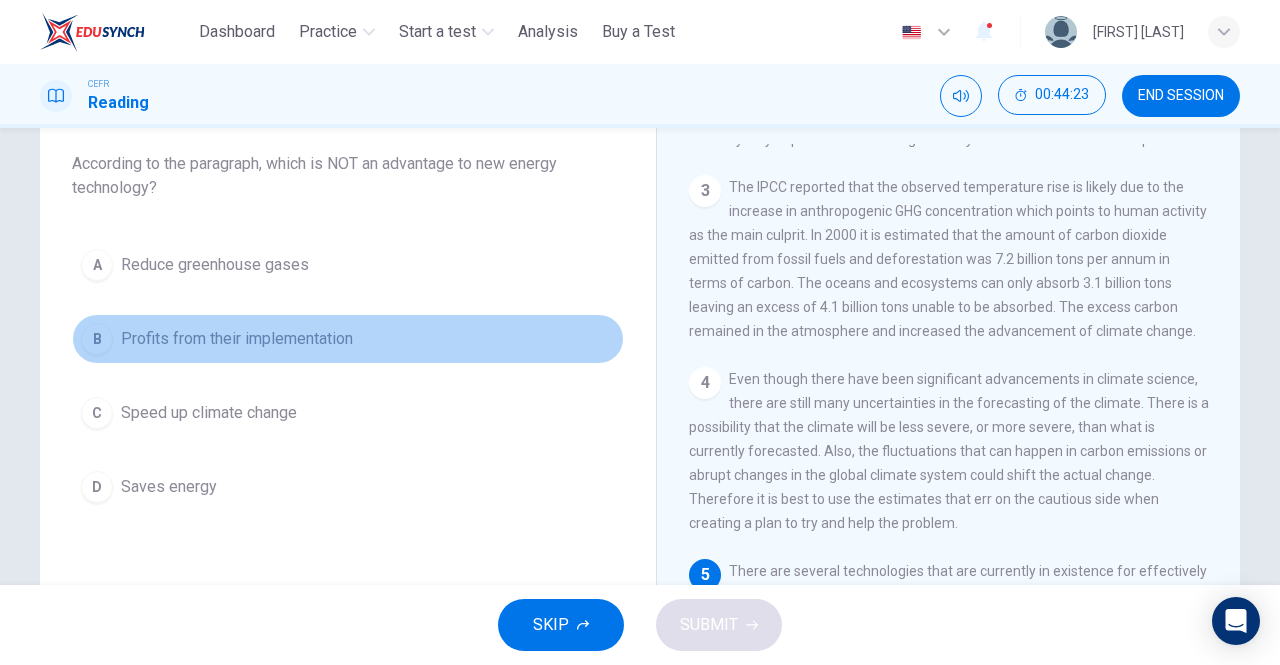click on "B Profits from their implementation" at bounding box center (348, 339) 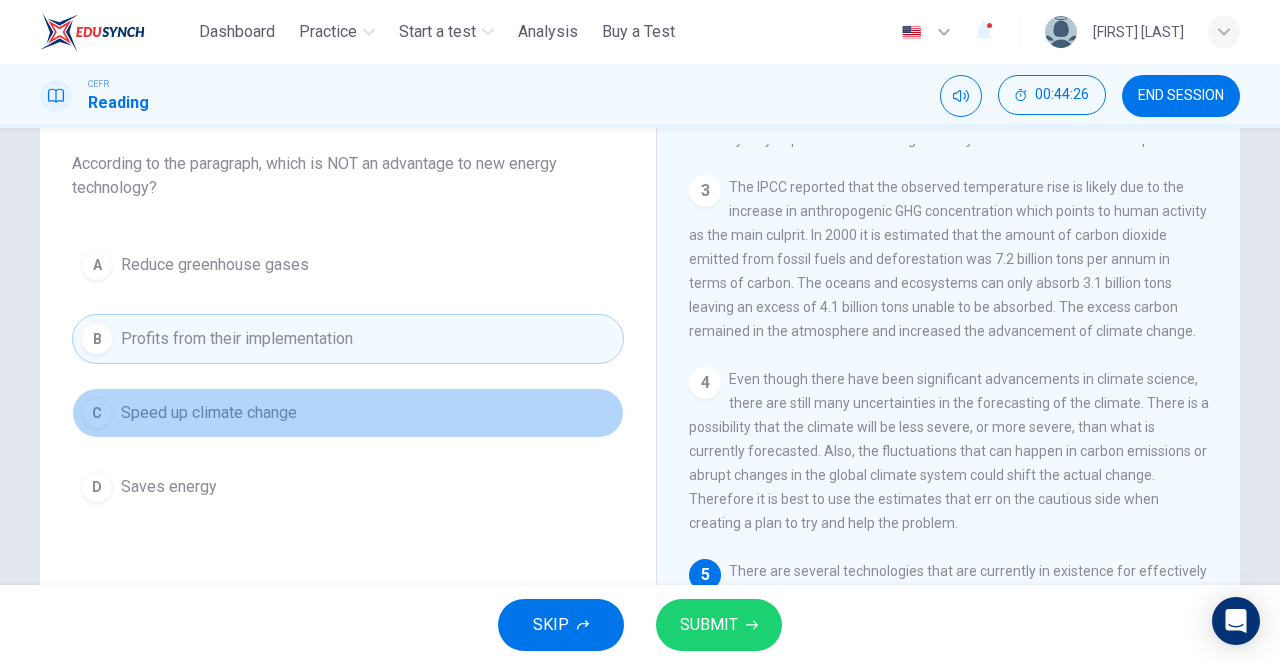click on "C Speed up climate change" at bounding box center [348, 413] 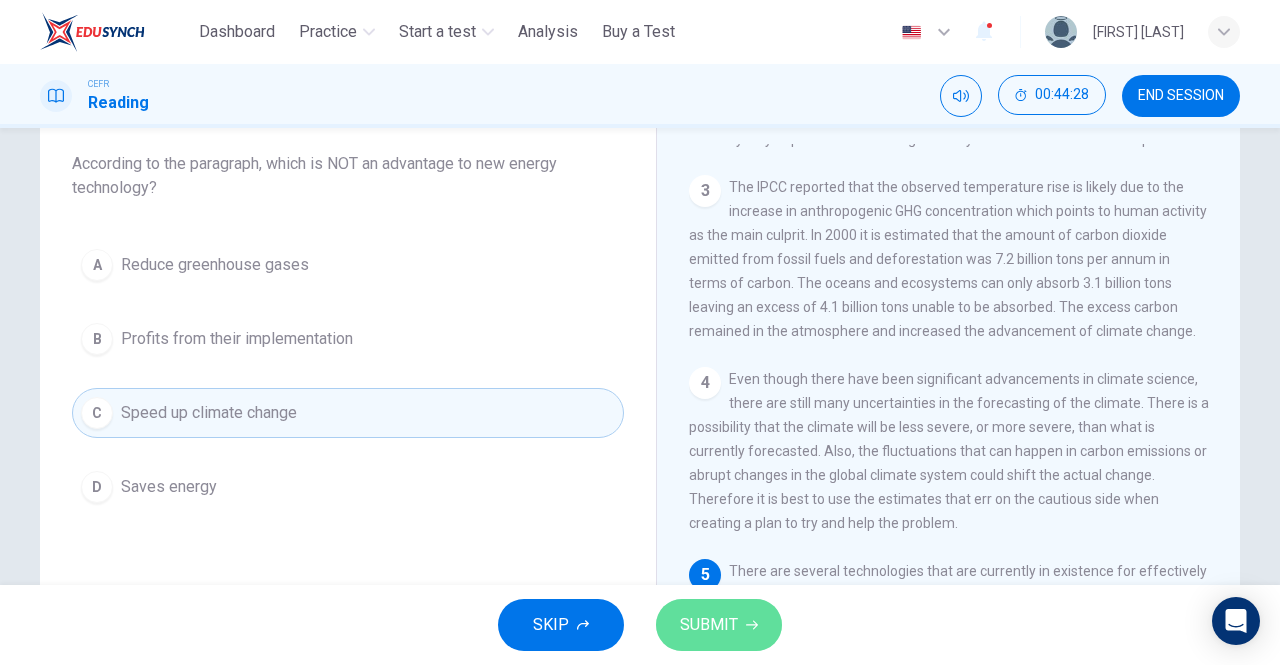 click on "SUBMIT" at bounding box center (709, 625) 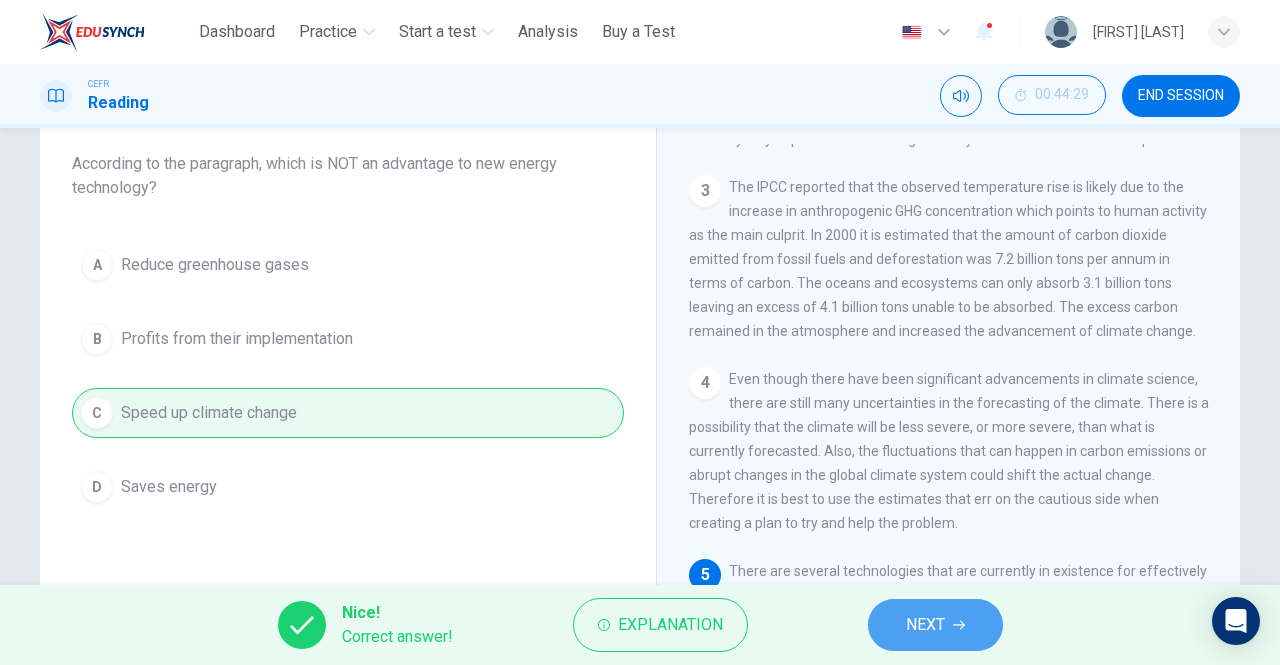 click on "NEXT" at bounding box center (925, 625) 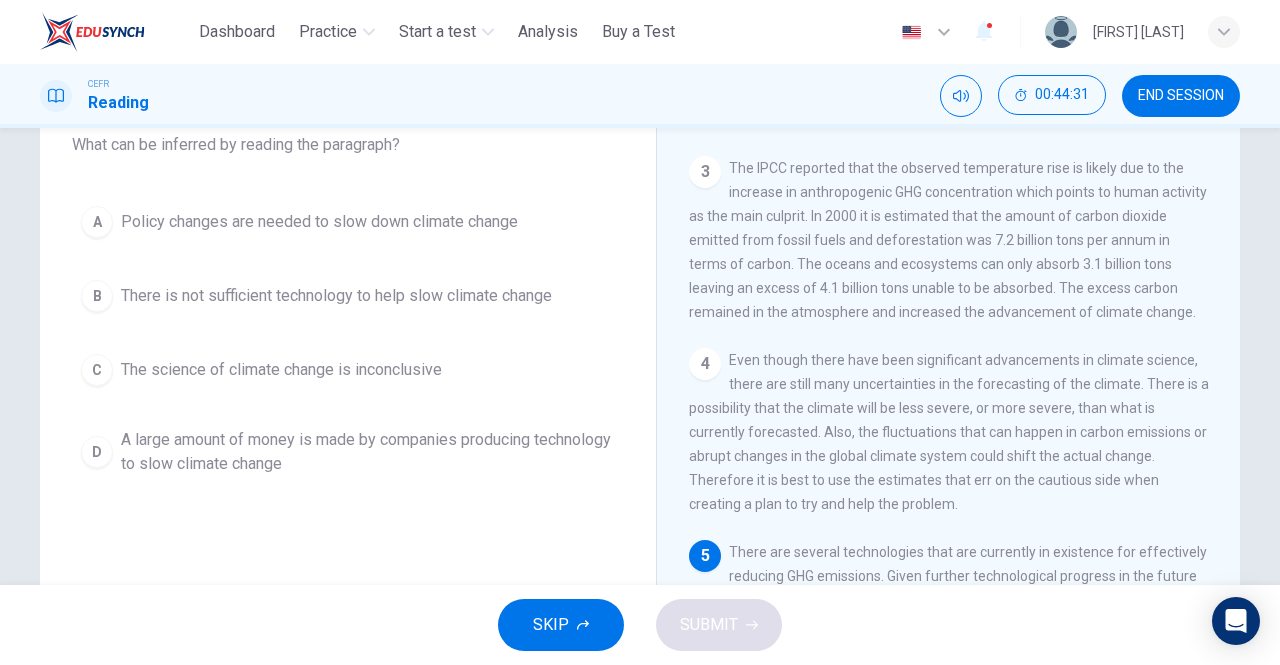 scroll, scrollTop: 132, scrollLeft: 0, axis: vertical 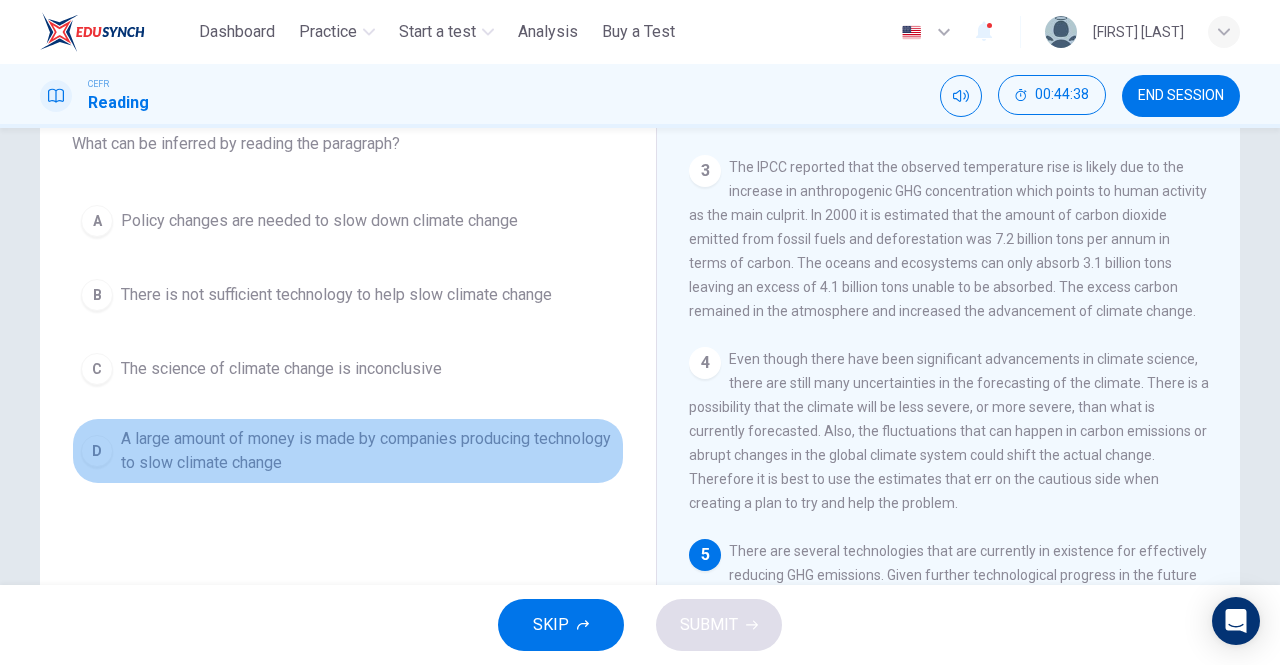 click on "A large amount of money is made by companies producing technology to slow climate change" at bounding box center (368, 451) 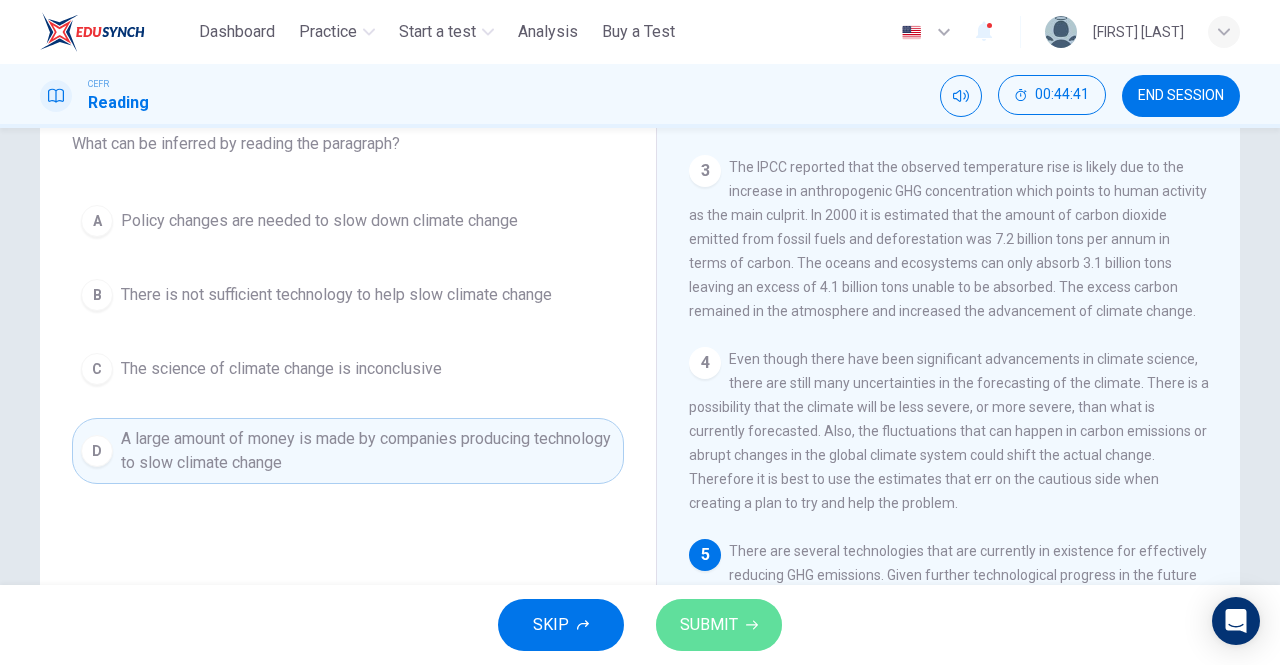 click on "SUBMIT" at bounding box center [709, 625] 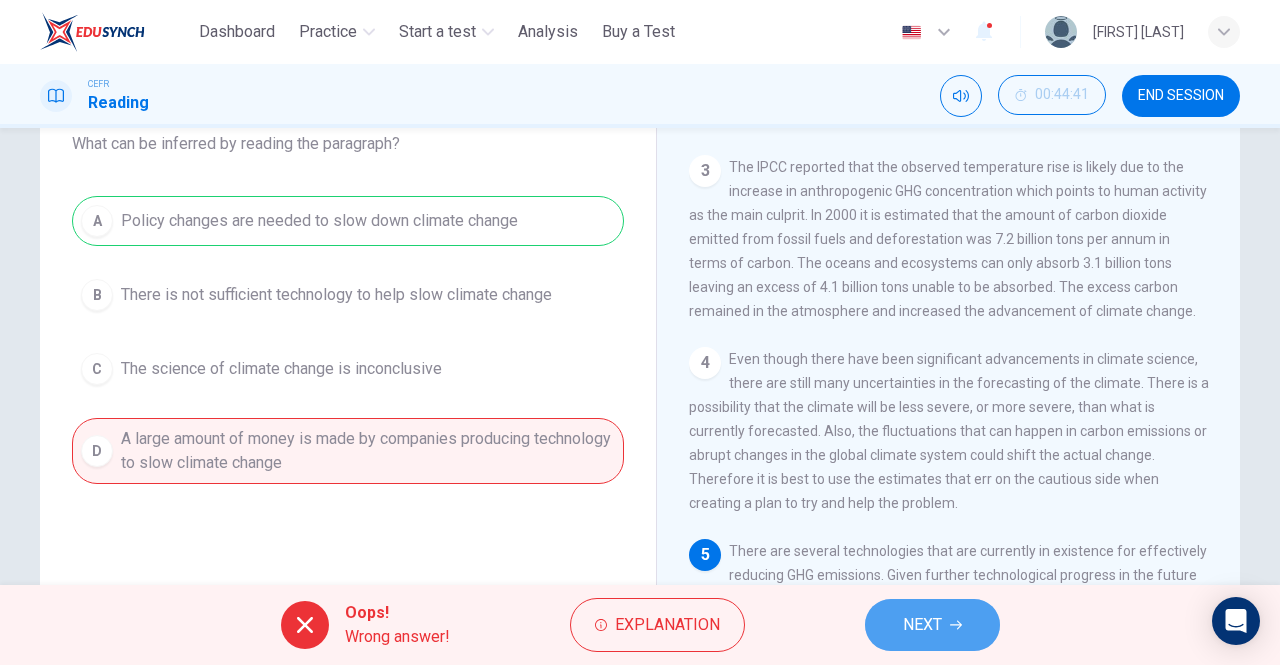 click on "NEXT" at bounding box center [922, 625] 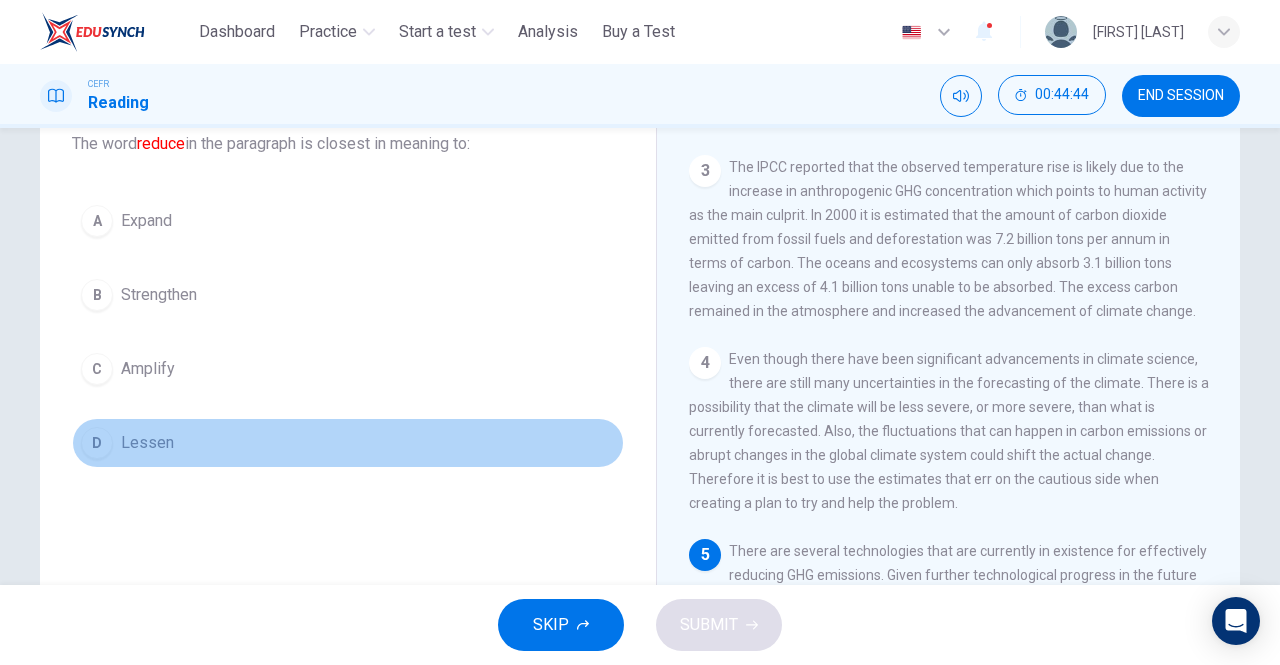 click on "D Lessen" at bounding box center (348, 443) 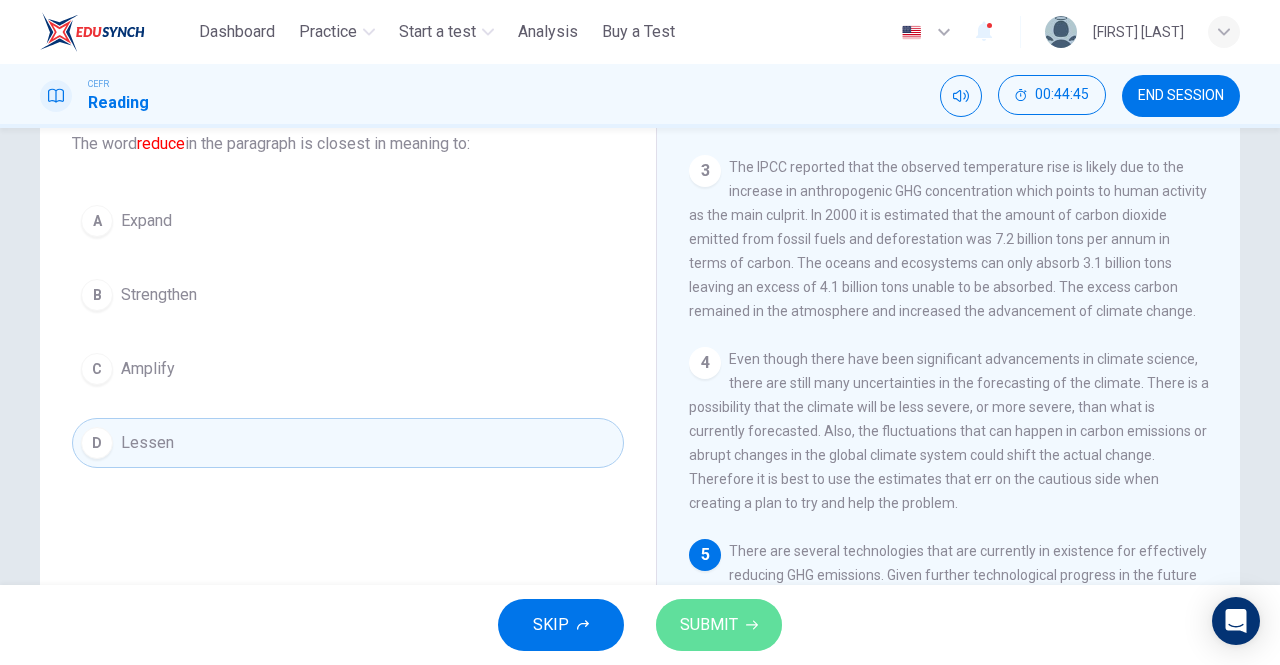 click on "SUBMIT" at bounding box center (719, 625) 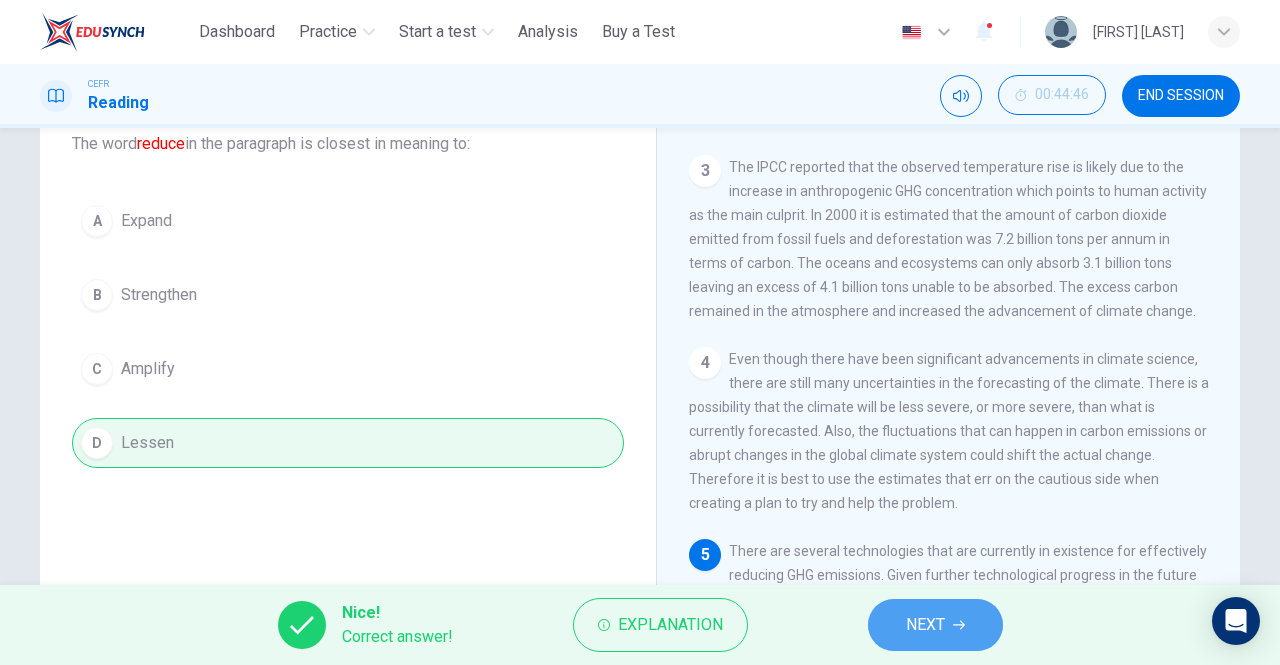 click on "NEXT" at bounding box center (935, 625) 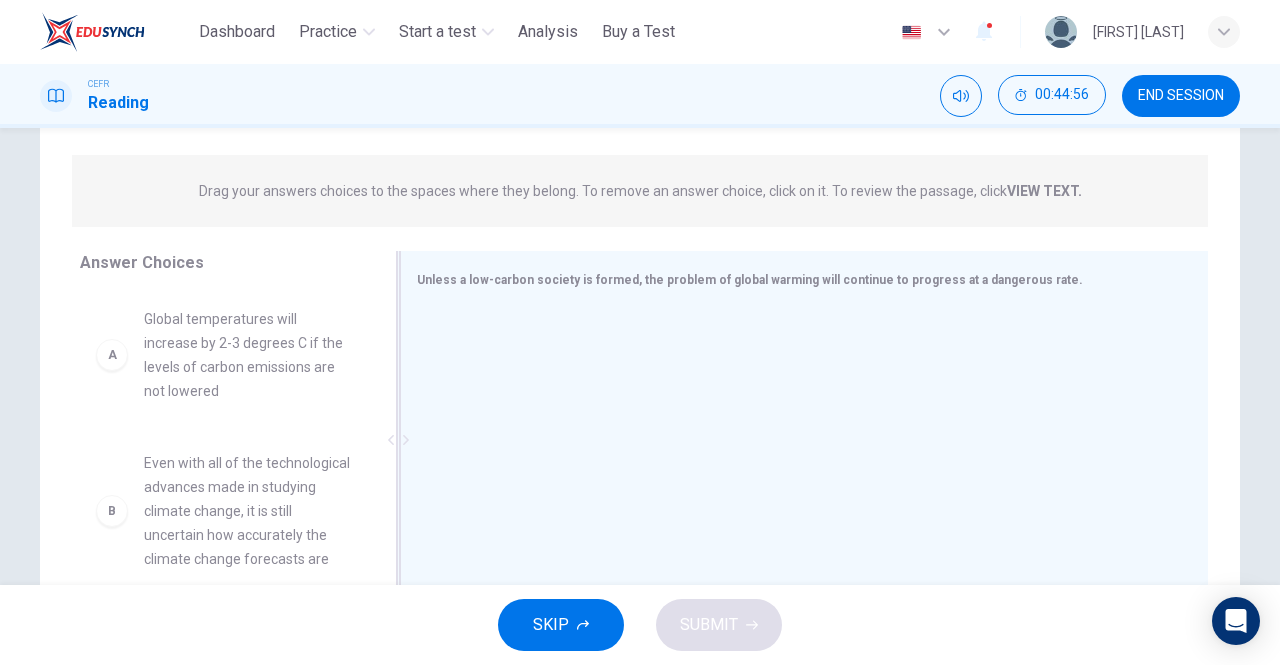 scroll, scrollTop: 189, scrollLeft: 0, axis: vertical 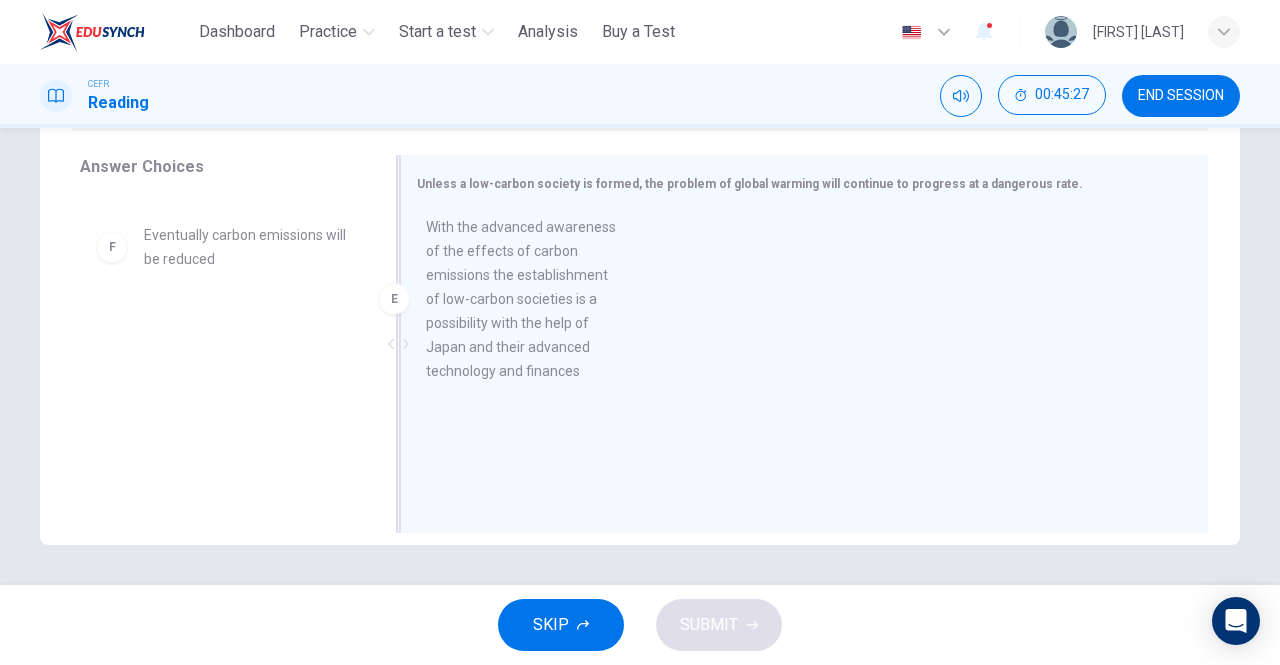 drag, startPoint x: 268, startPoint y: 384, endPoint x: 562, endPoint y: 335, distance: 298.05536 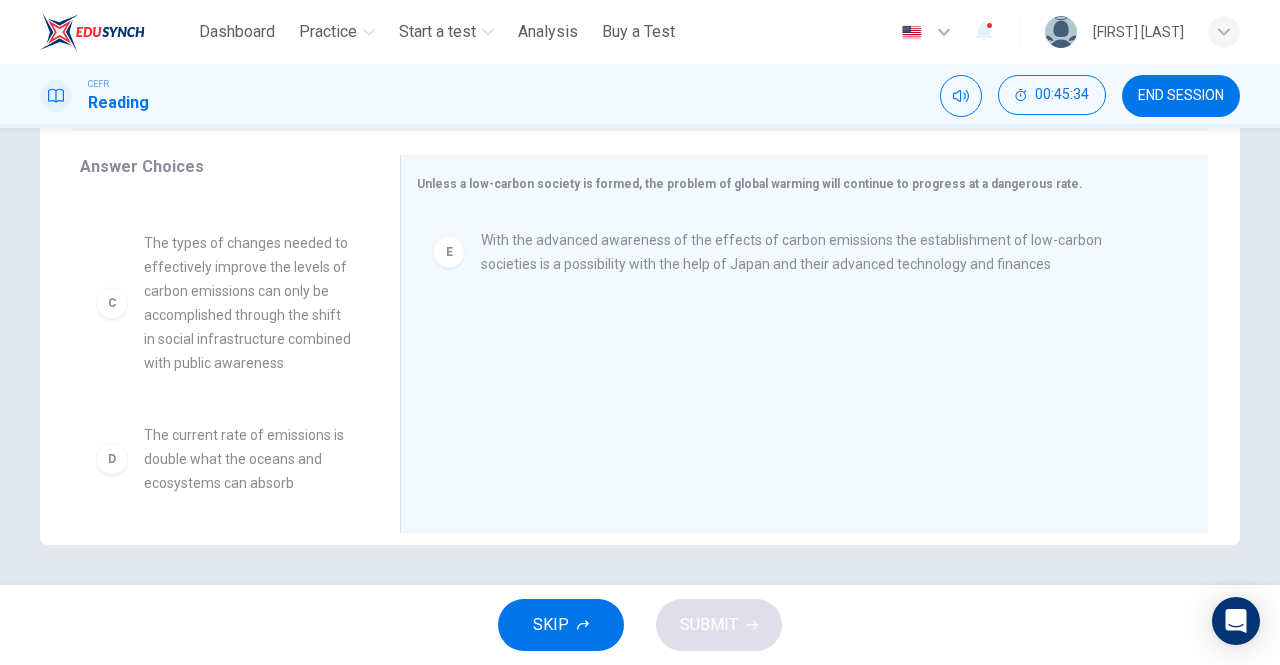 scroll, scrollTop: 249, scrollLeft: 0, axis: vertical 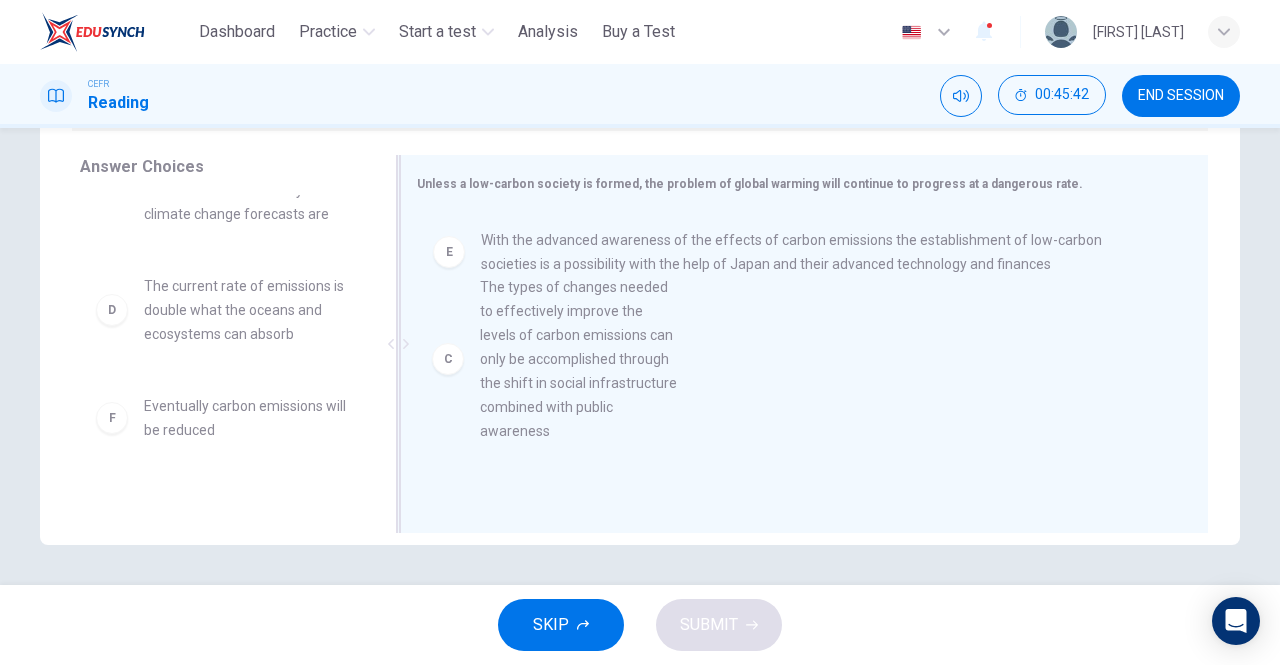 drag, startPoint x: 218, startPoint y: 408, endPoint x: 612, endPoint y: 409, distance: 394.00128 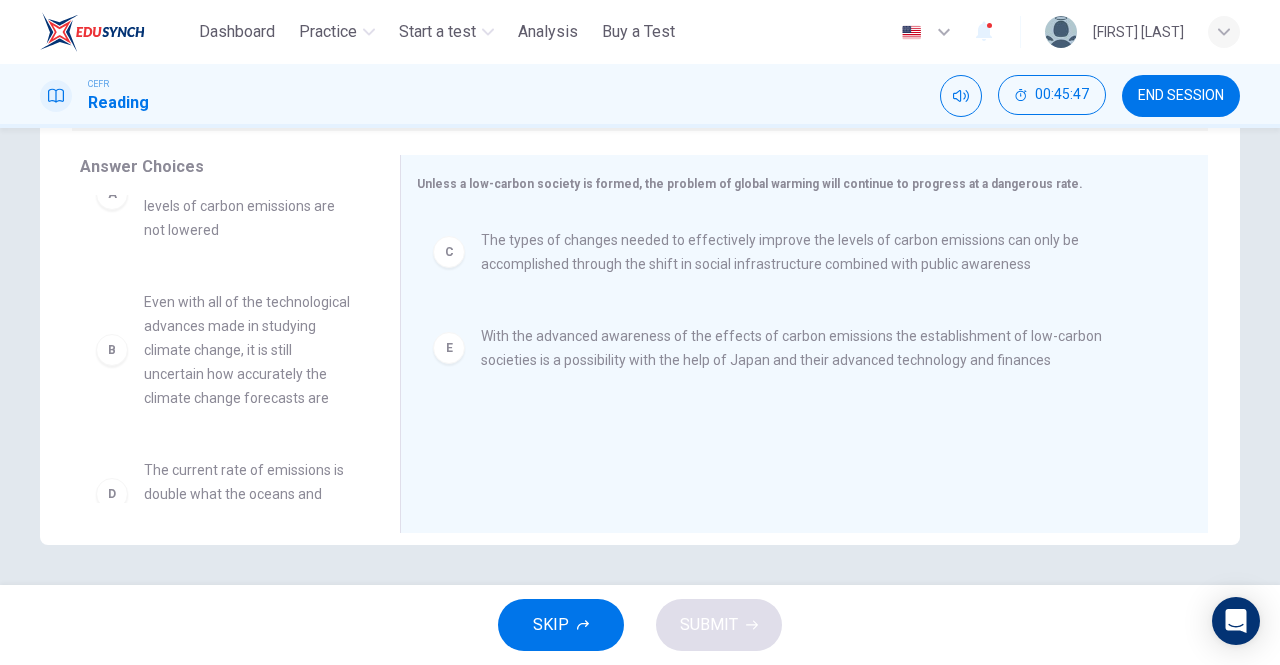 scroll, scrollTop: 67, scrollLeft: 0, axis: vertical 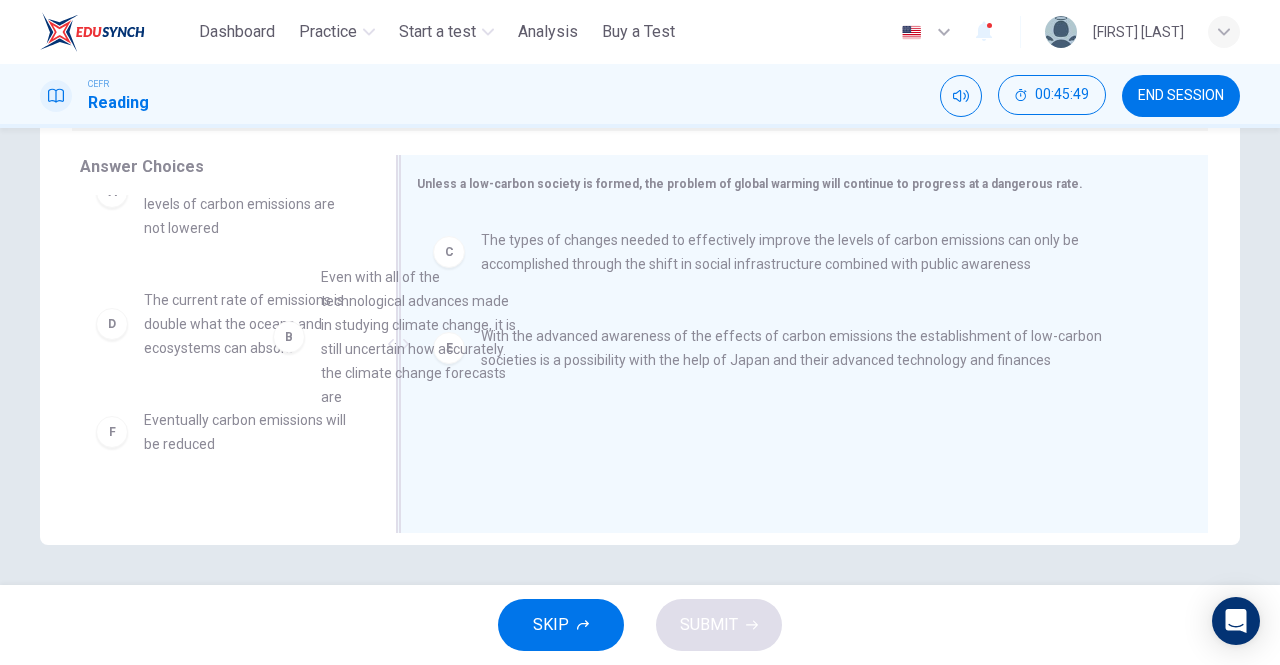 drag, startPoint x: 201, startPoint y: 373, endPoint x: 572, endPoint y: 344, distance: 372.13168 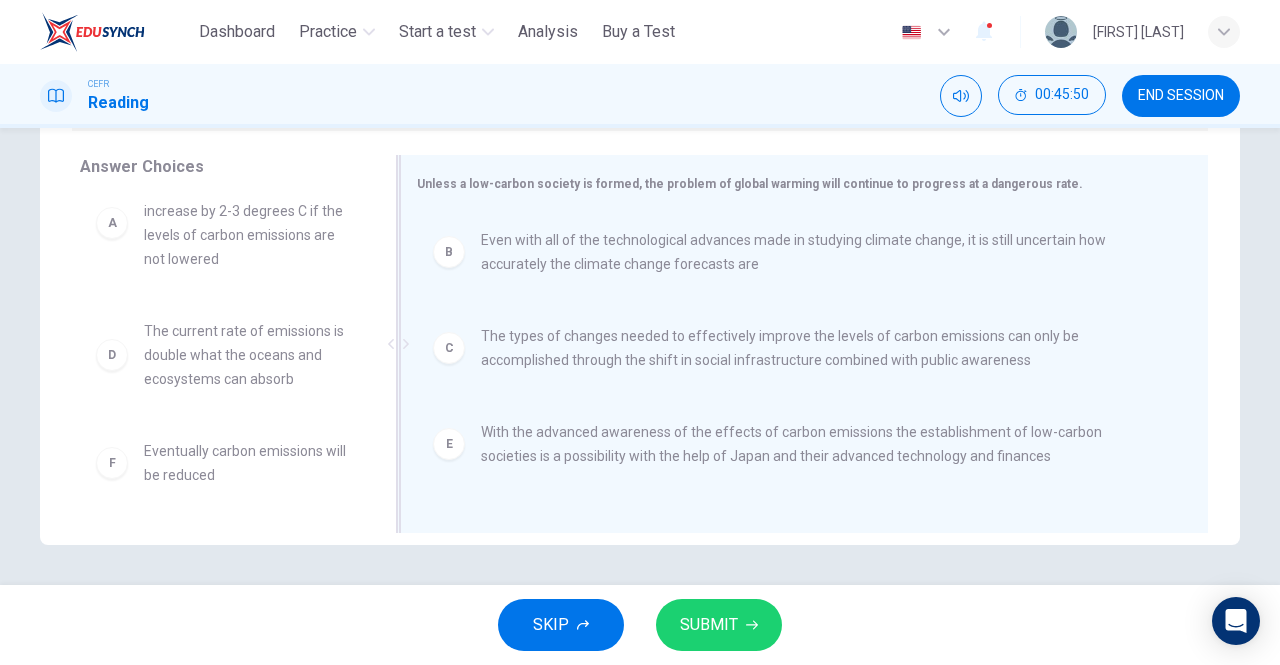 scroll, scrollTop: 36, scrollLeft: 0, axis: vertical 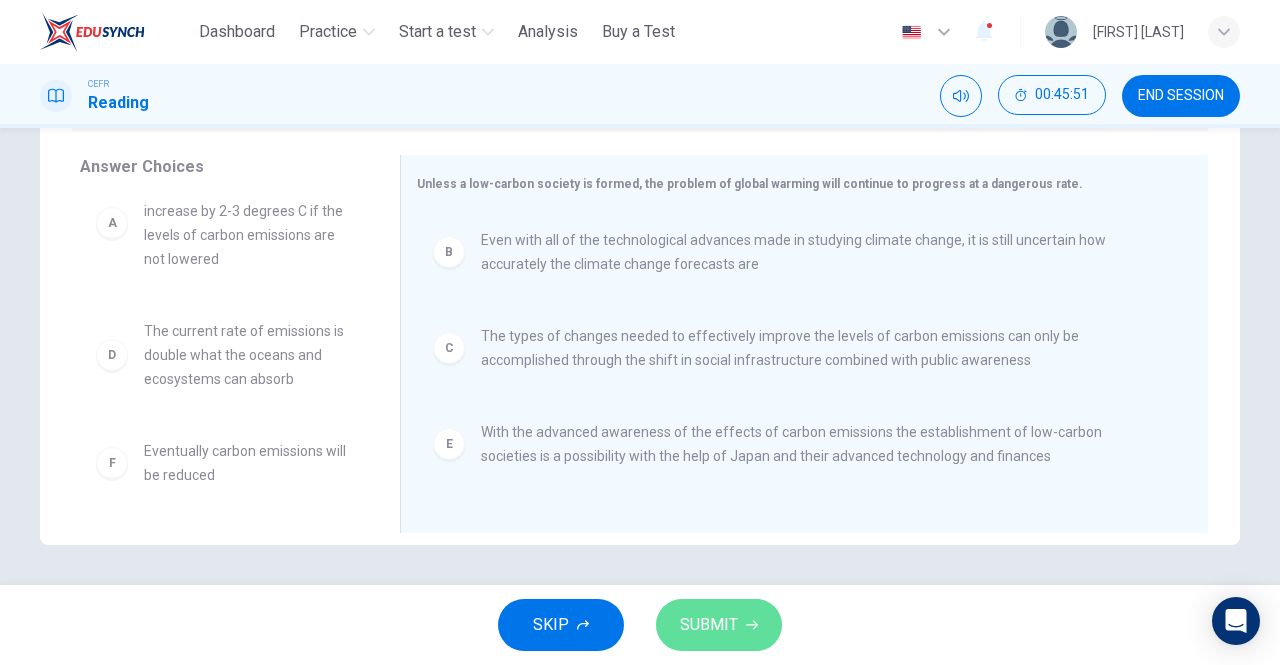 click on "SUBMIT" at bounding box center (709, 625) 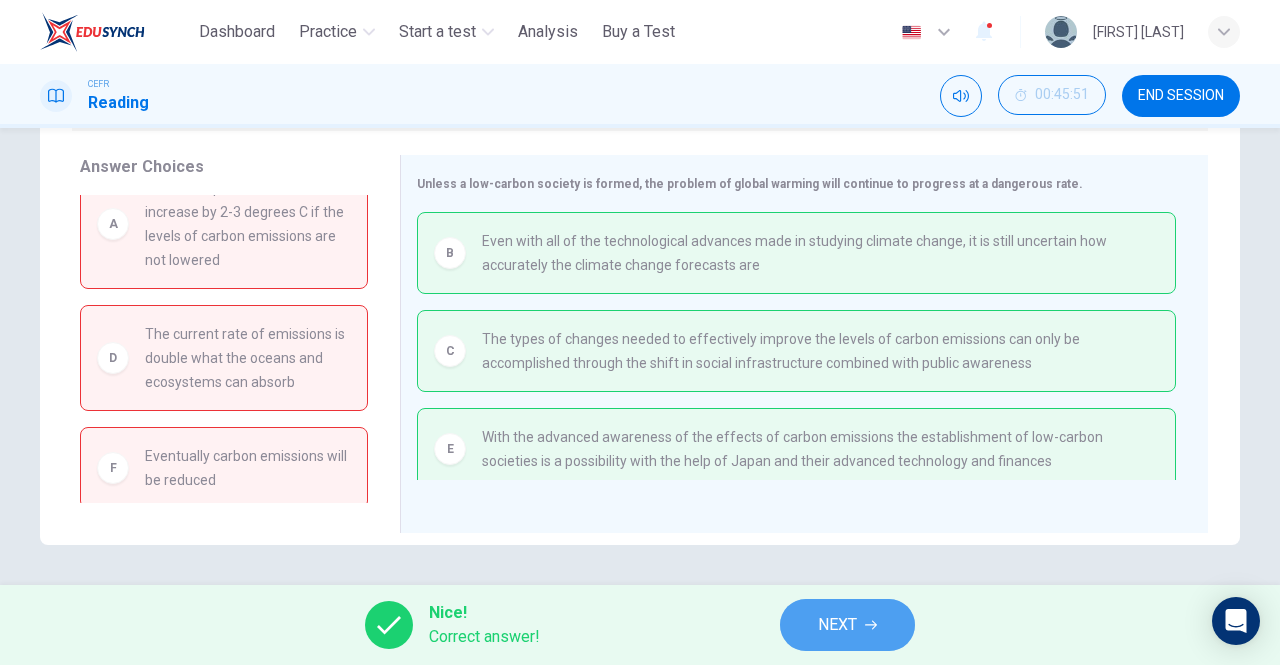 click on "NEXT" at bounding box center [847, 625] 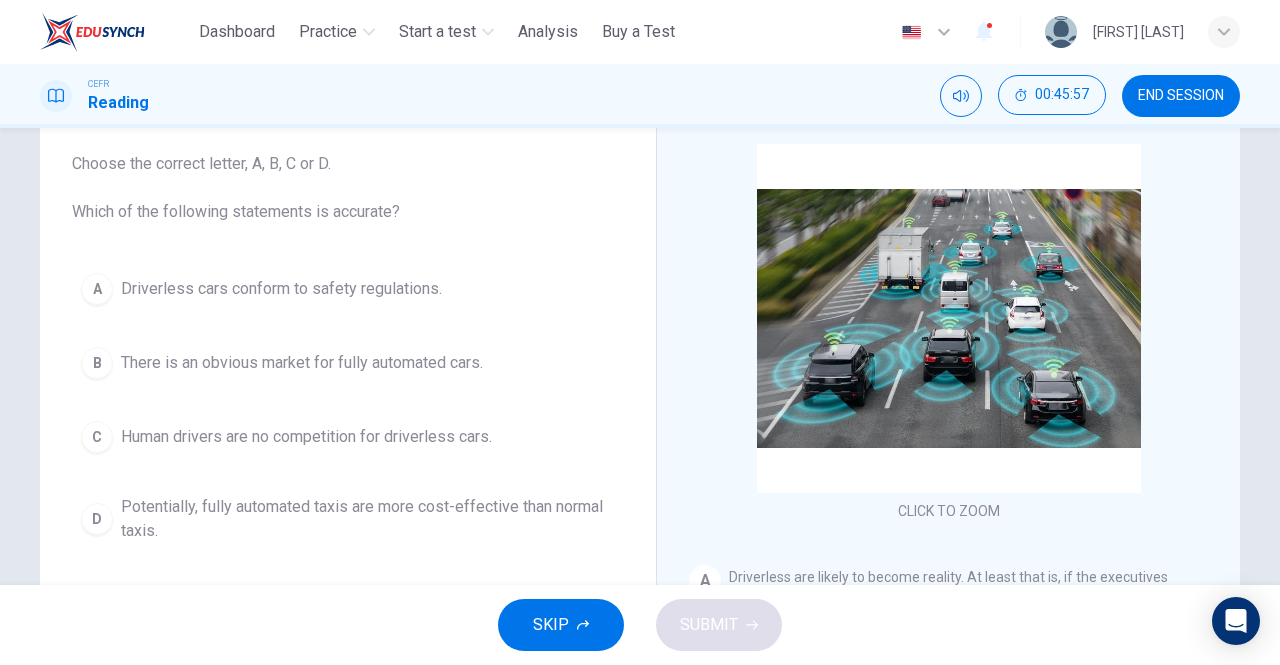 scroll, scrollTop: 113, scrollLeft: 0, axis: vertical 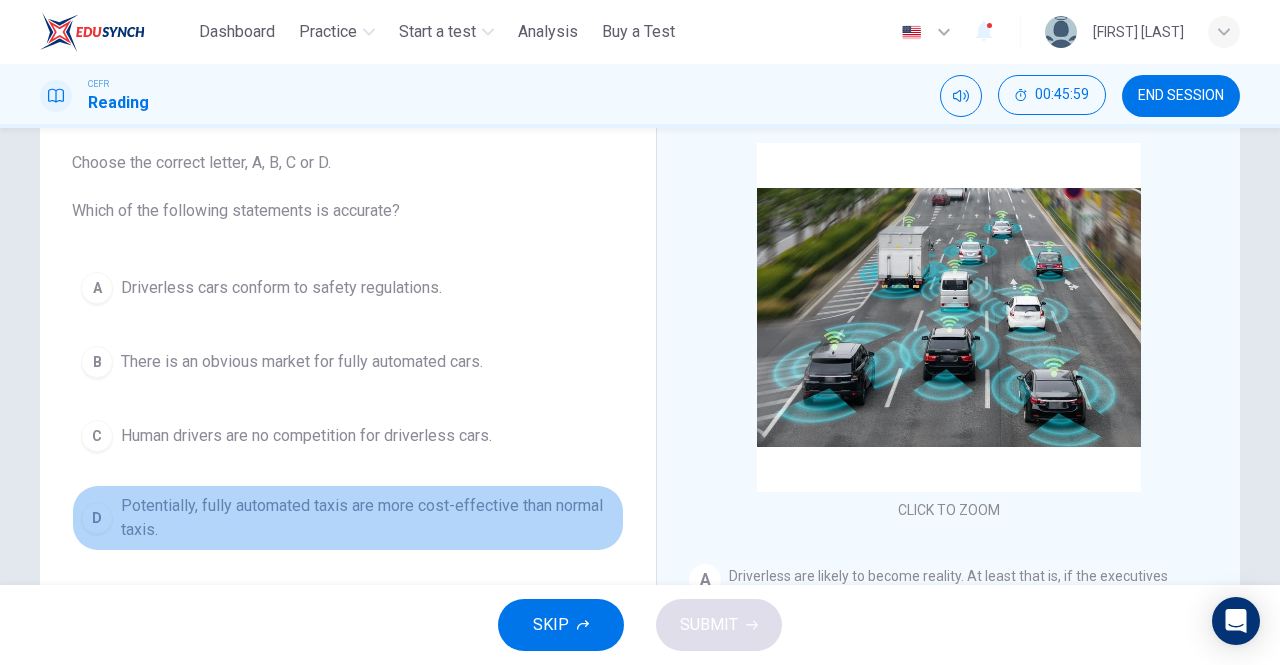 click on "Potentially, fully automated taxis are more cost-effective than normal taxis." at bounding box center [368, 518] 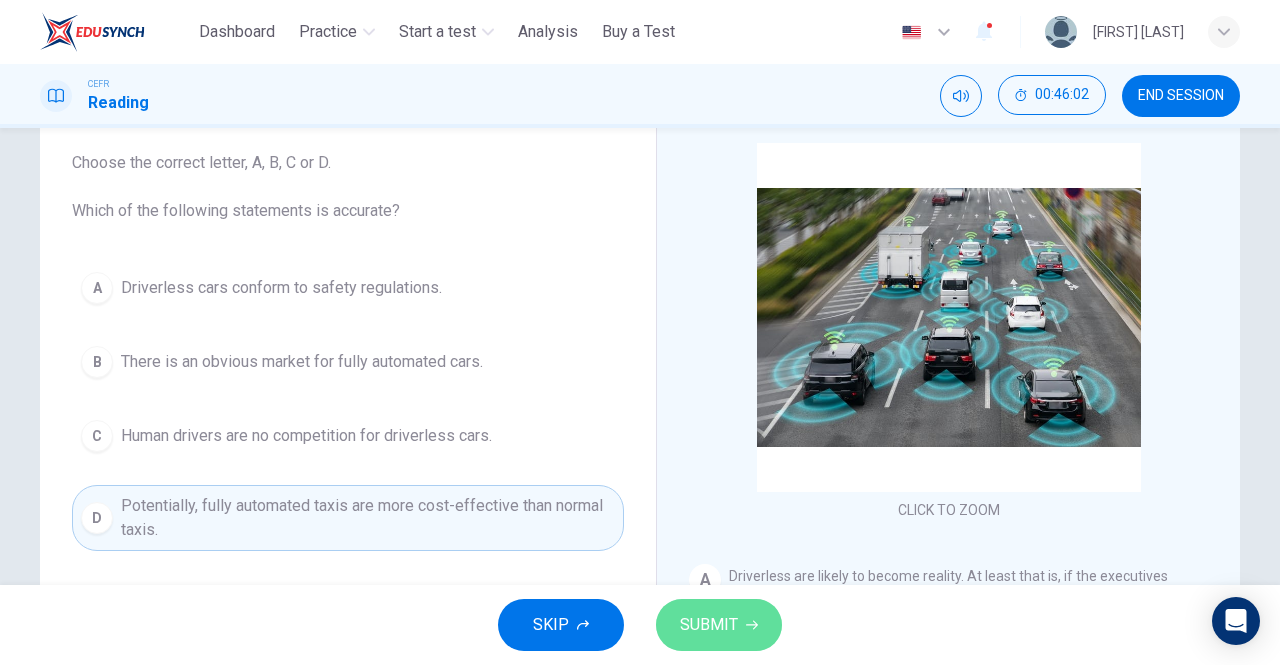 click on "SUBMIT" at bounding box center [719, 625] 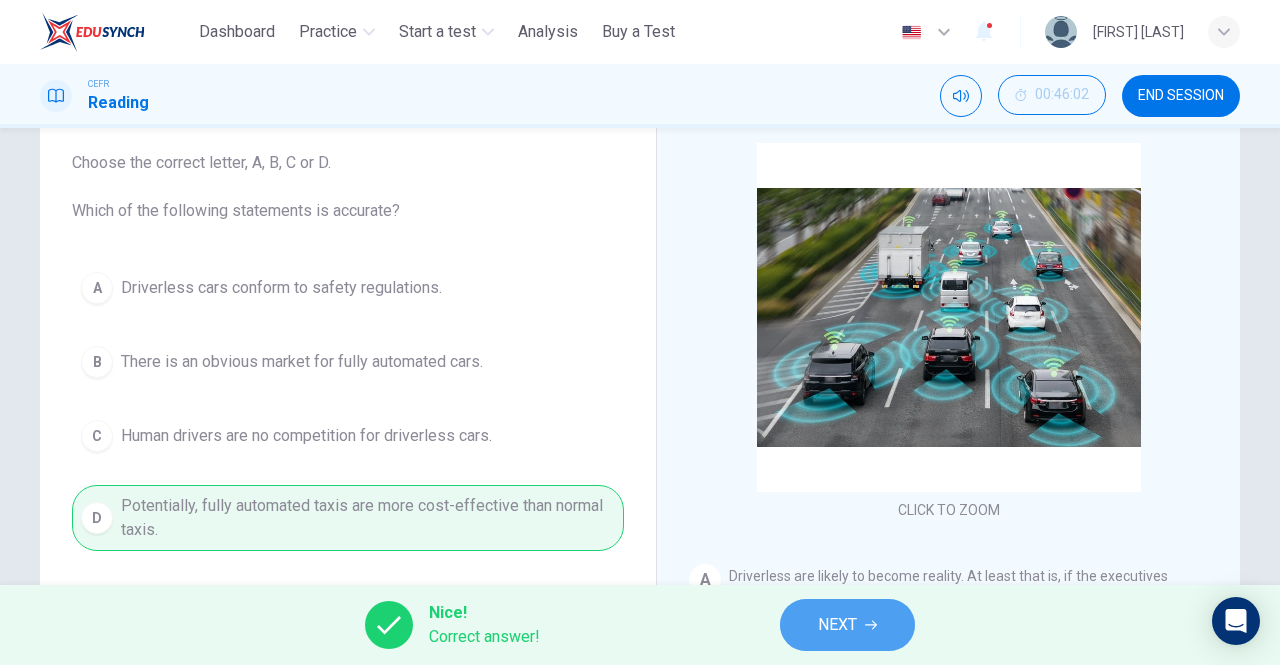 click on "NEXT" at bounding box center [837, 625] 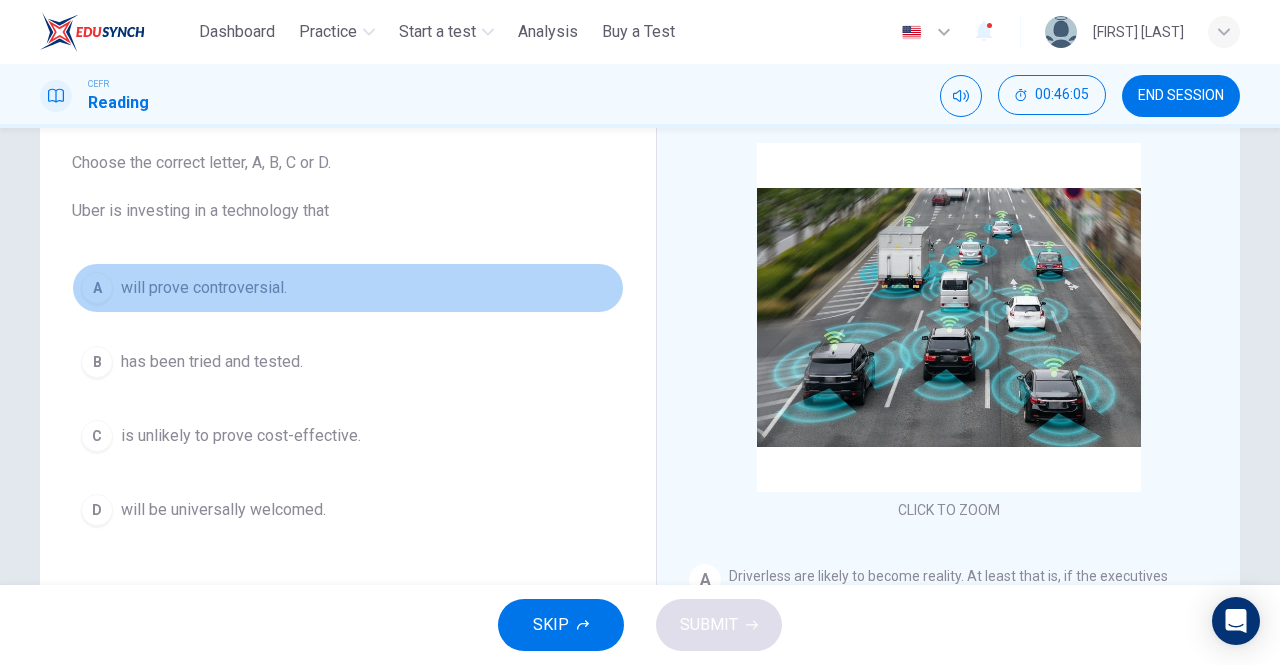 click on "will prove controversial." at bounding box center [204, 288] 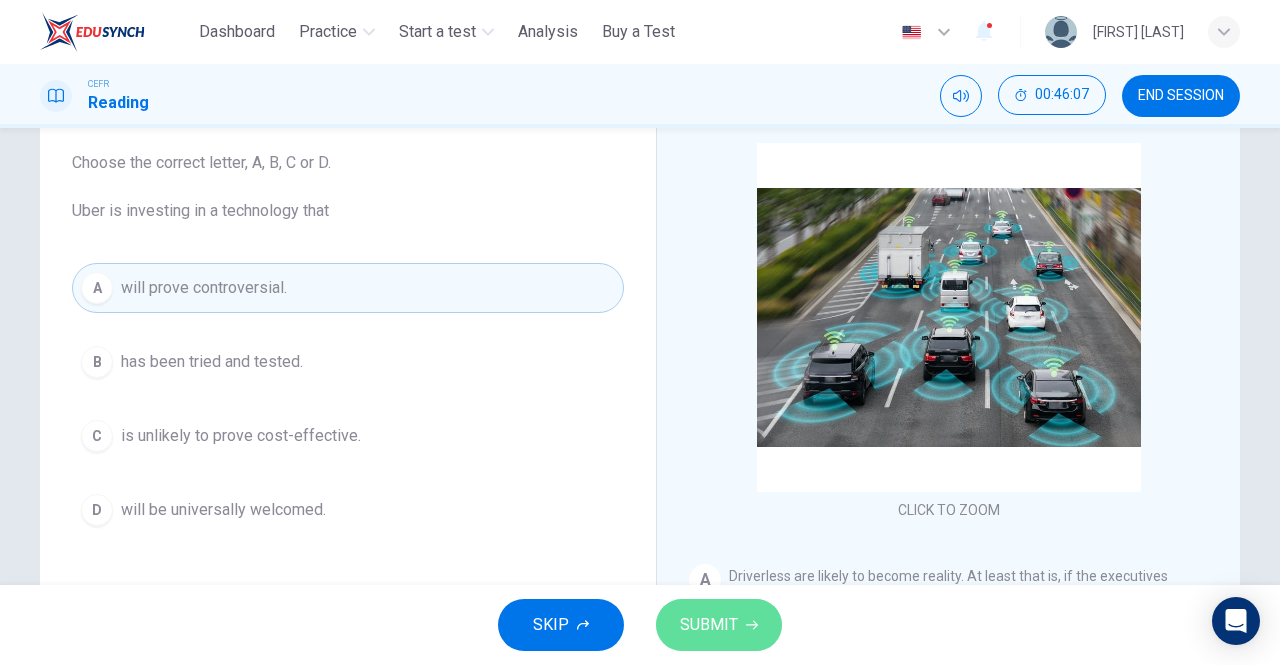 click on "SUBMIT" at bounding box center (709, 625) 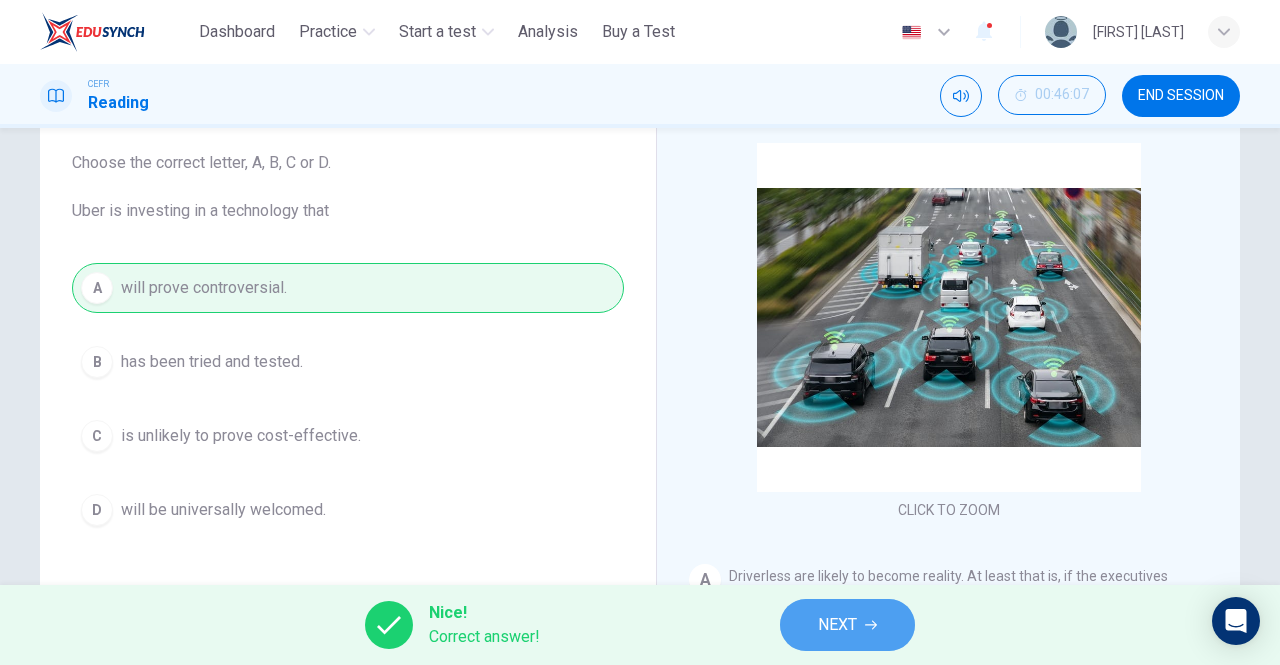 click on "NEXT" at bounding box center [847, 625] 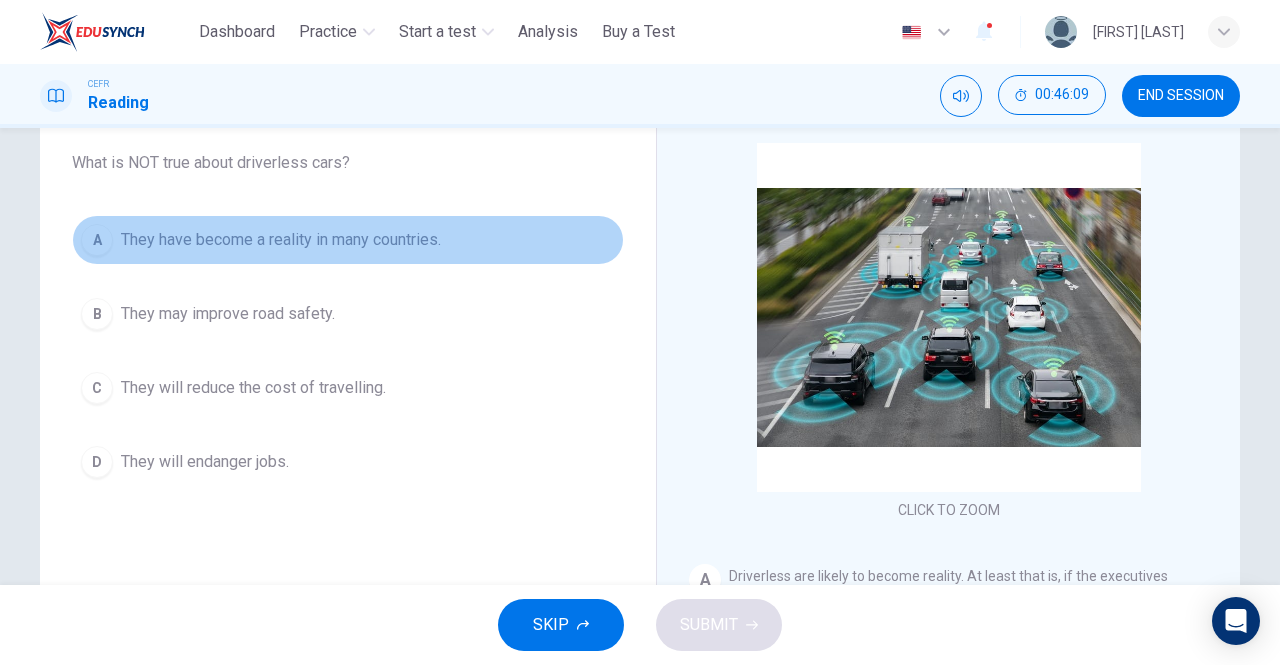 click on "They have become a reality in many countries." at bounding box center (281, 240) 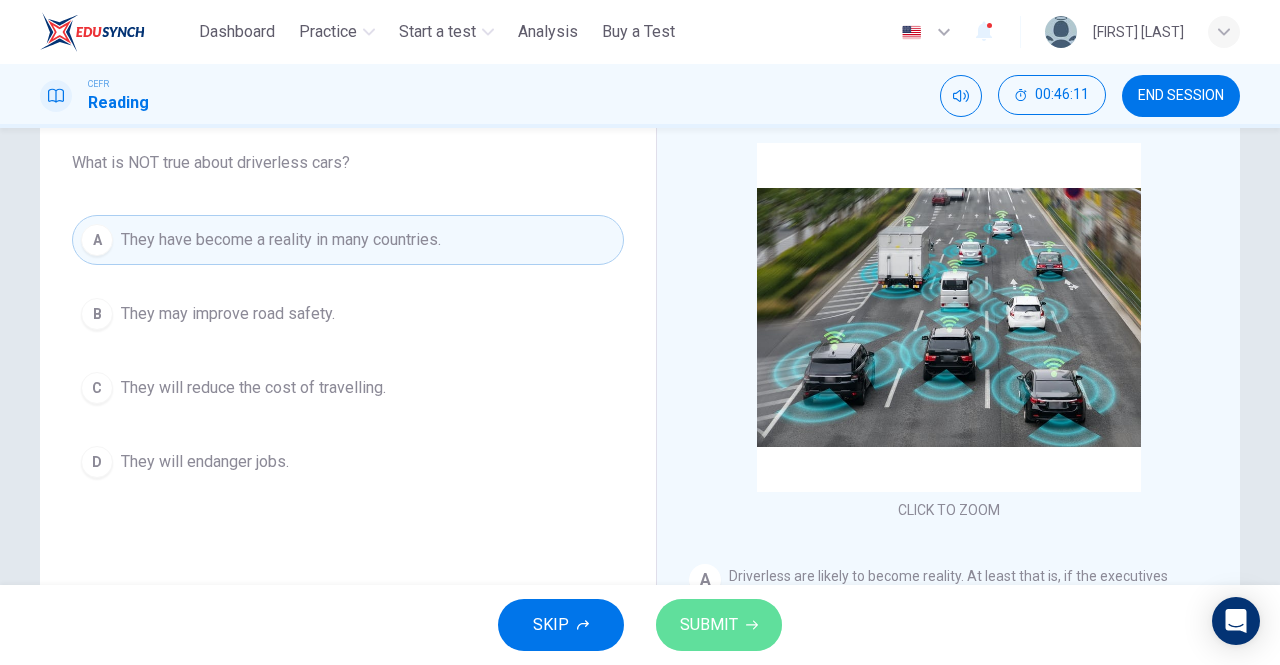 click on "SUBMIT" at bounding box center (709, 625) 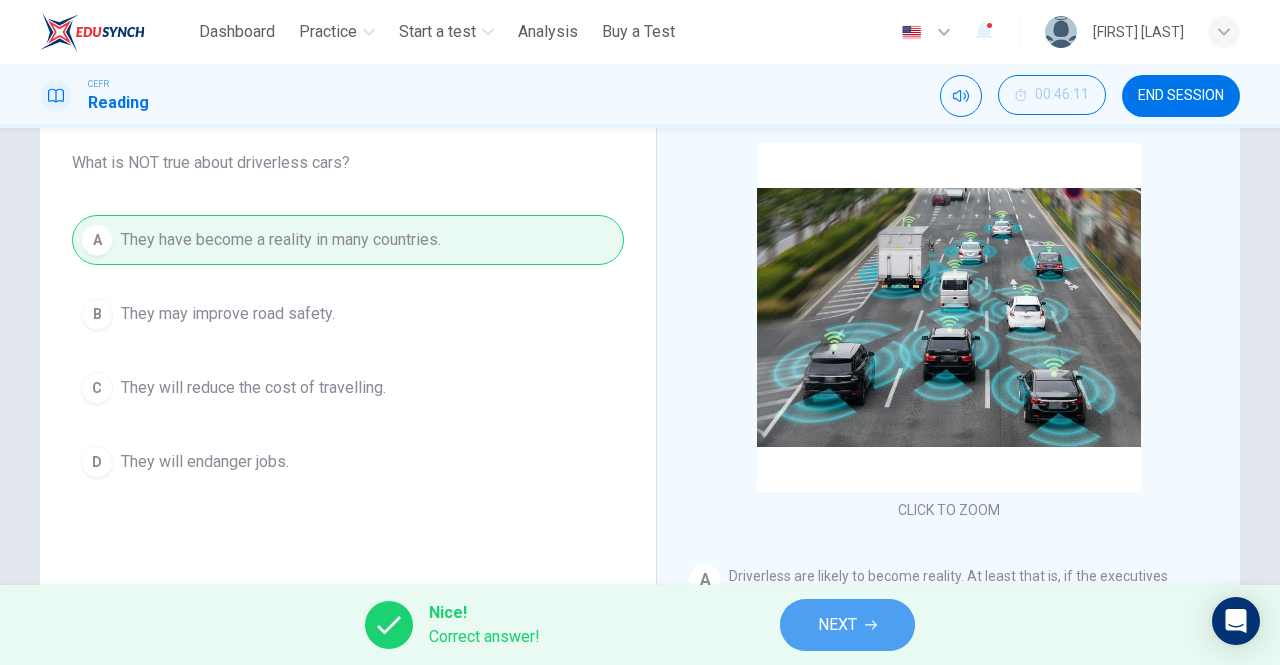 click on "NEXT" at bounding box center [837, 625] 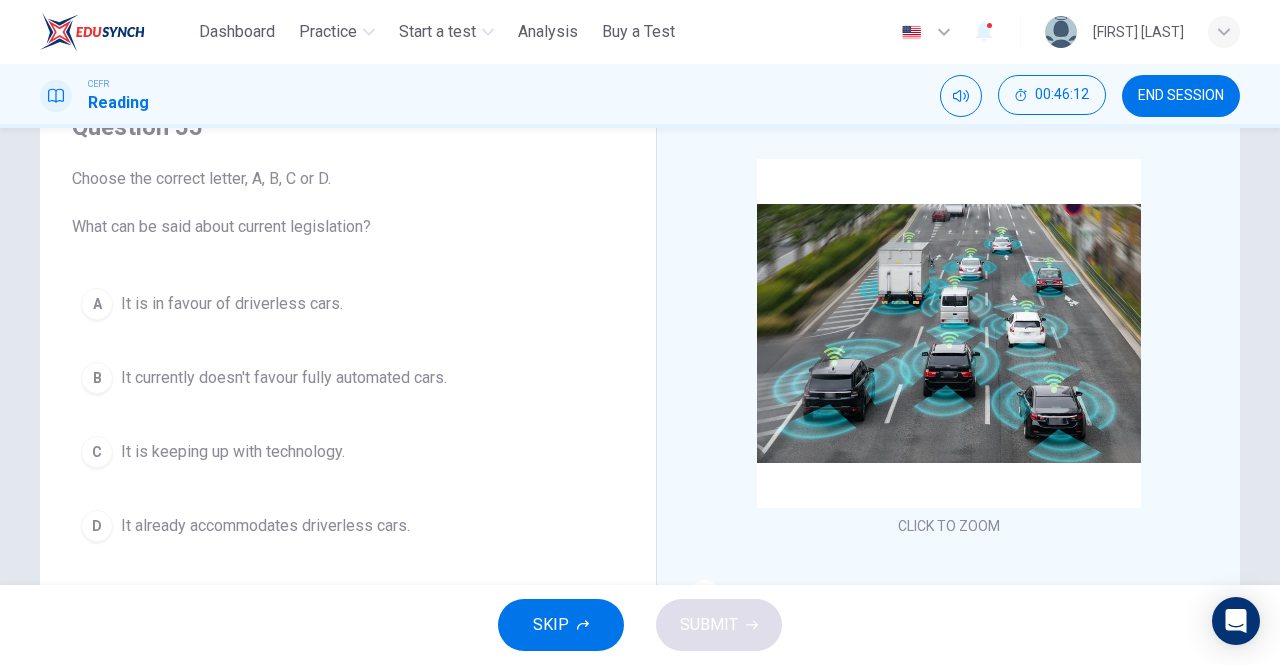 scroll, scrollTop: 99, scrollLeft: 0, axis: vertical 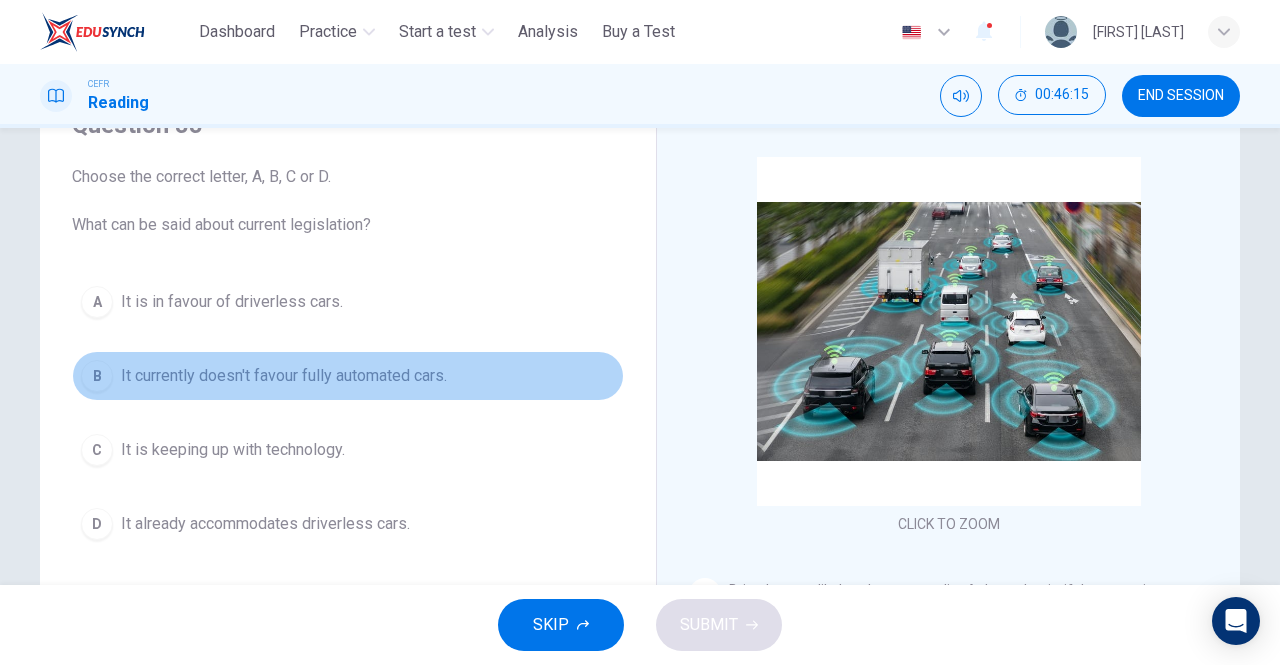 click on "It currently doesn't favour fully automated cars." at bounding box center [284, 376] 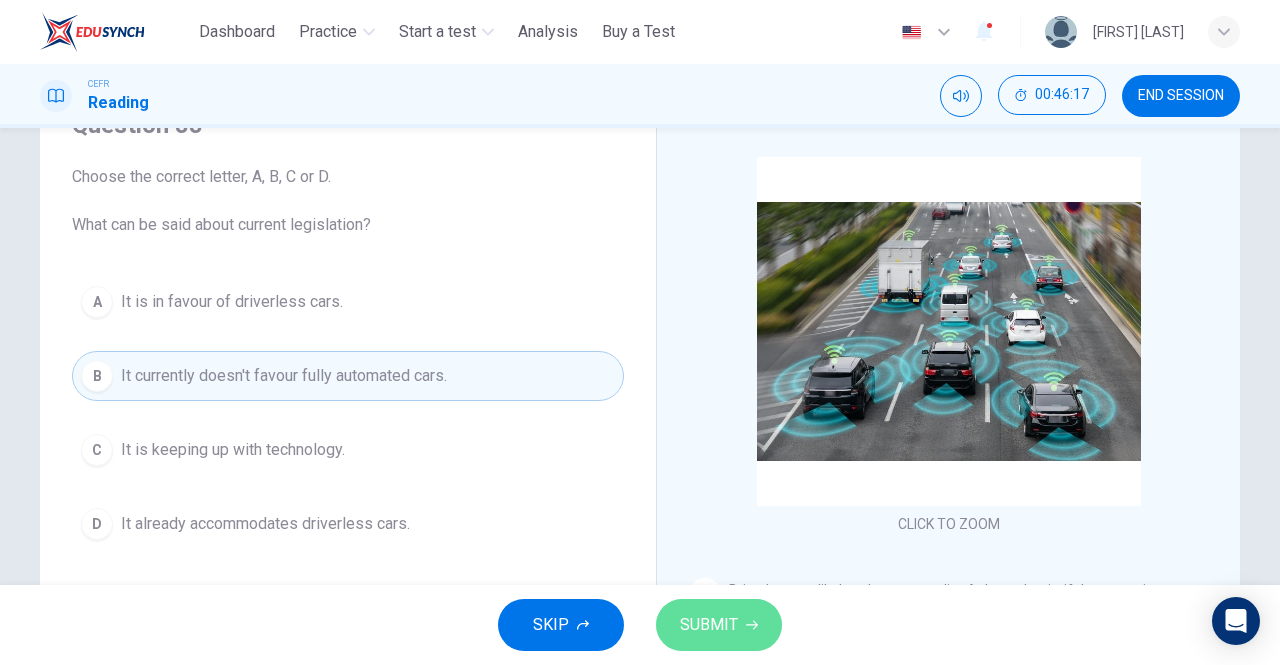 click on "SUBMIT" at bounding box center (709, 625) 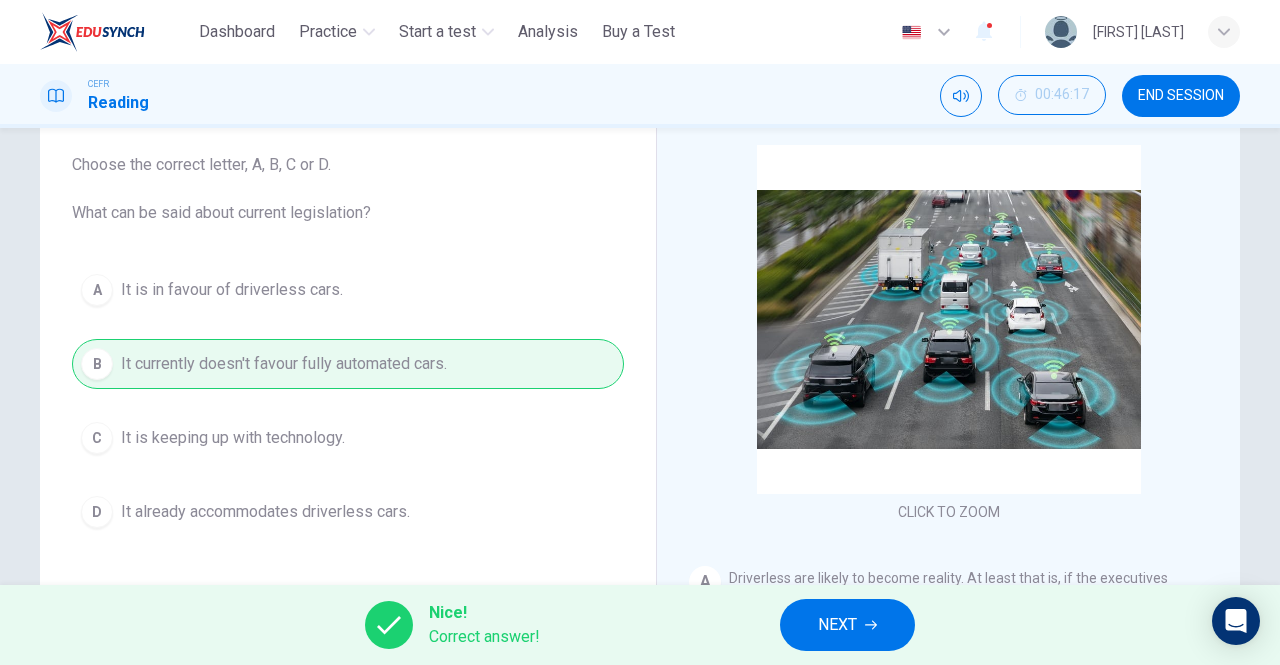 scroll, scrollTop: 112, scrollLeft: 0, axis: vertical 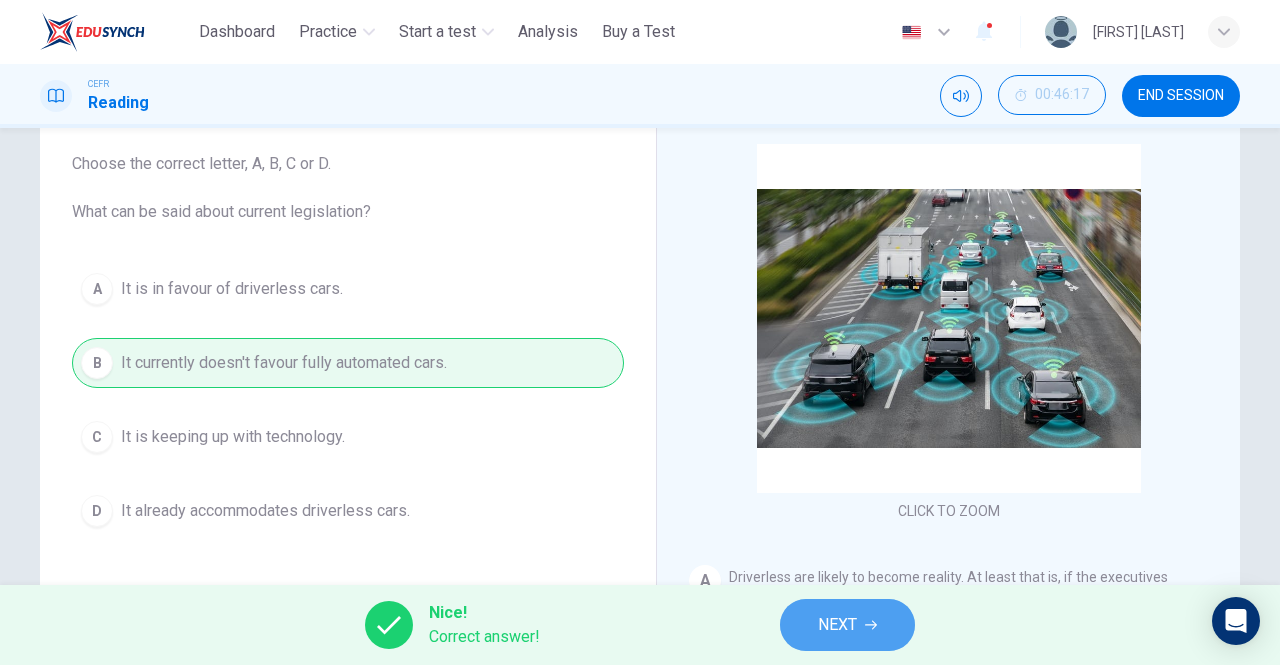 click on "NEXT" at bounding box center (847, 625) 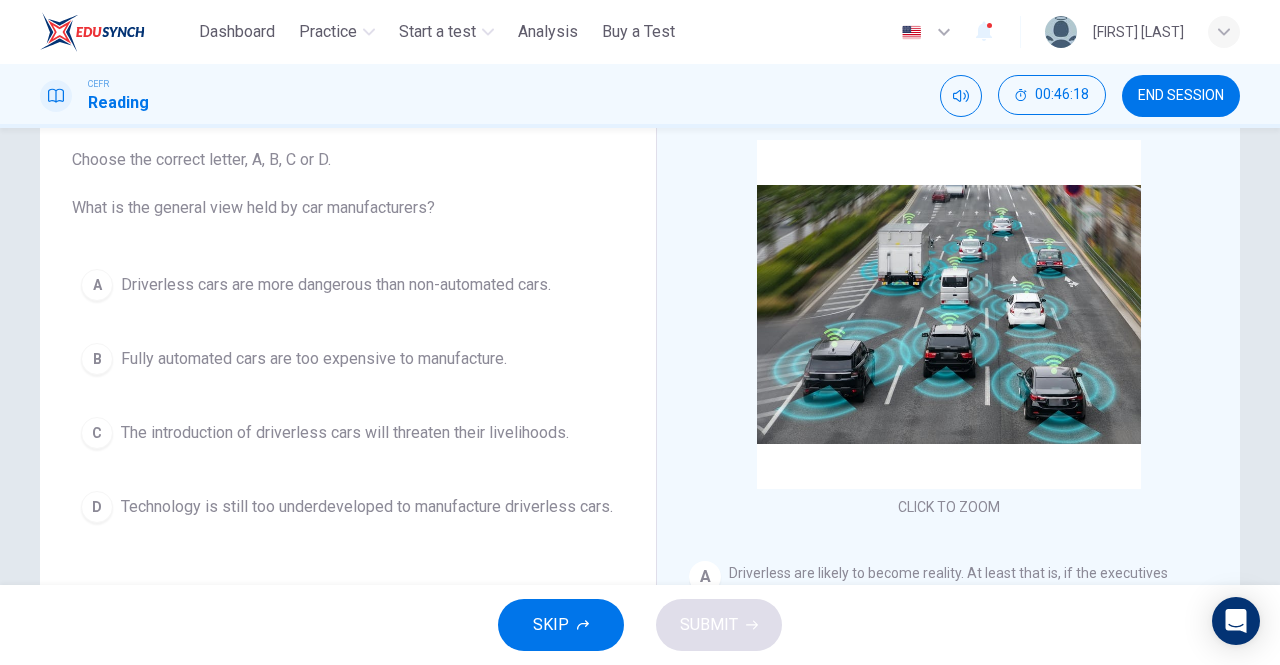 scroll, scrollTop: 118, scrollLeft: 0, axis: vertical 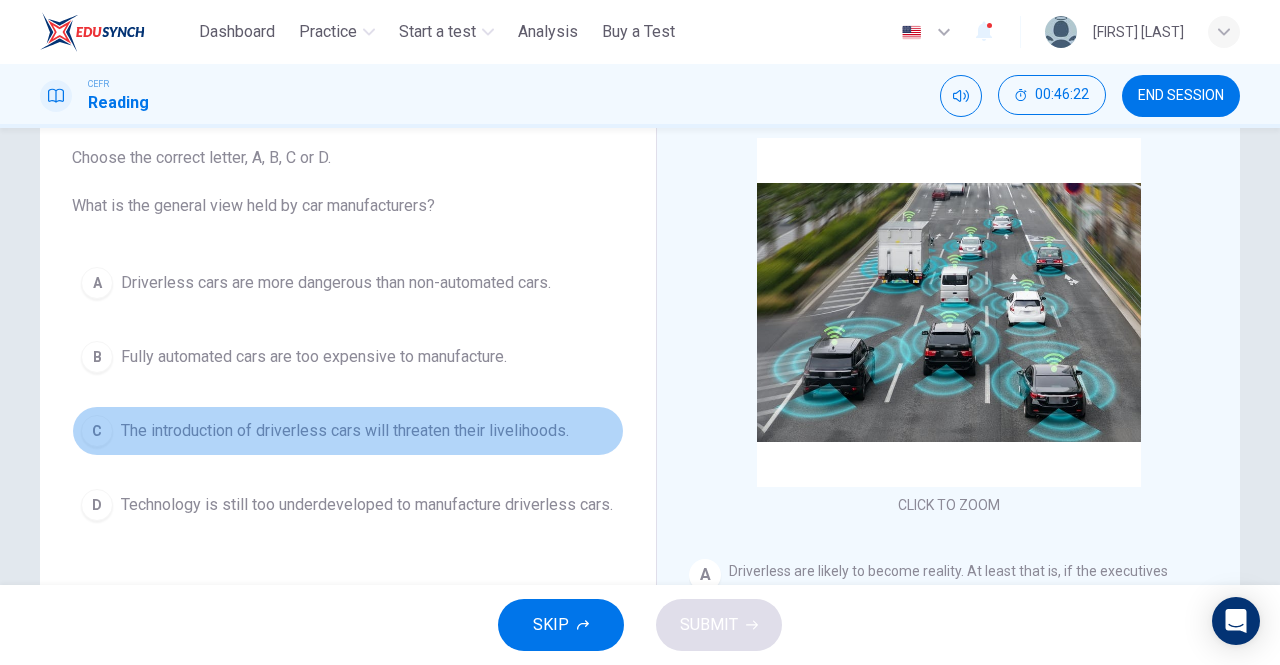 click on "The introduction of driverless cars will threaten their livelihoods." at bounding box center [345, 431] 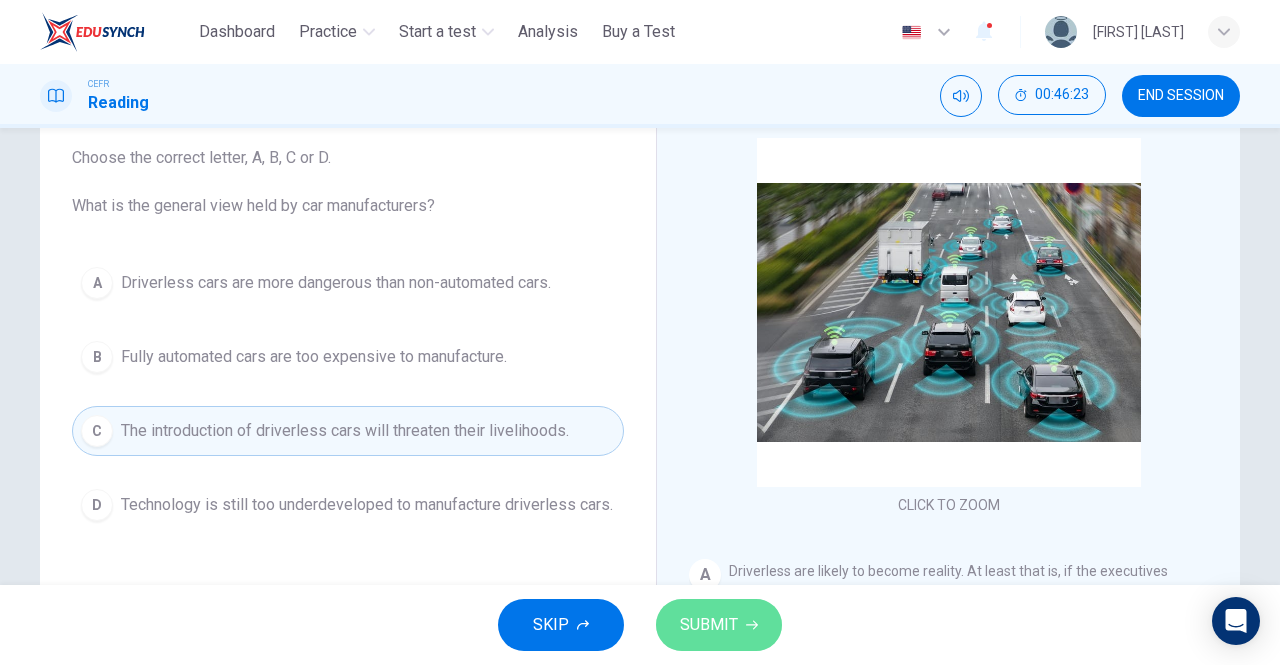 click on "SUBMIT" at bounding box center (709, 625) 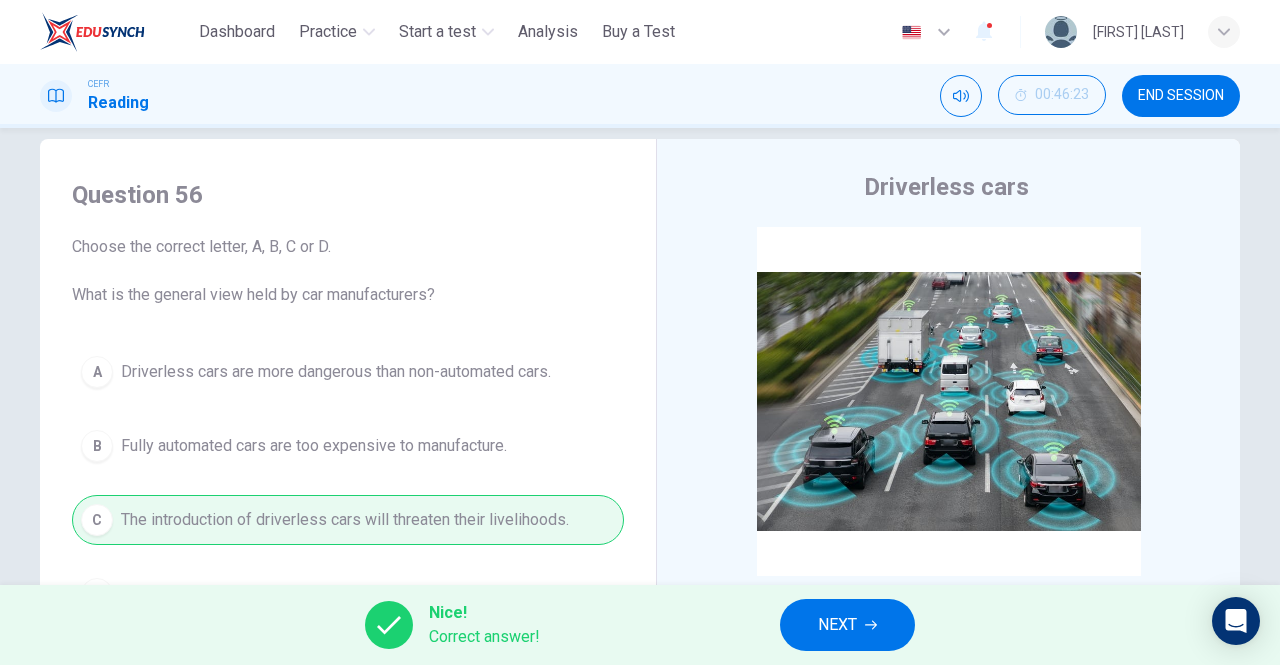 scroll, scrollTop: 30, scrollLeft: 0, axis: vertical 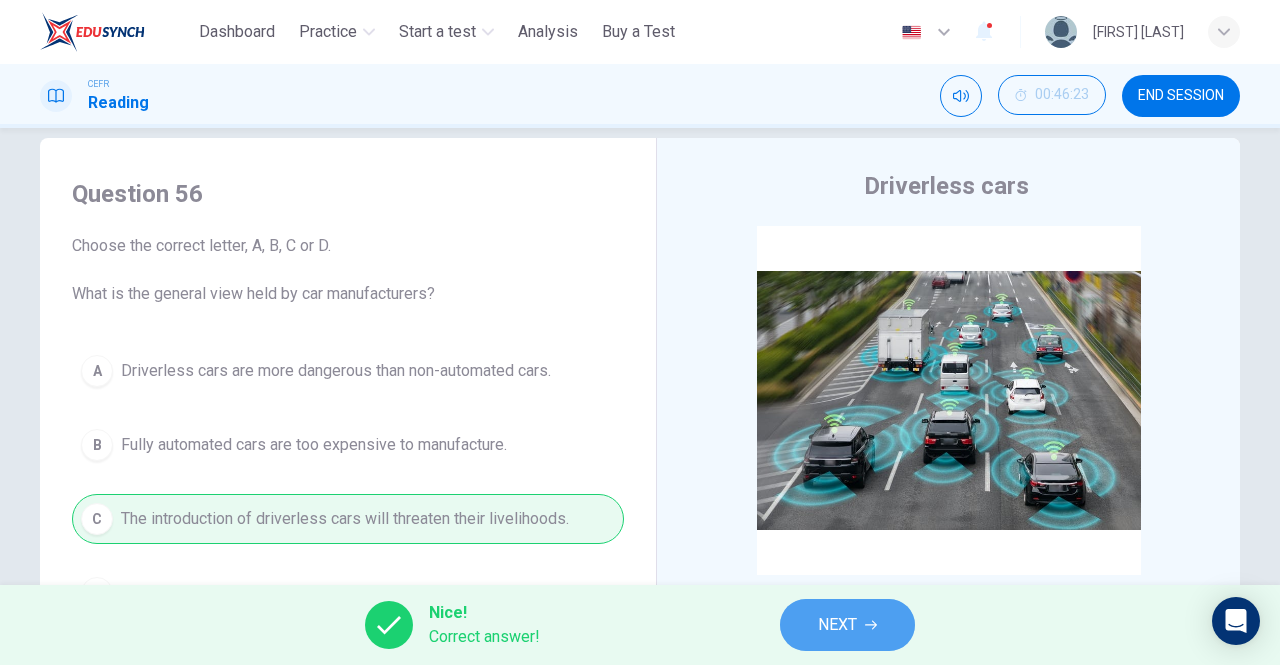click on "NEXT" at bounding box center (837, 625) 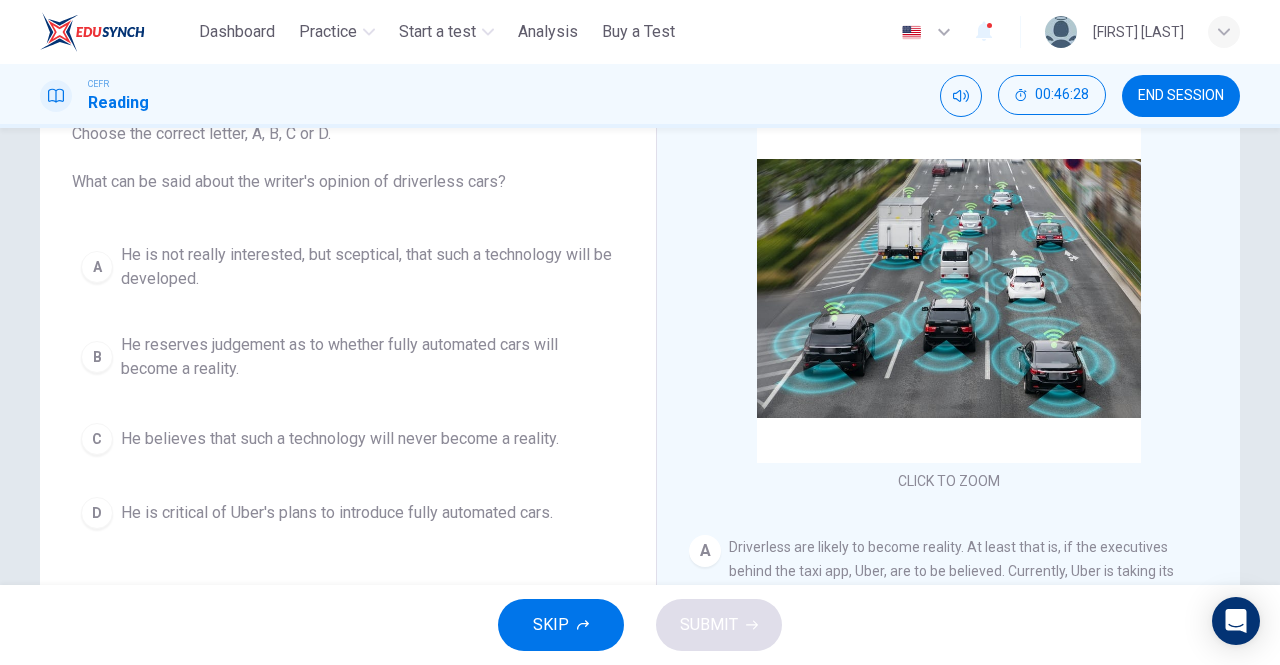 scroll, scrollTop: 145, scrollLeft: 0, axis: vertical 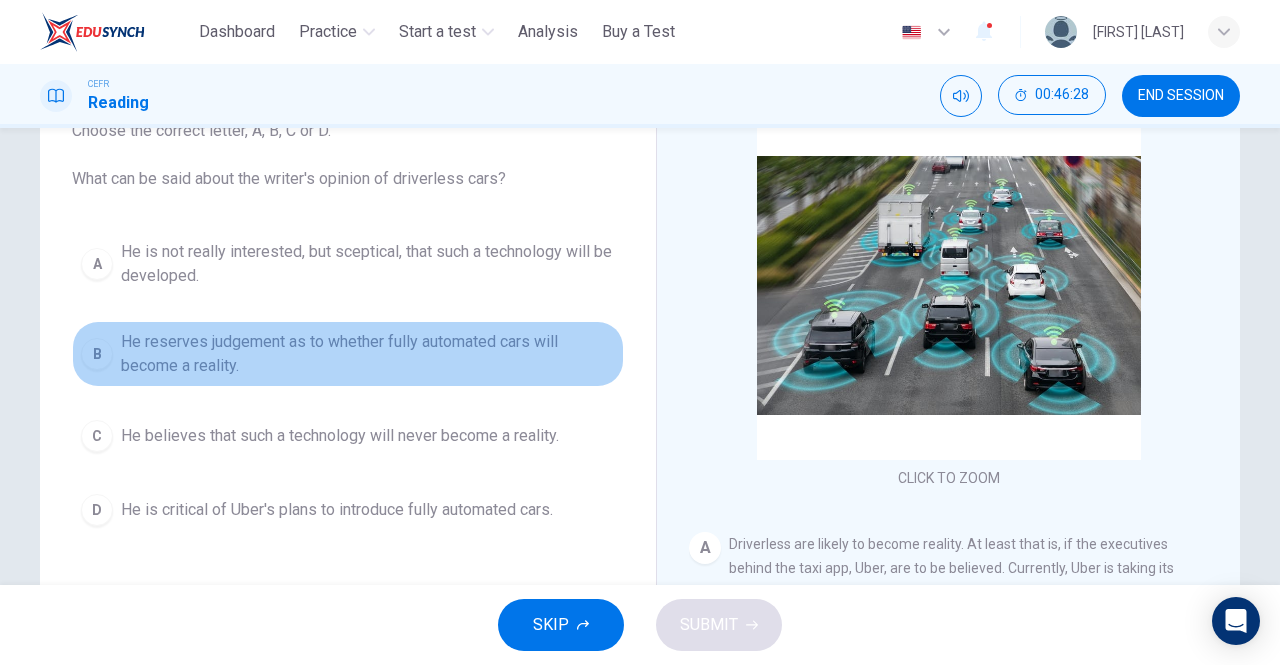 click on "He reserves judgement as to whether fully automated cars will become a reality." at bounding box center (368, 354) 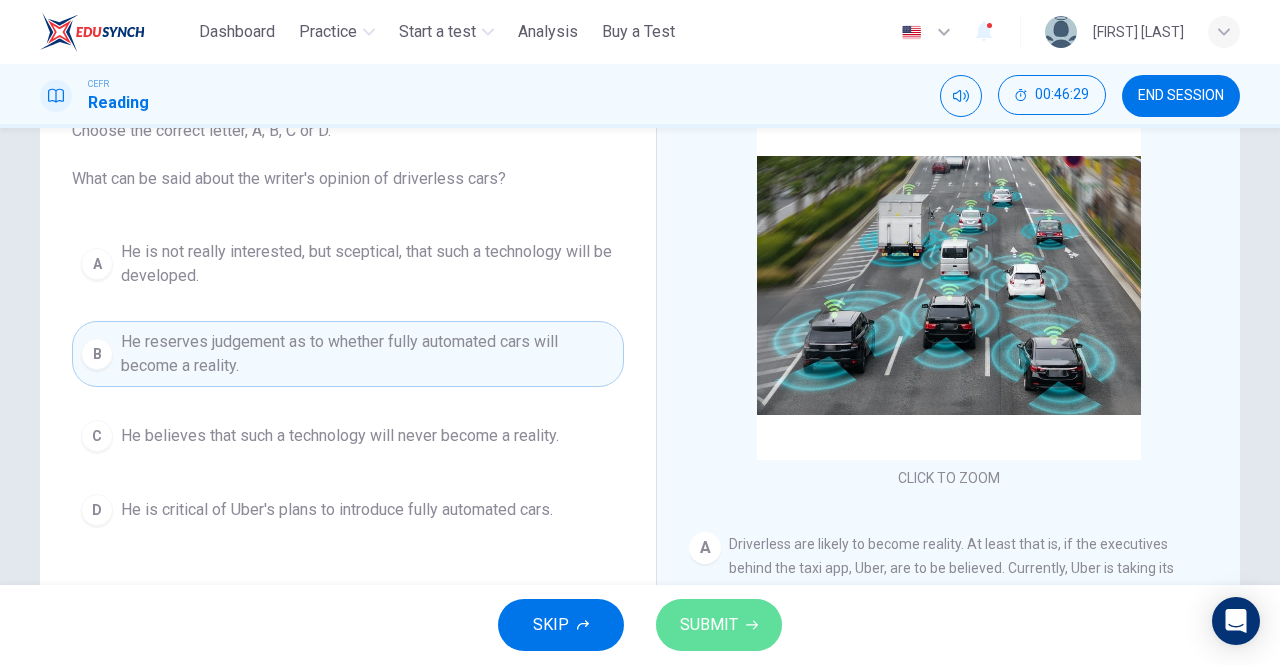 click on "SUBMIT" at bounding box center (719, 625) 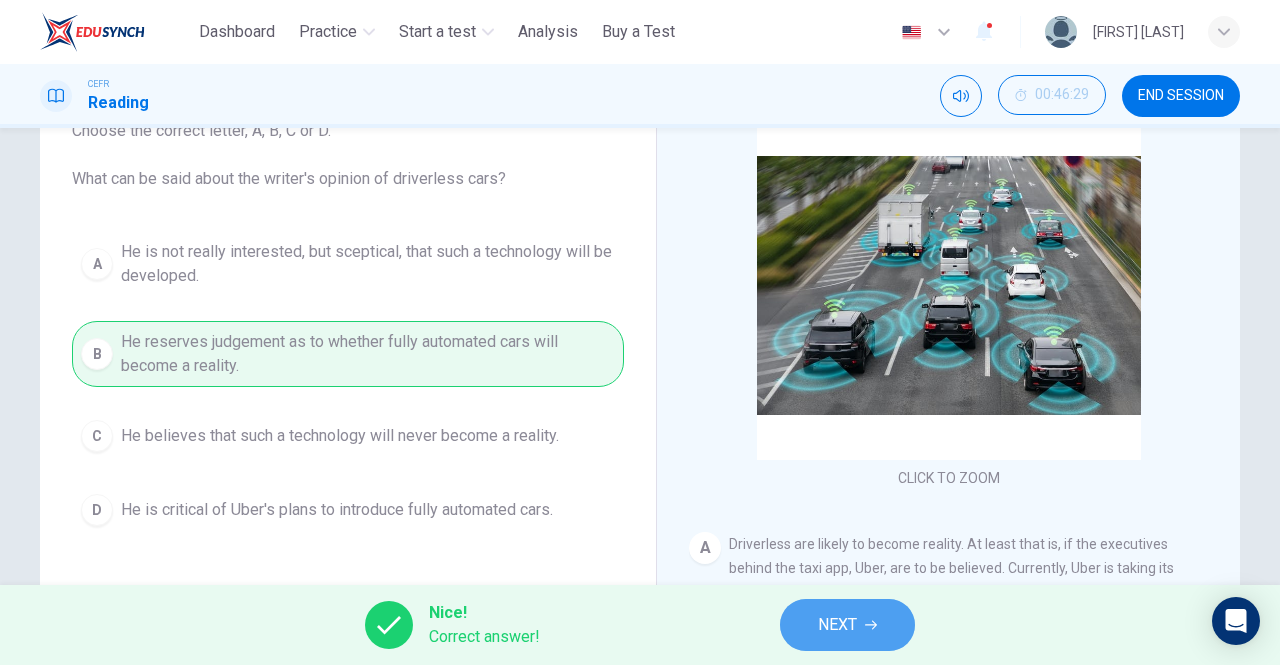 click on "NEXT" at bounding box center [837, 625] 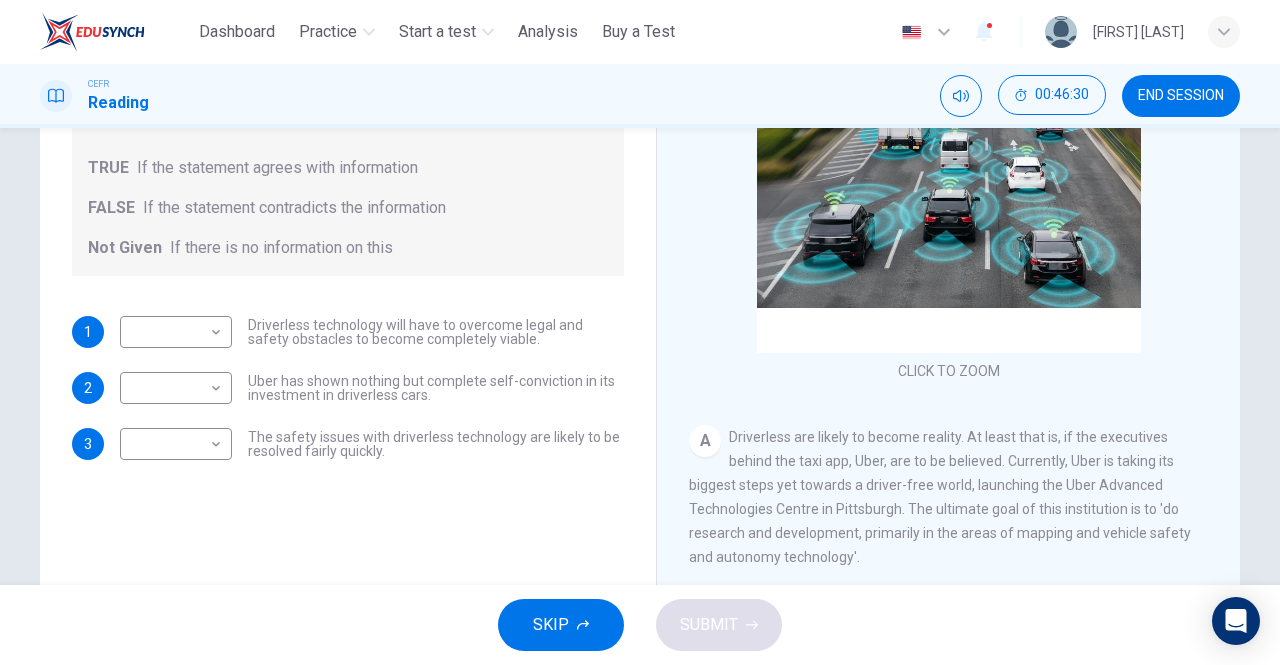 scroll, scrollTop: 253, scrollLeft: 0, axis: vertical 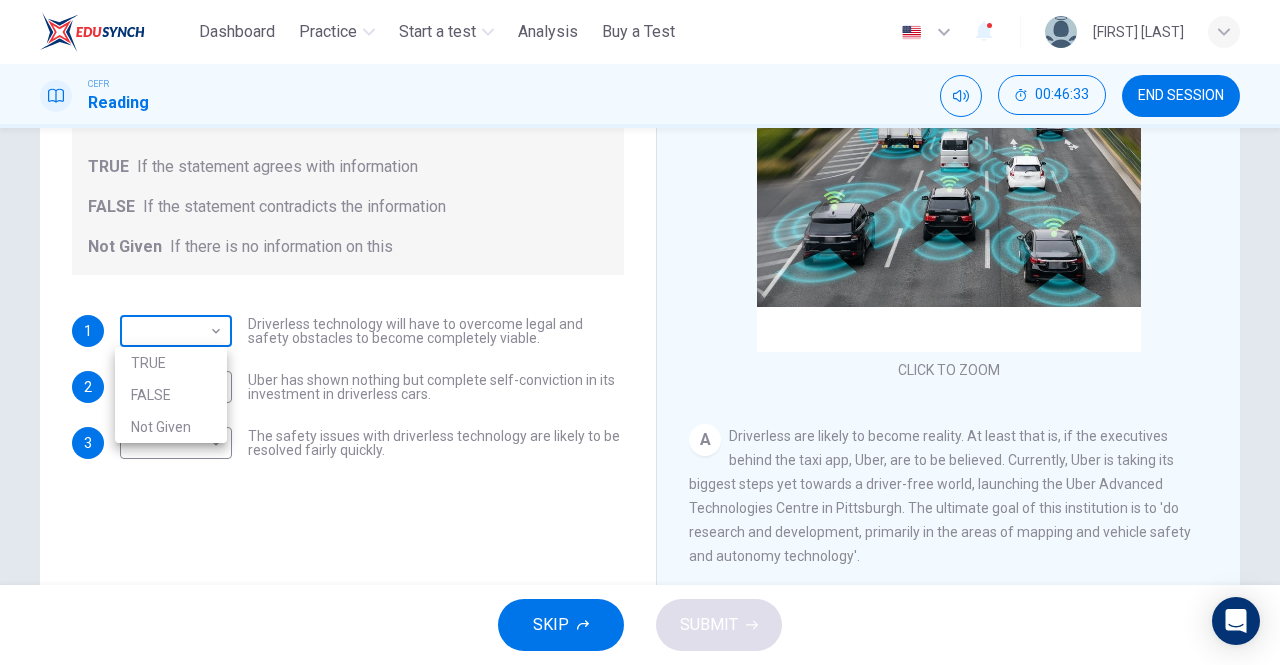 click on "This site uses cookies, as explained in our  Privacy Policy . If you agree to the use of cookies, please click the Accept button and continue to browse our site.   Privacy Policy Accept Dashboard Practice Start a test Analysis Buy a Test English ** ​ [FIRST] [LAST] CEFR Reading 00:46:33 END SESSION Question 58 Do the following statements agree with the information given in the text? For questions following questions, write TRUE If the statement agrees with information FALSE If the statement contradicts the information Not Given If there is no information on this 1 ​ ​ Driverless technology will have to overcome legal and safety obstacles to become completely viable. 2 ​ ​ Uber has shown nothing but complete self-conviction in its investment in driverless cars. 3 ​ ​ The safety issues with driverless technology are likely to be resolved fairly quickly. Driverless cars CLICK TO ZOOM Click to Zoom A B C D E F G H SKIP SUBMIT ELTC - EduSynch CEFR Test for Teachers in [LOCATION]
Dashboard" at bounding box center [640, 332] 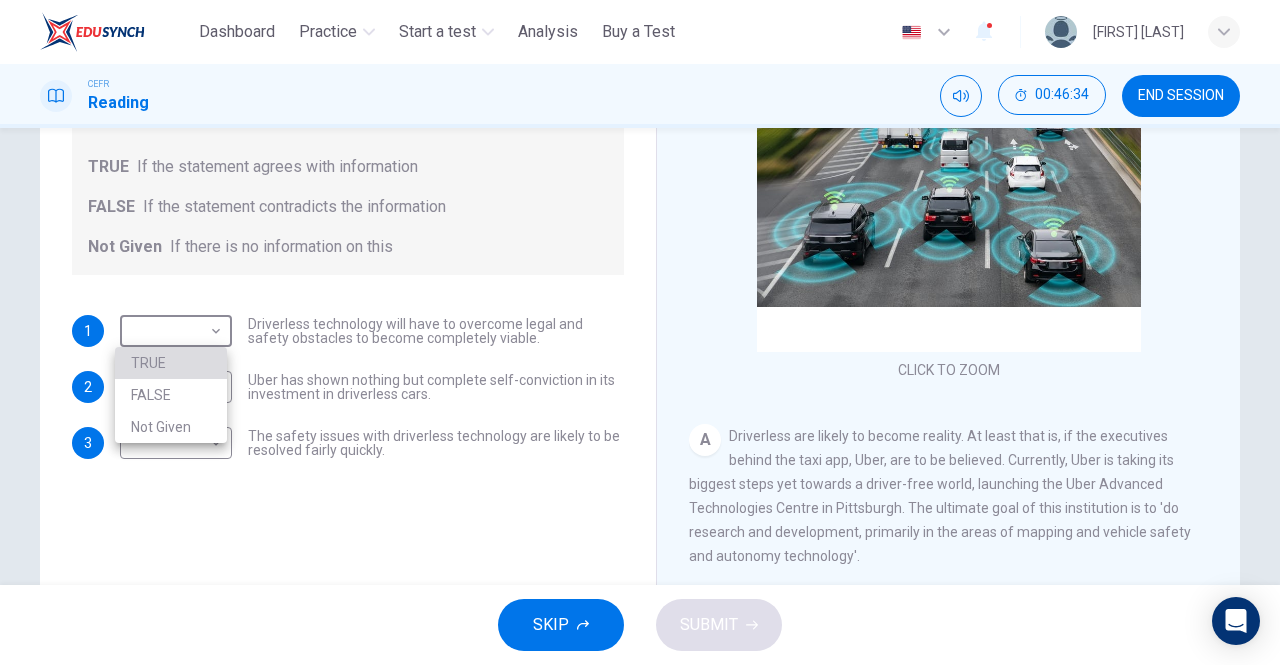 click on "TRUE" at bounding box center [171, 363] 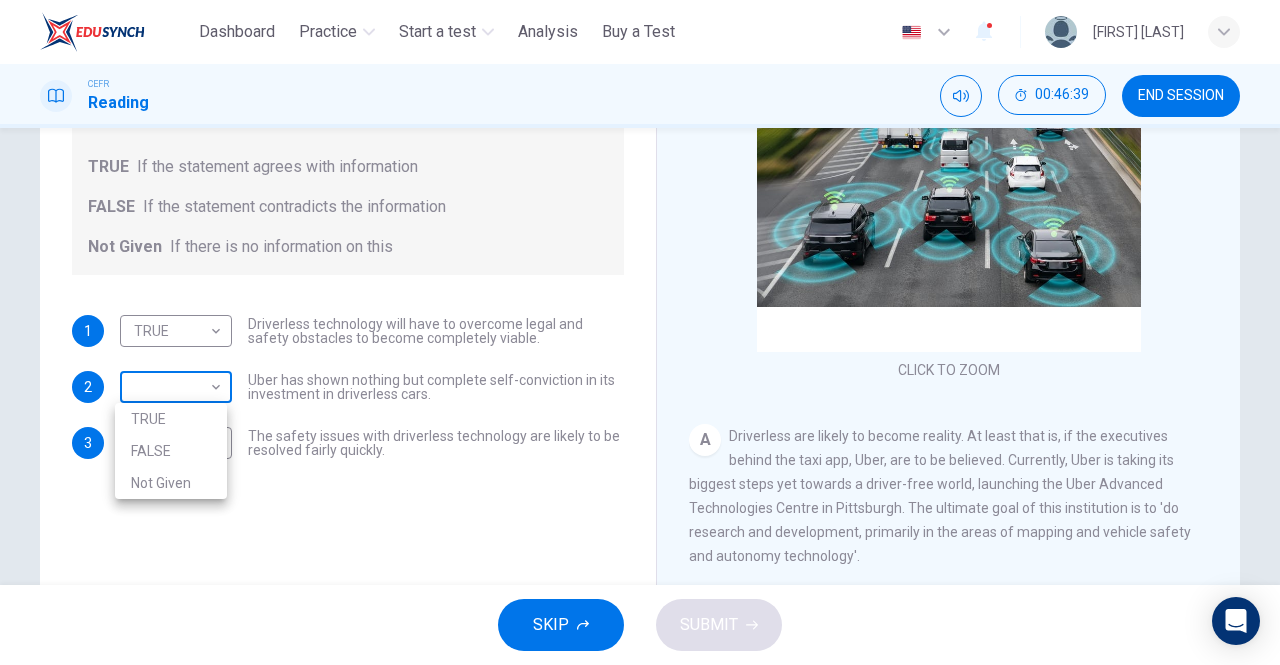 click on "This site uses cookies, as explained in our  Privacy Policy . If you agree to the use of cookies, please click the Accept button and continue to browse our site.   Privacy Policy Accept Dashboard Practice Start a test Analysis Buy a Test English ** ​ [FIRST] [LAST] CEFR Reading 00:46:39 END SESSION Question 58 Do the following statements agree with the information given in the text? For questions following questions, write TRUE If the statement agrees with information FALSE If the statement contradicts the information Not Given If there is no information on this 1 TRUE **** ​ Driverless technology will have to overcome legal and safety obstacles to become completely viable. 2 ​ ​ Uber has shown nothing but complete self-conviction in its investment in driverless cars. 3 ​ ​ The safety issues with driverless technology are likely to be resolved fairly quickly. Driverless cars CLICK TO ZOOM Click to Zoom A B C D E F G H SKIP SUBMIT ELTC - EduSynch CEFR Test for Teachers in Malaysia
1" at bounding box center (640, 332) 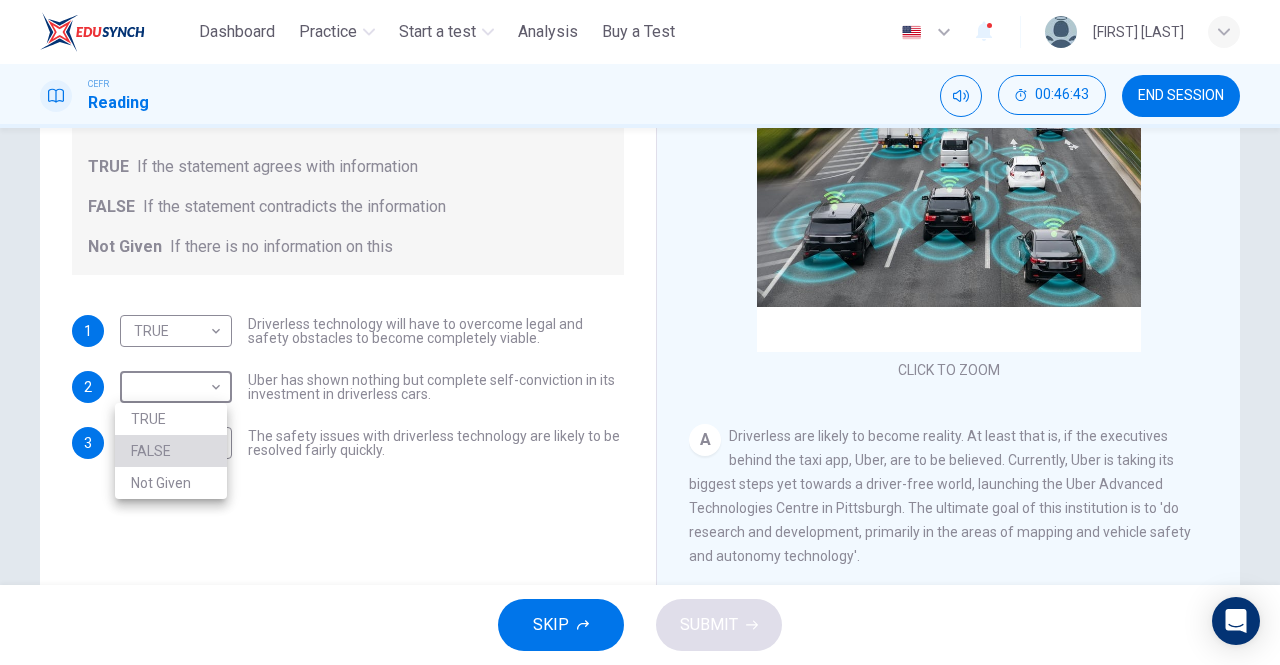 click on "FALSE" at bounding box center (171, 451) 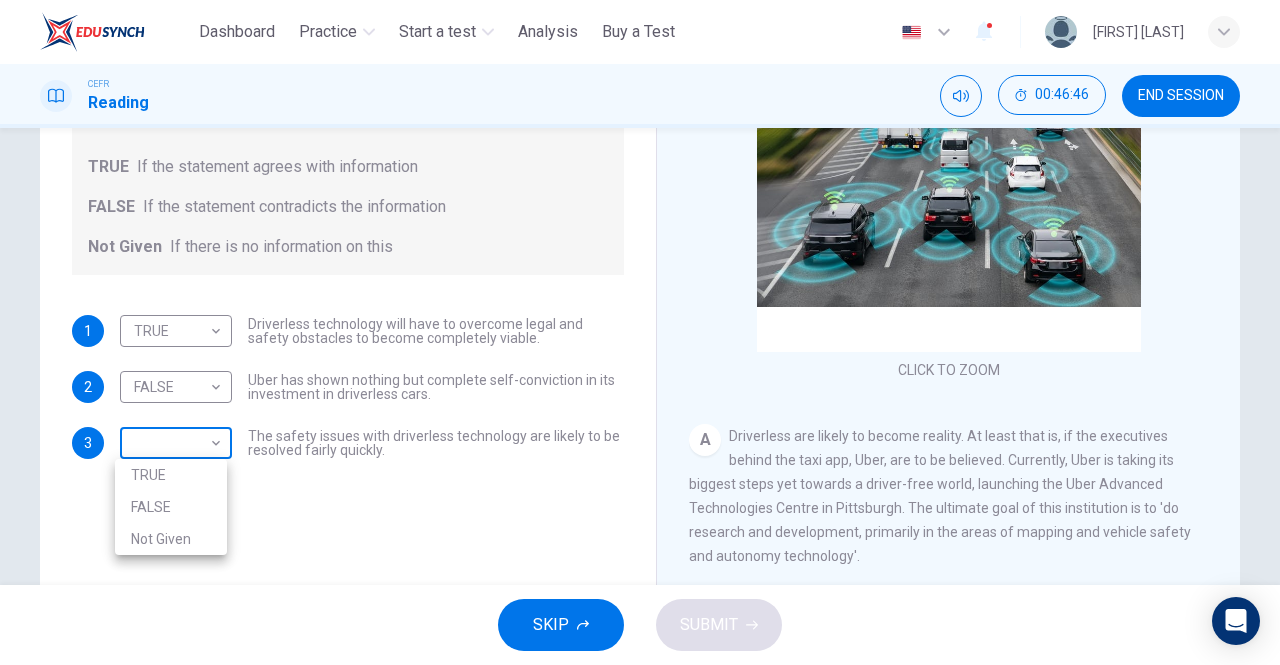 click on "This site uses cookies, as explained in our  Privacy Policy . If you agree to the use of cookies, please click the Accept button and continue to browse our site.   Privacy Policy Accept Dashboard Practice Start a test Analysis Buy a Test English ** ​ [FIRST] [LAST] CEFR Reading 00:46:46 END SESSION Question 58 Do the following statements agree with the information given in the text? For questions following questions, write TRUE If the statement agrees with information FALSE If the statement contradicts the information Not Given If there is no information on this 1 TRUE **** ​ Driverless technology will have to overcome legal and safety obstacles to become completely viable. 2 FALSE ***** ​ Uber has shown nothing but complete self-conviction in its investment in driverless cars. 3 ​ ​ The safety issues with driverless technology are likely to be resolved fairly quickly. Driverless cars CLICK TO ZOOM Click to Zoom A B C D E F G H SKIP SUBMIT ELTC - EduSynch CEFR Test for Teachers in Malaysia" at bounding box center [640, 332] 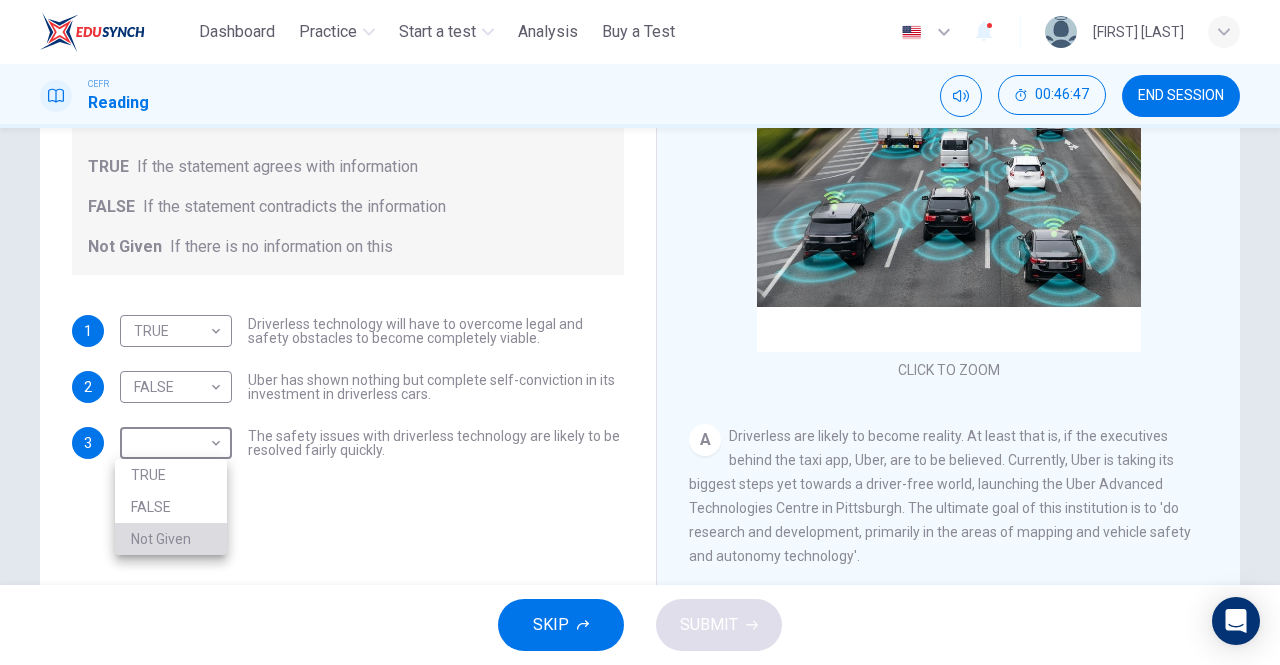 click on "Not Given" at bounding box center (171, 539) 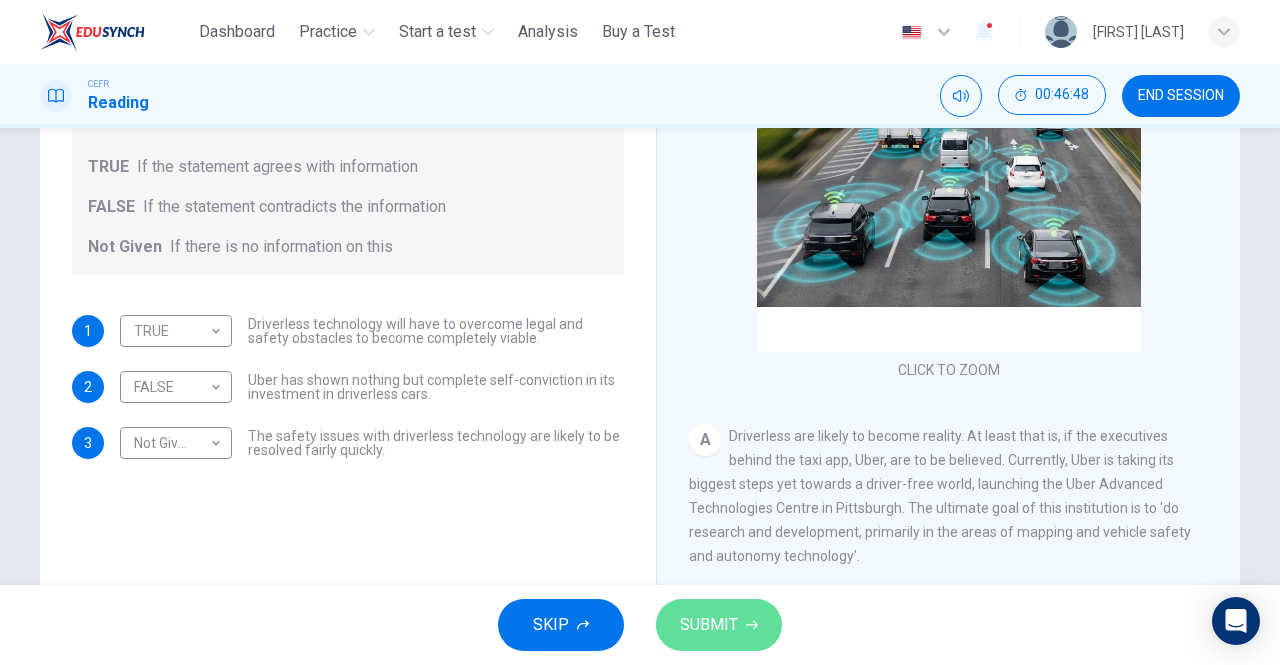 click on "SUBMIT" at bounding box center (709, 625) 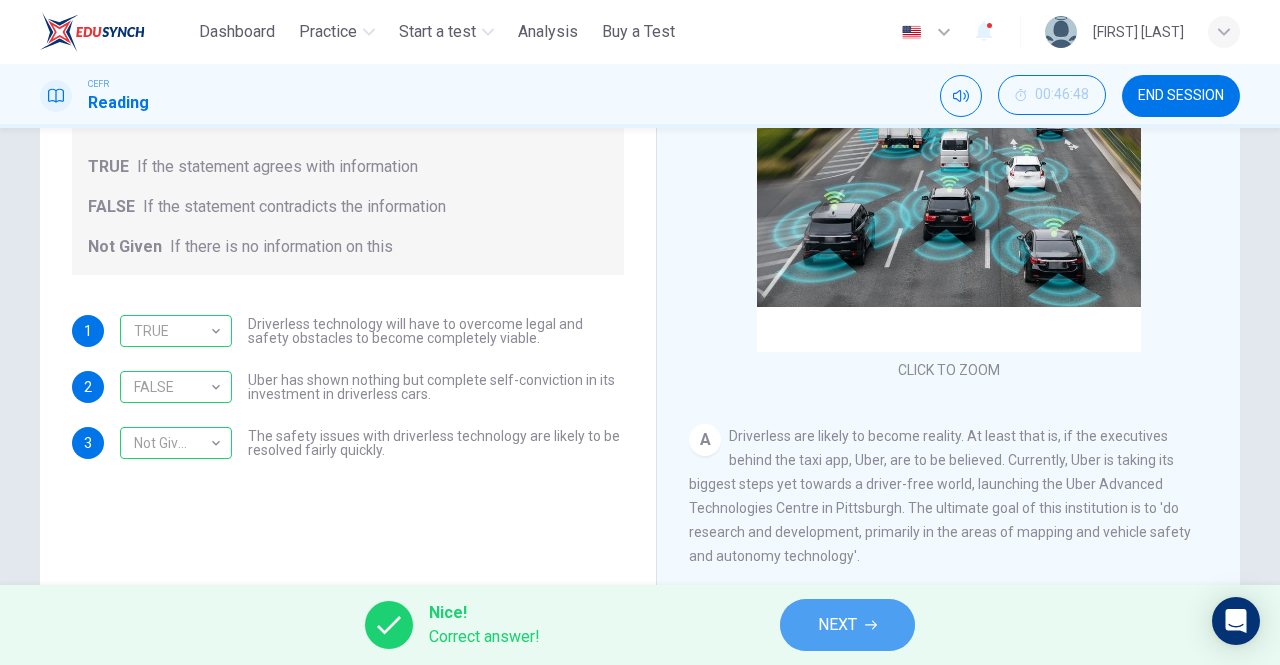 click on "NEXT" at bounding box center (837, 625) 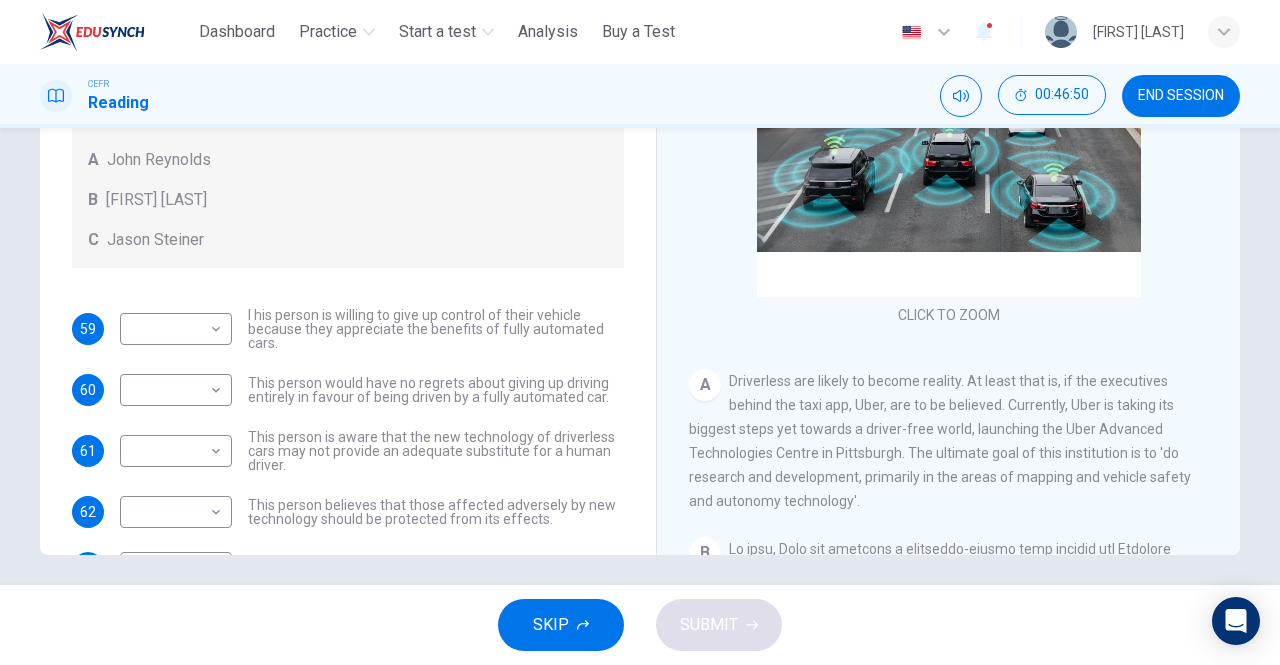scroll, scrollTop: 318, scrollLeft: 0, axis: vertical 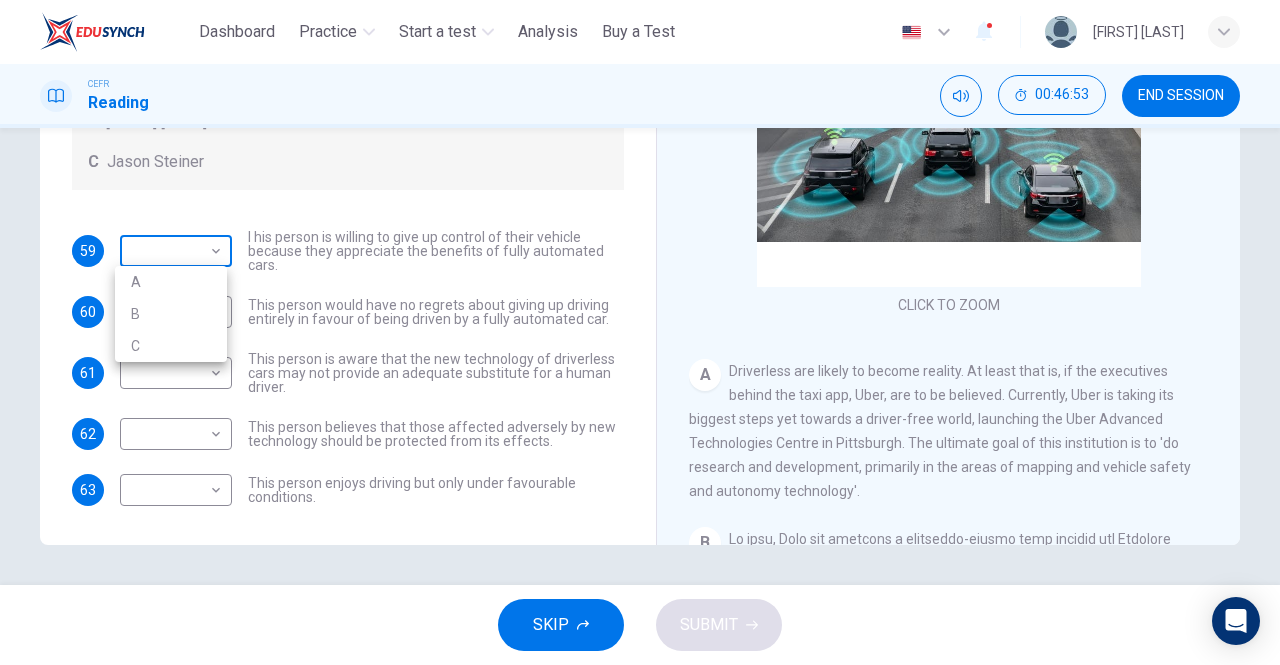 click on "This site uses cookies, as explained in our  Privacy Policy . If you agree to the use of cookies, please click the Accept button and continue to browse our site.   Privacy Policy Accept Dashboard Practice Start a test Analysis Buy a Test English ** ​ [FIRST] [LAST] CEFR Reading 00:46:53 END SESSION Questions 59 - 63 Look at the following statements, and the list of people. Match each statement to the correct person, A-C. You may use any letter more than once.
A [FIRST] [LAST] B [FIRST] [LAST] C [FIRST] [LAST] 59 ​ ​ I his person is willing to give up control of their vehicle because they appreciate the benefits of fully automated cars. 60 ​ ​ This person would have no regrets about giving up driving entirely in favour of being driven by a fully automated car. 61 ​ ​ This person is aware that the new technology of driverless cars may not provide an adequate substitute for a human driver. 62 ​ ​ 63 ​ ​ This person enjoys driving but only under favourable conditions. Driverless cars A" at bounding box center [640, 332] 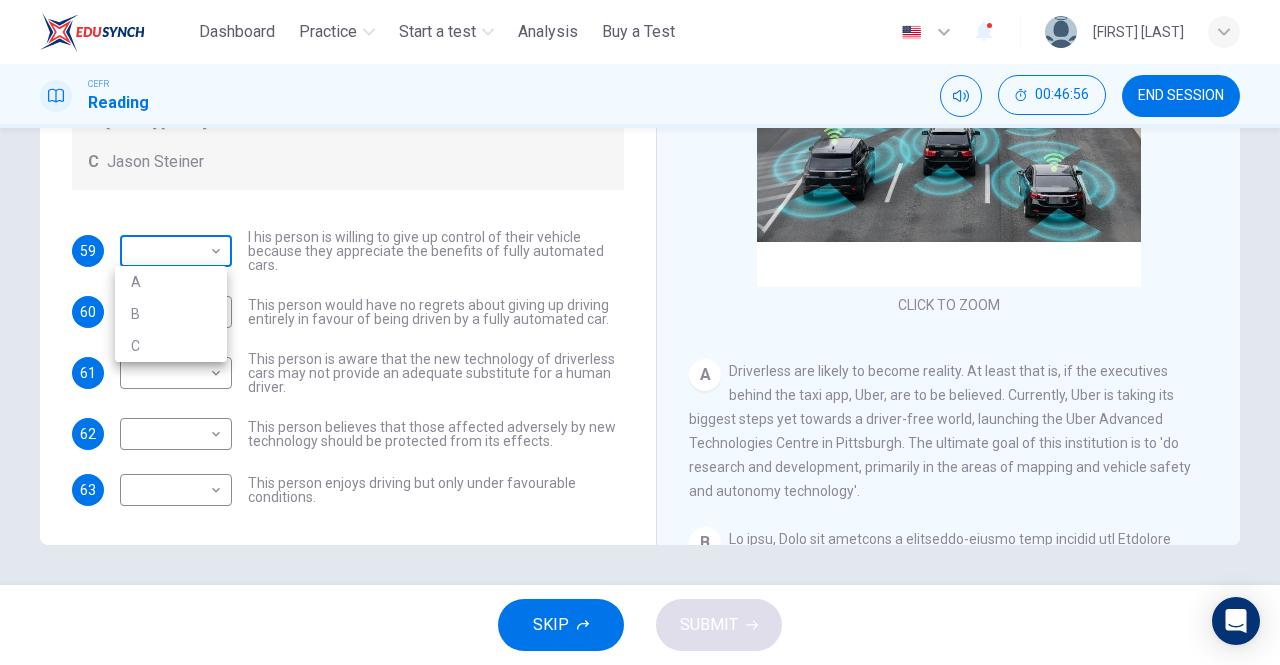 click at bounding box center (640, 332) 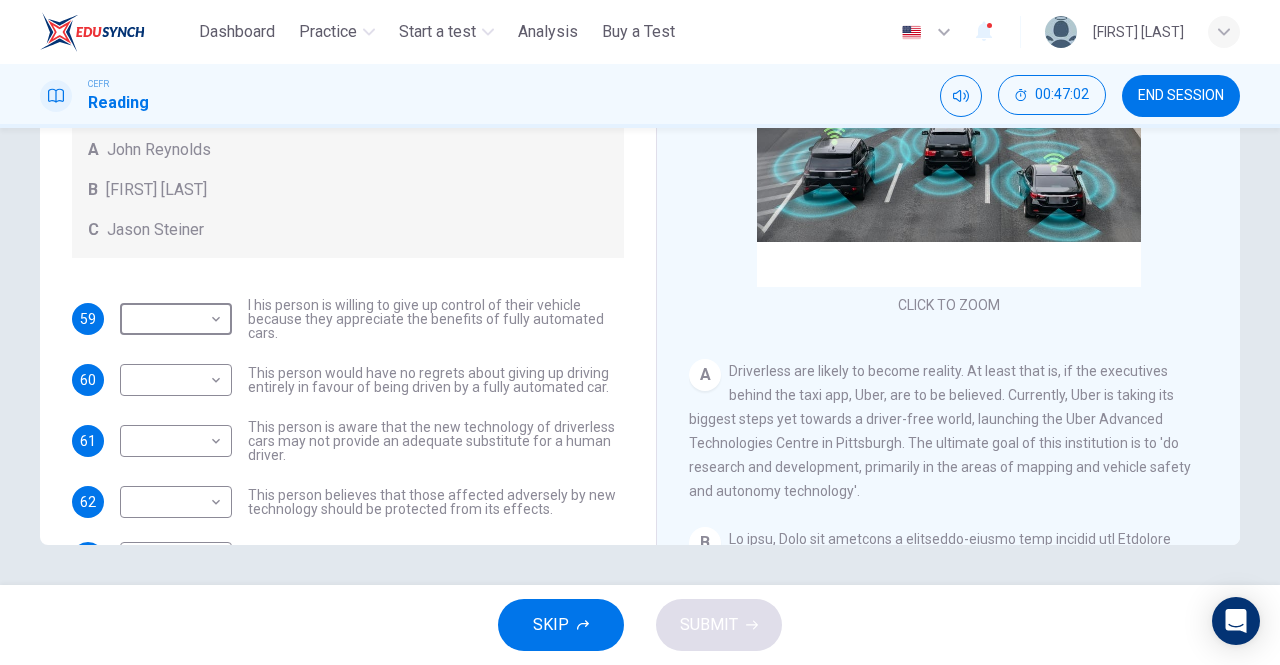 scroll, scrollTop: 9, scrollLeft: 0, axis: vertical 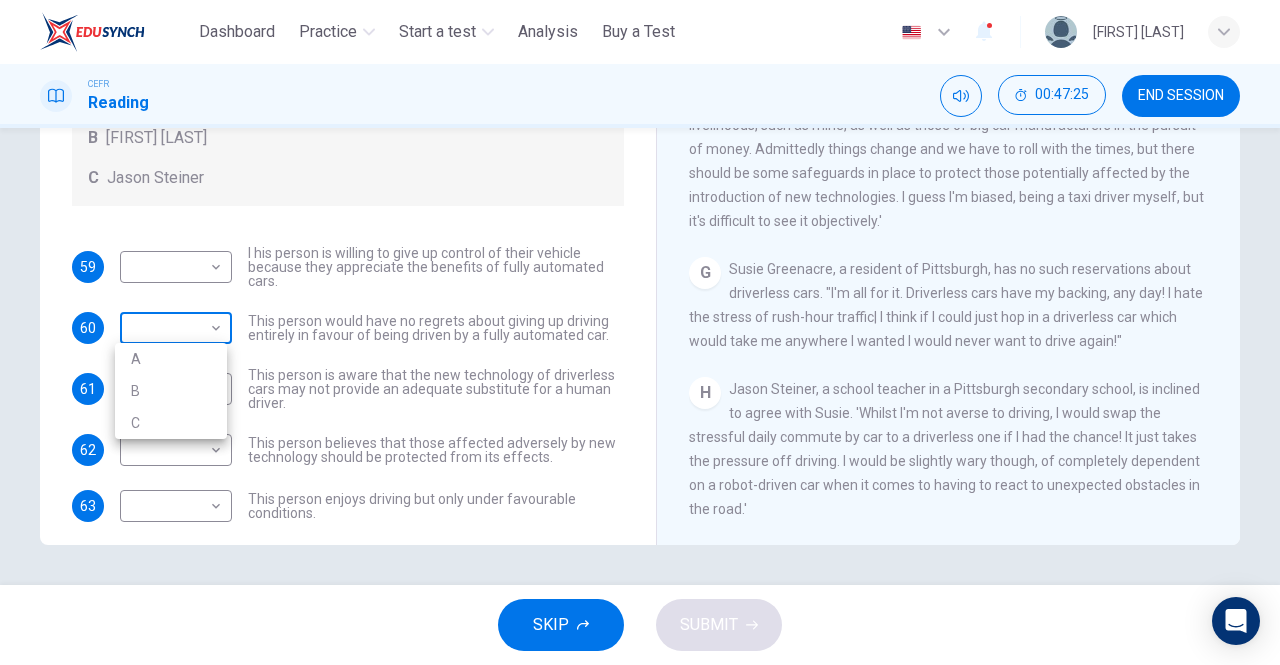 click on "This site uses cookies, as explained in our  Privacy Policy . If you agree to the use of cookies, please click the Accept button and continue to browse our site.   Privacy Policy Accept Dashboard Practice Start a test Analysis Buy a Test English ** ​ [FIRST] [LAST] CEFR Reading 00:47:25 END SESSION Questions 59 - 63 Look at the following statements, and the list of people. Match each statement to the correct person, A-C. You may use any letter more than once.
A [FIRST] [LAST] B [FIRST] [LAST] C [FIRST] [LAST] 59 ​ ​ I his person is willing to give up control of their vehicle because they appreciate the benefits of fully automated cars. 60 ​ ​ This person would have no regrets about giving up driving entirely in favour of being driven by a fully automated car. 61 ​ ​ This person is aware that the new technology of driverless cars may not provide an adequate substitute for a human driver. 62 ​ ​ 63 ​ ​ This person enjoys driving but only under favourable conditions. Driverless cars A" at bounding box center (640, 332) 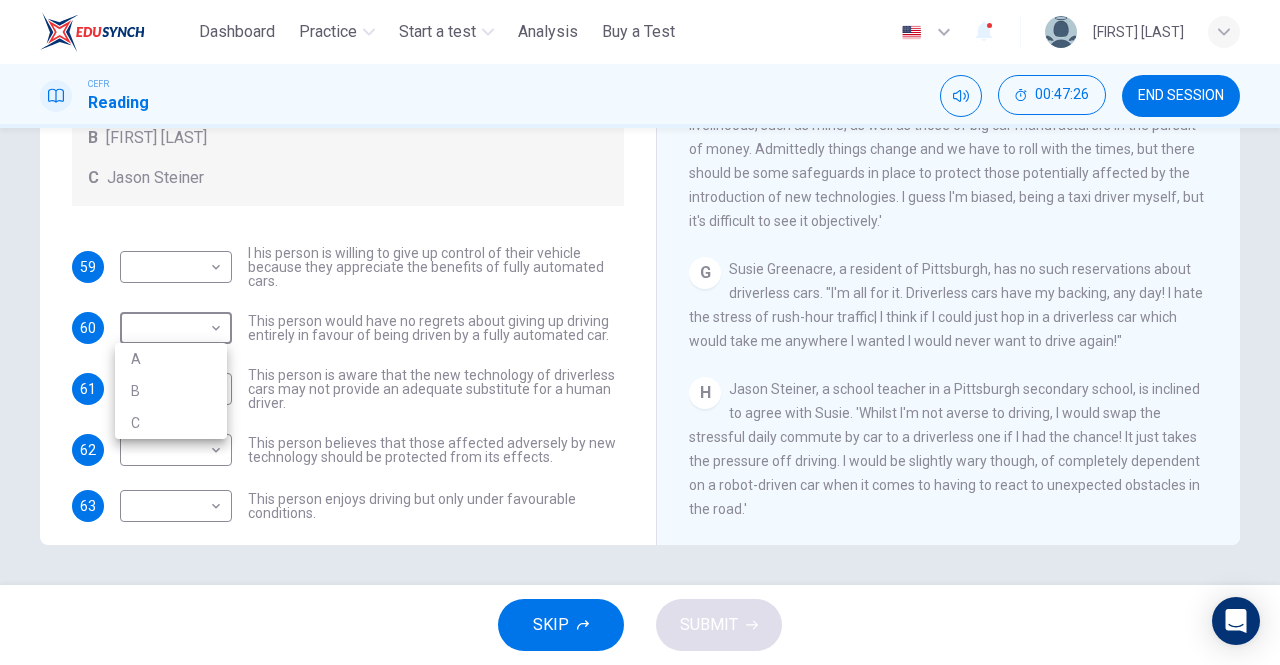 click on "B" at bounding box center [171, 391] 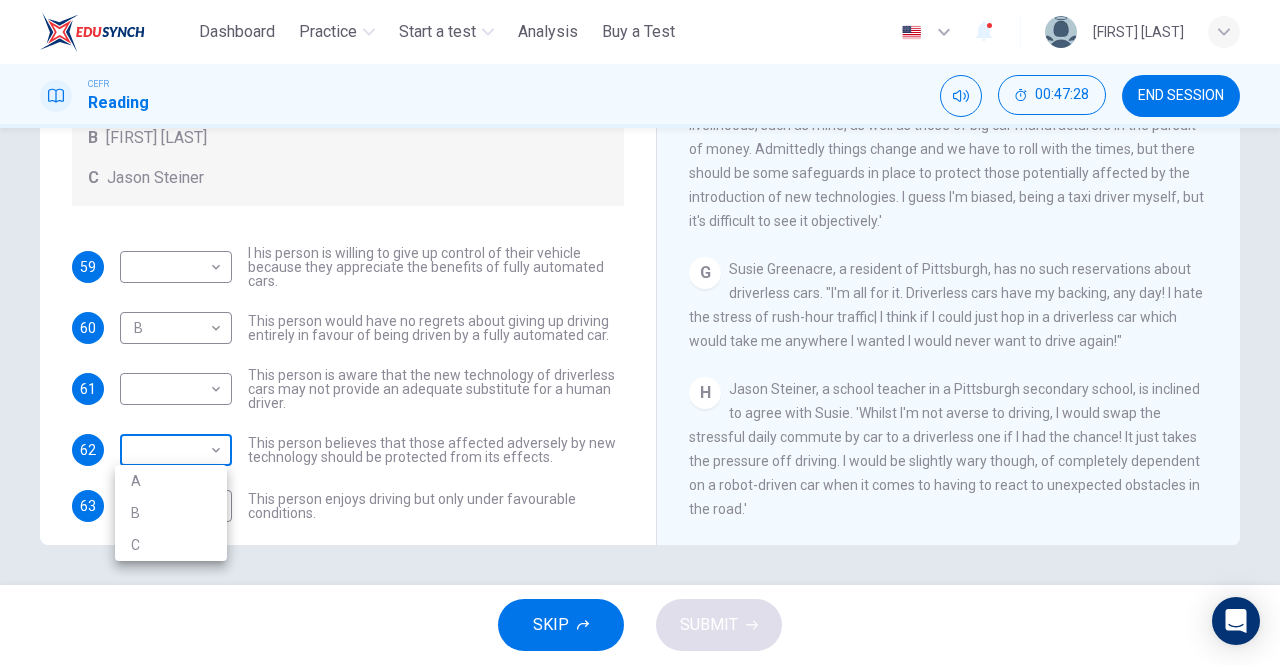 click on "This site uses cookies, as explained in our  Privacy Policy . If you agree to the use of cookies, please click the Accept button and continue to browse our site.   Privacy Policy Accept Dashboard Practice Start a test Analysis Buy a Test English ** ​ [FIRST] [LAST] CEFR Reading 00:47:28 END SESSION Questions 59 - 63 Look at the following statements, and the list of people. Match each statement to the correct person, A-C. You may use any letter more than once.
A [FIRST] [LAST] B [FIRST] [LAST] C [FIRST] [LAST] 59 ​ ​ I his person is willing to give up control of their vehicle because they appreciate the benefits of fully automated cars. 60 B * ​ This person would have no regrets about giving up driving entirely in favour of being driven by a fully automated car. 61 ​ ​ This person is aware that the new technology of driverless cars may not provide an adequate substitute for a human driver. 62 ​ ​ 63 ​ ​ This person enjoys driving but only under favourable conditions. Driverless cars A" at bounding box center (640, 332) 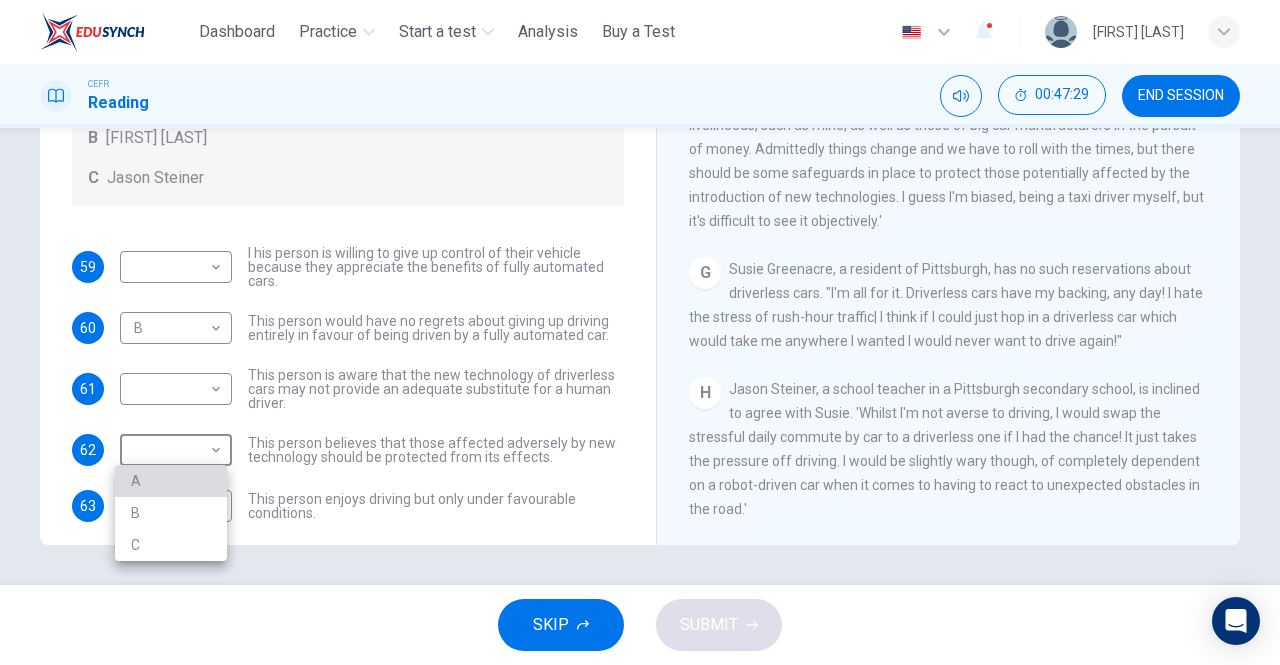 click on "A" at bounding box center [171, 481] 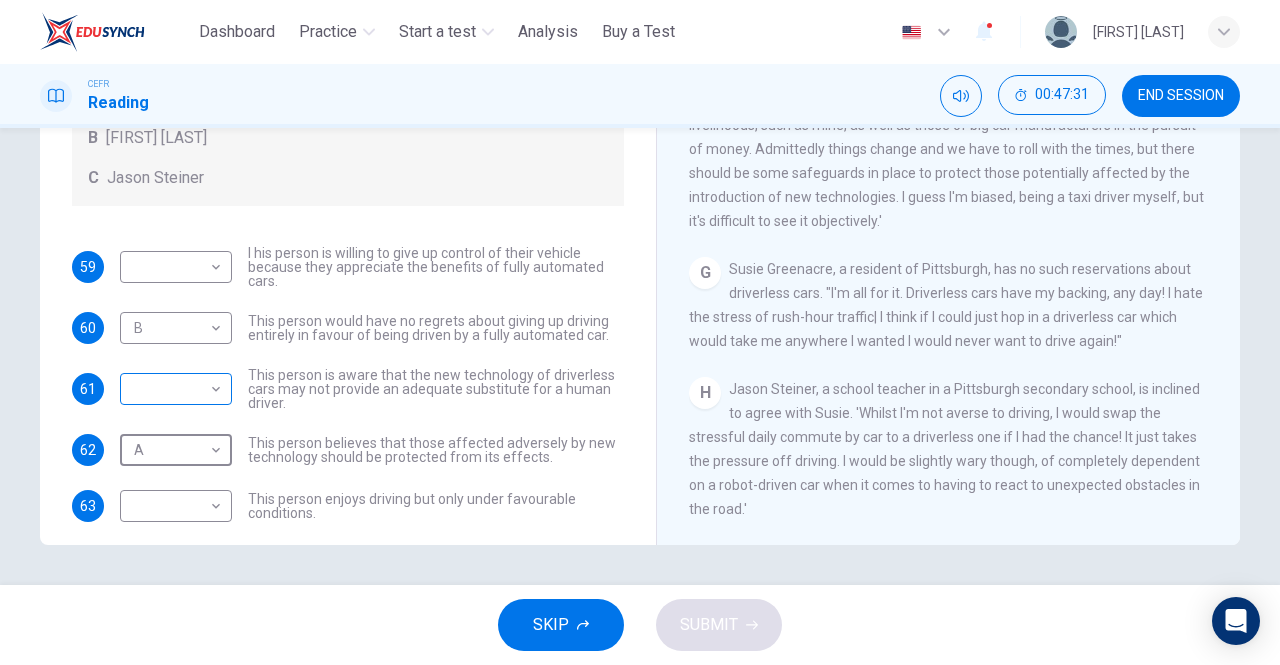 click on "This site uses cookies, as explained in our  Privacy Policy . If you agree to the use of cookies, please click the Accept button and continue to browse our site.   Privacy Policy Accept Dashboard Practice Start a test Analysis Buy a Test English ** ​ [FIRST] [LAST] CEFR Reading 00:47:31 END SESSION Questions 59 - 63 Look at the following statements, and the list of people. Match each statement to the correct person, A-C. You may use any letter more than once.
A [FIRST] [LAST] B [FIRST] [LAST] C [FIRST] [LAST] 59 ​ ​ I his person is willing to give up control of their vehicle because they appreciate the benefits of fully automated cars. 60 B * ​ This person would have no regrets about giving up driving entirely in favour of being driven by a fully automated car. 61 ​ ​ This person is aware that the new technology of driverless cars may not provide an adequate substitute for a human driver. 62 A * ​ 63 ​ ​ This person enjoys driving but only under favourable conditions. Driverless cars A" at bounding box center [640, 332] 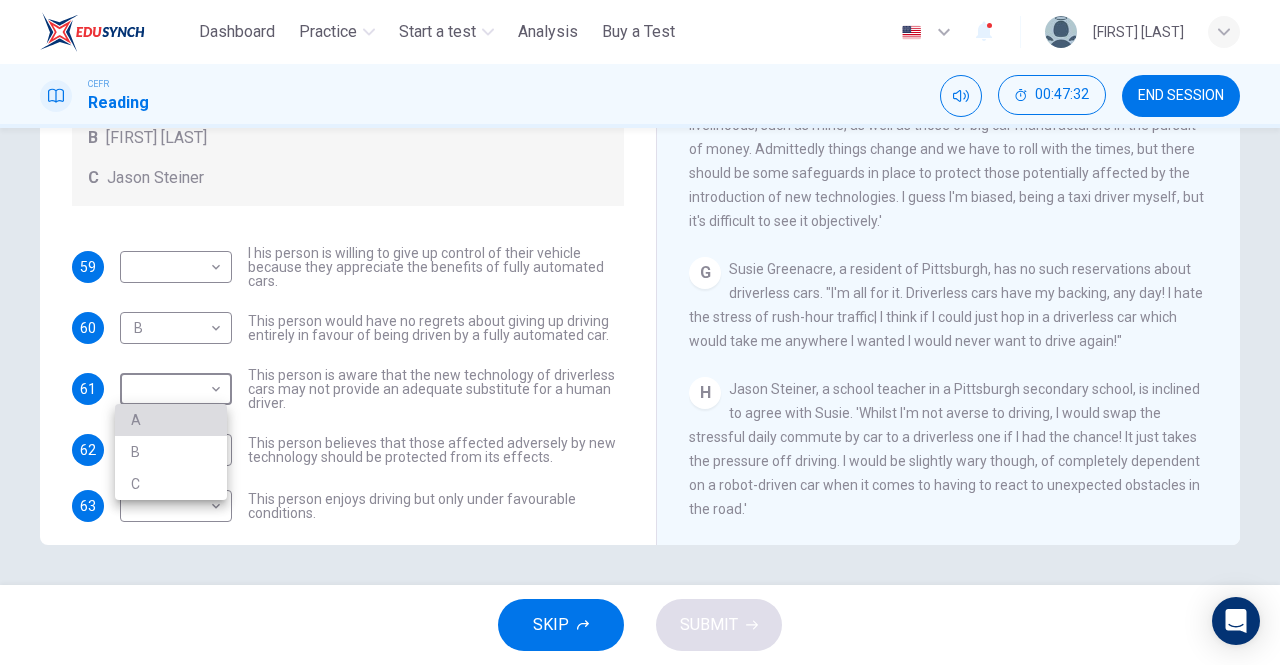 click on "A" at bounding box center [171, 420] 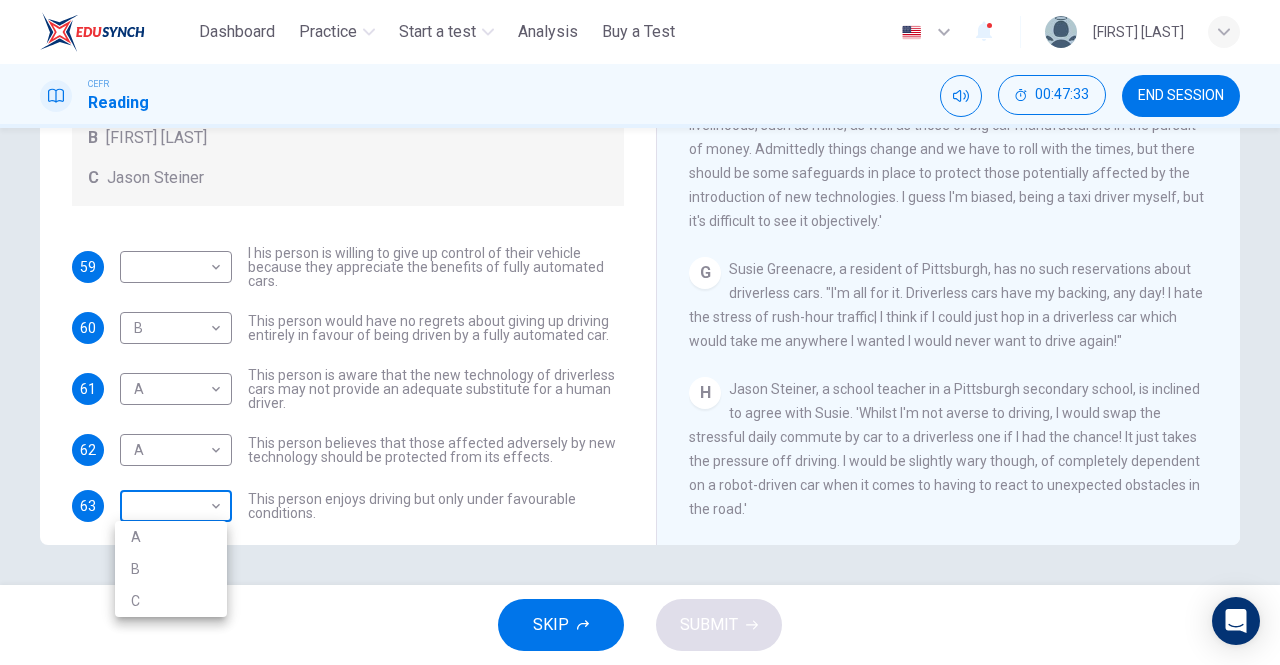 click on "This site uses cookies, as explained in our  Privacy Policy . If you agree to the use of cookies, please click the Accept button and continue to browse our site.   Privacy Policy Accept Dashboard Practice Start a test Analysis Buy a Test English ** ​ [FIRST] [LAST] CEFR Reading 00:47:33 END SESSION Questions 59 - 63 Look at the following statements, and the list of people. Match each statement to the correct person, A-C. You may use any letter more than once.
A [FIRST] [LAST] B [FIRST] [LAST] C [FIRST] [LAST] 59 ​ ​ I his person is willing to give up control of their vehicle because they appreciate the benefits of fully automated cars. 60 B * ​ This person would have no regrets about giving up driving entirely in favour of being driven by a fully automated car. 61 A * ​ This person is aware that the new technology of driverless cars may not provide an adequate substitute for a human driver. 62 A * ​ 63 ​ ​ This person enjoys driving but only under favourable conditions. Driverless cars A" at bounding box center [640, 332] 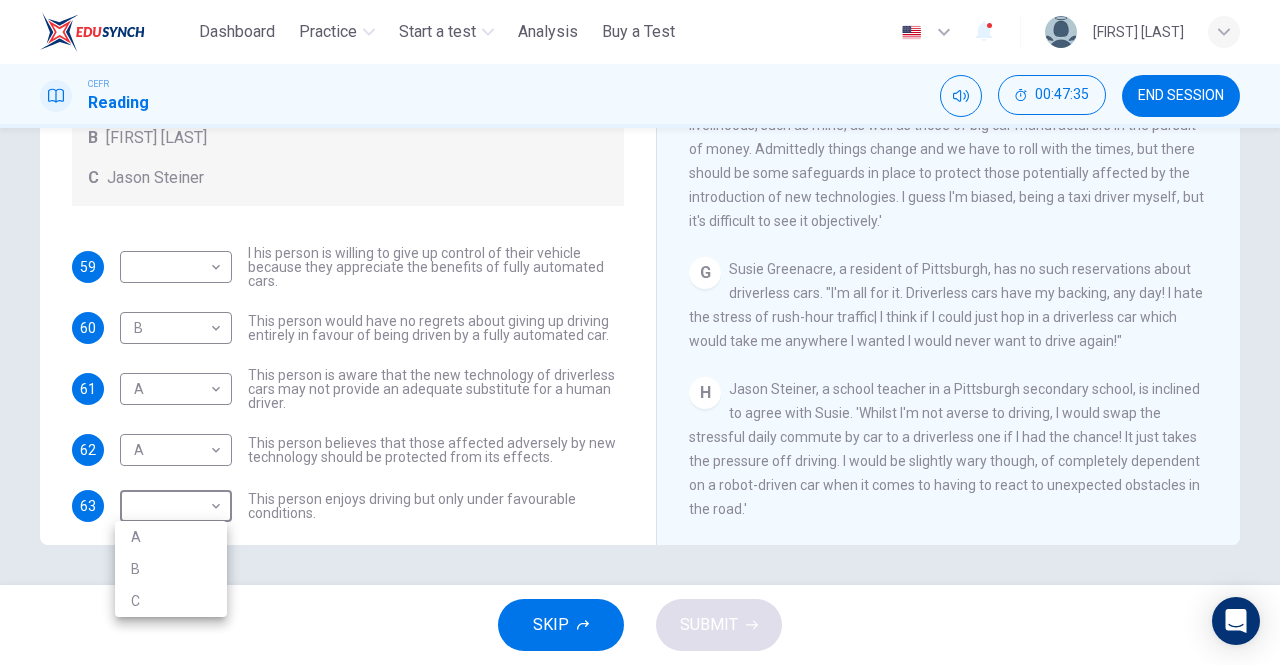 click on "C" at bounding box center [171, 601] 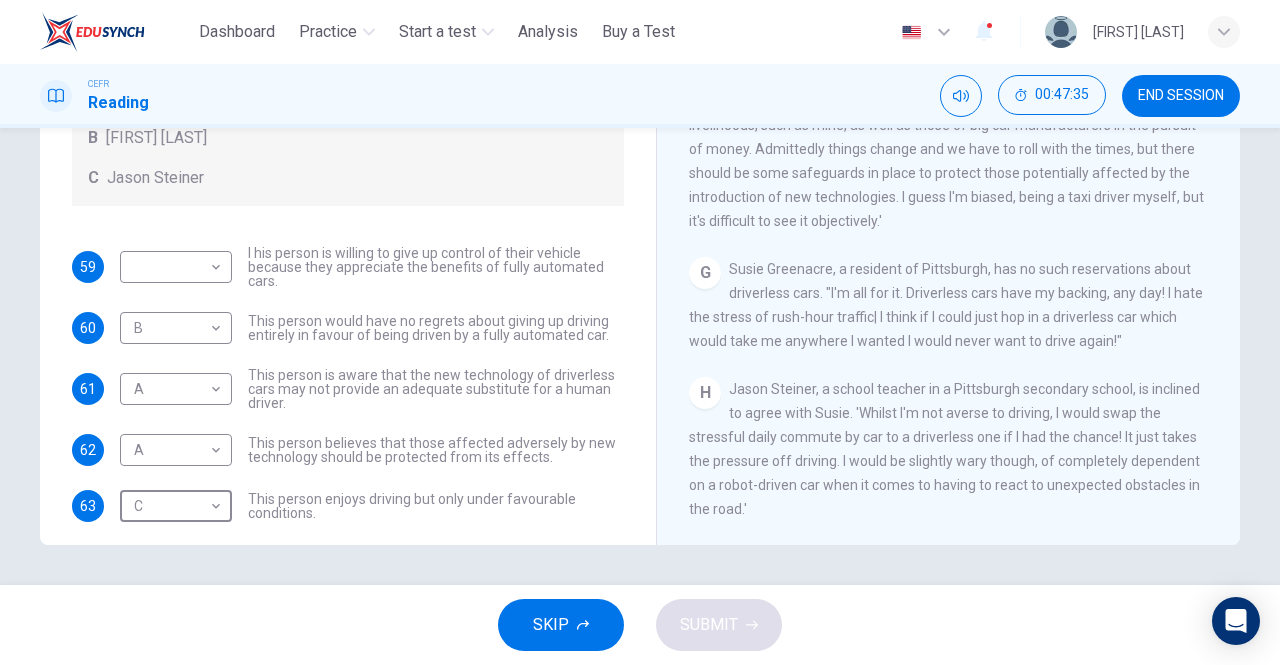 type on "*" 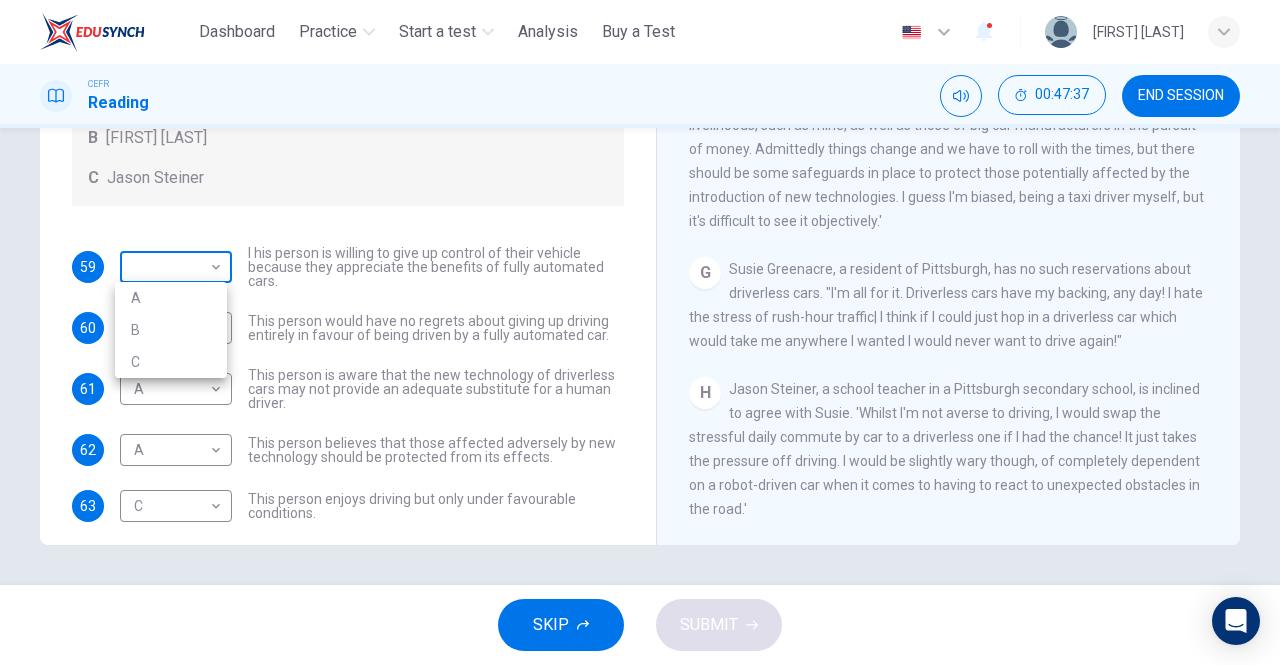 click on "This site uses cookies, as explained in our  Privacy Policy . If you agree to the use of cookies, please click the Accept button and continue to browse our site.   Privacy Policy Accept Dashboard Practice Start a test Analysis Buy a Test English ** ​ [FIRST] [LAST] CEFR Reading 00:47:37 END SESSION Questions 59 - 63 Look at the following statements, and the list of people. Match each statement to the correct person, A-C. You may use any letter more than once.
A [FIRST] [LAST] B [FIRST] [LAST] C [FIRST] [LAST] 59 ​ ​ I his person is willing to give up control of their vehicle because they appreciate the benefits of fully automated cars. 60 B * ​ This person would have no regrets about giving up driving entirely in favour of being driven by a fully automated car. 61 A * ​ This person is aware that the new technology of driverless cars may not provide an adequate substitute for a human driver. 62 A * ​ 63 C * ​ This person enjoys driving but only under favourable conditions. Driverless cars A" at bounding box center [640, 332] 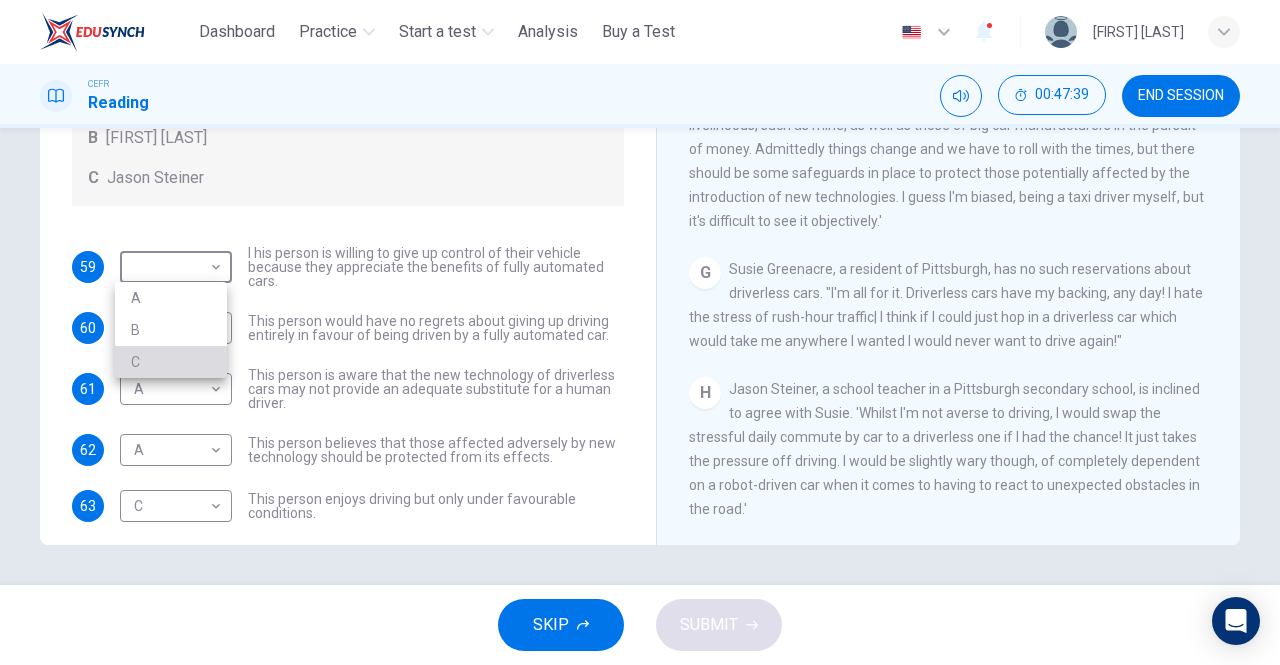 click on "C" at bounding box center (171, 362) 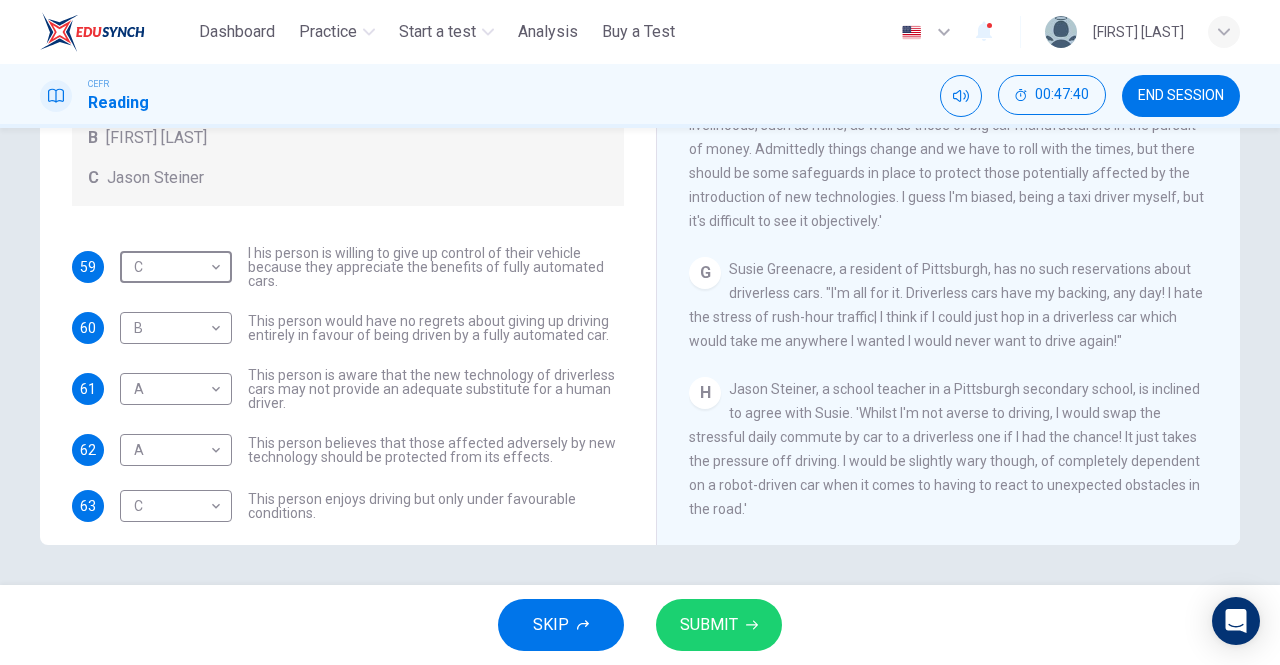 click on "SUBMIT" at bounding box center [709, 625] 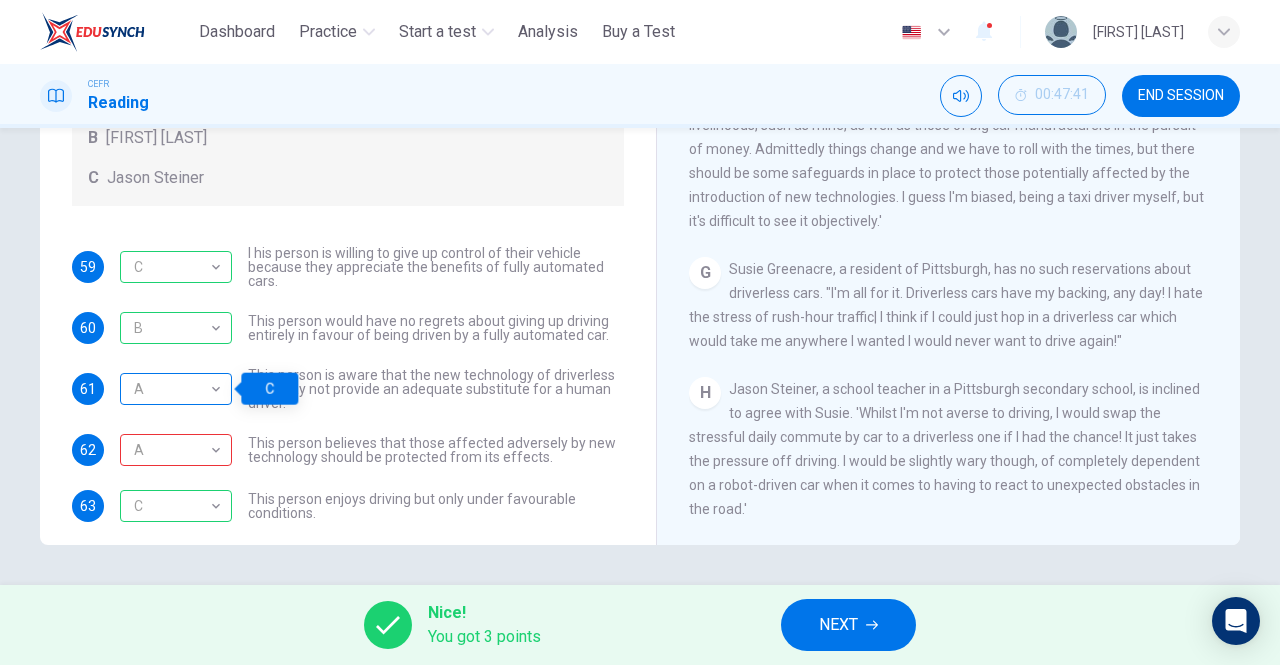 click on "A" at bounding box center [172, 389] 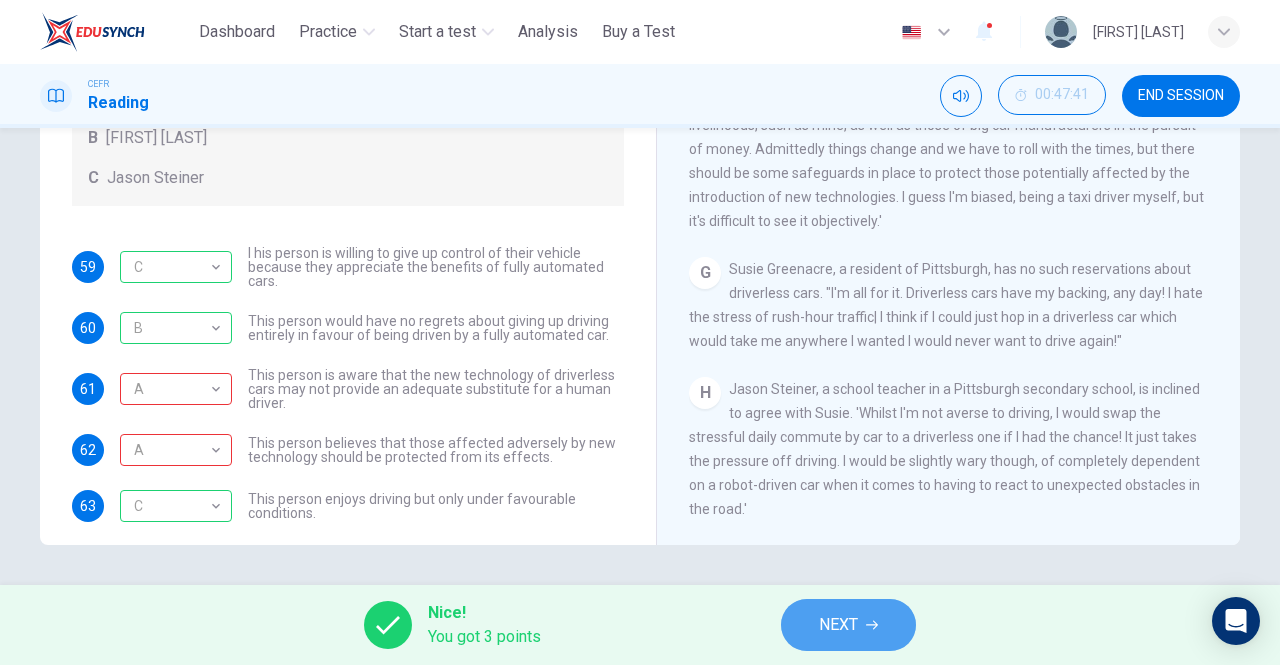 click on "NEXT" at bounding box center [838, 625] 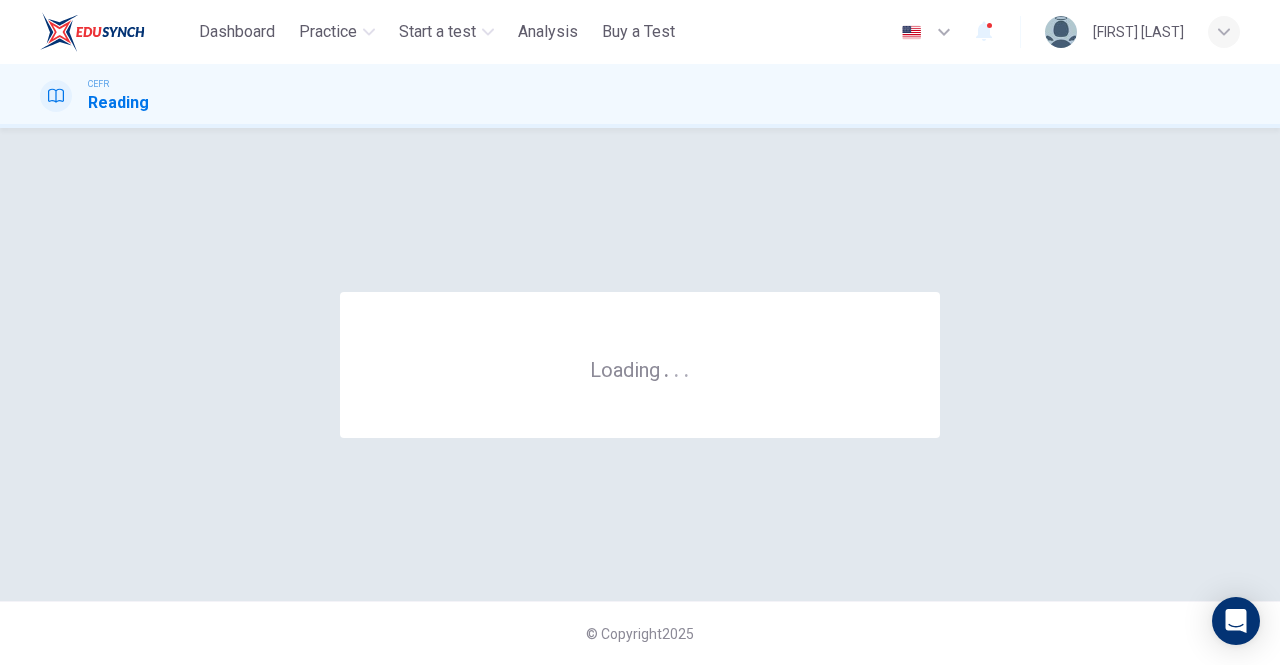 scroll, scrollTop: 0, scrollLeft: 0, axis: both 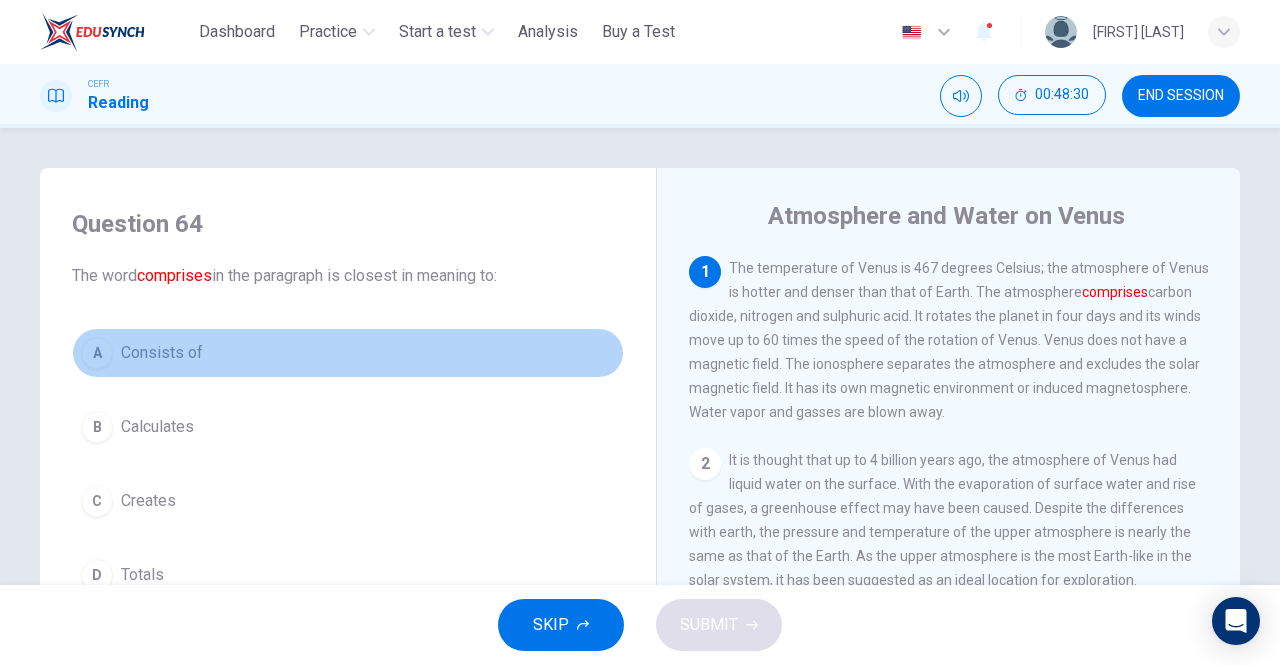 click on "A Consists of" at bounding box center [348, 353] 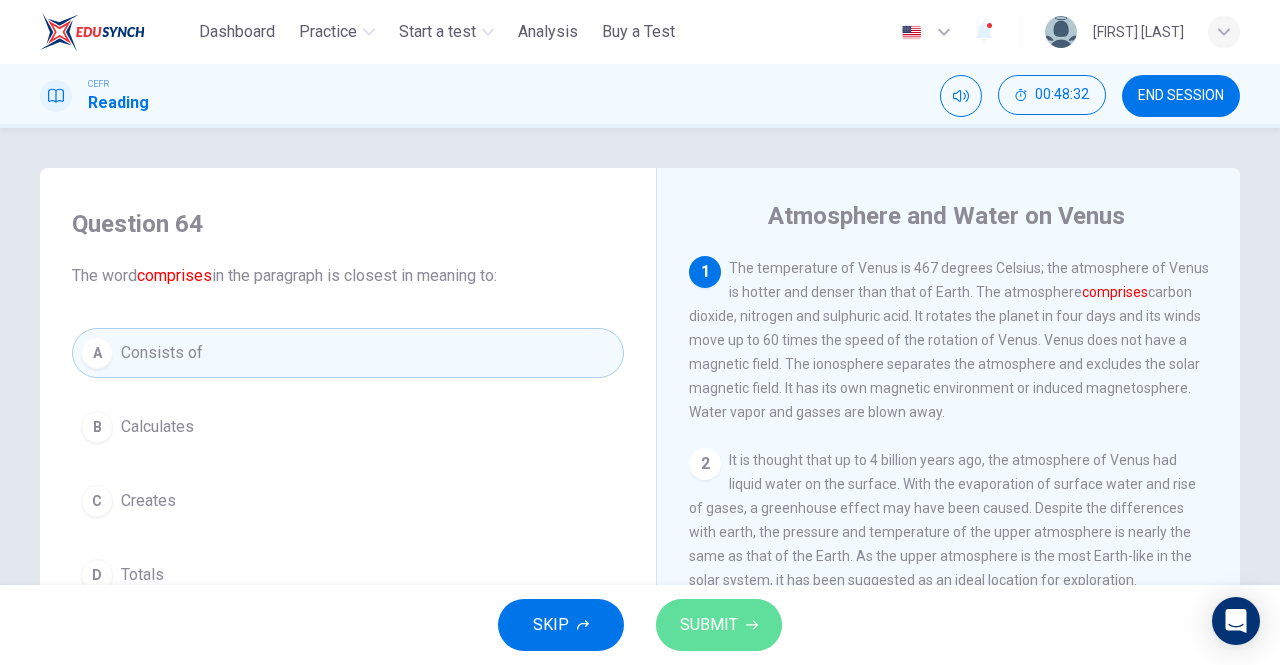 click on "SUBMIT" at bounding box center (719, 625) 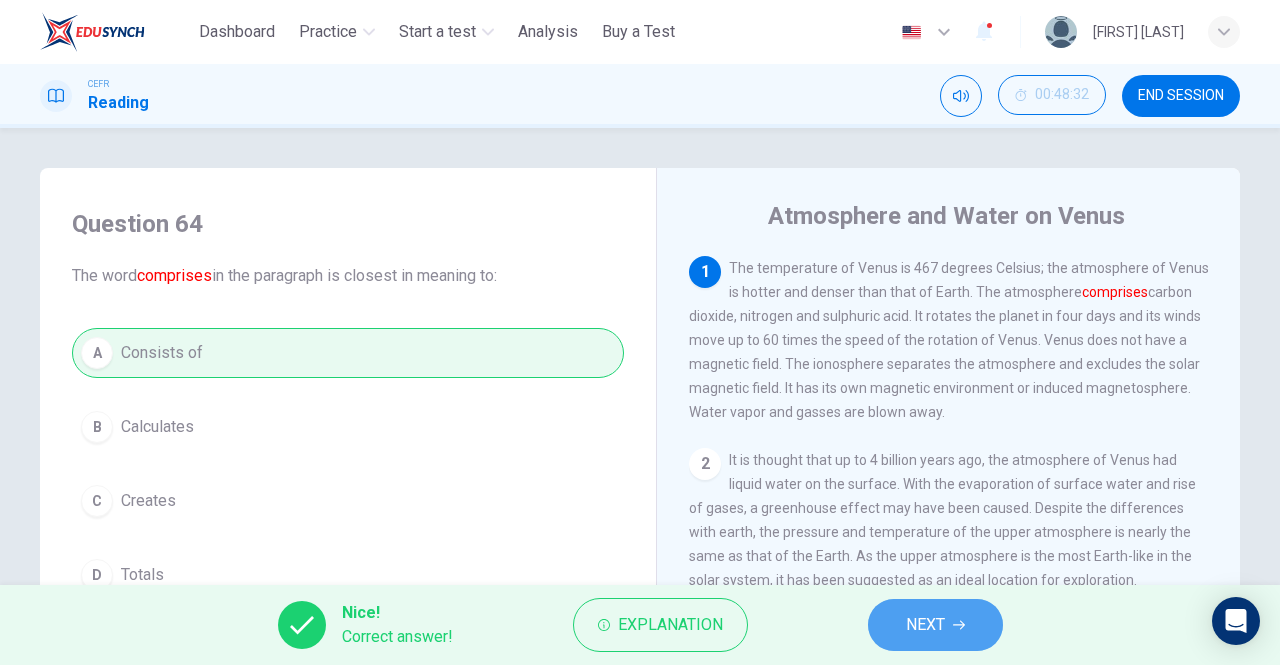 click on "NEXT" at bounding box center [935, 625] 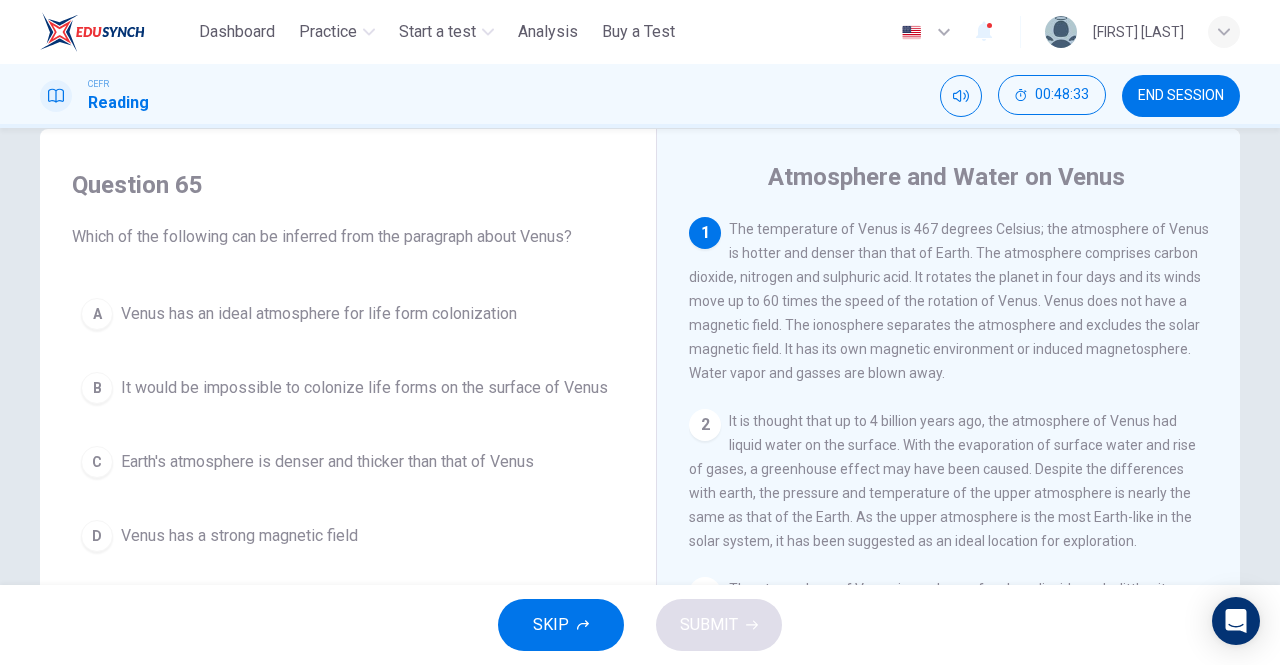 scroll, scrollTop: 64, scrollLeft: 0, axis: vertical 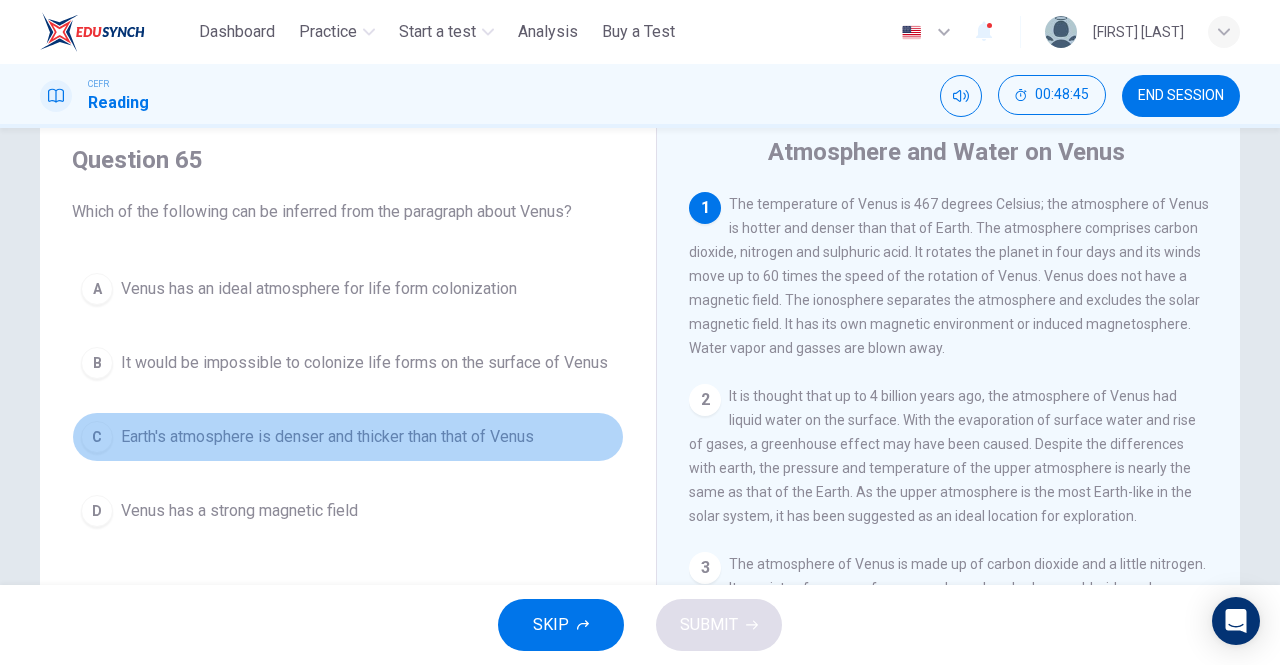 click on "C Earth's atmosphere is denser and thicker than that of Venus" at bounding box center [348, 437] 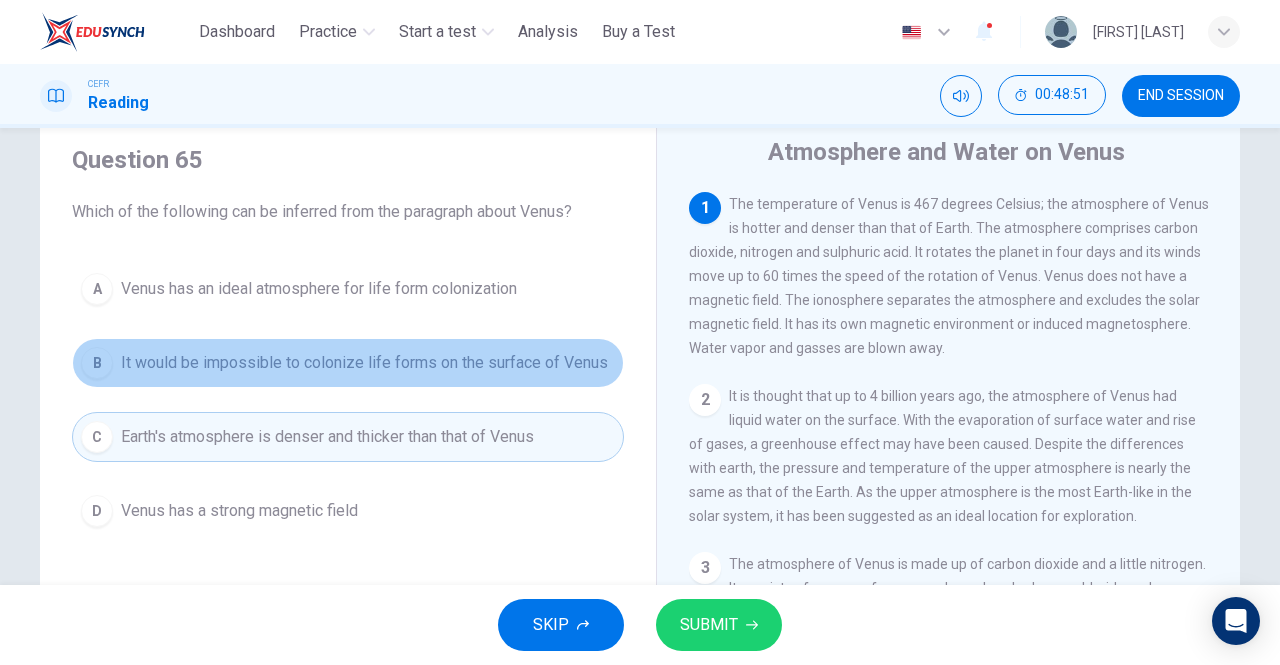 click on "B It would be impossible to colonize life forms on the surface of Venus" at bounding box center [348, 363] 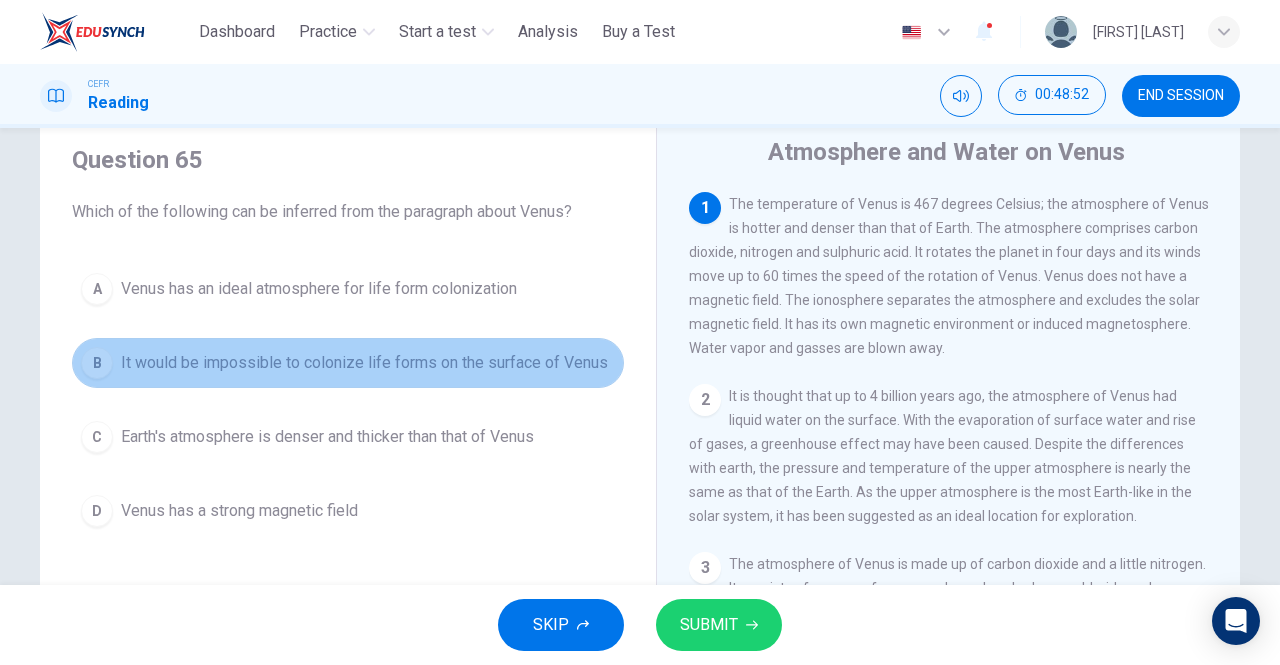 click on "It would be impossible to colonize life forms on the surface of Venus" at bounding box center [364, 363] 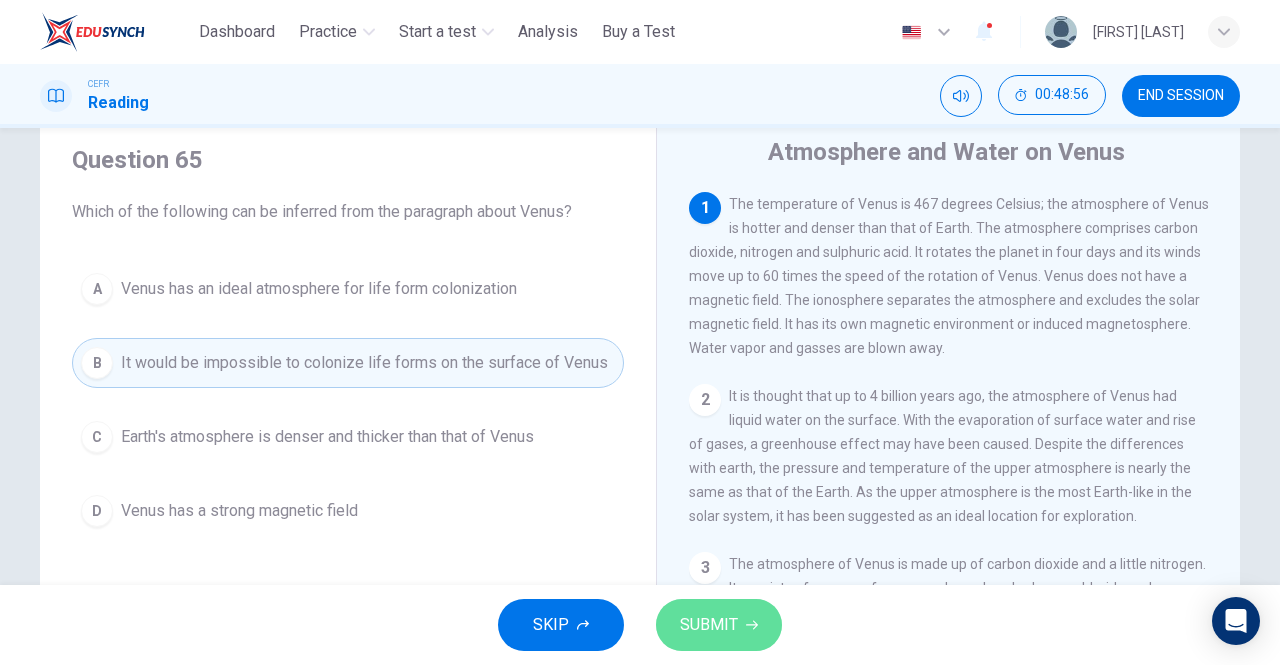 click on "SUBMIT" at bounding box center (719, 625) 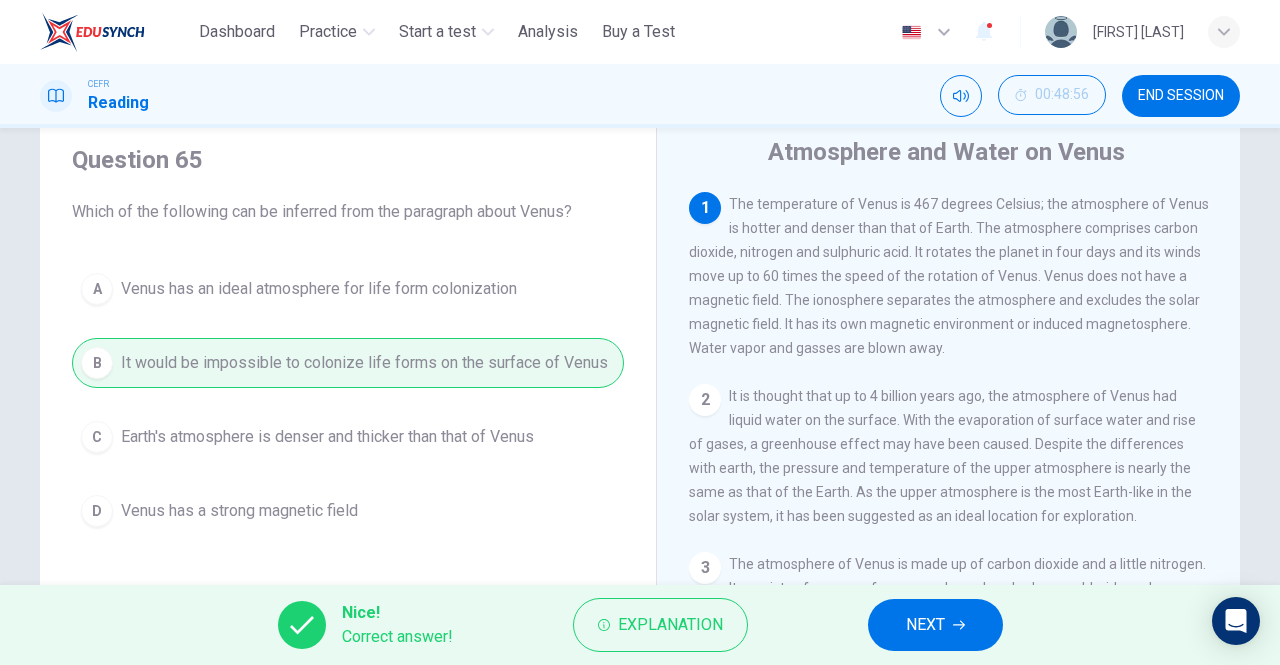 click on "NEXT" at bounding box center [935, 625] 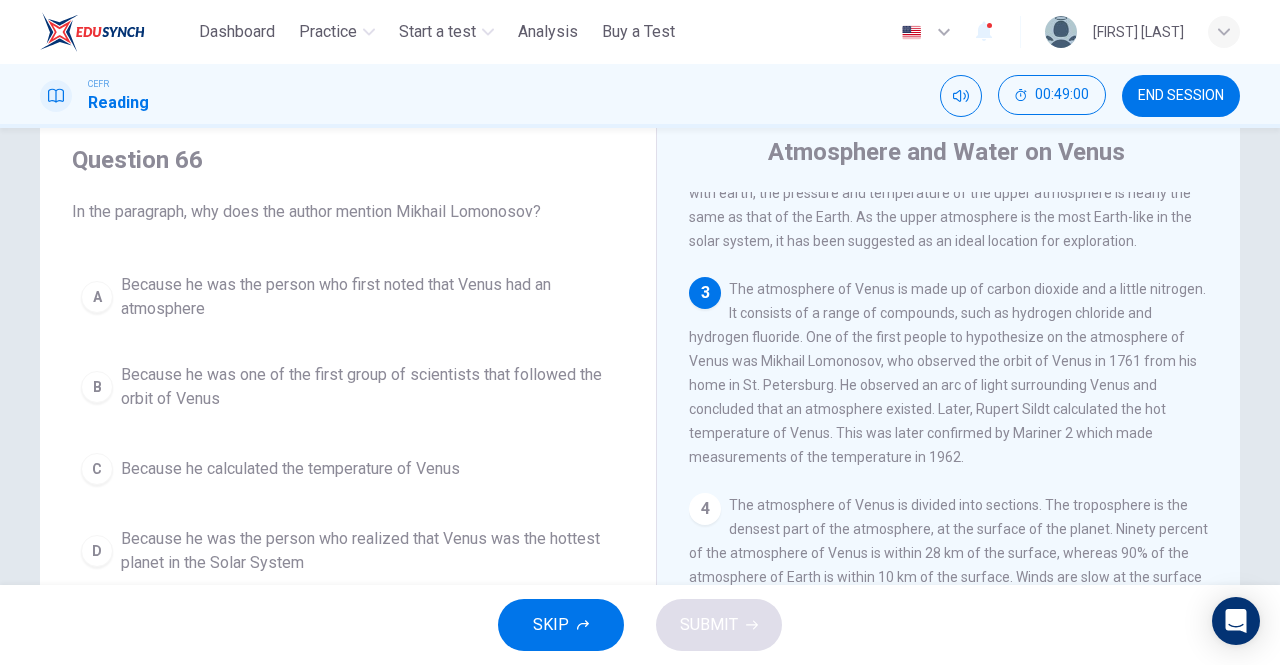 scroll, scrollTop: 276, scrollLeft: 0, axis: vertical 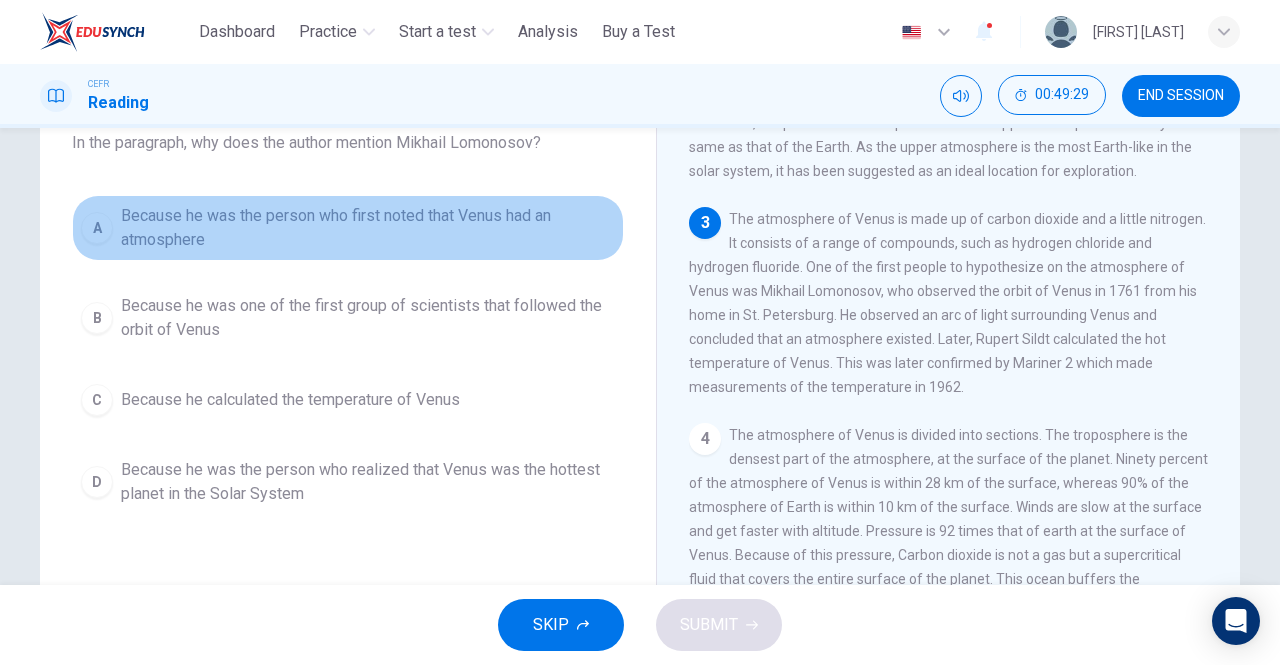 click on "Because he was the person who first noted that Venus had an atmosphere" at bounding box center (368, 228) 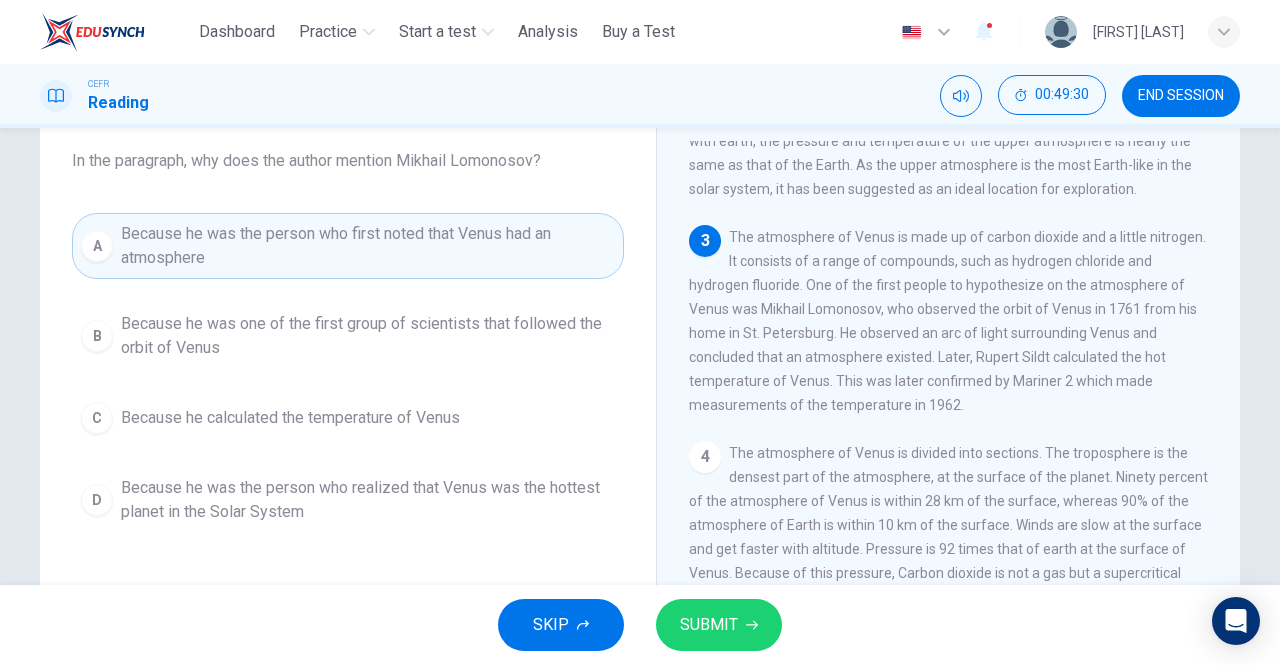 scroll, scrollTop: 110, scrollLeft: 0, axis: vertical 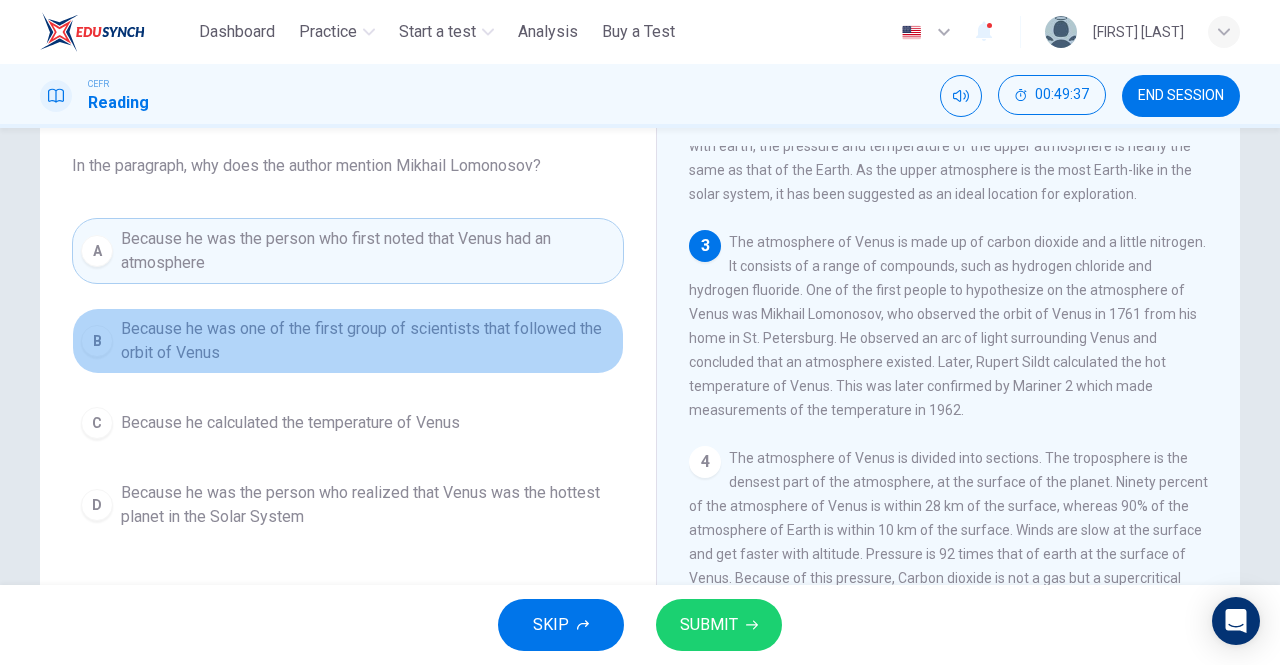 click on "Because he was one of the first group of scientists that followed the orbit of Venus" at bounding box center (368, 341) 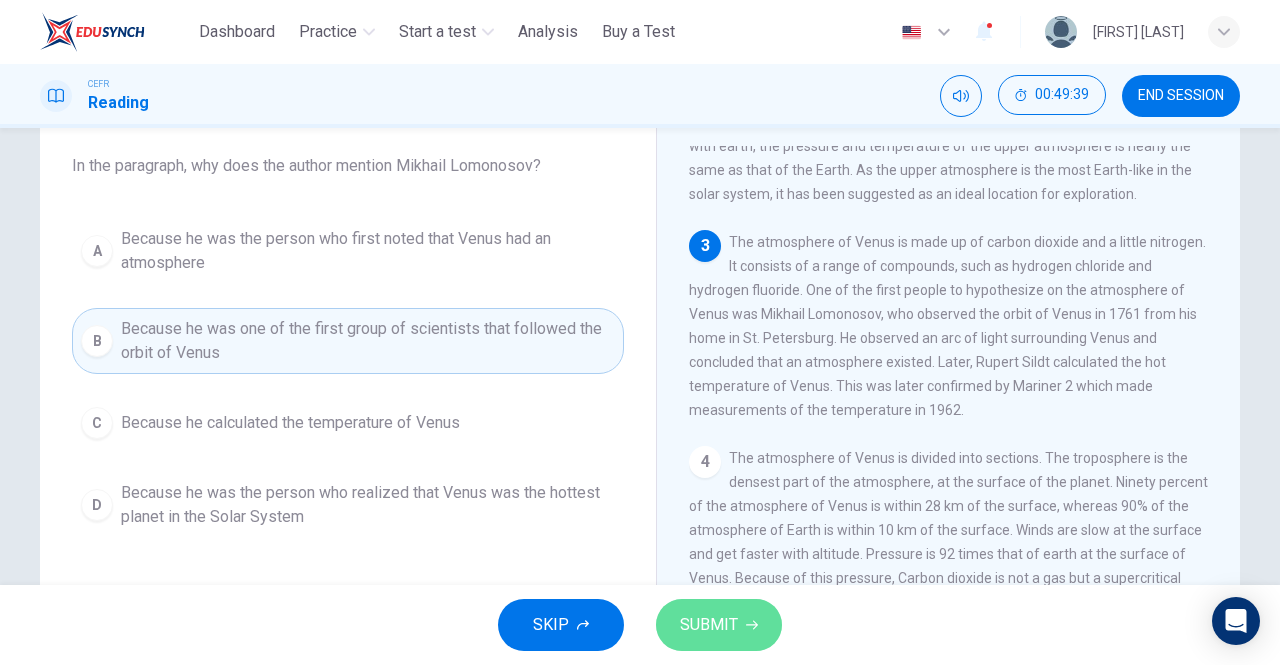 click on "SUBMIT" at bounding box center (719, 625) 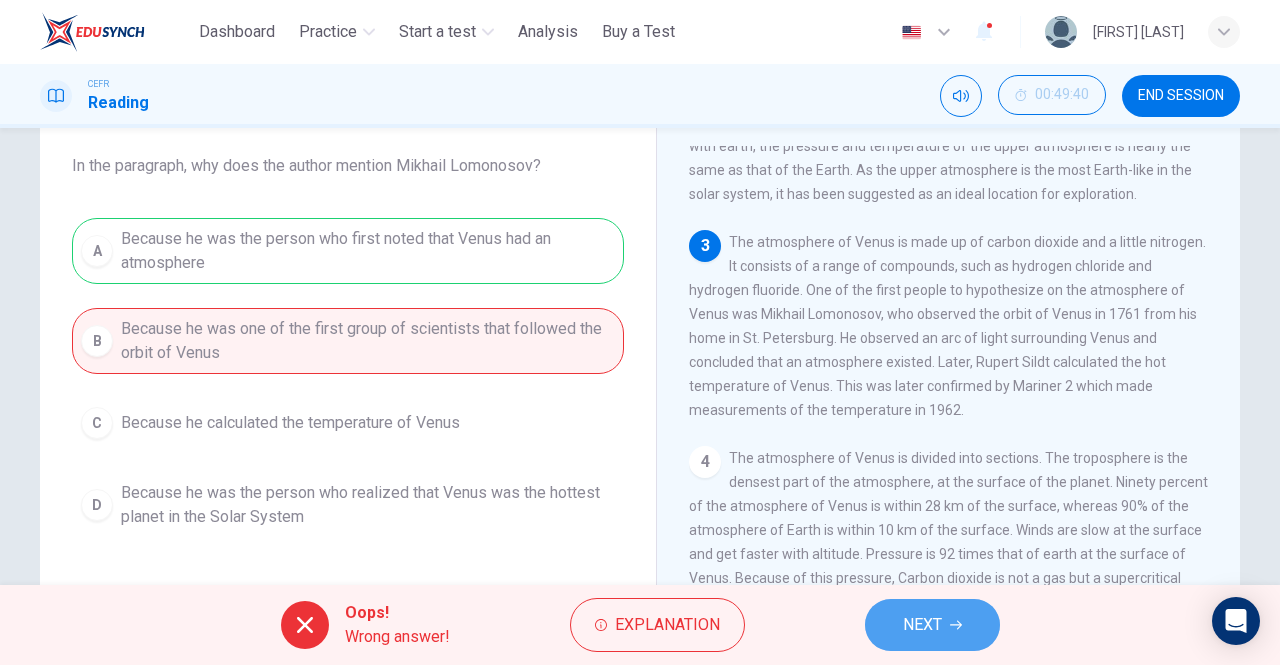 click on "NEXT" at bounding box center [922, 625] 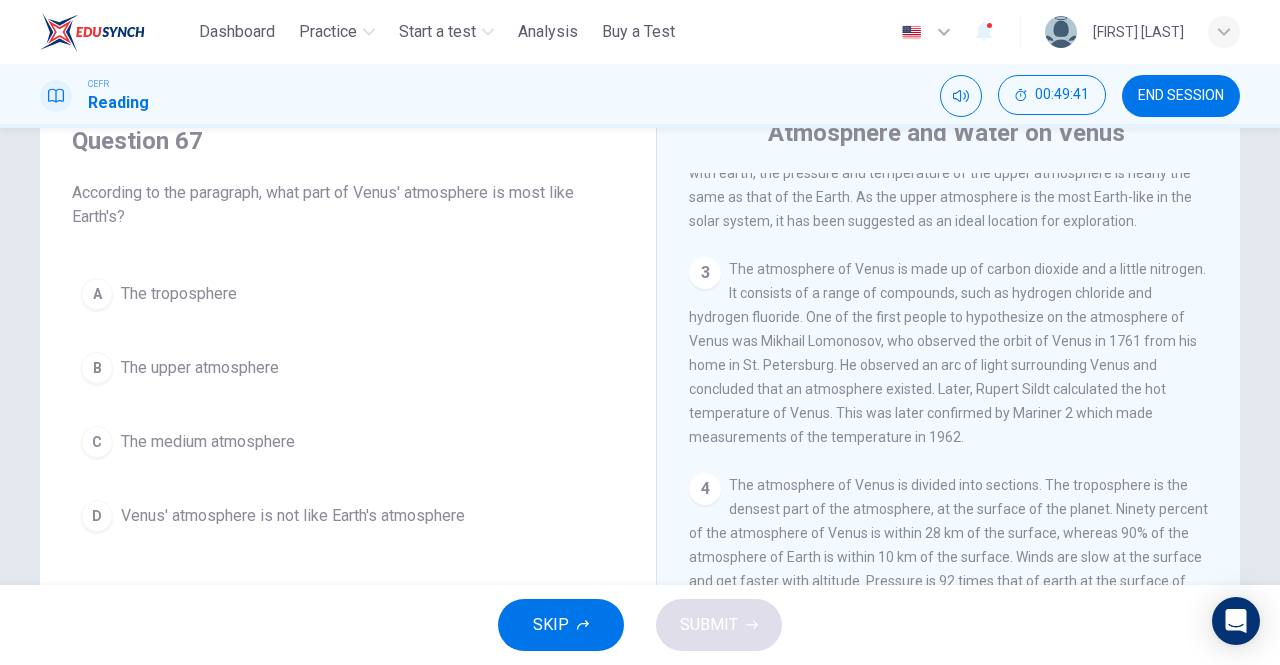 scroll, scrollTop: 80, scrollLeft: 0, axis: vertical 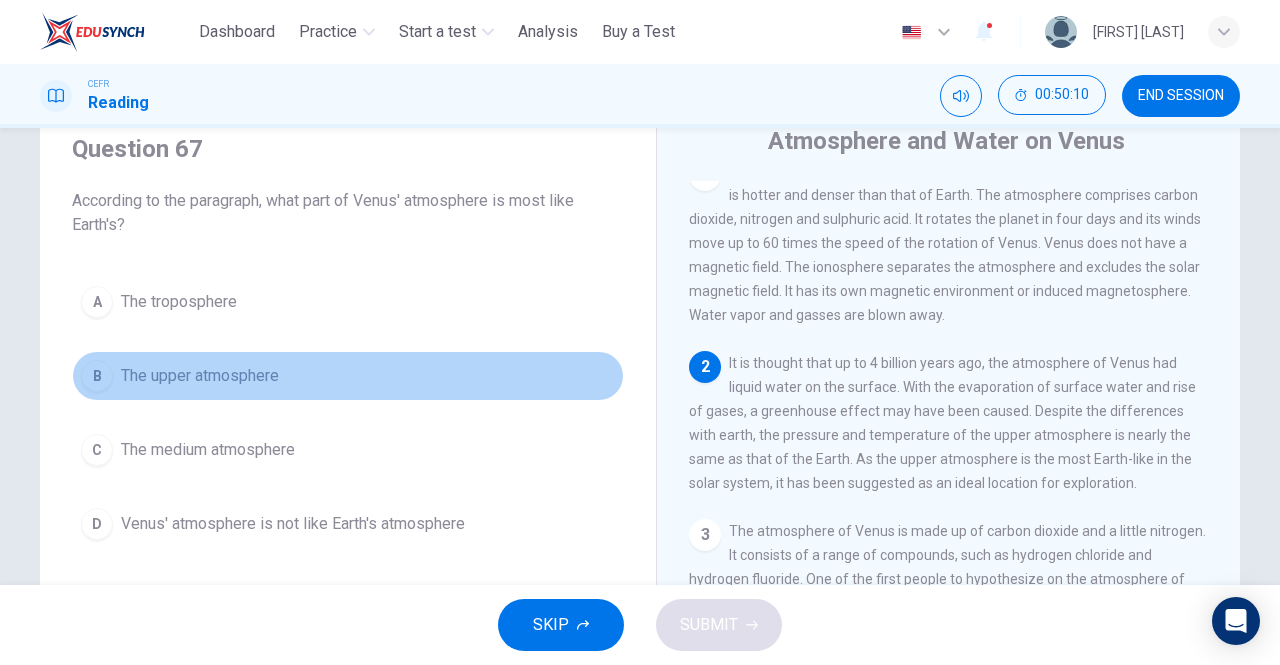 click on "The upper atmosphere" at bounding box center [200, 376] 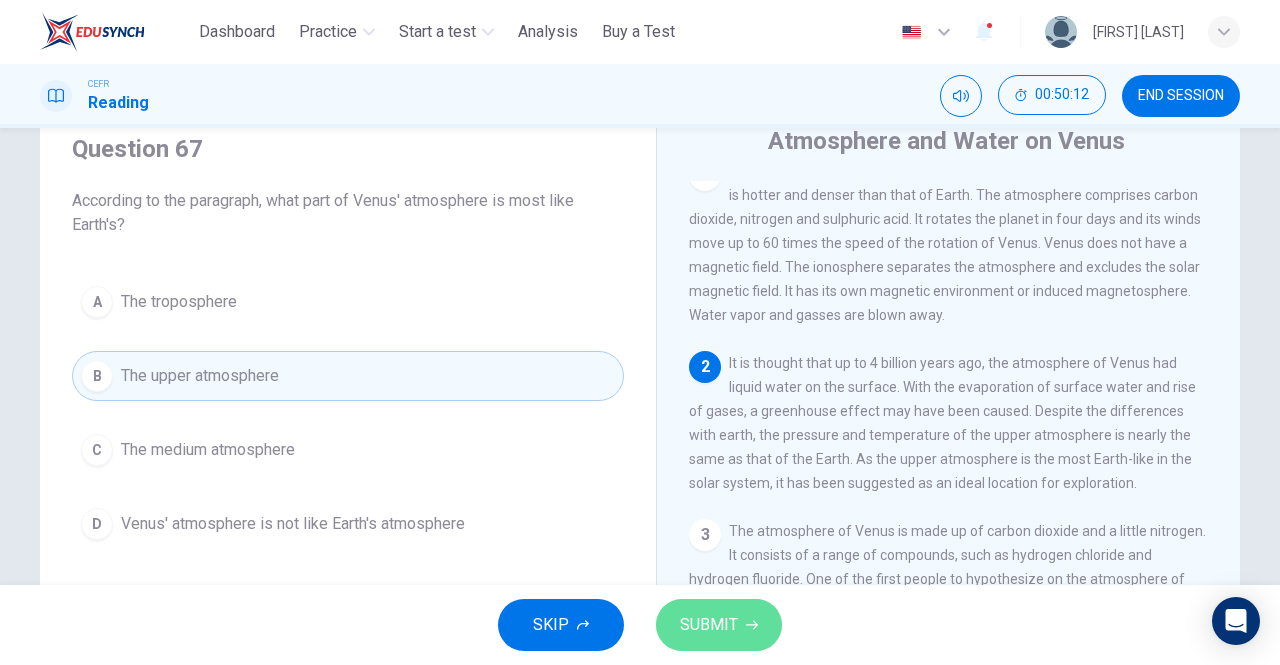 click on "SUBMIT" at bounding box center (709, 625) 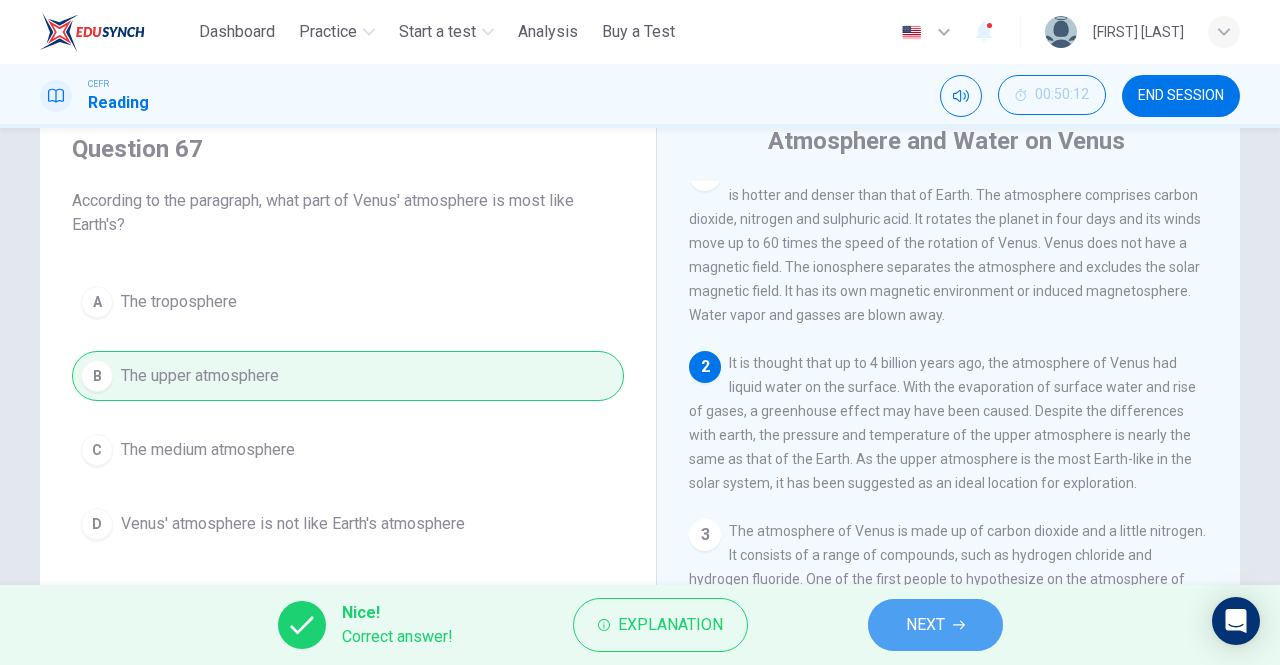 click on "NEXT" at bounding box center (925, 625) 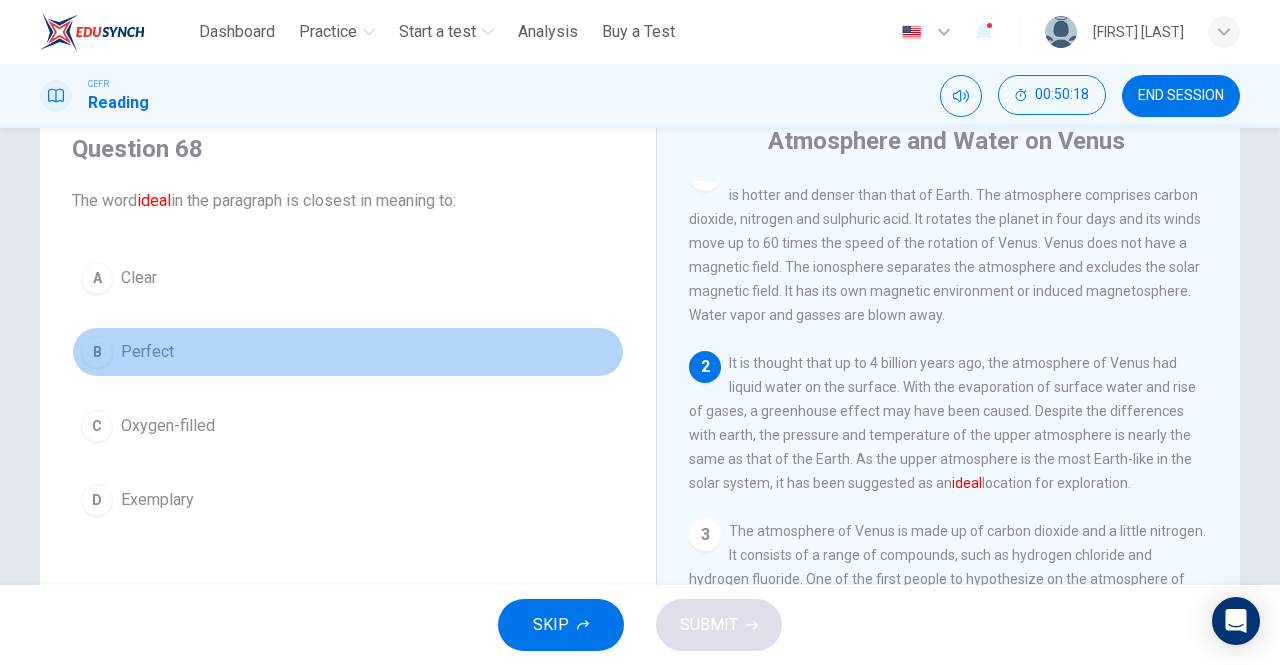click on "Perfect" at bounding box center [147, 352] 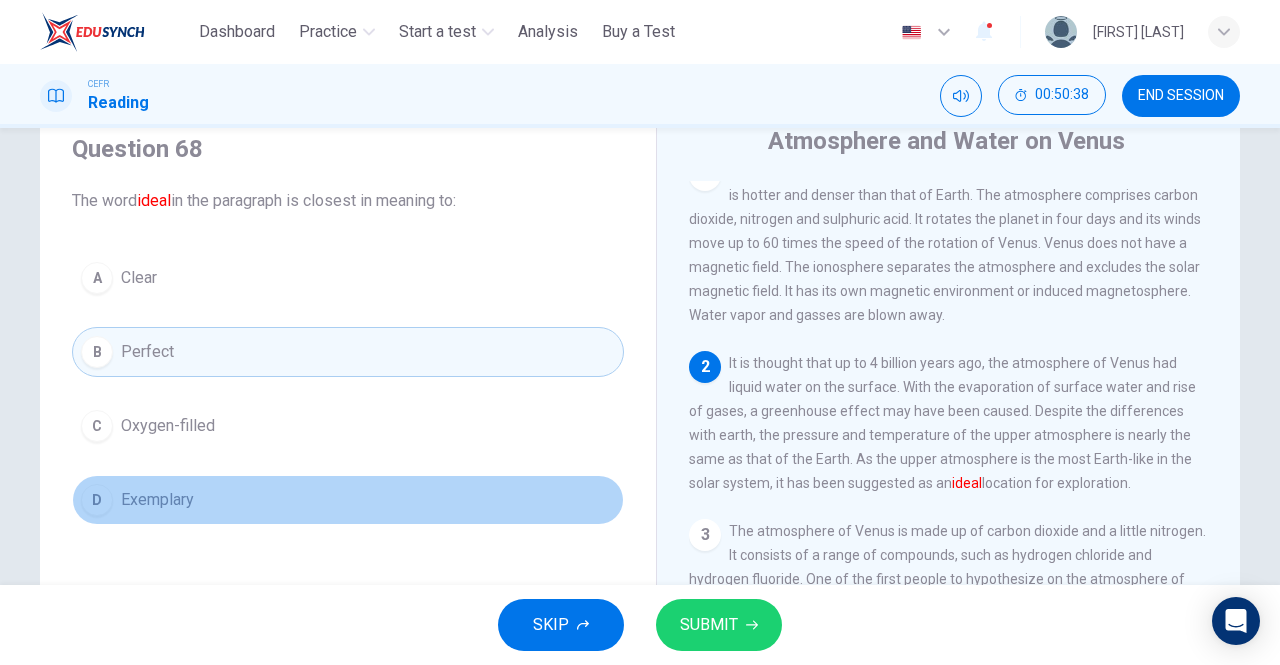 click on "D Exemplary" at bounding box center (348, 500) 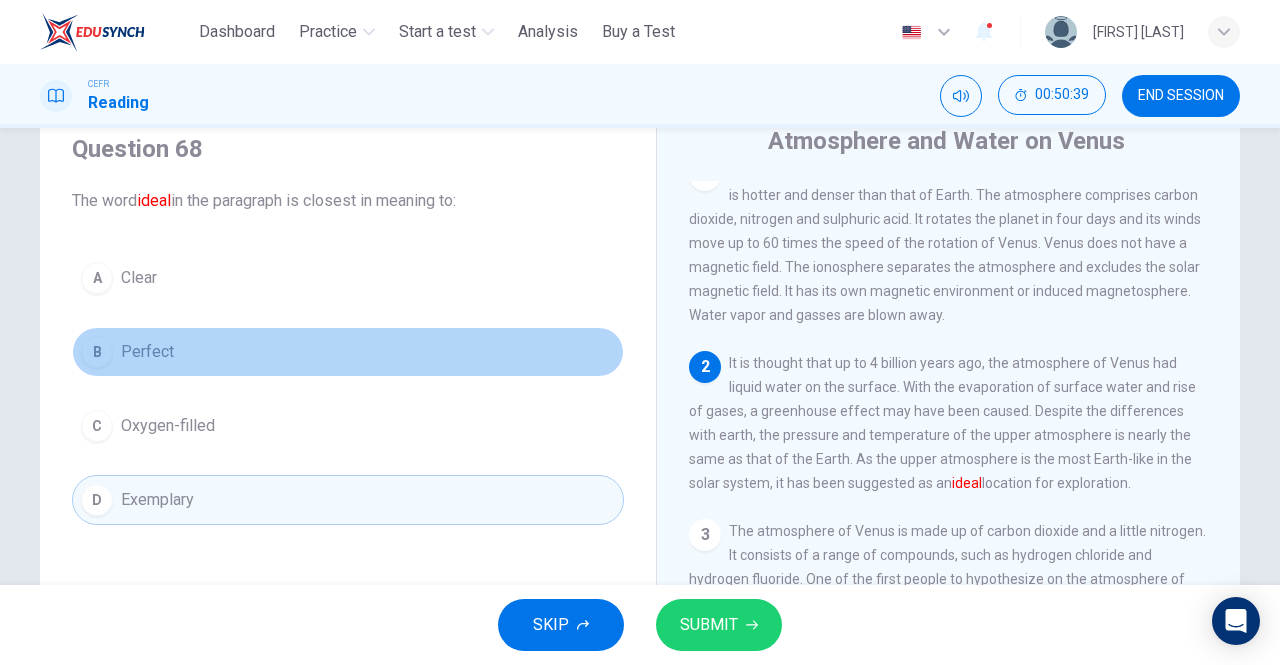 click on "B Perfect" at bounding box center (348, 352) 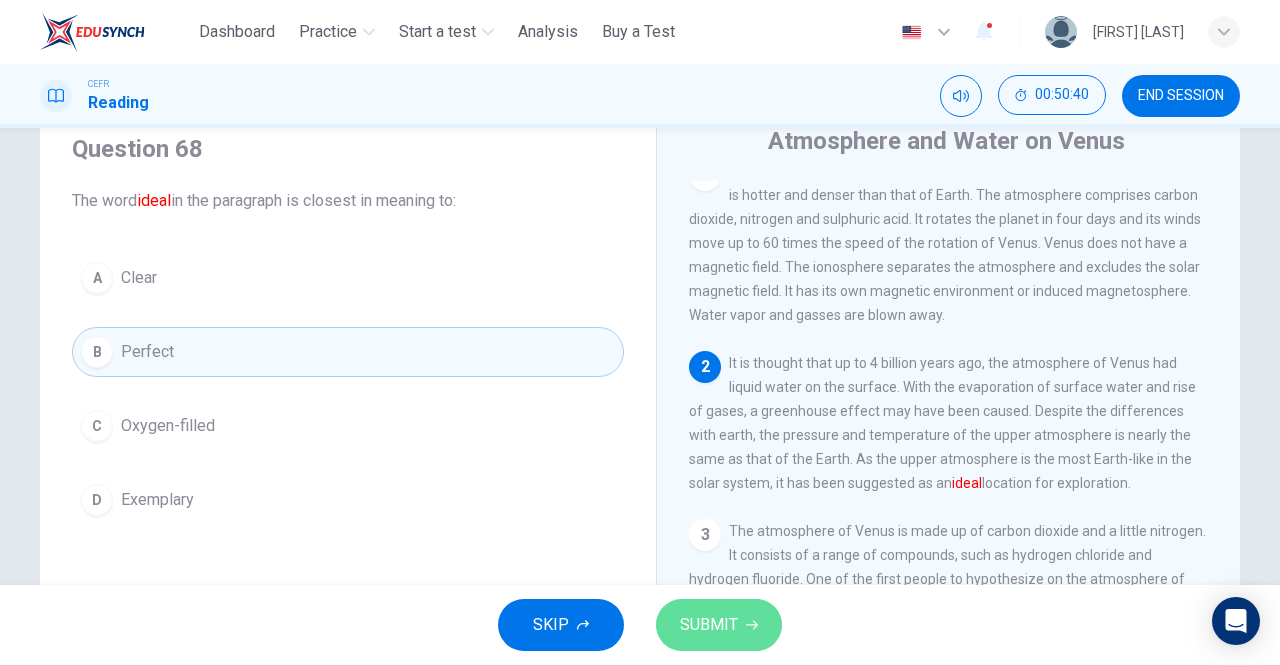 click on "SUBMIT" at bounding box center (719, 625) 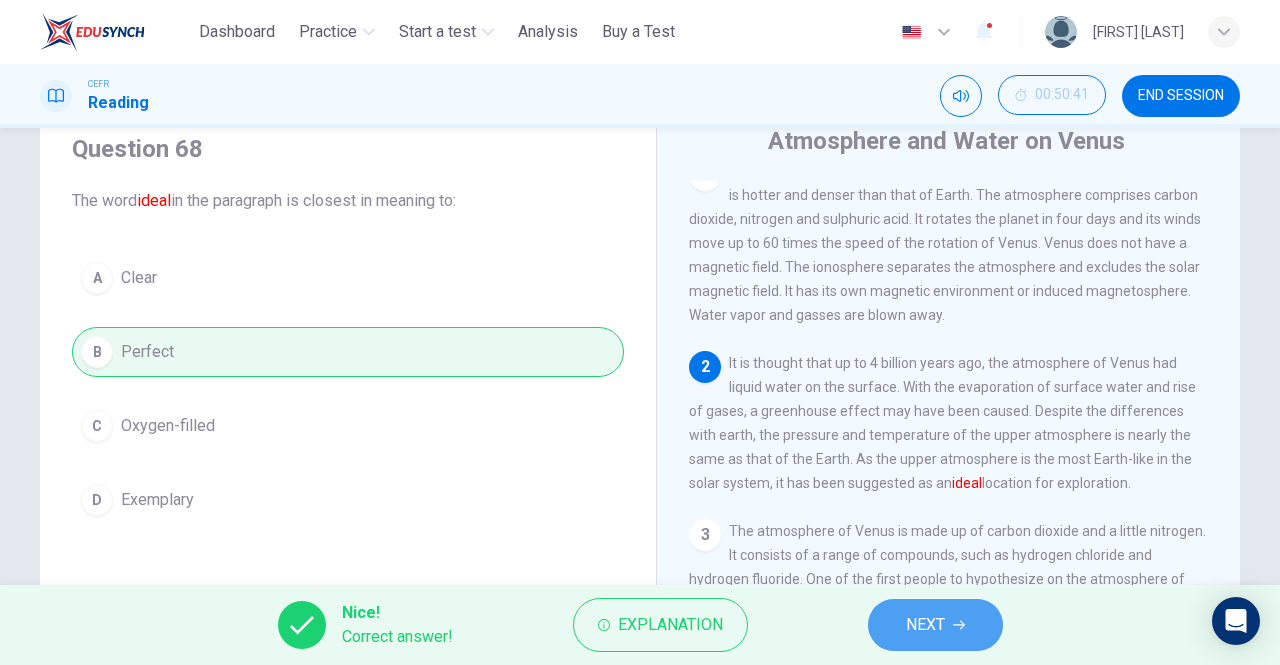 click on "NEXT" at bounding box center [935, 625] 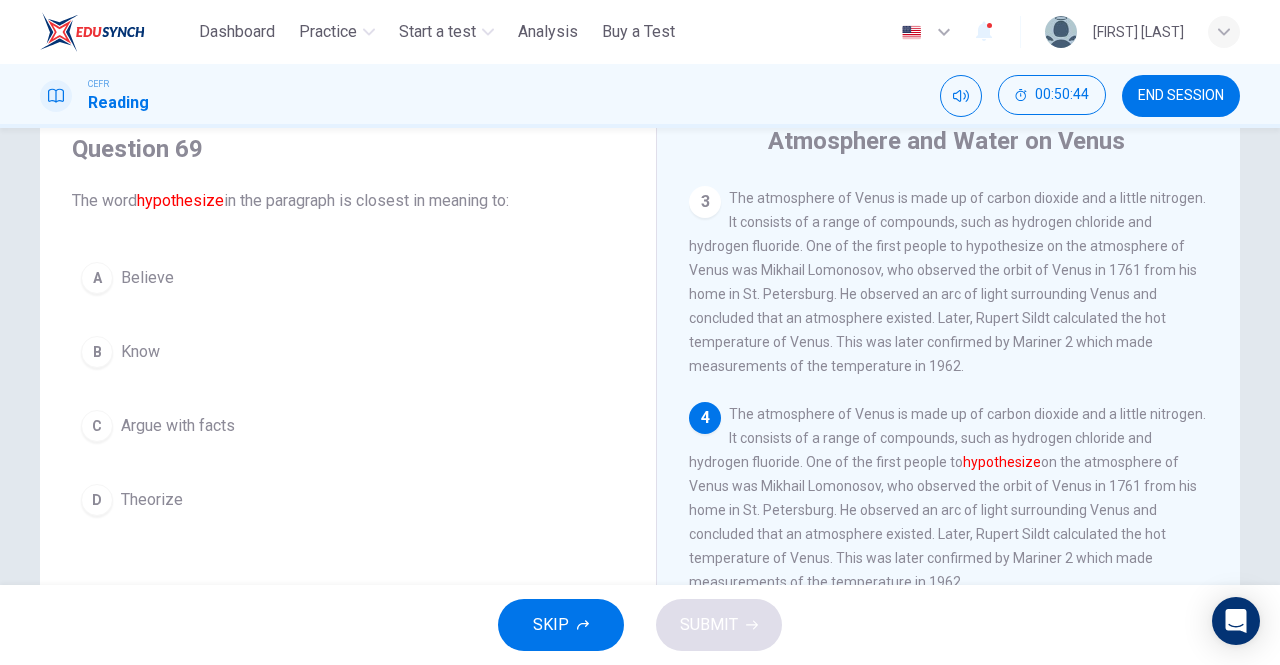 scroll, scrollTop: 389, scrollLeft: 0, axis: vertical 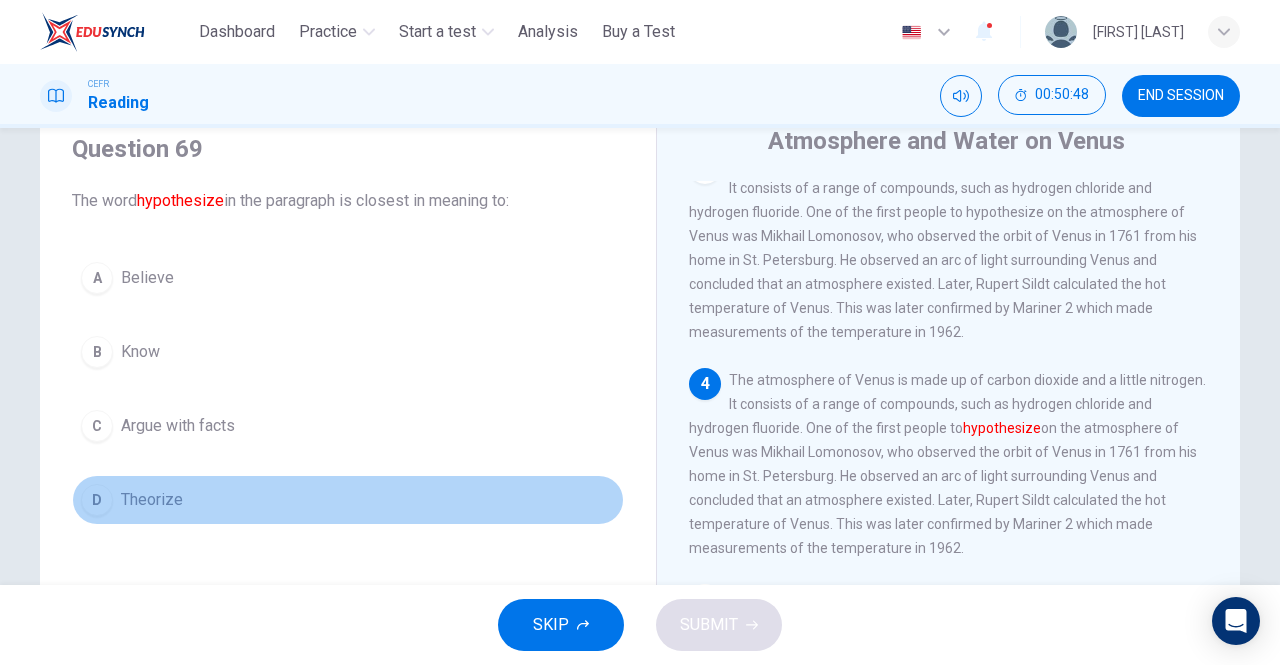 click on "D Theorize" at bounding box center (348, 500) 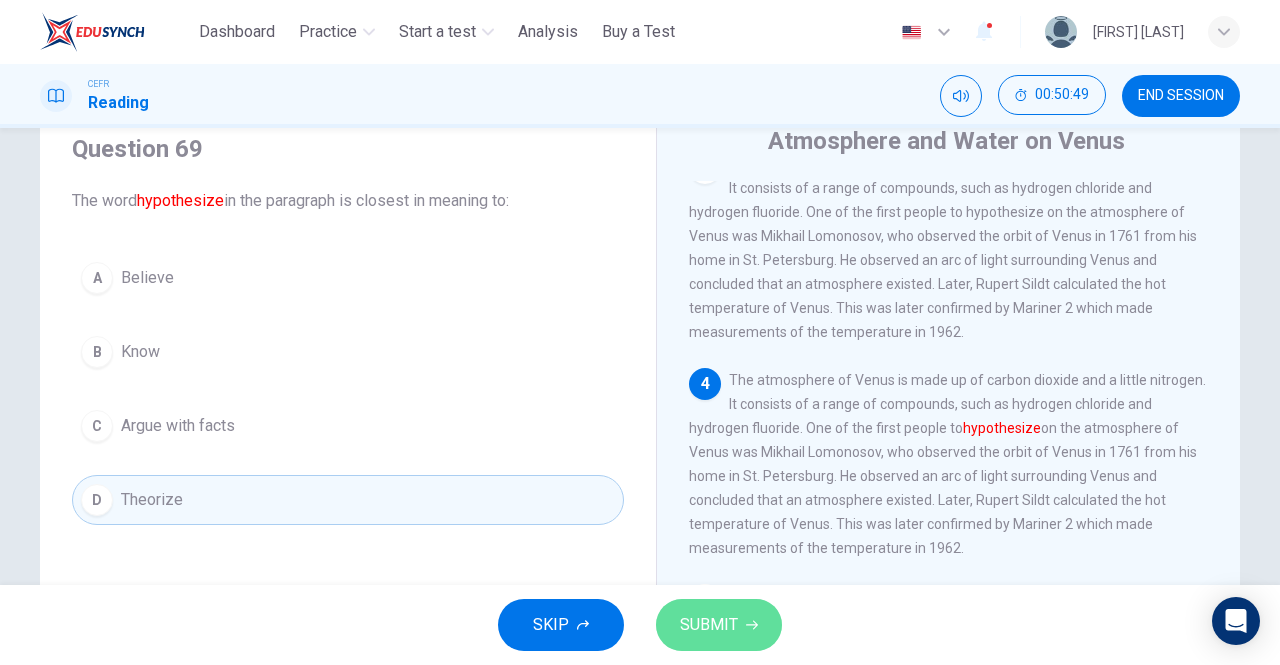 click on "SUBMIT" at bounding box center (709, 625) 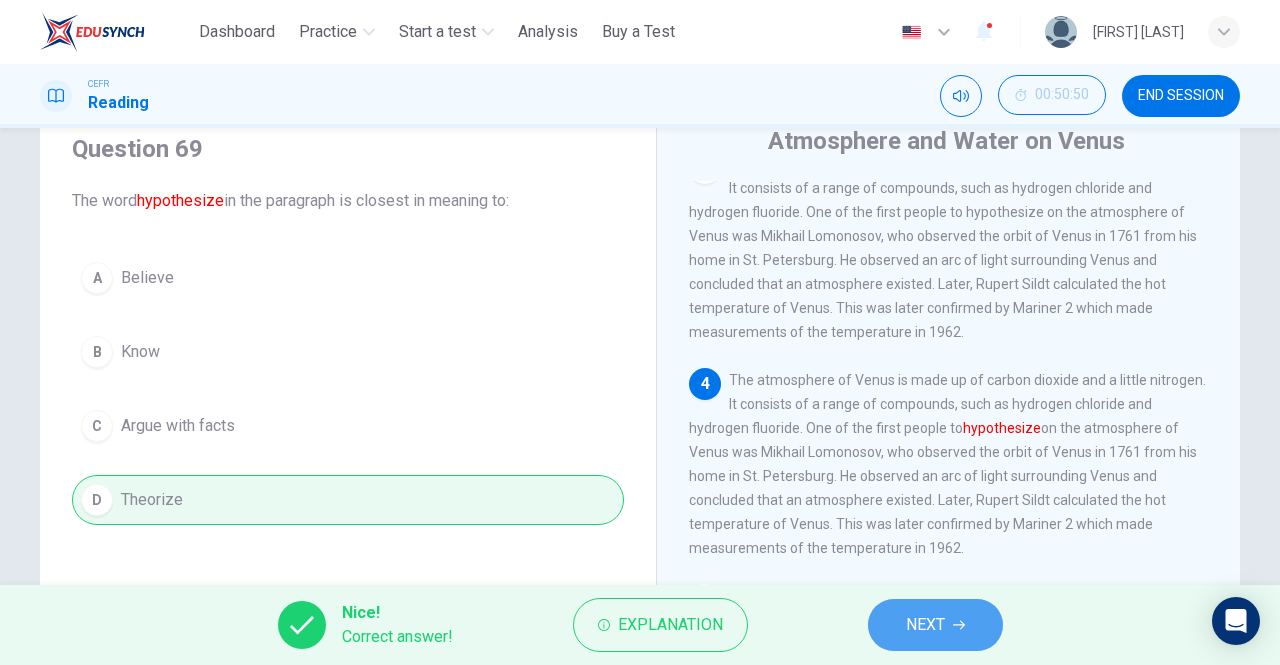 click on "NEXT" at bounding box center [935, 625] 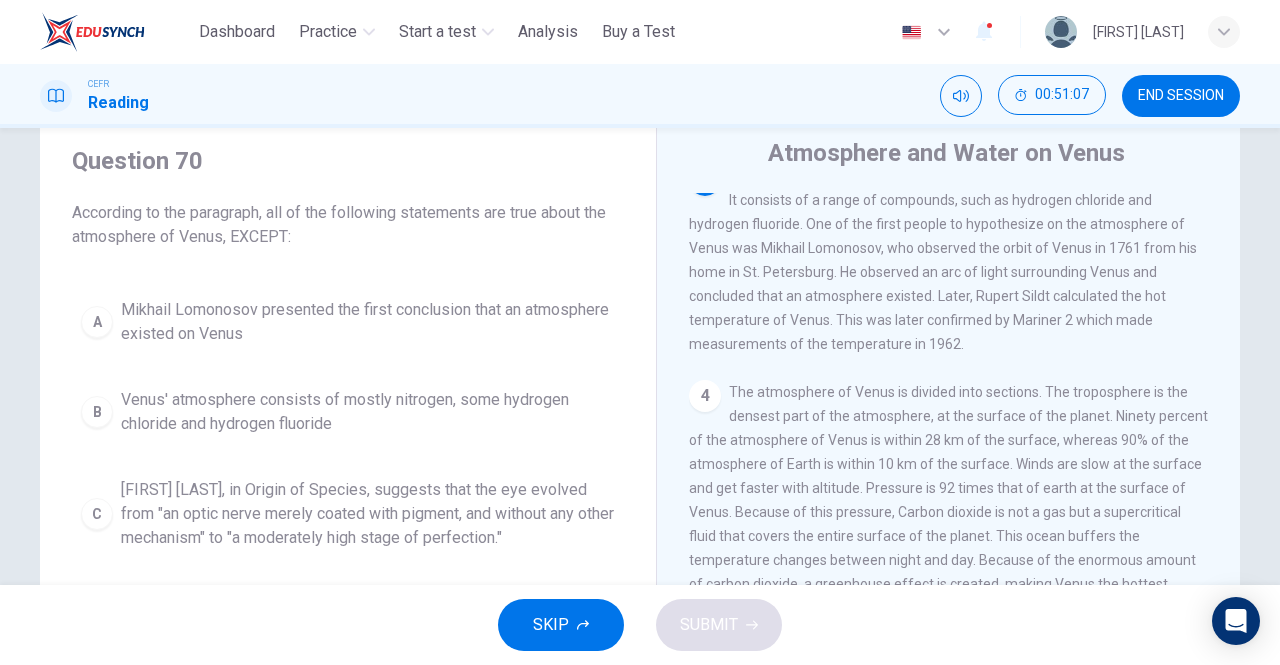 scroll, scrollTop: 67, scrollLeft: 0, axis: vertical 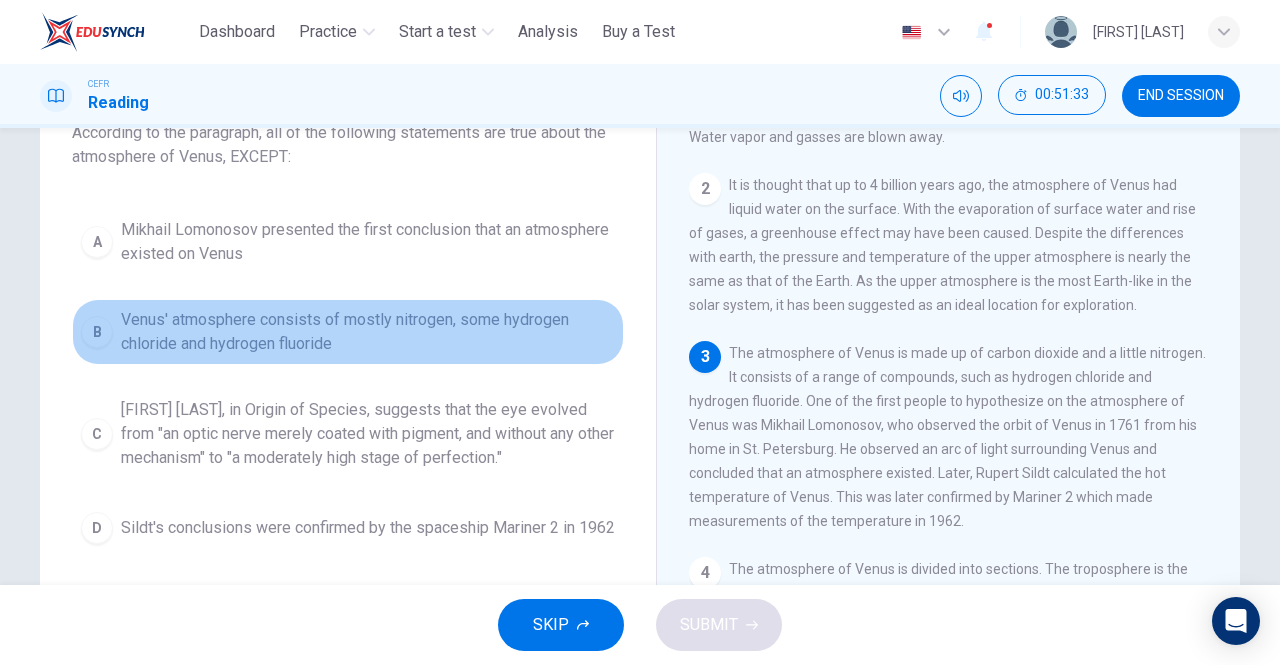 click on "Venus' atmosphere consists of mostly nitrogen, some hydrogen chloride and hydrogen fluoride" at bounding box center (368, 332) 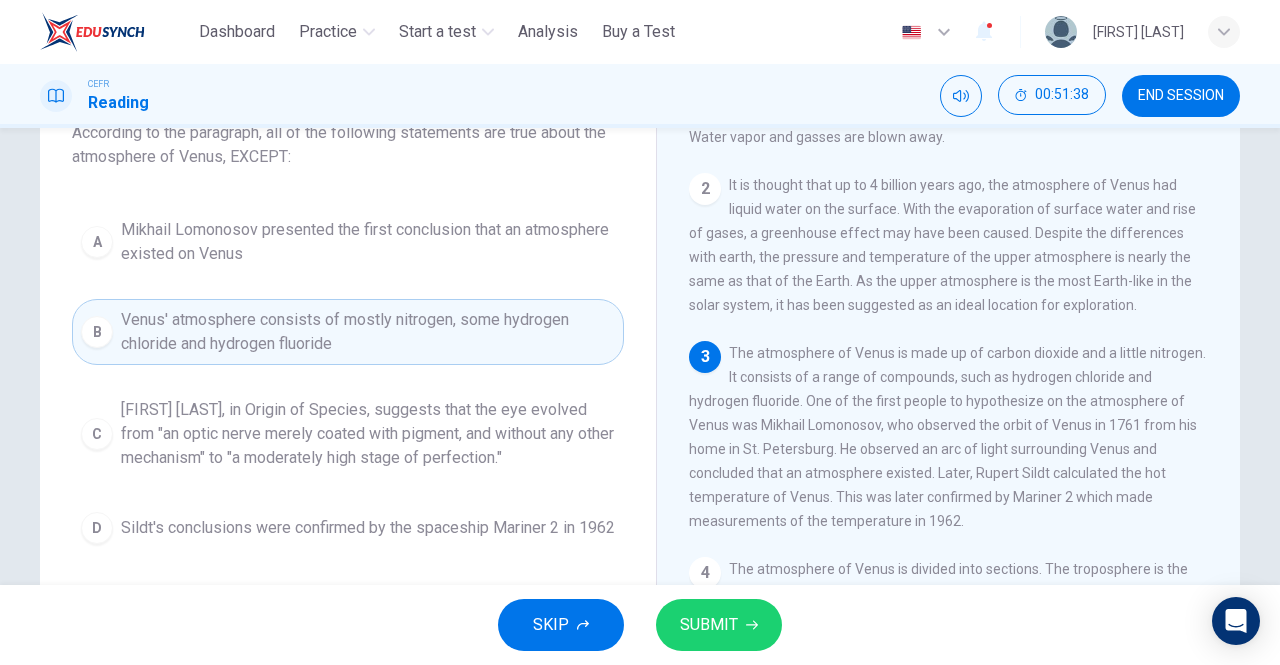 click on "SUBMIT" at bounding box center [709, 625] 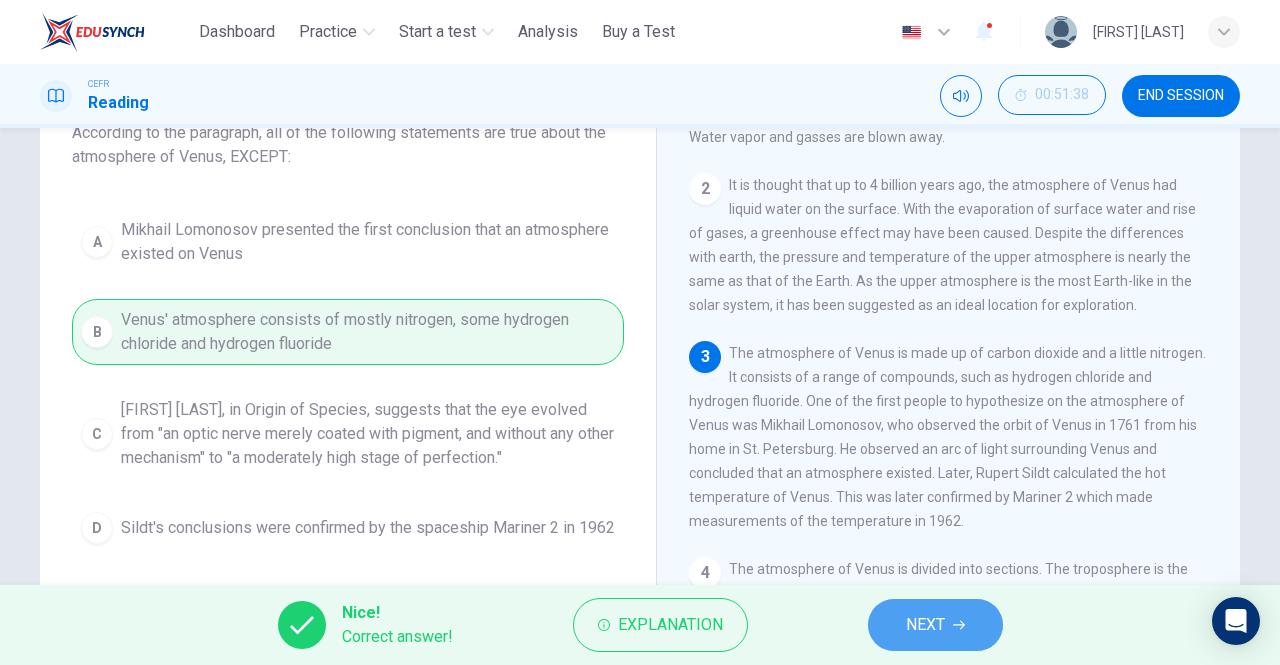 click on "NEXT" at bounding box center [935, 625] 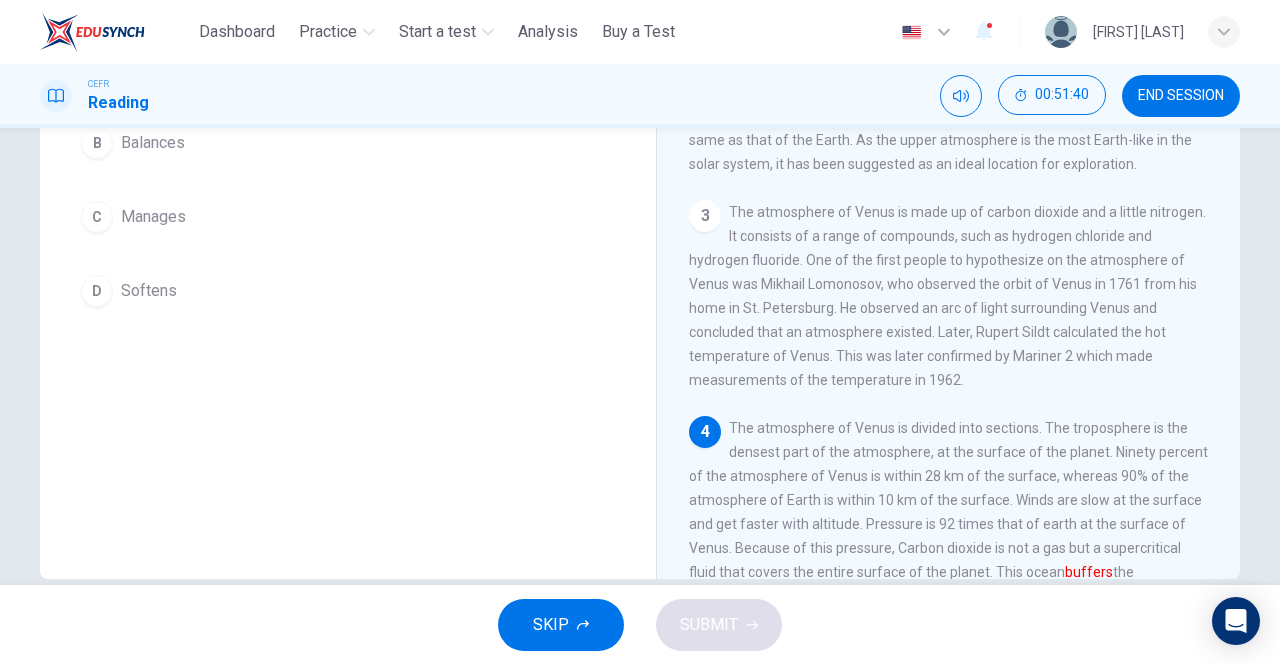 scroll, scrollTop: 318, scrollLeft: 0, axis: vertical 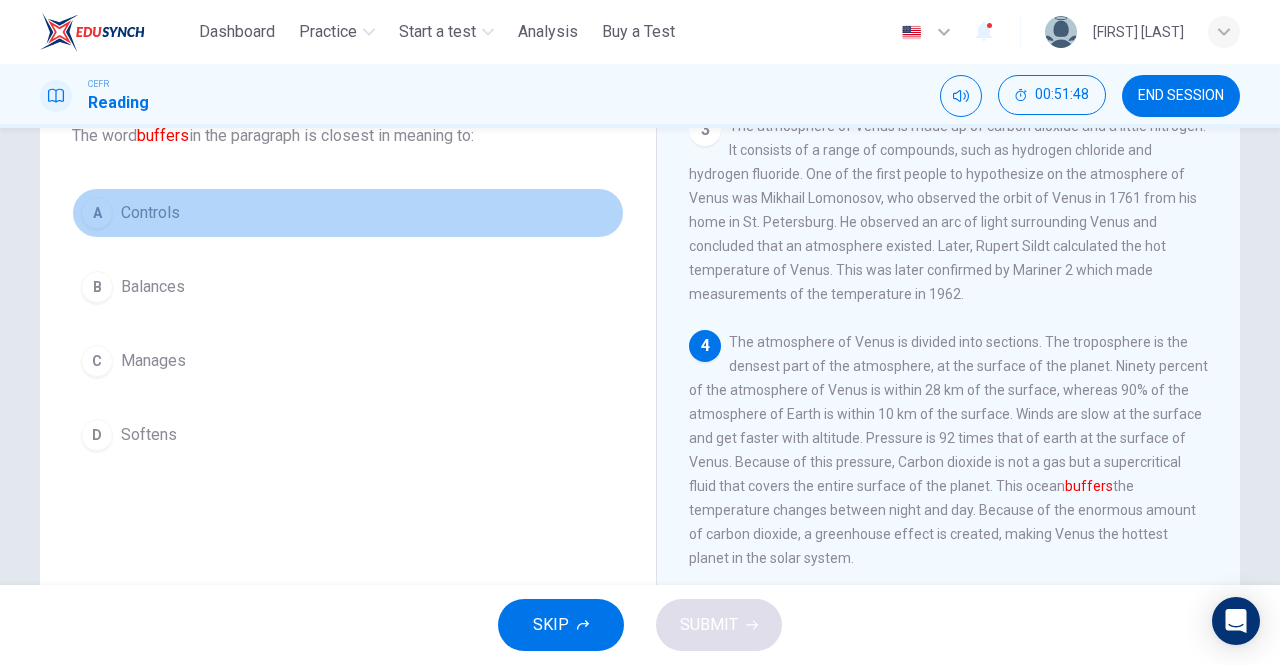 click on "A Controls" at bounding box center [348, 213] 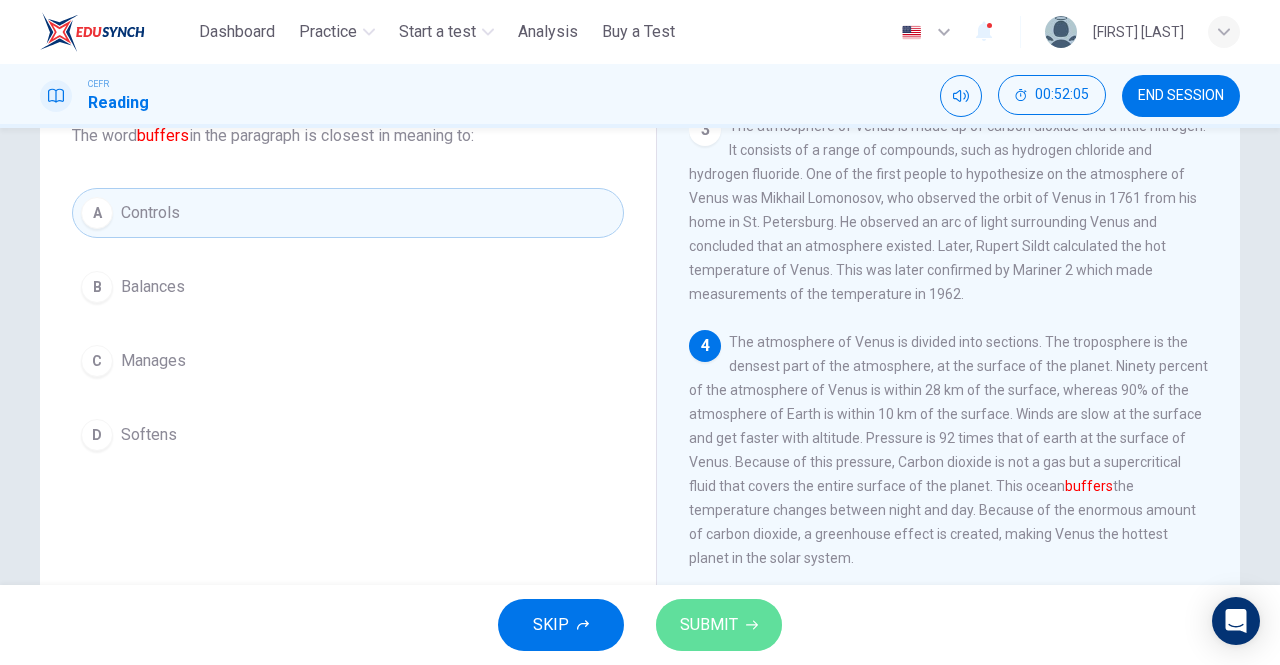 click on "SUBMIT" at bounding box center (709, 625) 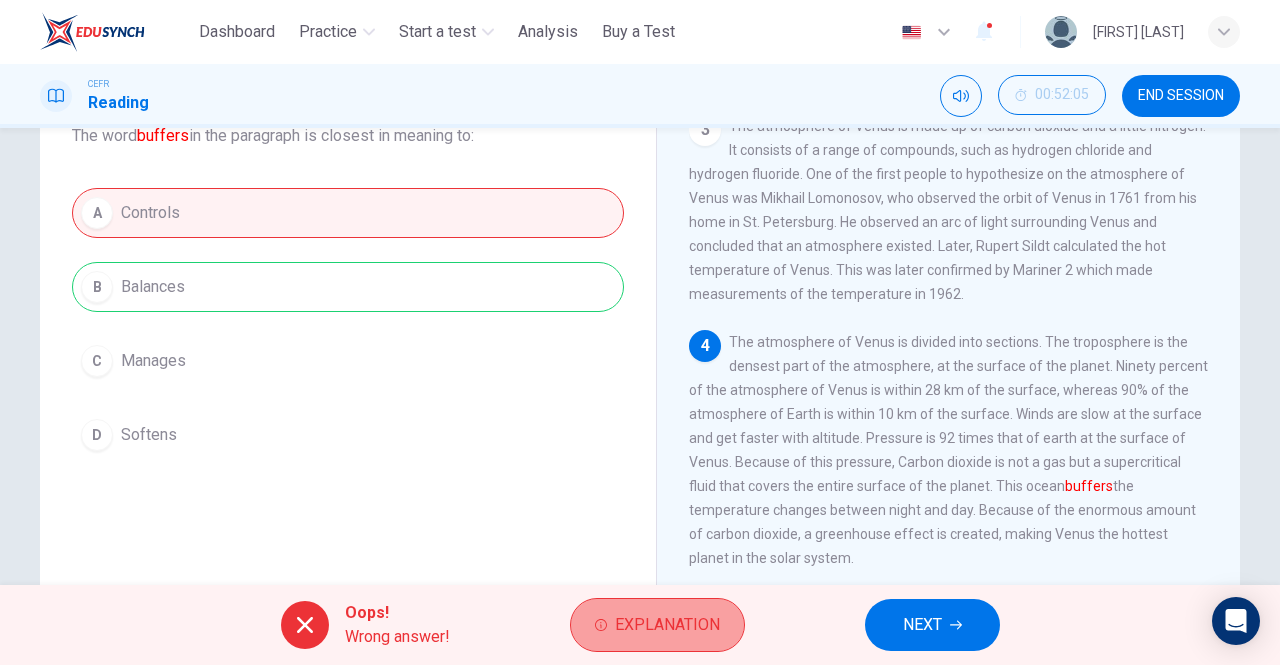 click on "Explanation" at bounding box center [657, 625] 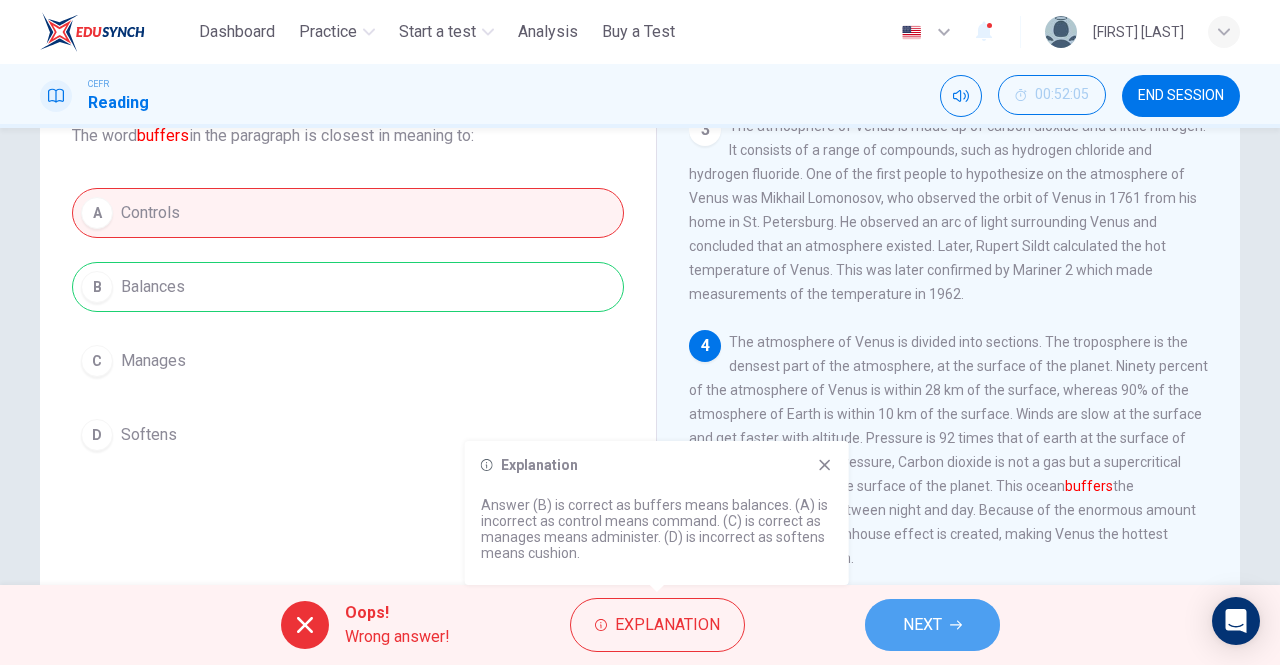 click on "NEXT" at bounding box center (932, 625) 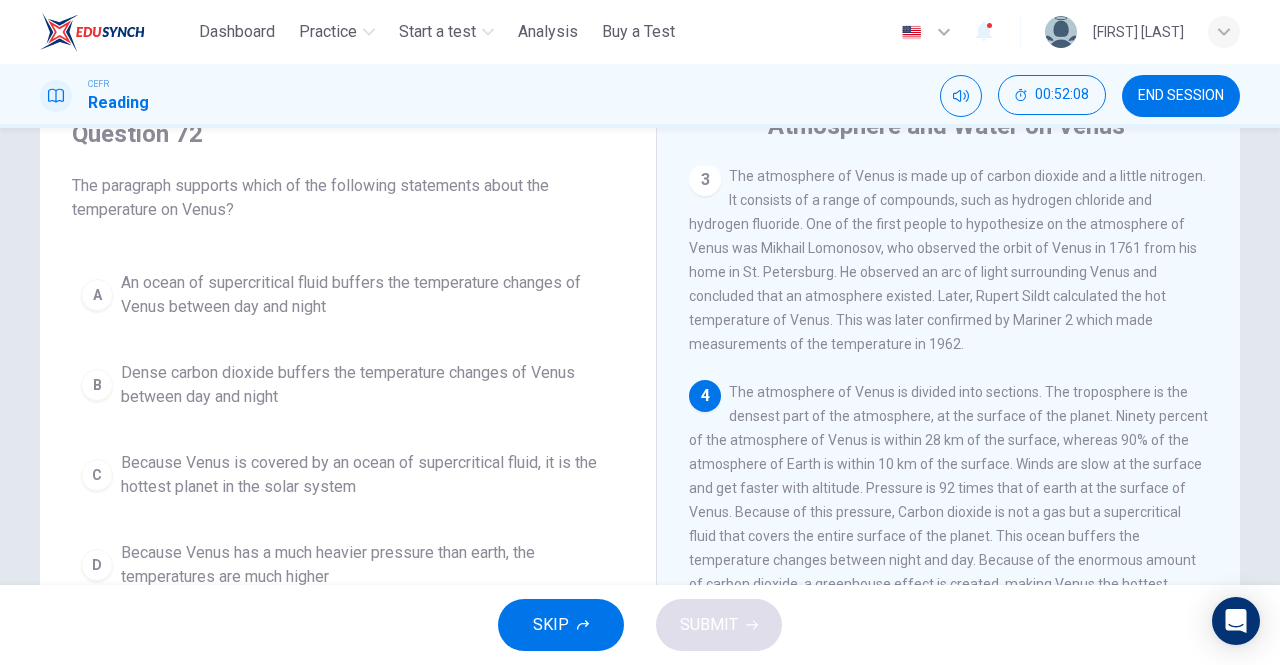 scroll, scrollTop: 90, scrollLeft: 0, axis: vertical 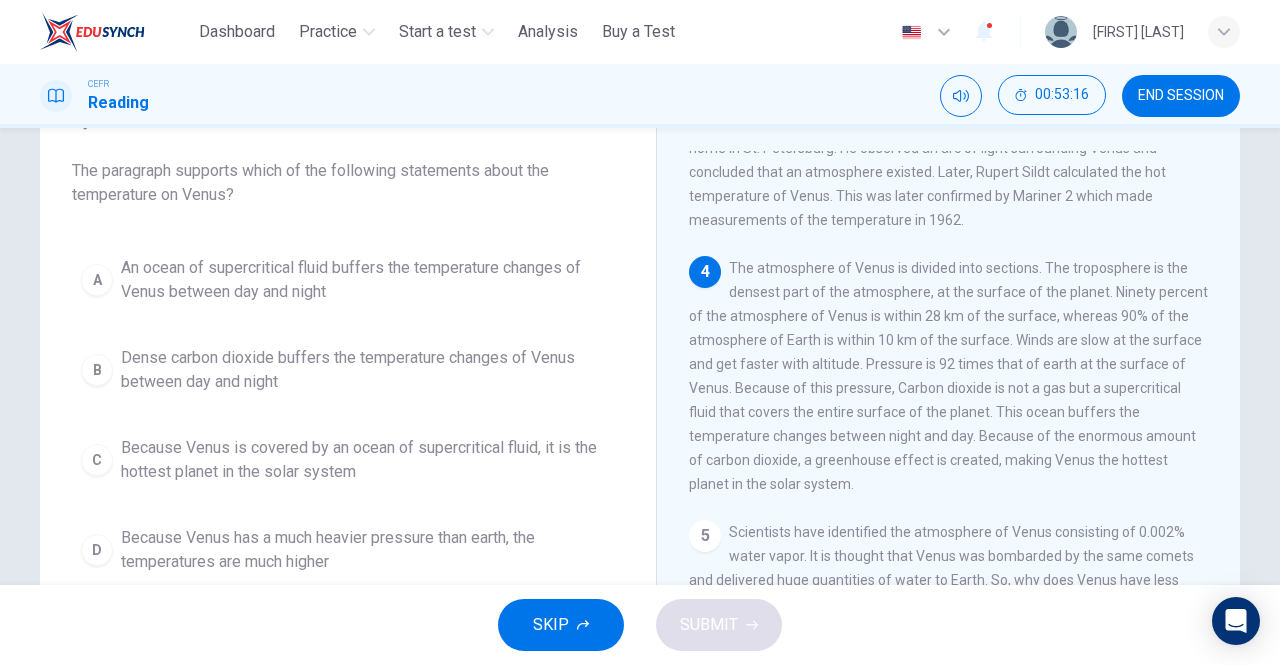 click on "An ocean of supercritical fluid buffers the temperature changes of Venus between day and night" at bounding box center [368, 280] 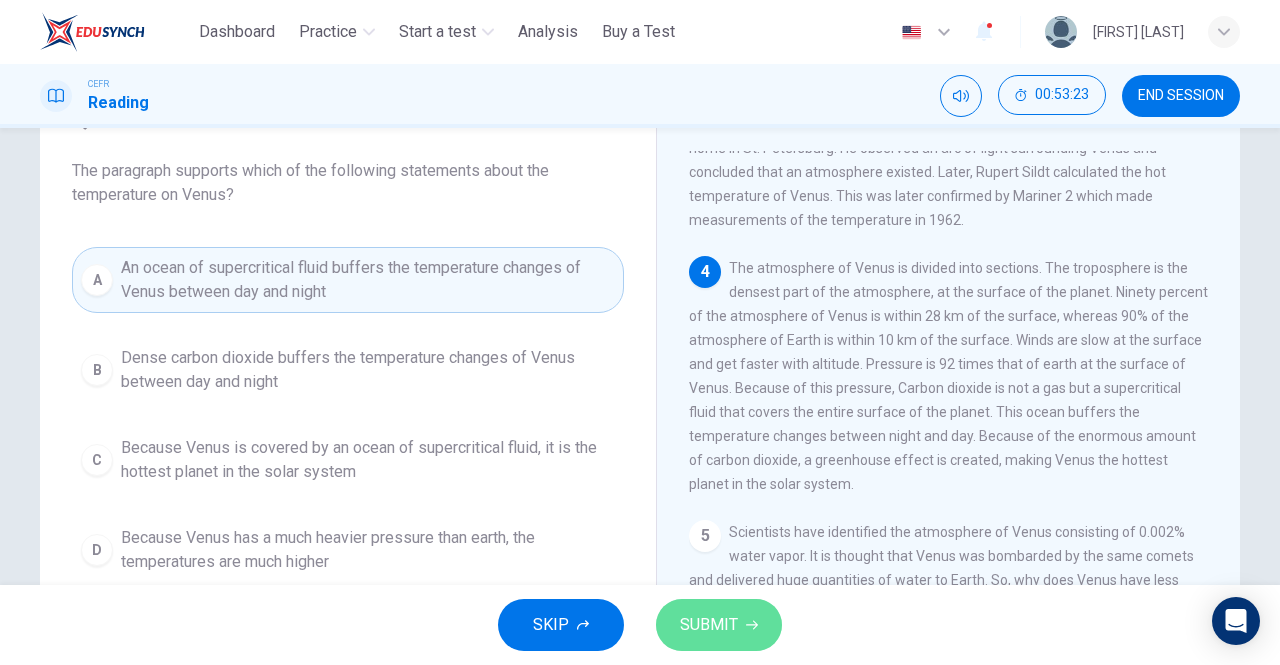 click on "SUBMIT" at bounding box center [709, 625] 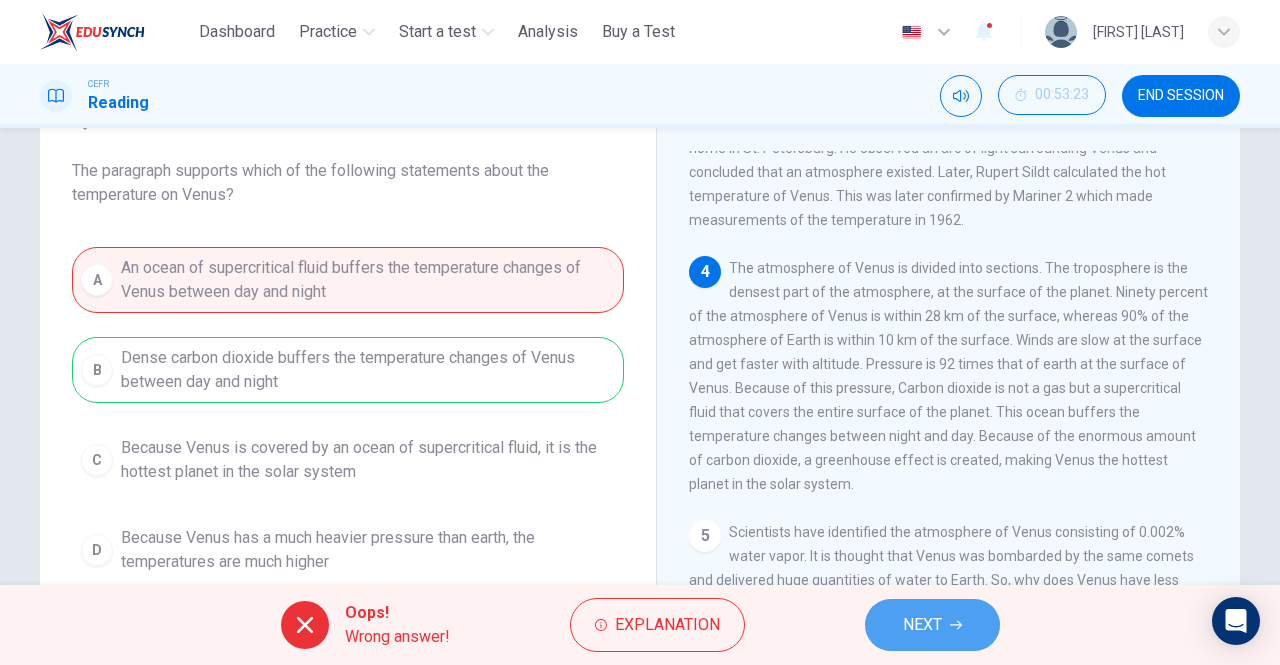 click on "NEXT" at bounding box center (922, 625) 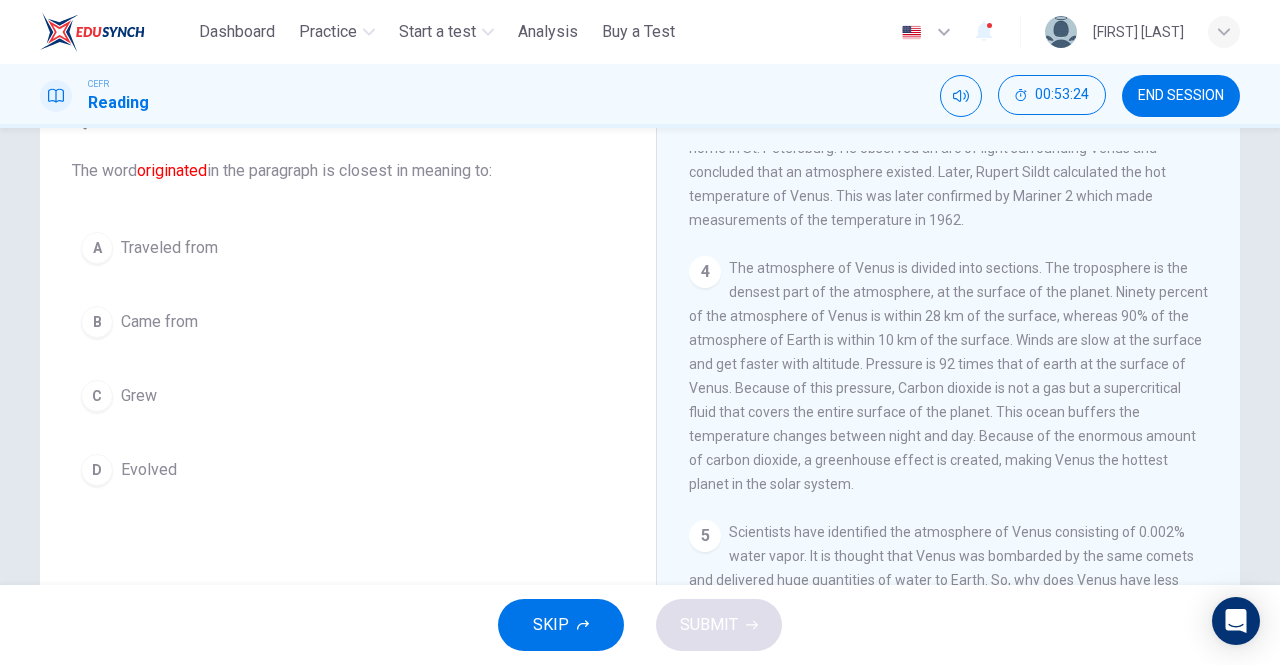 scroll, scrollTop: 120, scrollLeft: 0, axis: vertical 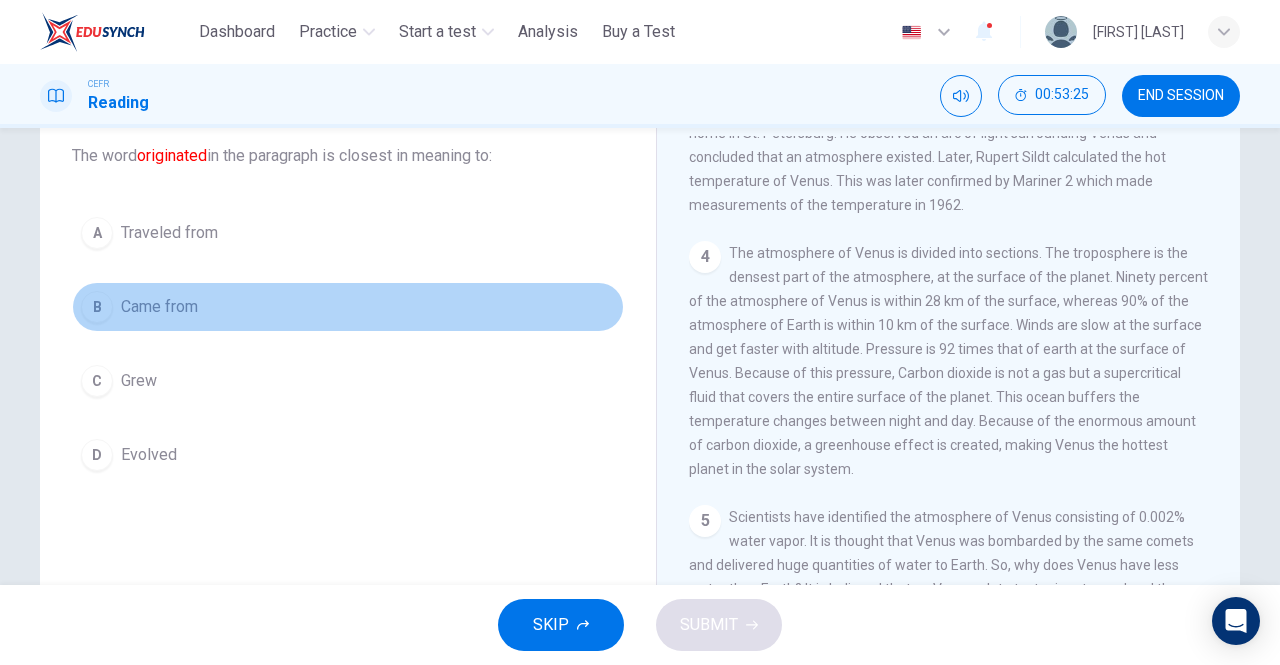 click on "B Came from" at bounding box center (348, 307) 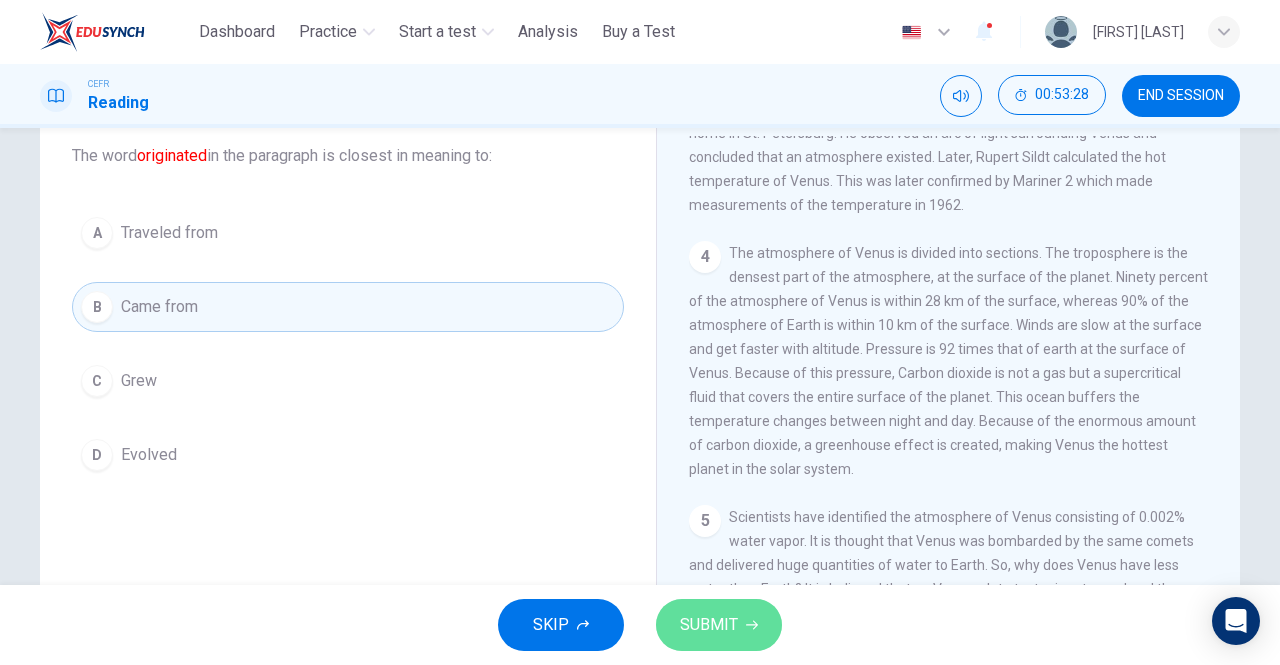click on "SUBMIT" at bounding box center [709, 625] 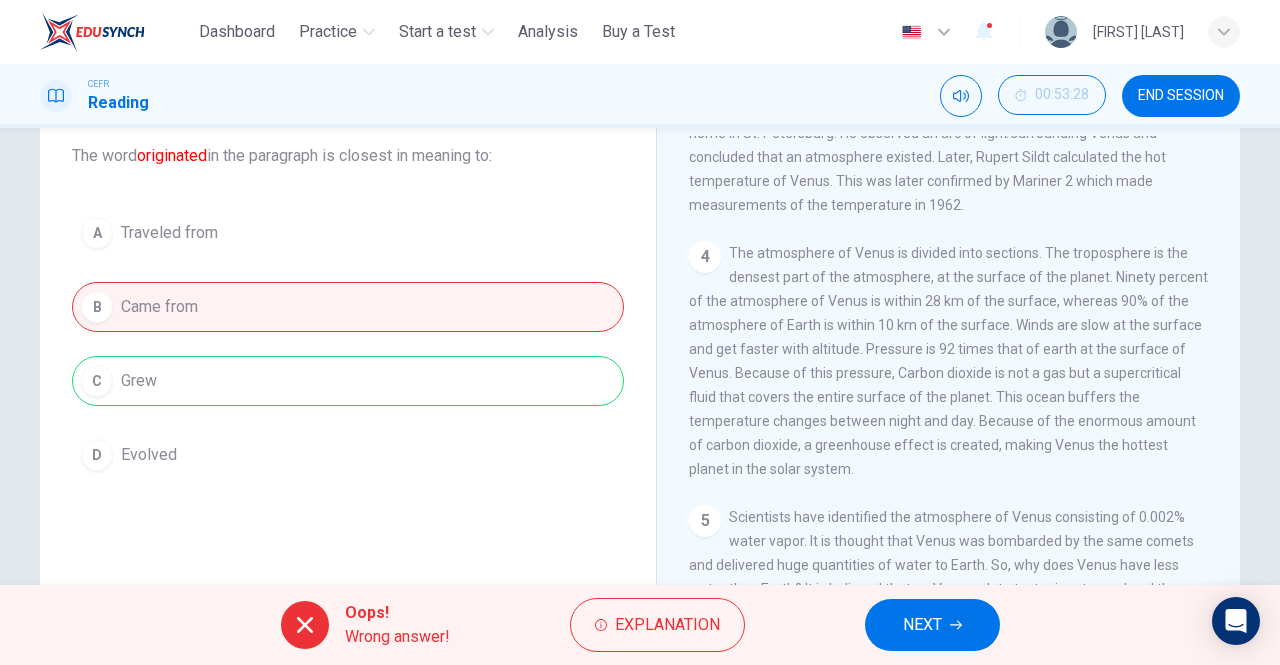 scroll, scrollTop: 550, scrollLeft: 0, axis: vertical 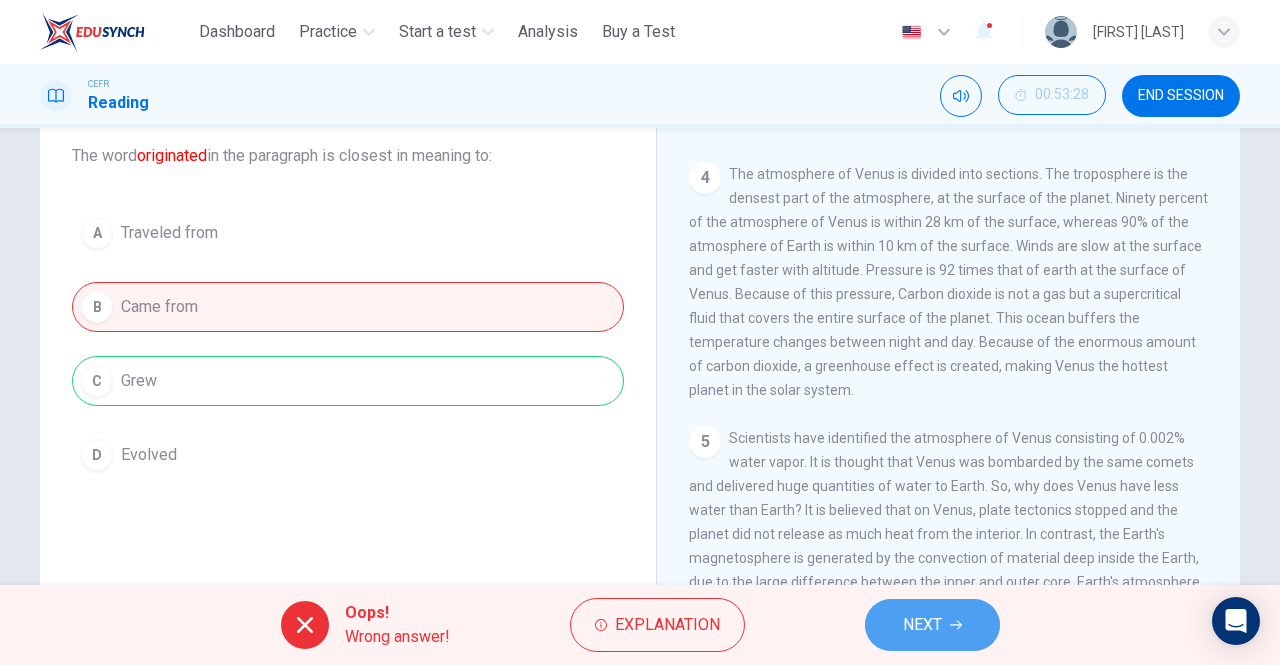 click on "NEXT" at bounding box center (922, 625) 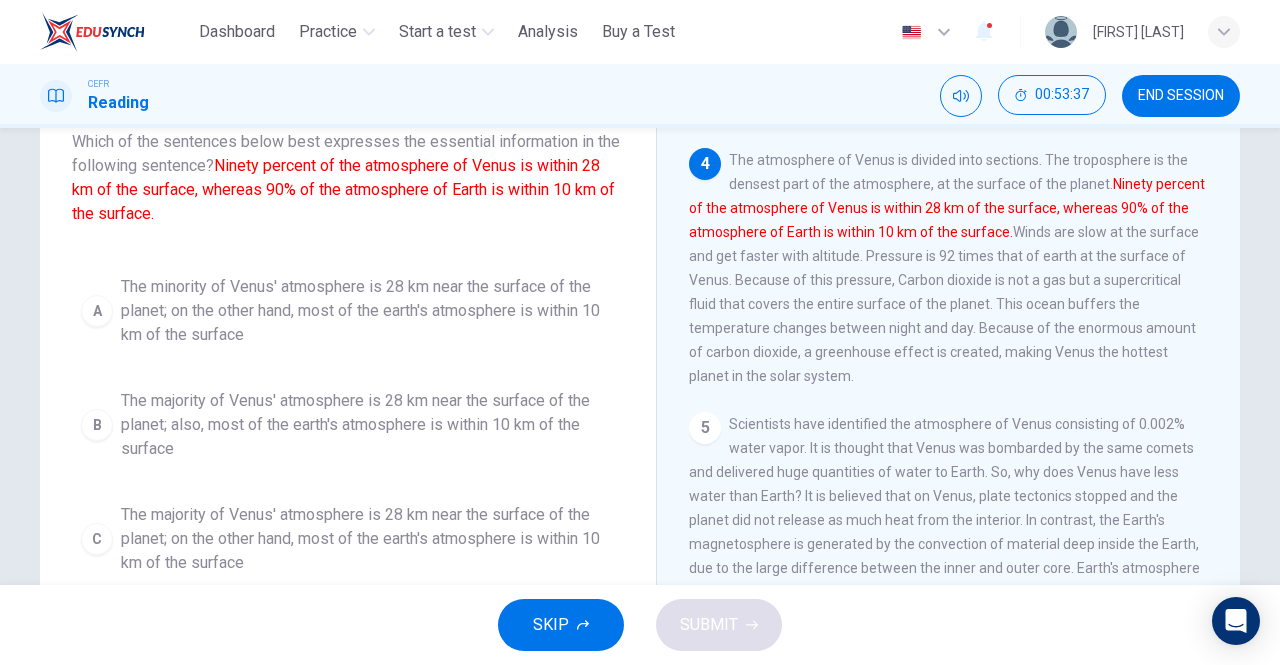 scroll, scrollTop: 135, scrollLeft: 0, axis: vertical 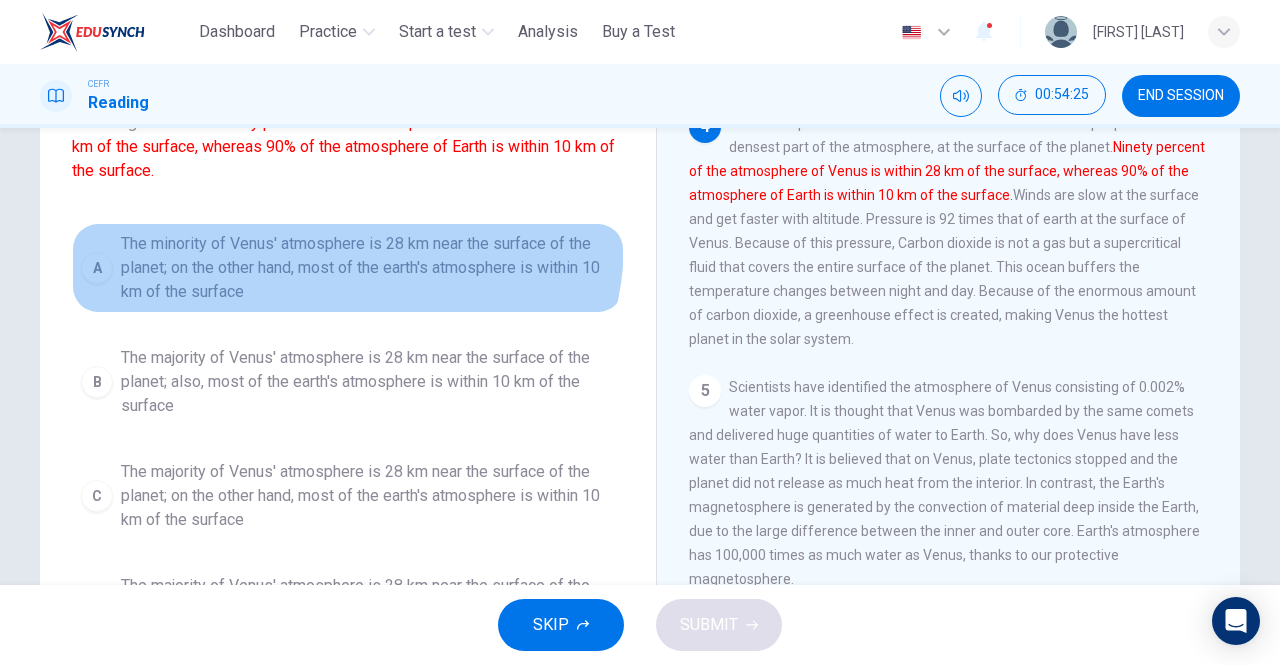click on "The minority of Venus' atmosphere is 28 km near the surface of the planet; on the other hand, most of the earth's atmosphere is within 10 km of the surface" at bounding box center (368, 268) 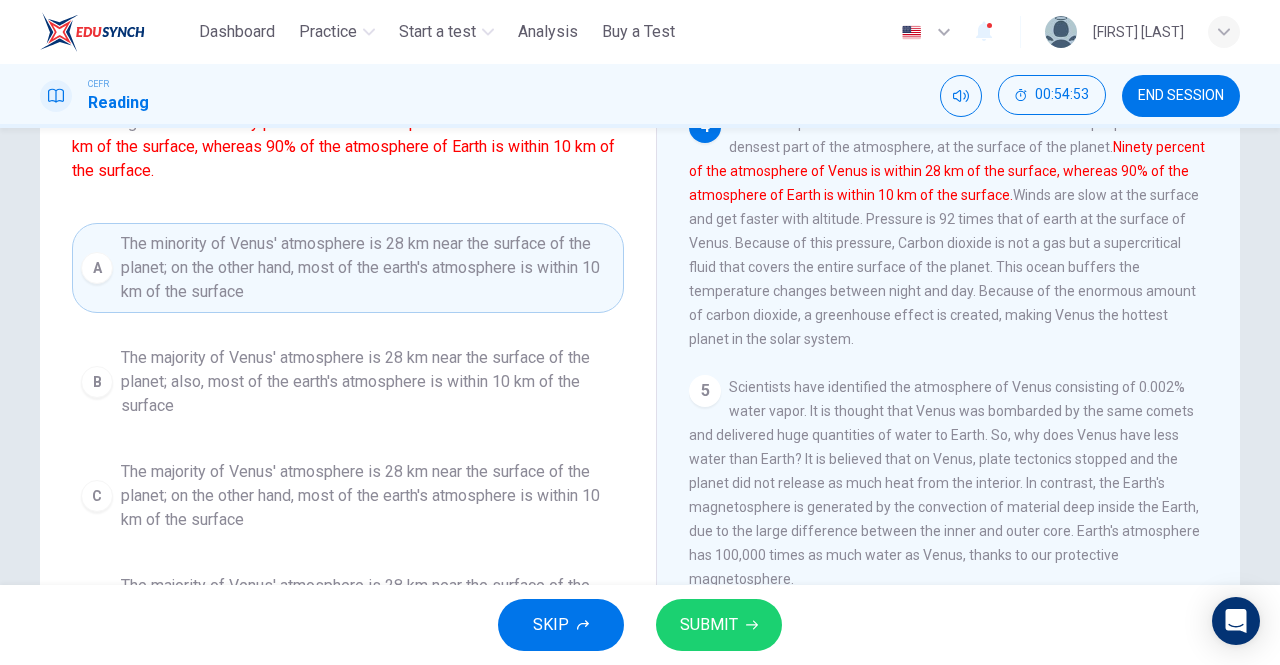 scroll, scrollTop: 0, scrollLeft: 0, axis: both 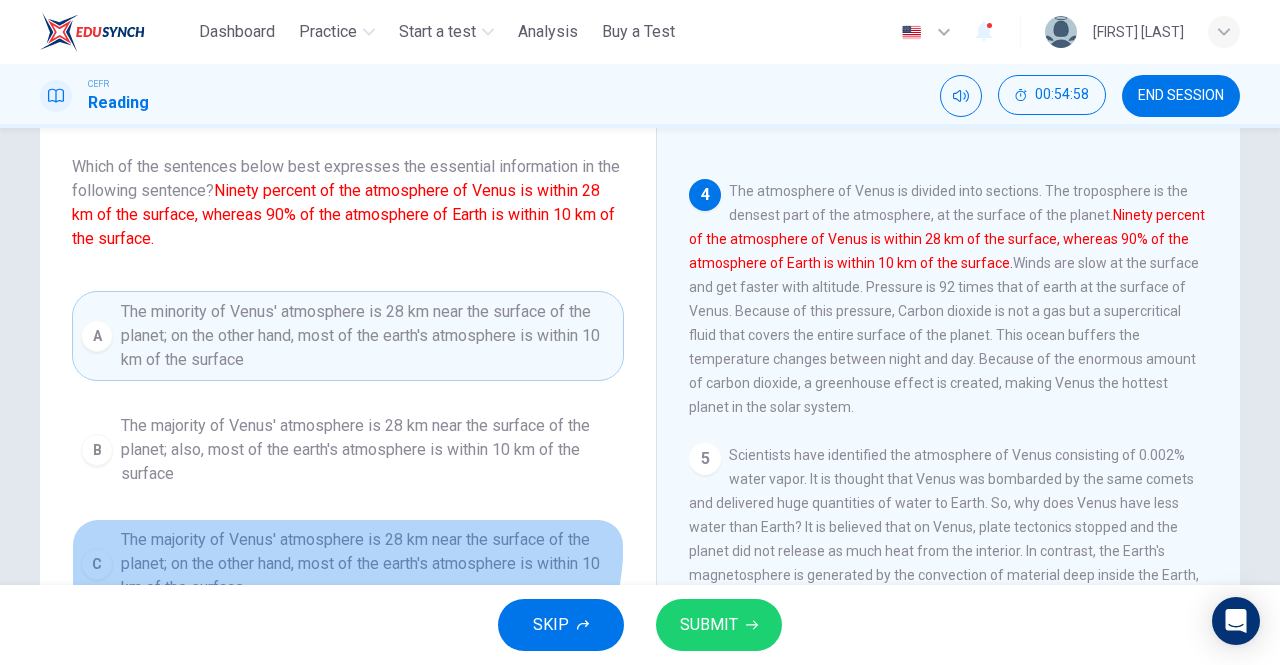 click on "The majority of Venus' atmosphere is 28 km near the surface of the planet; on the other hand, most of the earth's atmosphere is within 10 km of the surface" at bounding box center (368, 564) 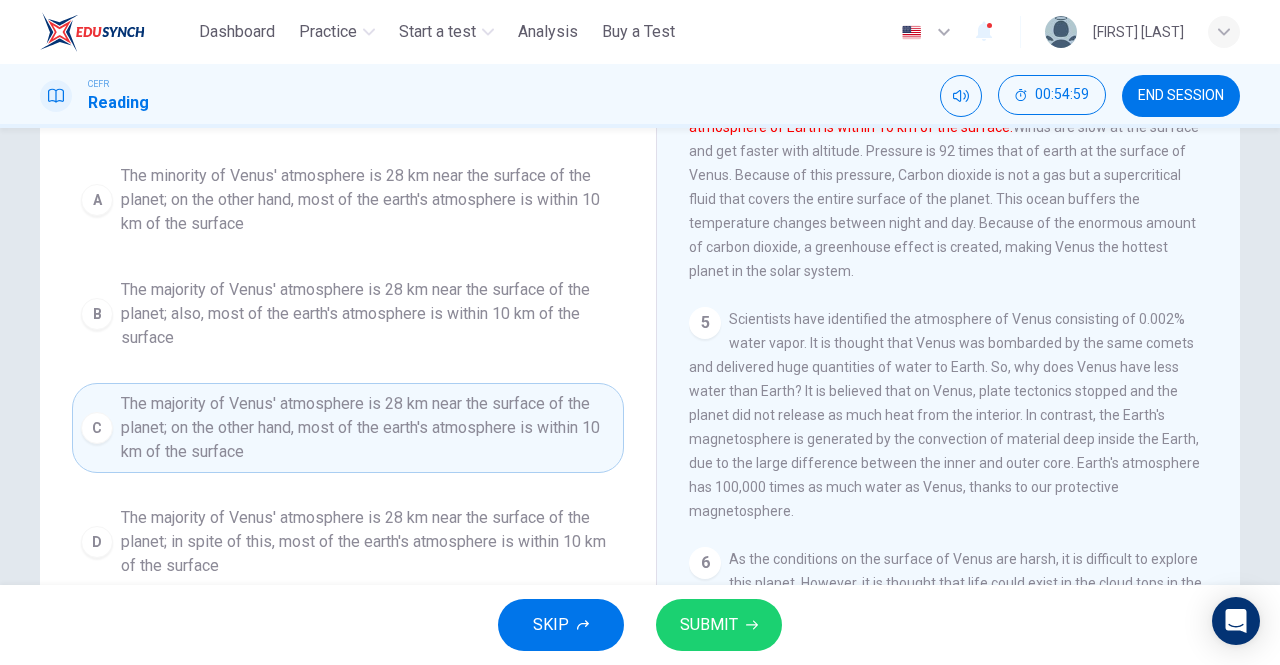 scroll, scrollTop: 318, scrollLeft: 0, axis: vertical 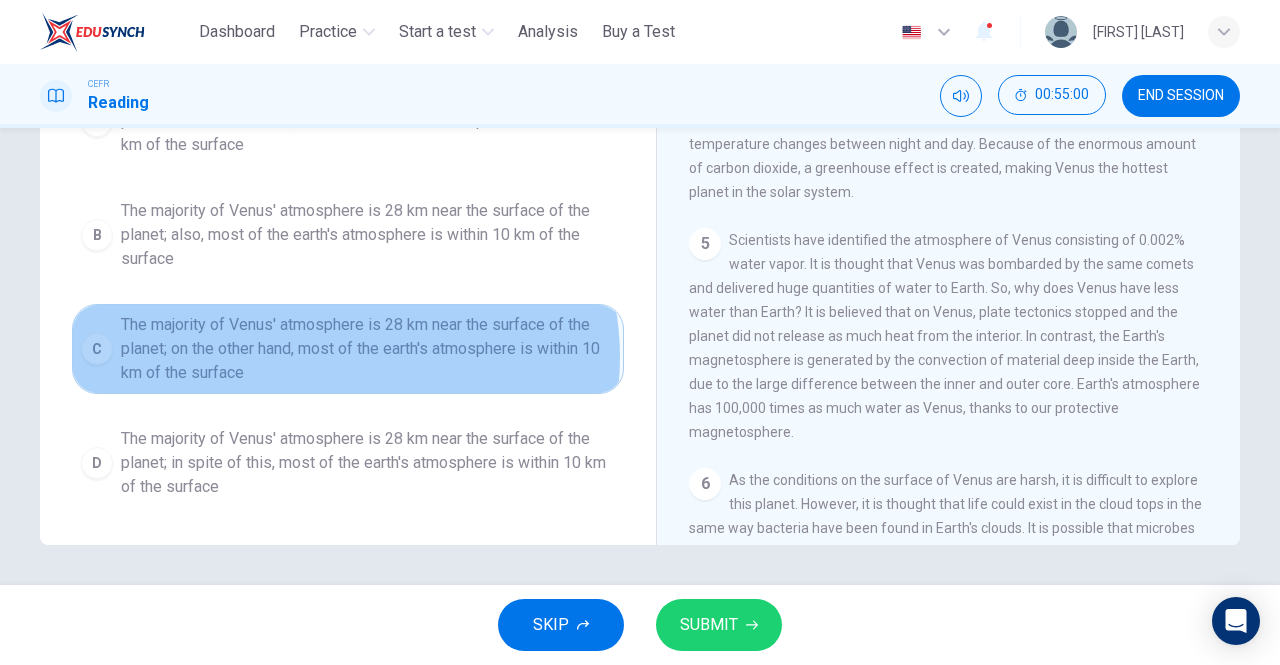 click on "The majority of Venus' atmosphere is 28 km near the surface of the planet; on the other hand, most of the earth's atmosphere is within 10 km of the surface" at bounding box center [368, 349] 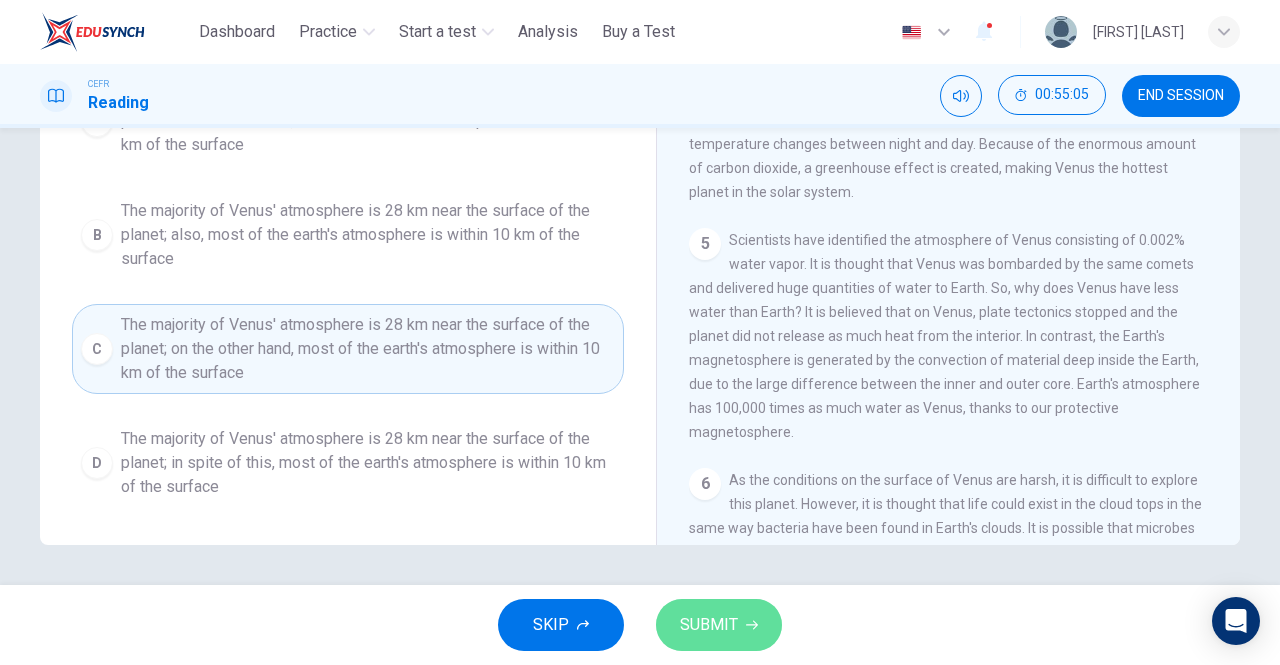 click on "SUBMIT" at bounding box center [709, 625] 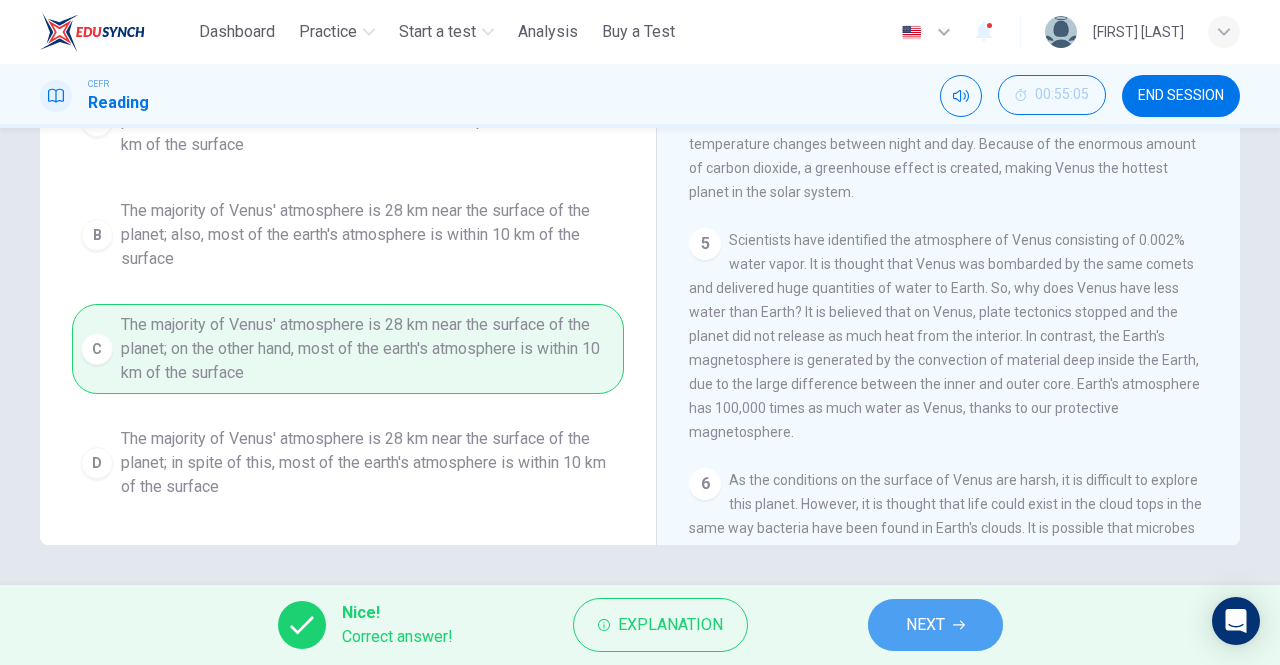 click on "NEXT" at bounding box center [935, 625] 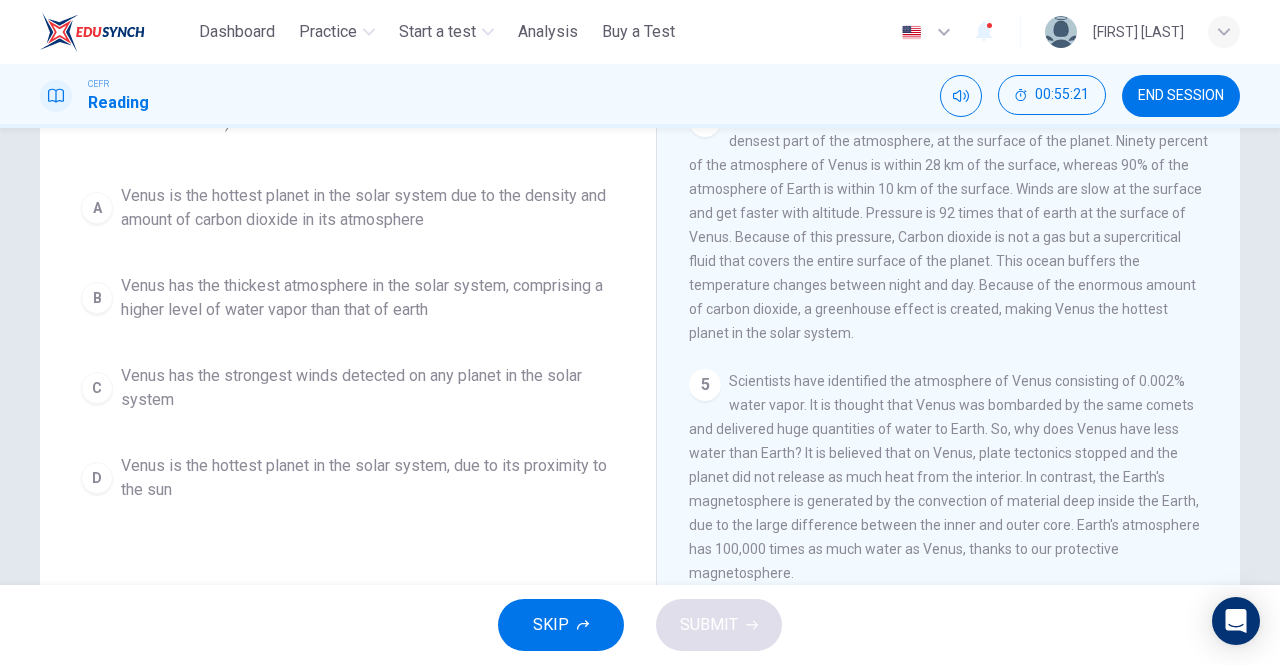 scroll, scrollTop: 178, scrollLeft: 0, axis: vertical 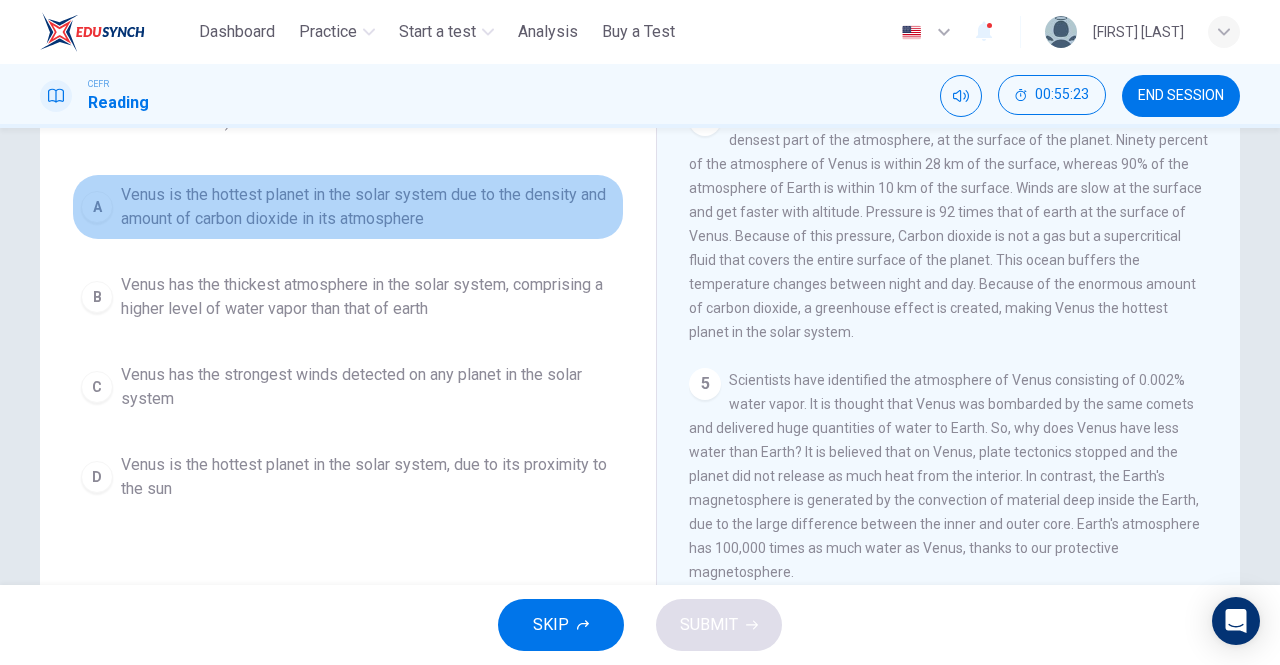 click on "Venus is the hottest planet in the solar system due to the density and amount of carbon dioxide in its atmosphere" at bounding box center (368, 207) 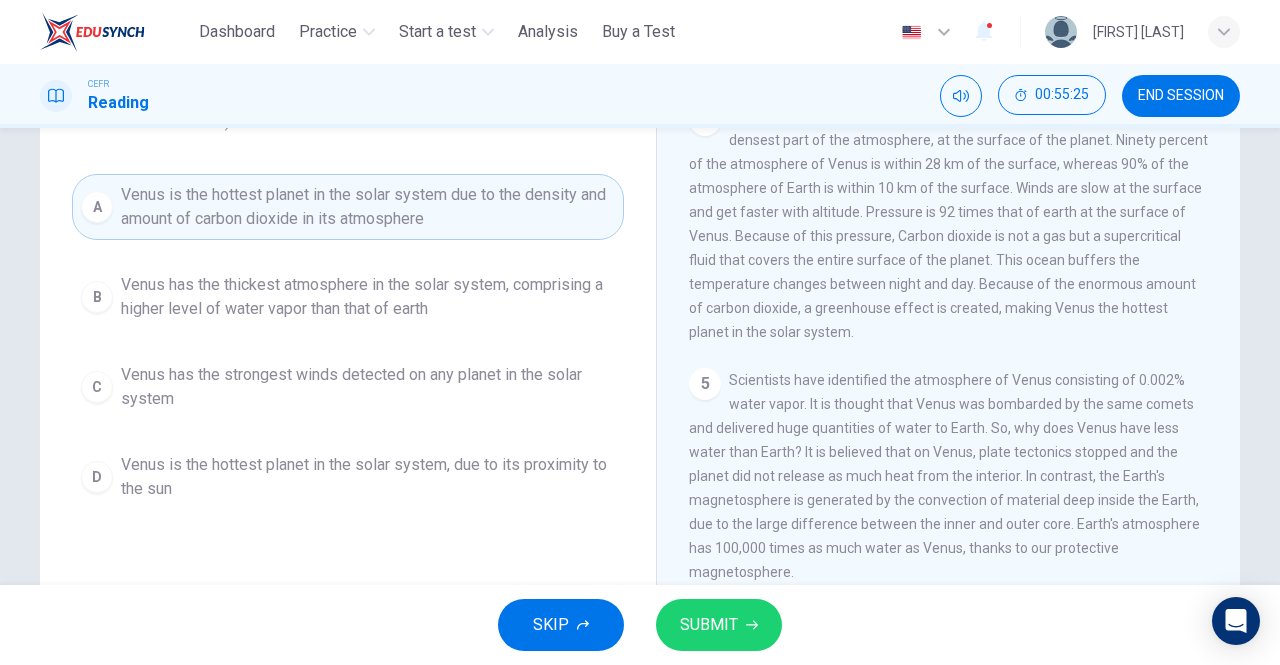 click on "SUBMIT" at bounding box center [709, 625] 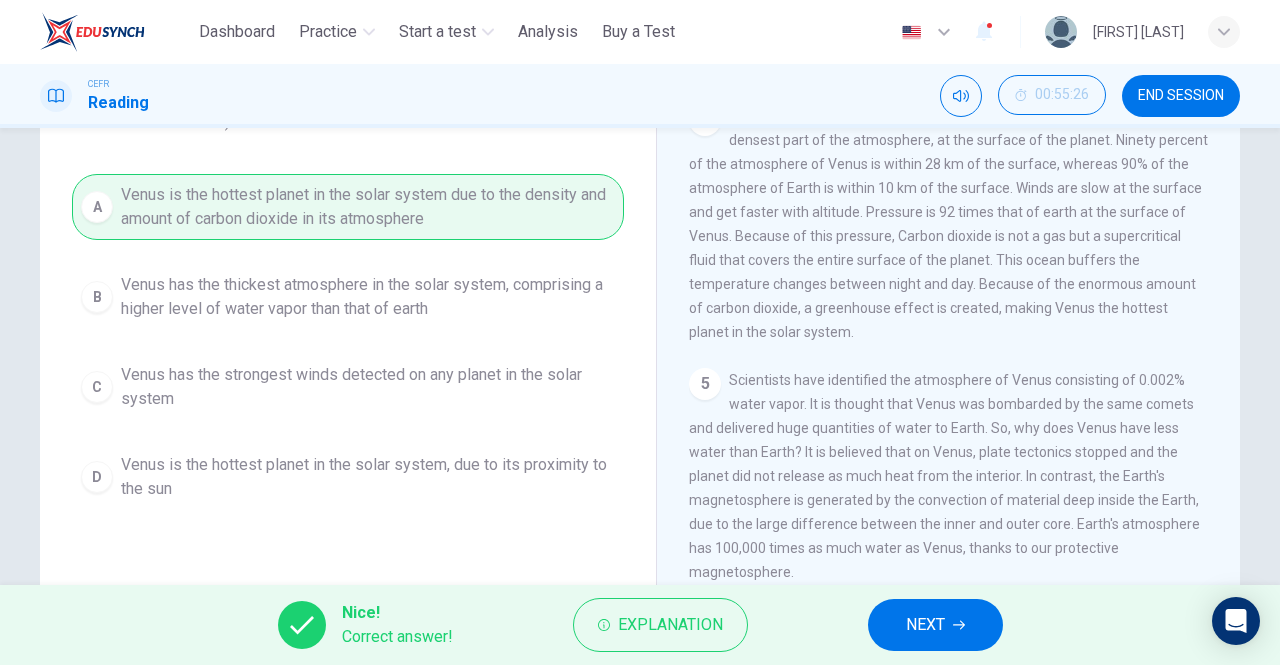 scroll, scrollTop: 186, scrollLeft: 0, axis: vertical 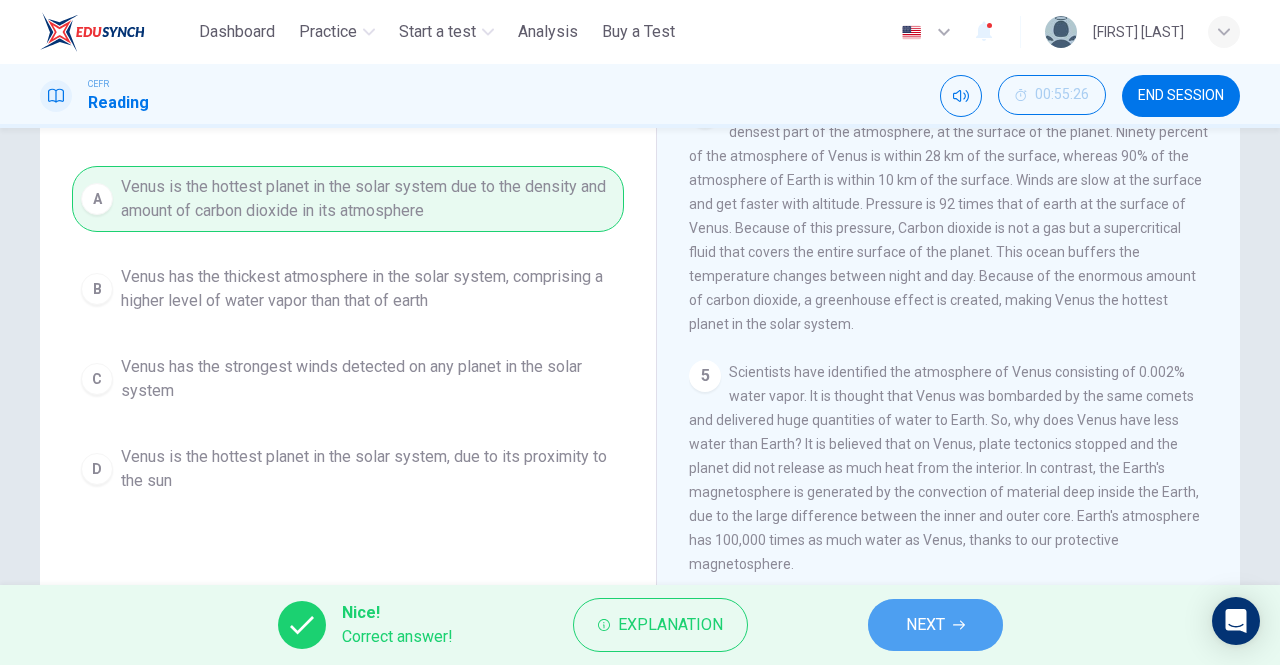 click on "NEXT" at bounding box center (925, 625) 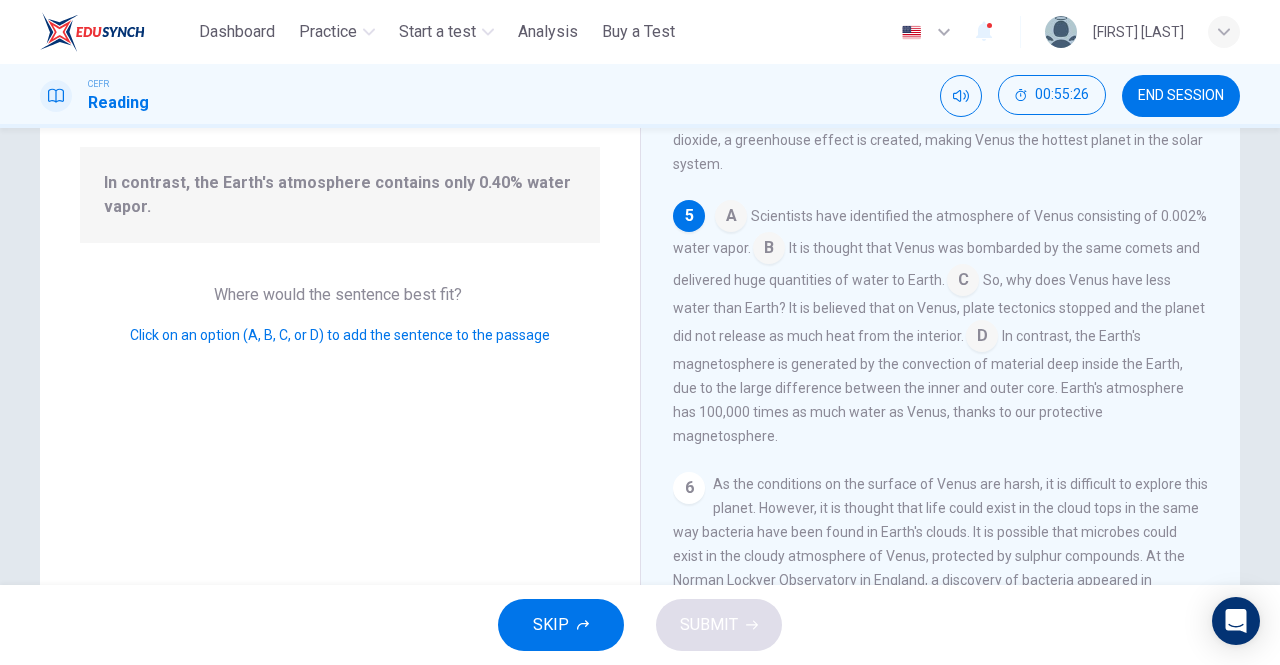 scroll, scrollTop: 734, scrollLeft: 0, axis: vertical 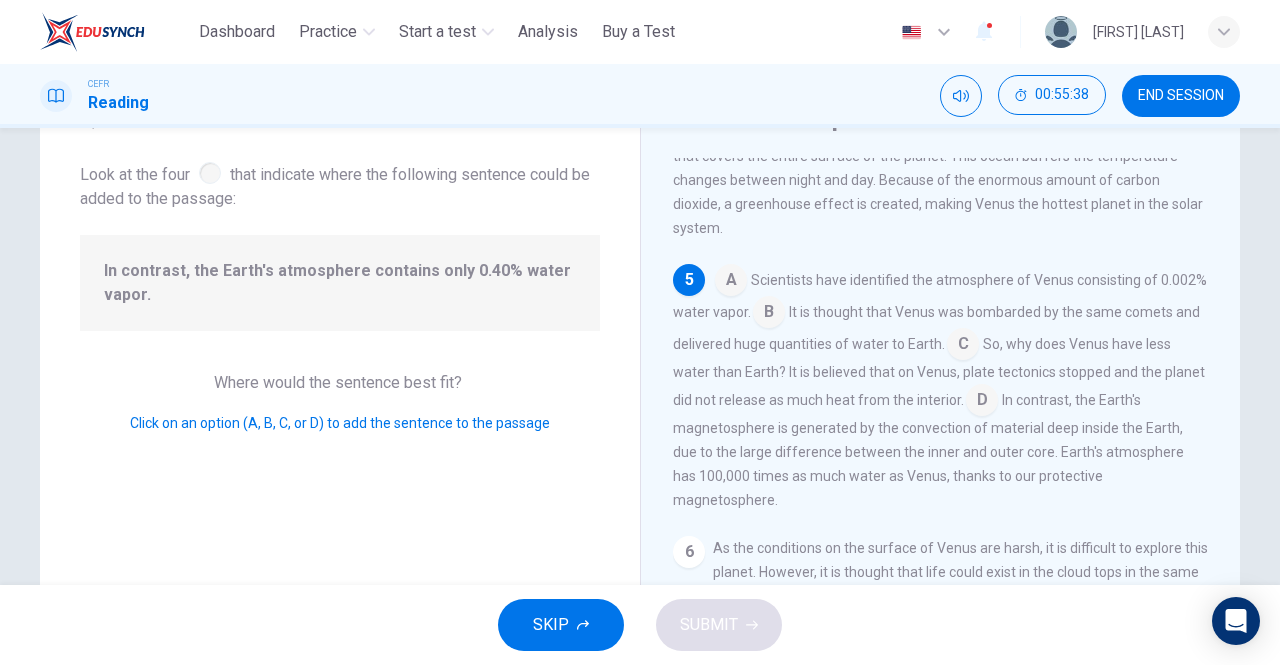 click at bounding box center (769, 314) 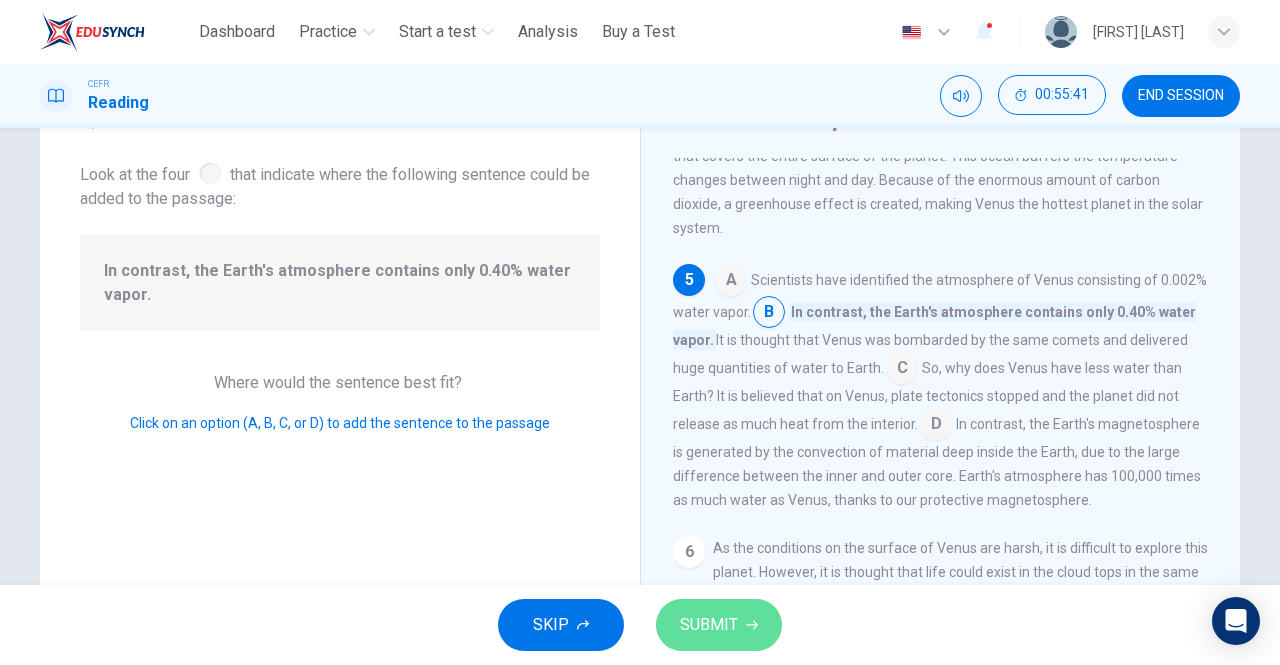 click on "SUBMIT" at bounding box center (719, 625) 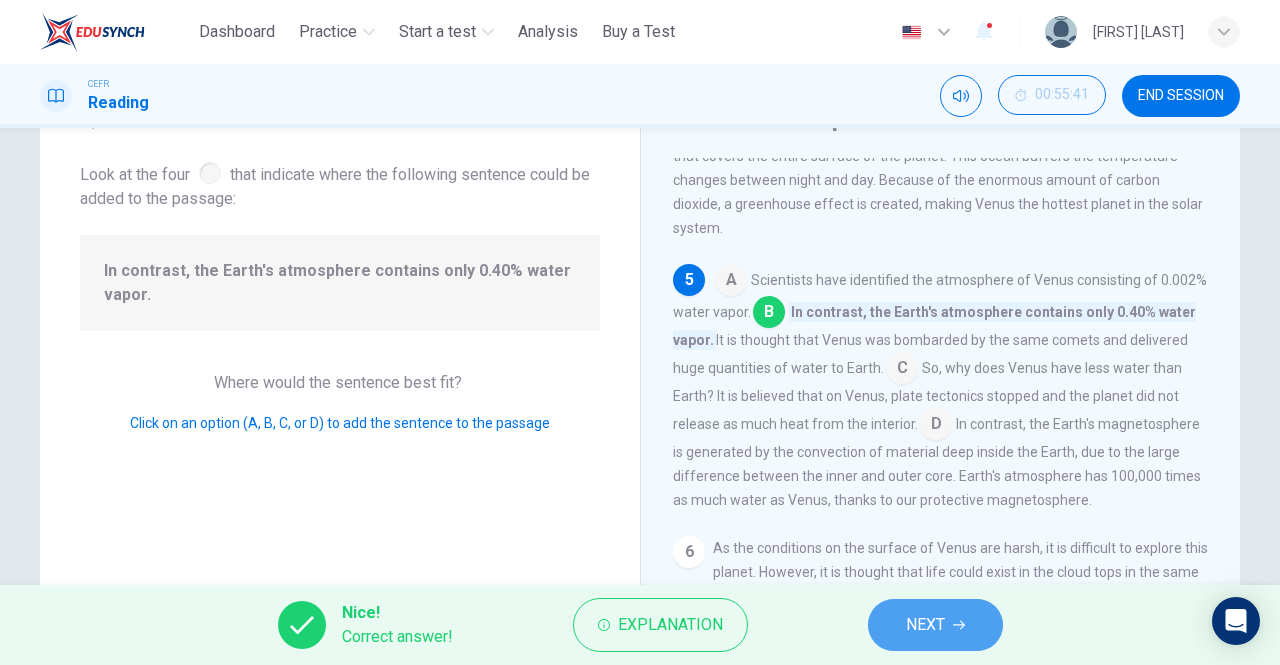 click on "NEXT" at bounding box center (935, 625) 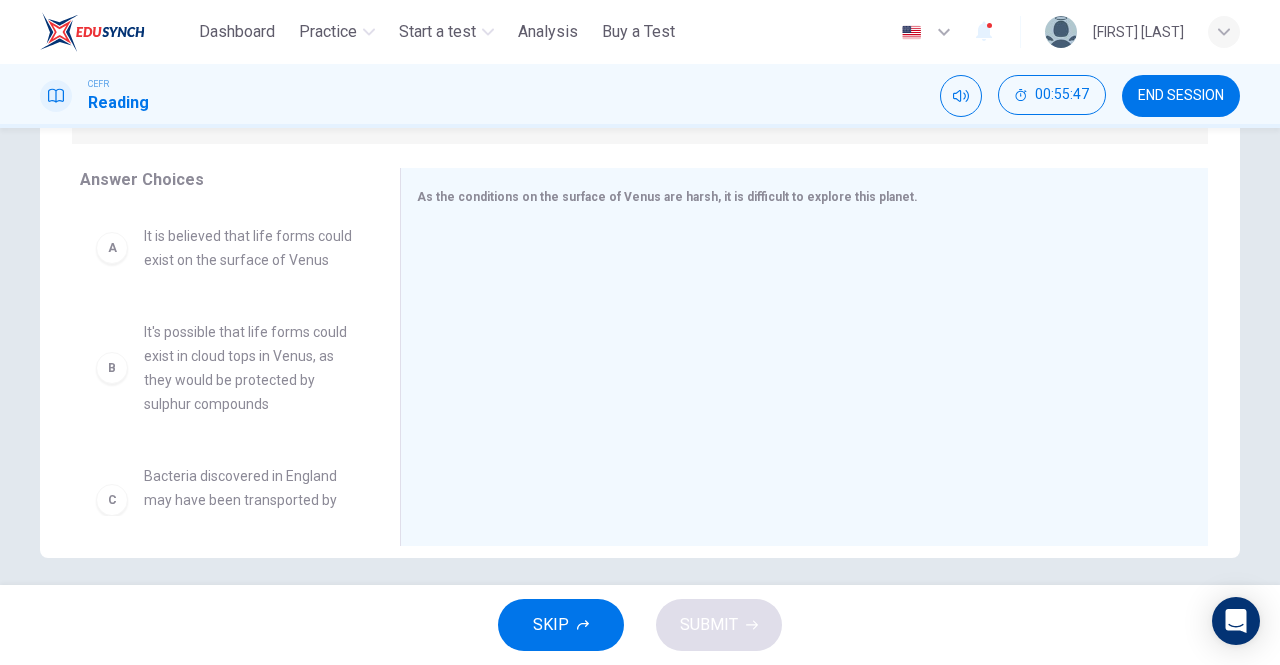 scroll, scrollTop: 310, scrollLeft: 0, axis: vertical 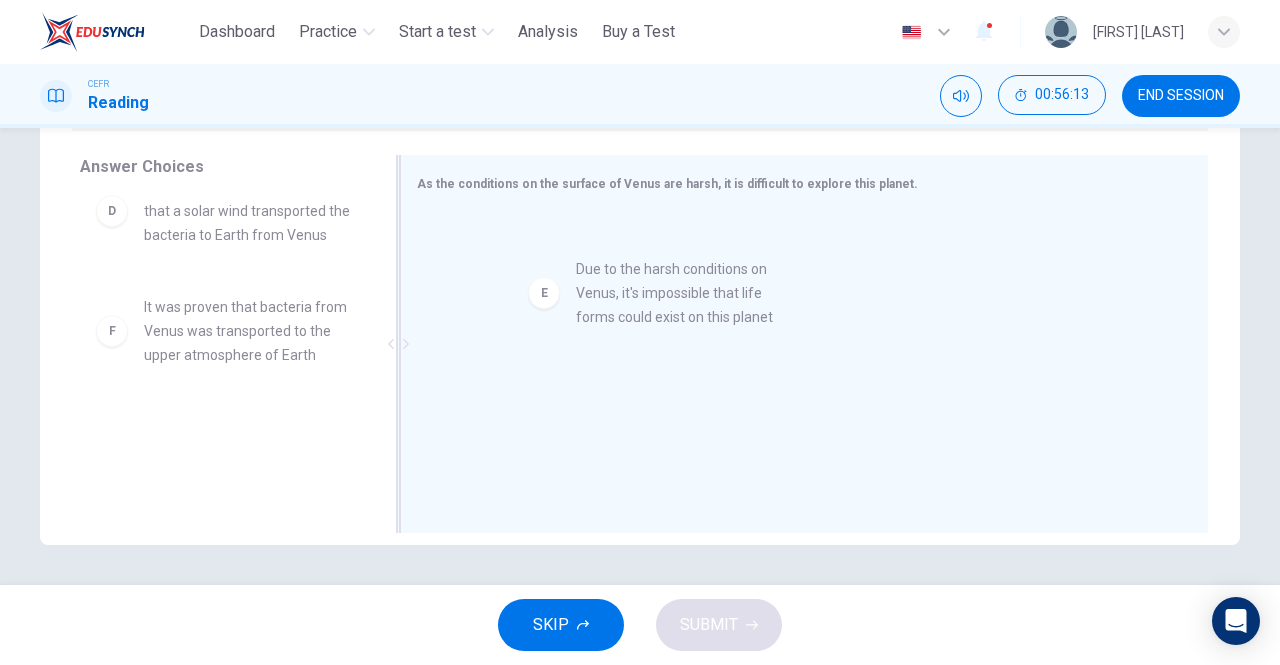 drag, startPoint x: 212, startPoint y: 363, endPoint x: 693, endPoint y: 321, distance: 482.8302 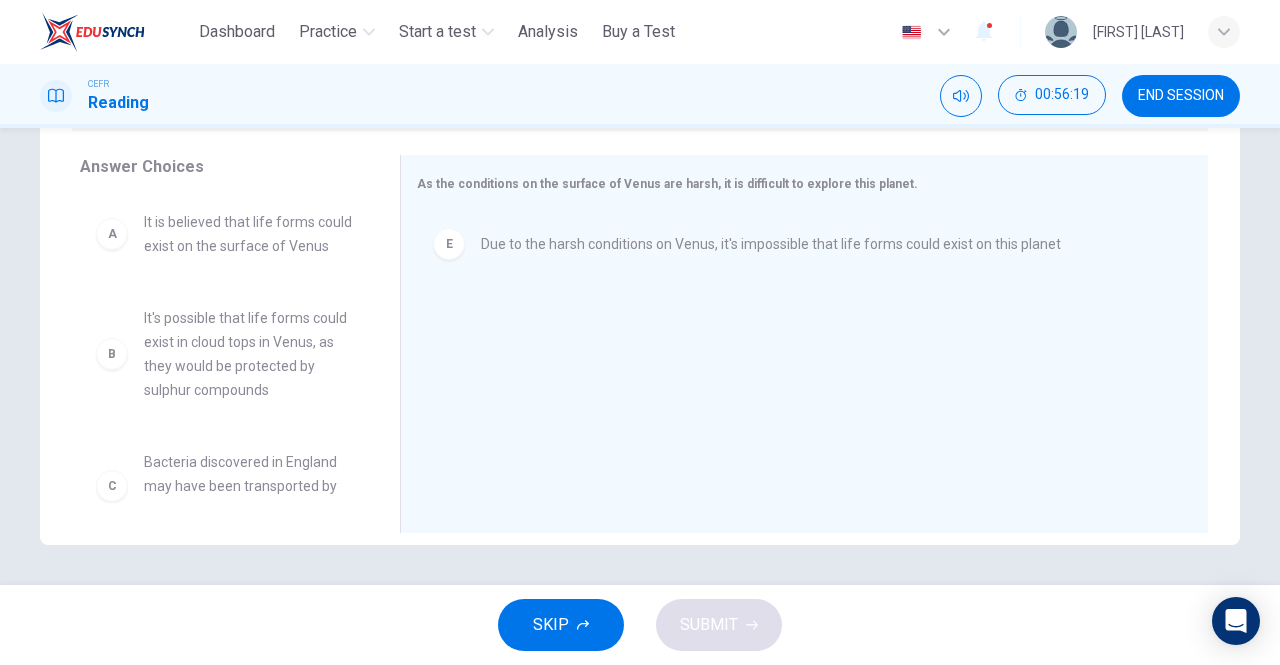 scroll, scrollTop: 0, scrollLeft: 0, axis: both 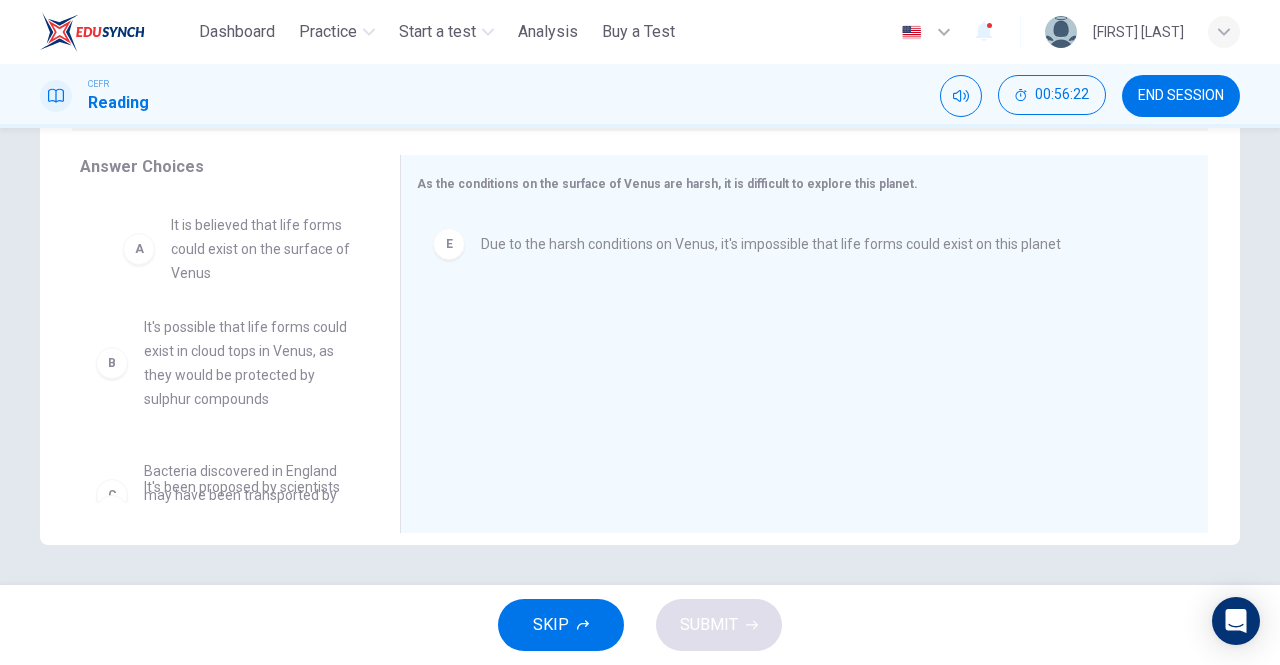 drag, startPoint x: 194, startPoint y: 265, endPoint x: 232, endPoint y: 267, distance: 38.052597 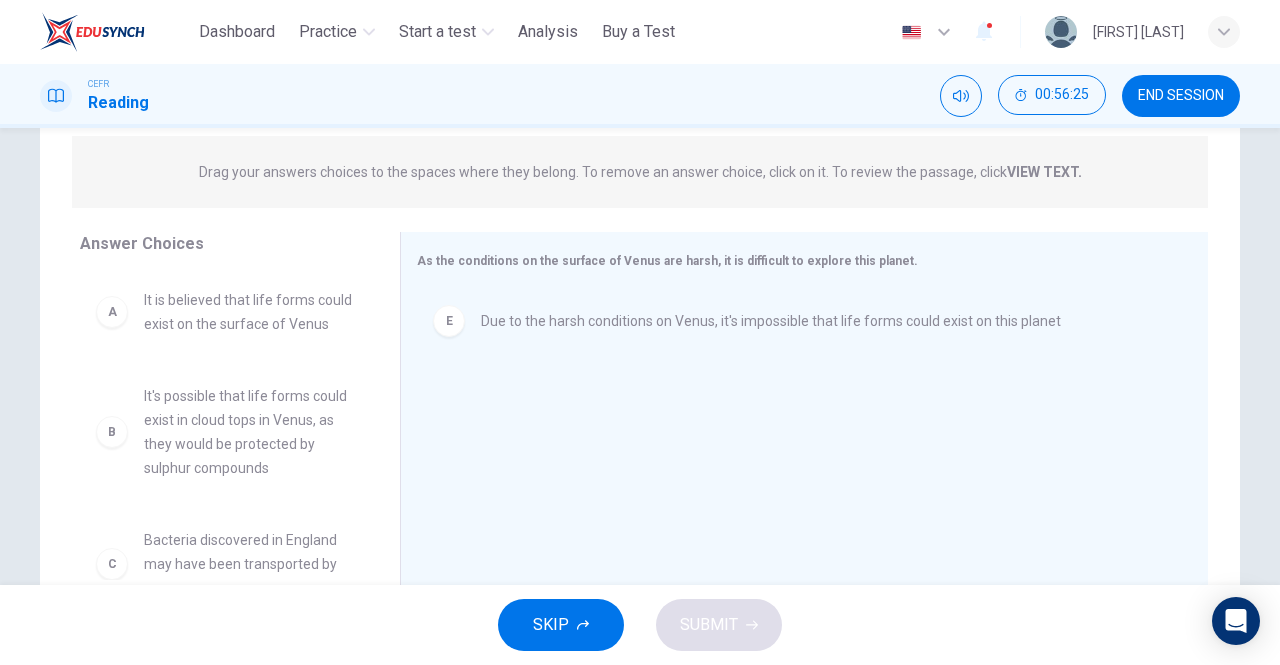 scroll, scrollTop: 242, scrollLeft: 0, axis: vertical 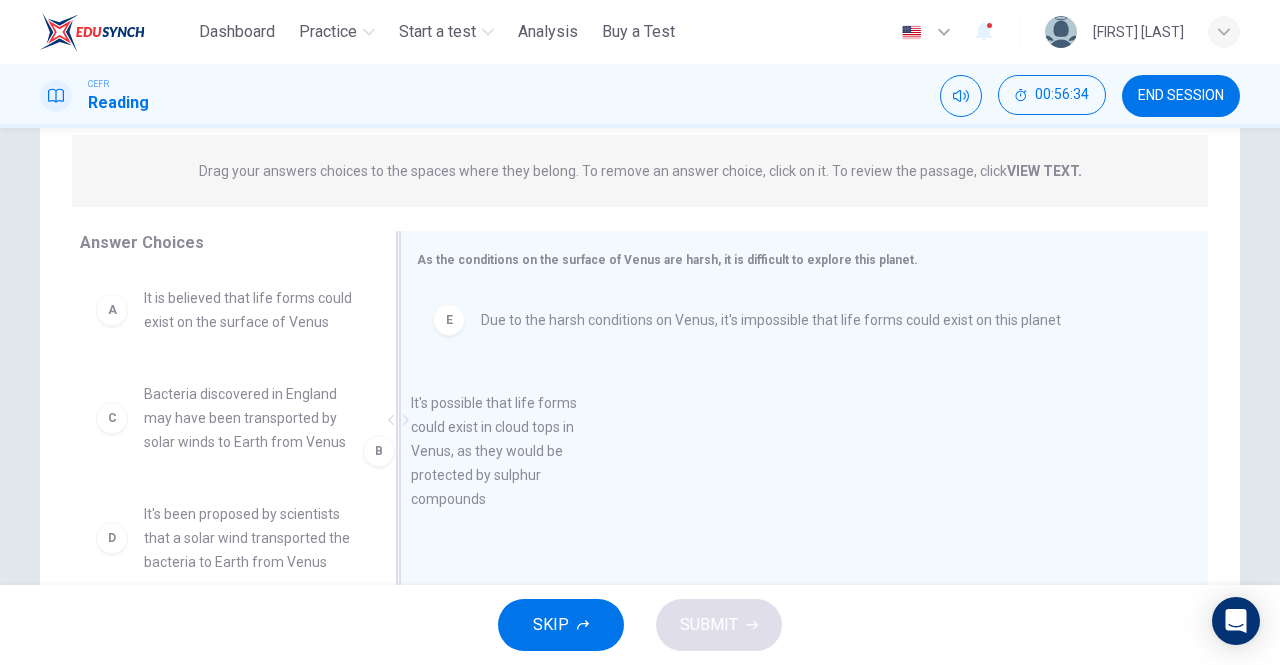 drag, startPoint x: 239, startPoint y: 504, endPoint x: 542, endPoint y: 484, distance: 303.65936 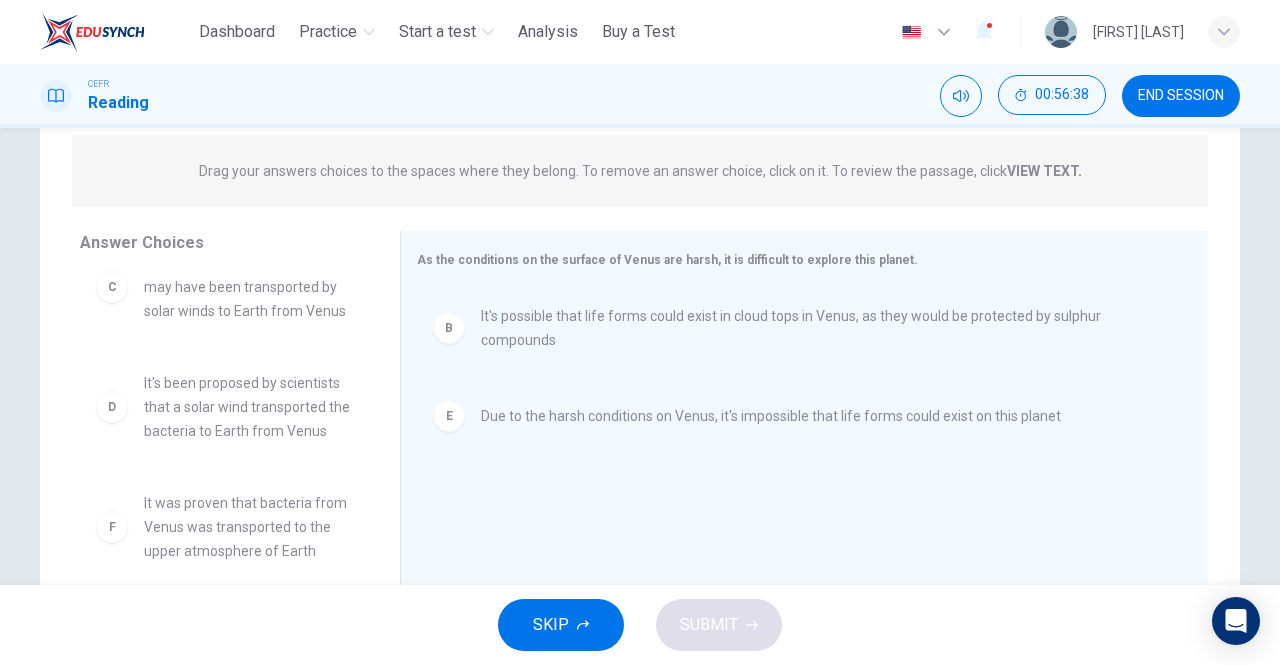 scroll, scrollTop: 204, scrollLeft: 0, axis: vertical 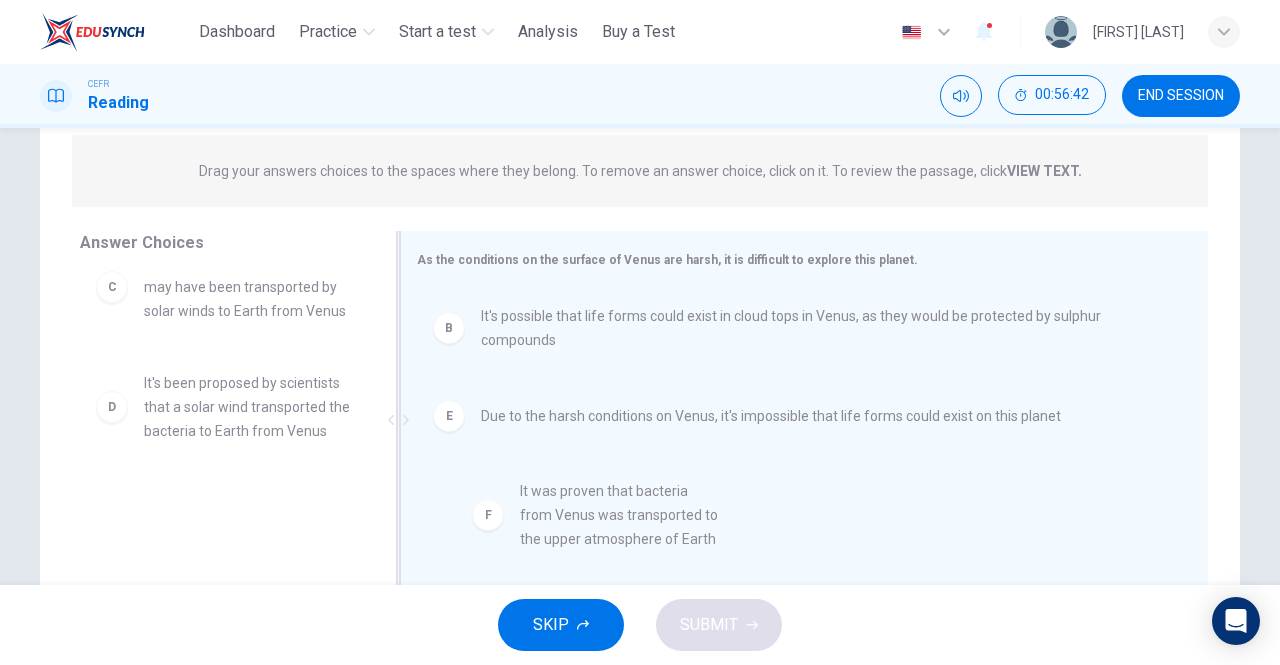drag, startPoint x: 245, startPoint y: 544, endPoint x: 634, endPoint y: 522, distance: 389.6216 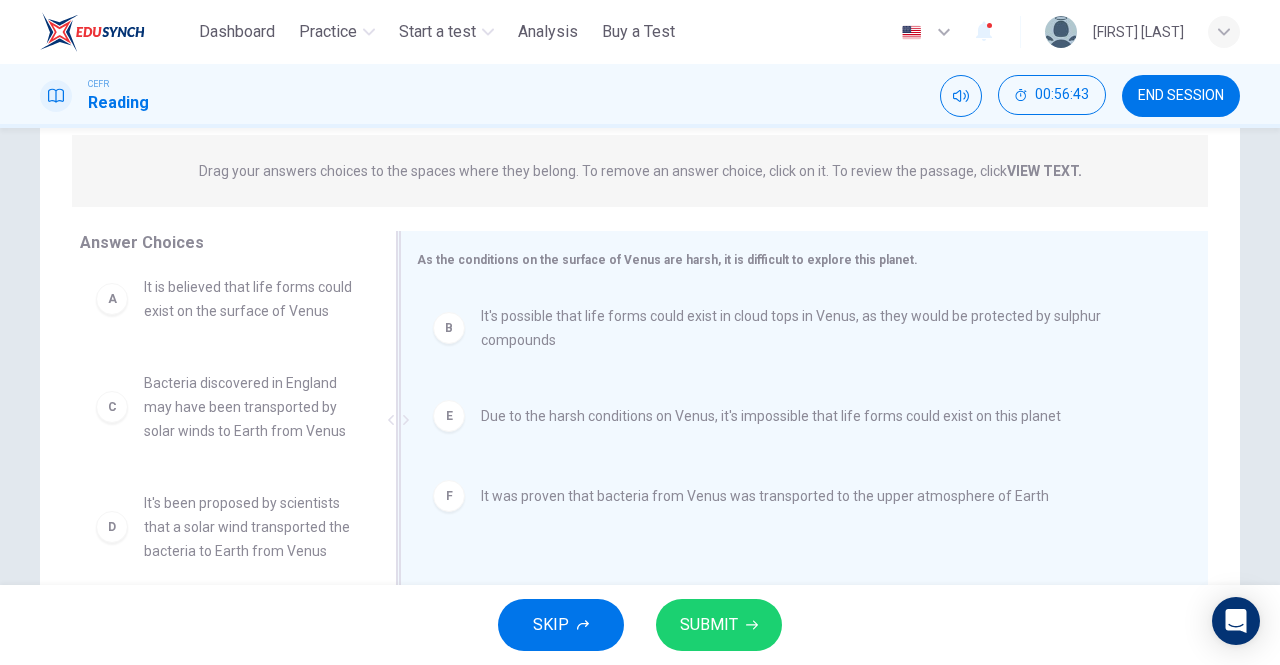 scroll, scrollTop: 84, scrollLeft: 0, axis: vertical 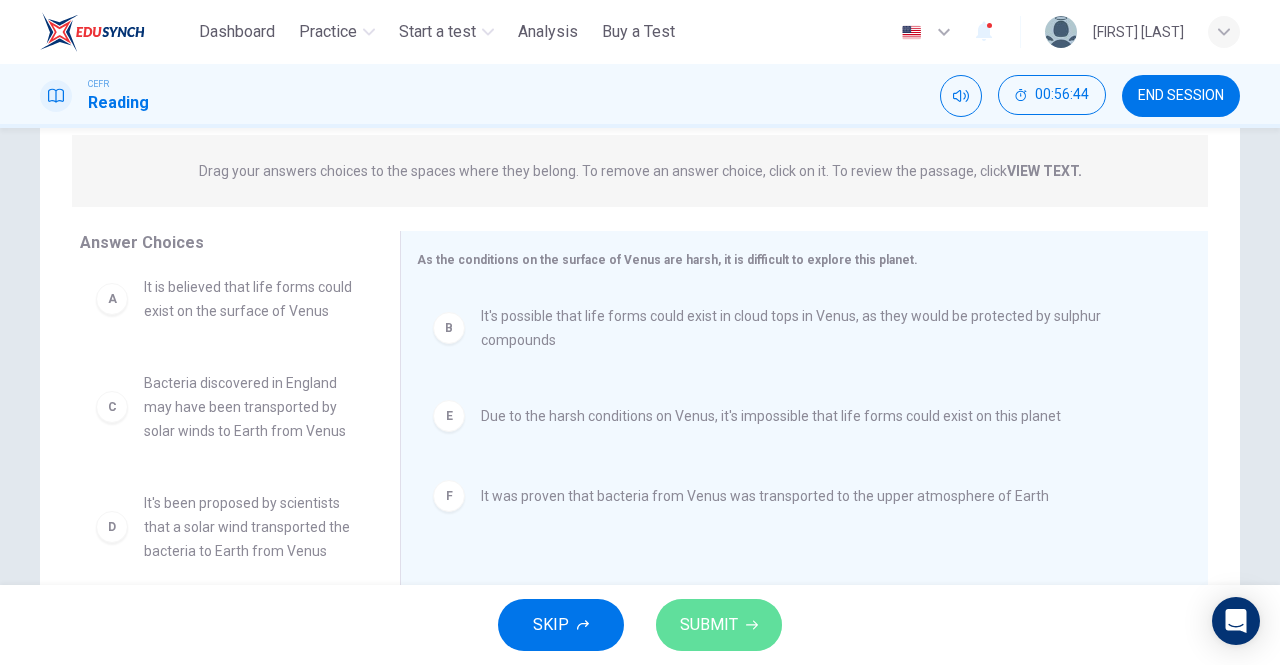 click on "SUBMIT" at bounding box center (709, 625) 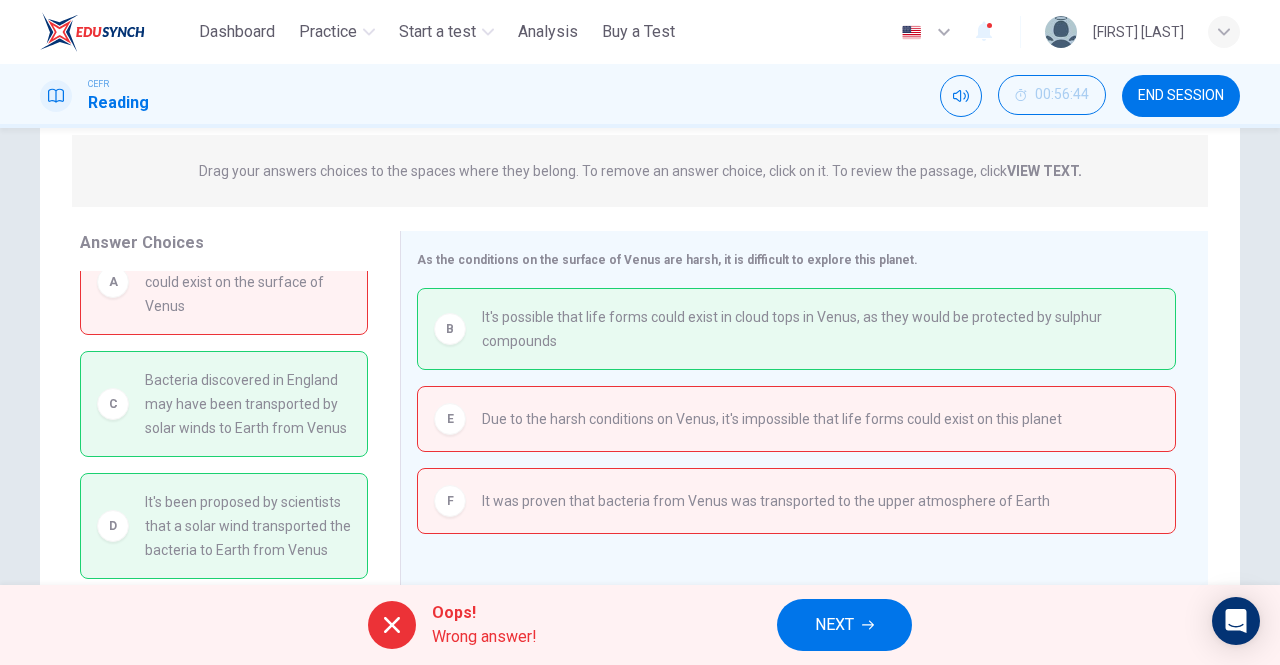 scroll, scrollTop: 88, scrollLeft: 0, axis: vertical 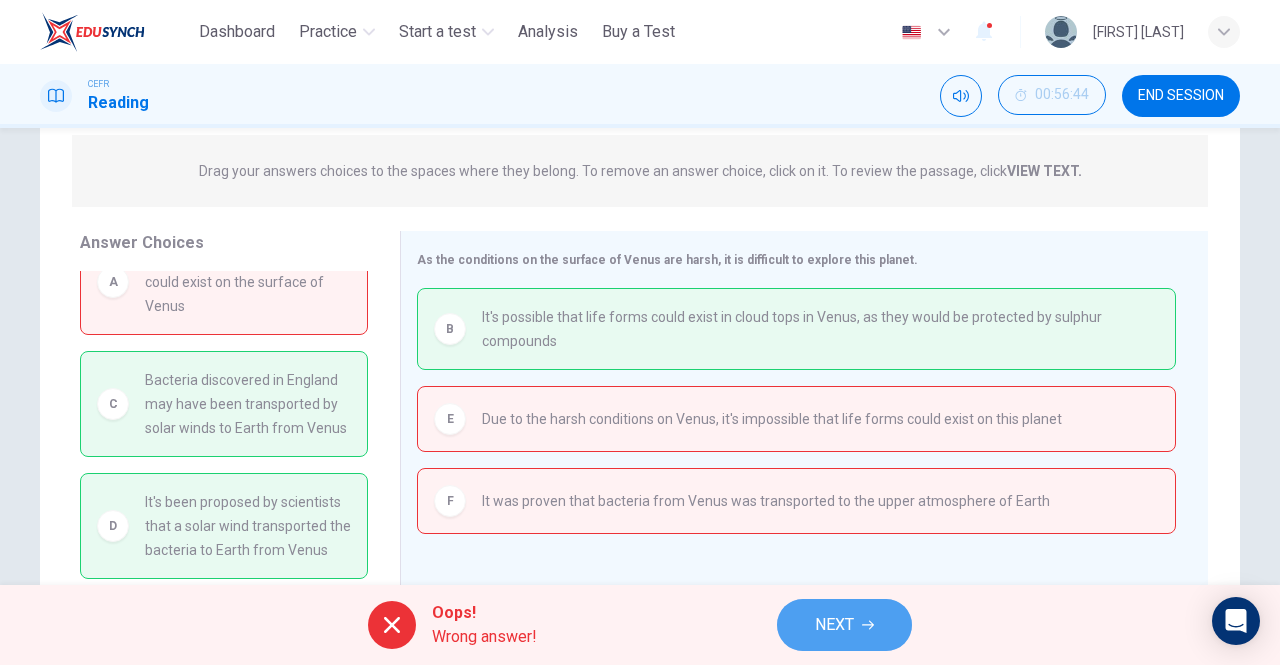 click on "NEXT" at bounding box center [834, 625] 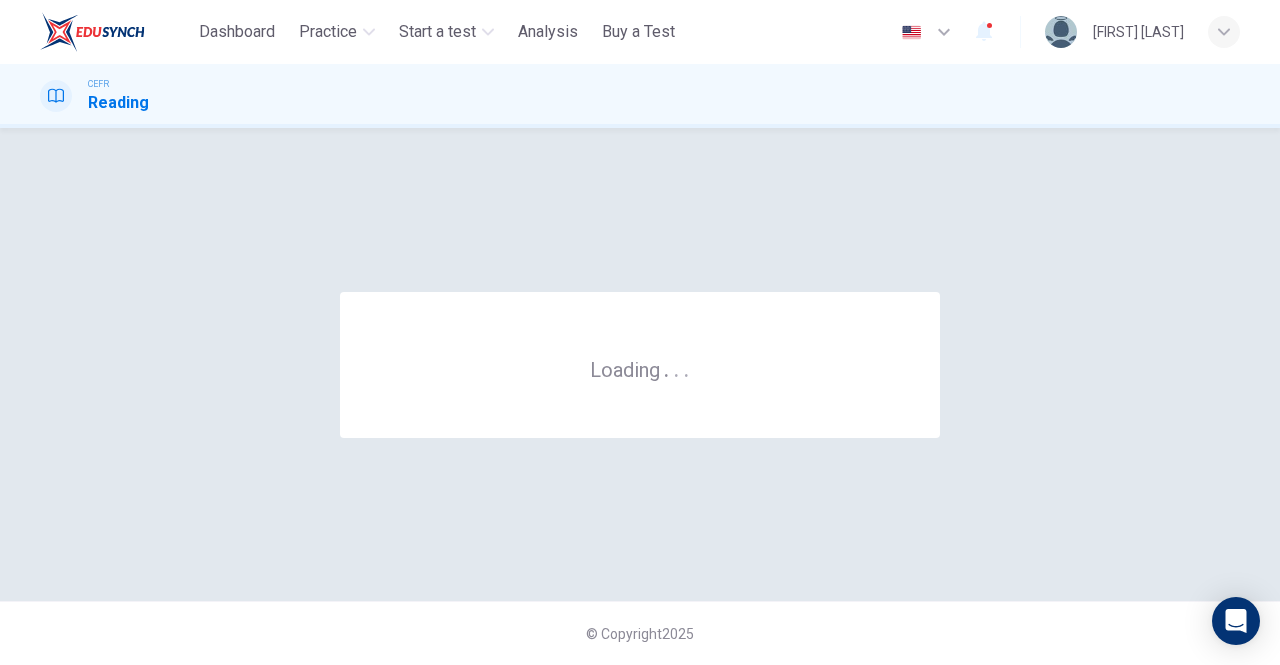 scroll, scrollTop: 0, scrollLeft: 0, axis: both 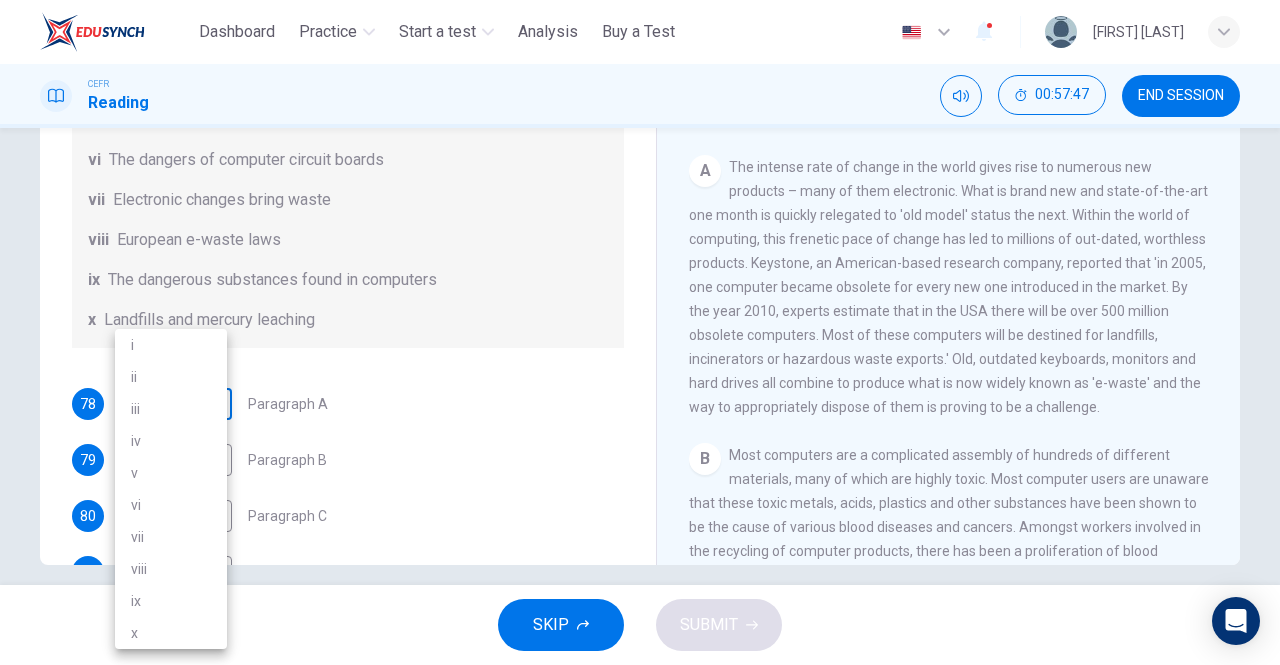 click on "This site uses cookies, as explained in our  Privacy Policy . If you agree to the use of cookies, please click the Accept button and continue to browse our site.   Privacy Policy Accept Dashboard Practice Start a test Analysis Buy a Test English ** ​ [FIRST] [LAST] CEFR Reading 00:57:47 END SESSION Questions 78 - 84 The Reading Passage has 7 paragraphs,  A-G .
Choose the correct heading for each paragraph from the list of headings below.
Write the correct number,  i-x , in the boxes below. List of Headings i Exporting e-waste ii The hazards of burning computer junk iii Blame developed countries for e-waste iv Landfills are not satisfactory v Producer’s legal responsibility vi The dangers of computer circuit boards vii Electronic changes bring waste viii European e-waste laws ix The dangerous substances found in computers x Landfills and mercury leaching 78 ​ ​ Paragraph A 79 ​ ​ Paragraph B 80 ​ ​ Paragraph C 81 ​ ​ Paragraph D 82 ​ ​ Paragraph E 83 ​ ​ Paragraph F 84 ​ A" at bounding box center (640, 332) 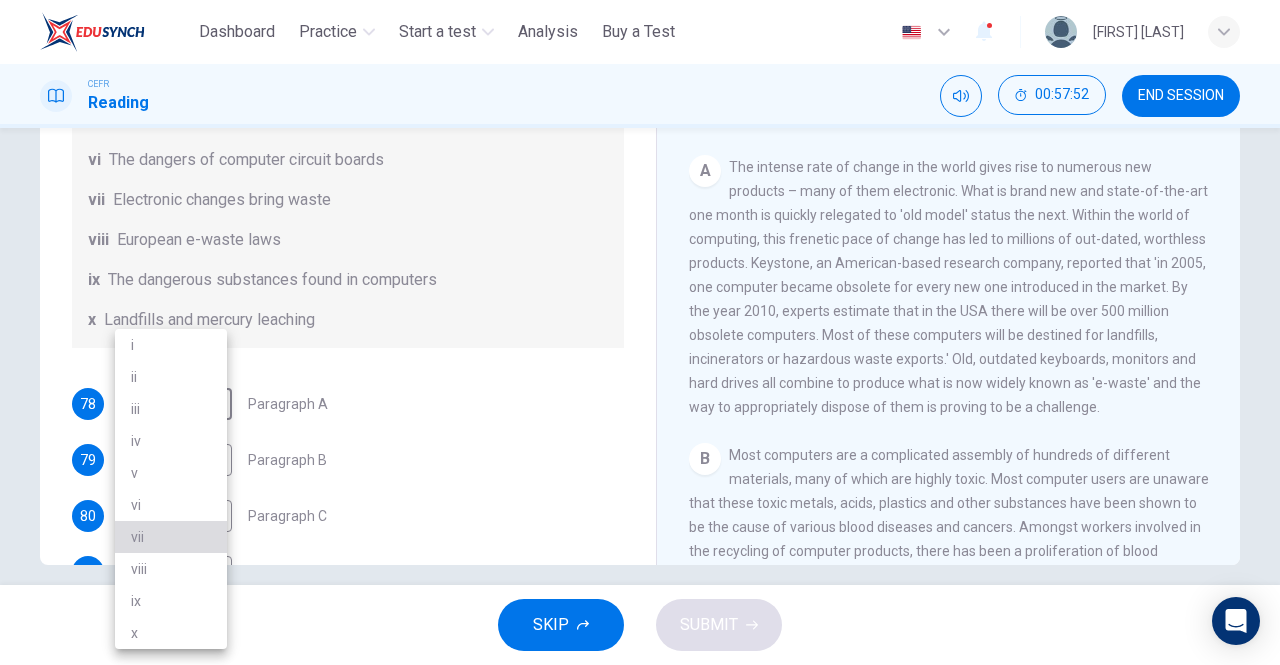 click on "vii" at bounding box center (171, 537) 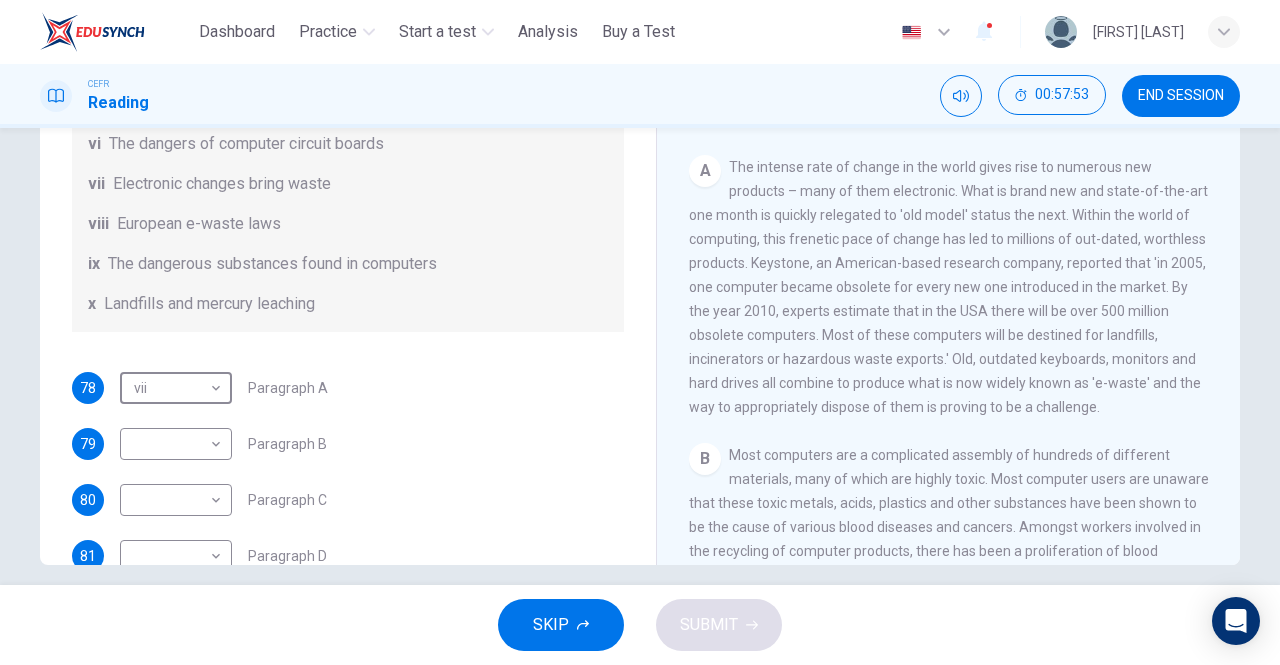 scroll, scrollTop: 262, scrollLeft: 0, axis: vertical 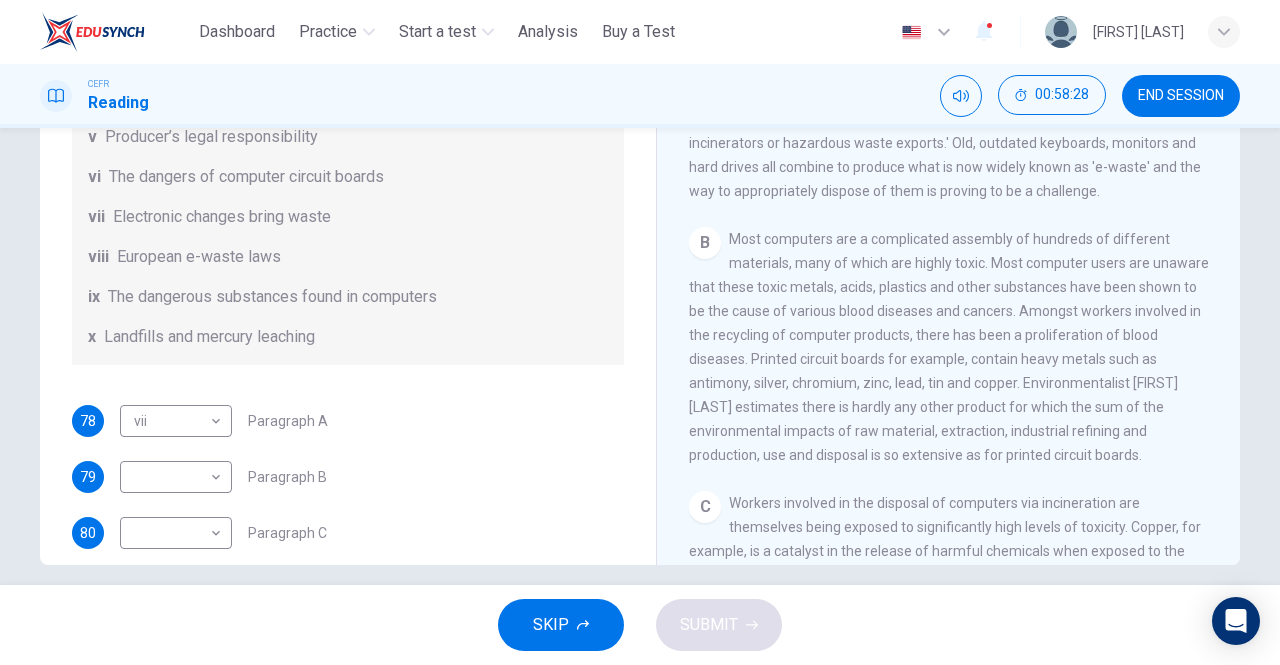 drag, startPoint x: 414, startPoint y: 369, endPoint x: 415, endPoint y: 458, distance: 89.005615 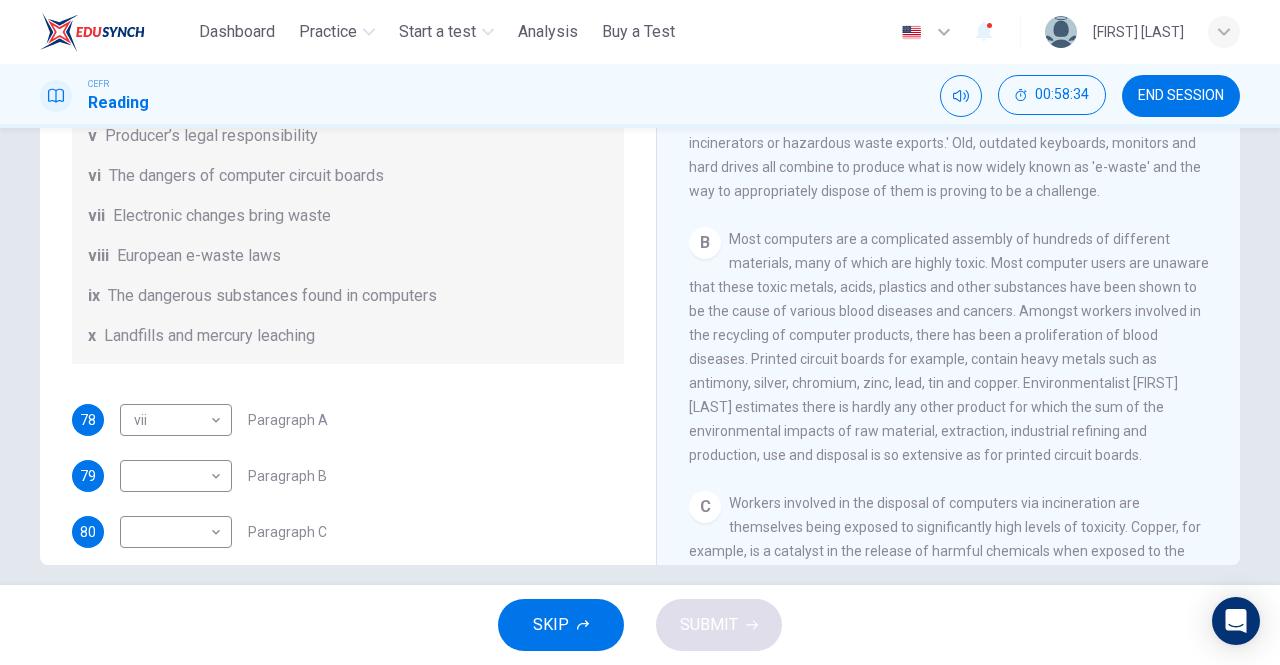 scroll, scrollTop: 221, scrollLeft: 0, axis: vertical 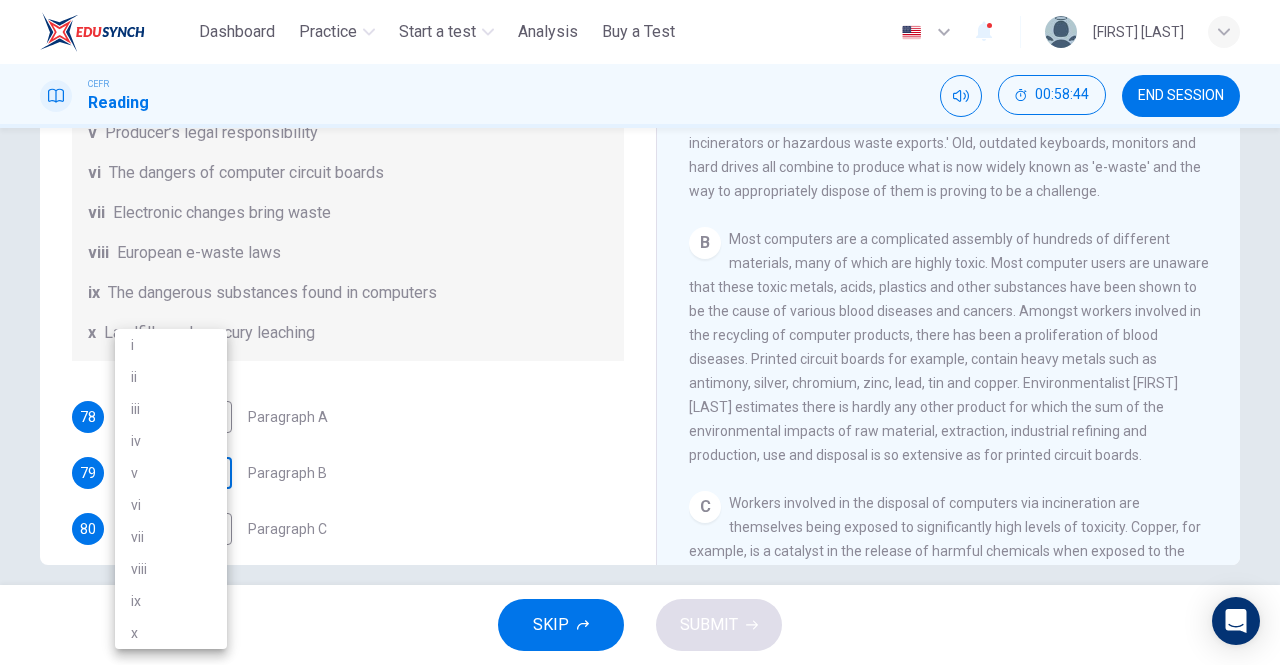 click on "This site uses cookies, as explained in our  Privacy Policy . If you agree to the use of cookies, please click the Accept button and continue to browse our site.   Privacy Policy Accept Dashboard Practice Start a test Analysis Buy a Test English ** ​ Christabella Charles CEFR Reading 00:58:44 END SESSION Questions 78 - 84 The Reading Passage has 7 paragraphs,  A-G .
Choose the correct heading for each paragraph from the list of headings below.
Write the correct number,  i-x , in the boxes below. List of Headings i Exporting e-waste ii The hazards of burning computer junk iii Blame developed countries for e-waste iv Landfills are not satisfactory v Producer’s legal responsibility vi The dangers of computer circuit boards vii Electronic changes bring waste viii European e-waste laws ix The dangerous substances found in computers x Landfills and mercury leaching 78 vii *** ​ Paragraph A 79 ​ ​ Paragraph B 80 ​ ​ Paragraph C 81 ​ ​ Paragraph D 82 ​ ​ Paragraph E 83 ​ ​ Paragraph F 84 A" at bounding box center [640, 332] 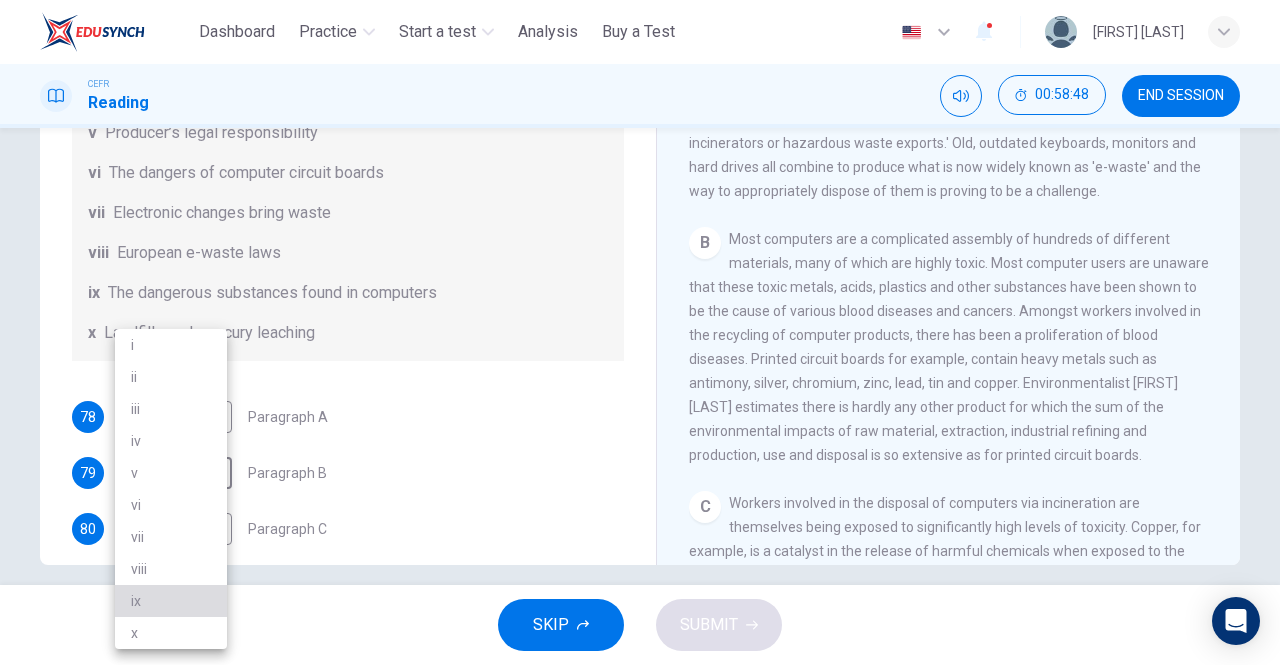 click on "ix" at bounding box center [171, 601] 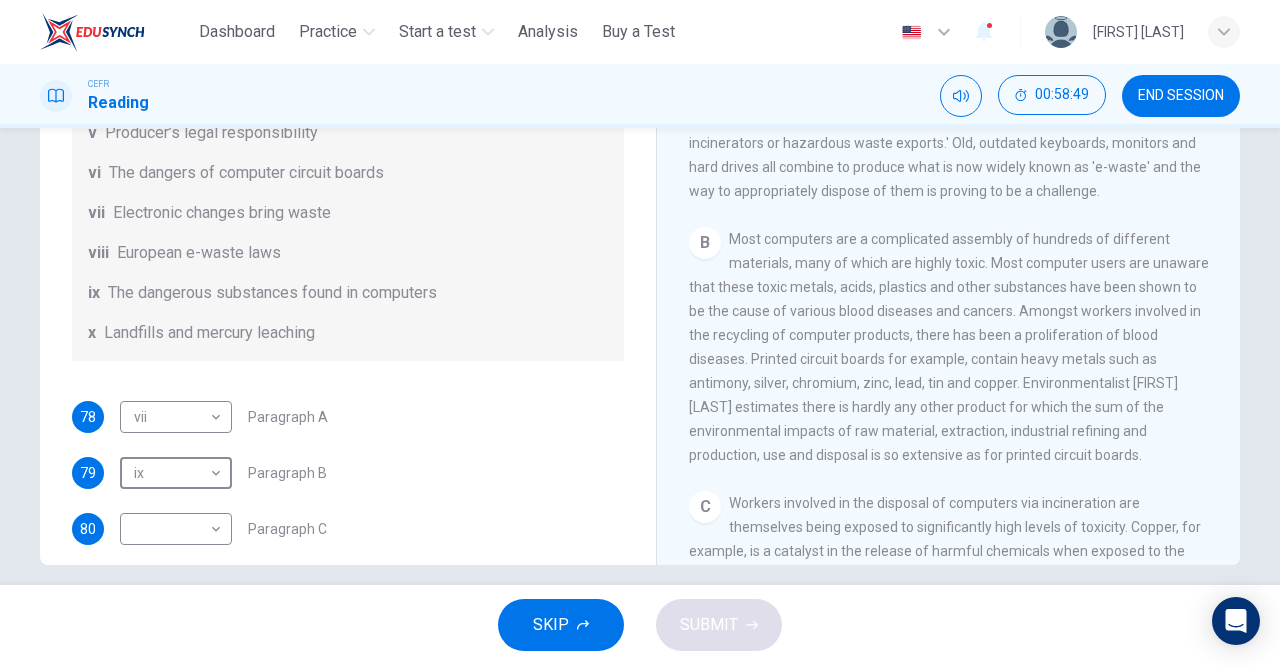 scroll, scrollTop: 241, scrollLeft: 0, axis: vertical 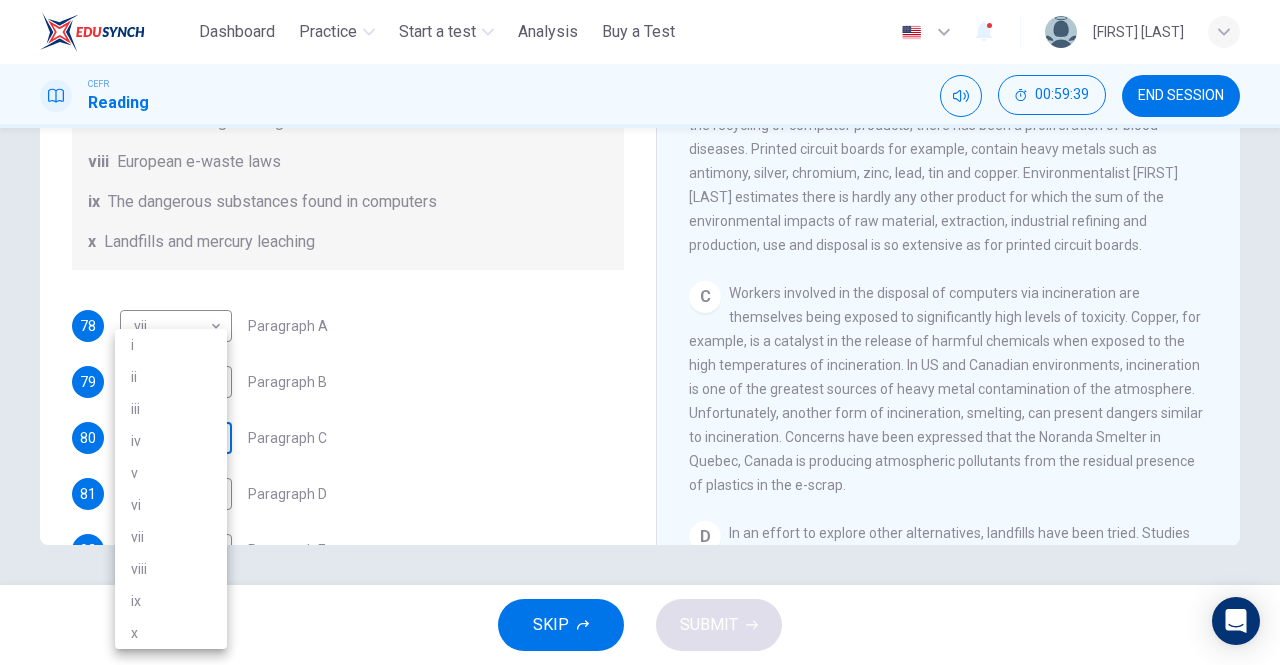 click on "This site uses cookies, as explained in our  Privacy Policy . If you agree to the use of cookies, please click the Accept button and continue to browse our site.   Privacy Policy Accept Dashboard Practice Start a test Analysis Buy a Test English ** ​ [FIRST] [LAST] CEFR Reading 00:59:39 END SESSION Questions 78 - 84 The Reading Passage has 7 paragraphs,  A-G .
Choose the correct heading for each paragraph from the list of headings below.
Write the correct number,  i-x , in the boxes below. List of Headings i Exporting e-waste ii The hazards of burning computer junk iii Blame developed countries for e-waste iv Landfills are not satisfactory v Producer’s legal responsibility vi The dangers of computer circuit boards vii Electronic changes bring waste viii European e-waste laws ix The dangerous substances found in computers x Landfills and mercury leaching 78 vii *** ​ Paragraph A 79 ix ** ​ Paragraph B 80 ​ ​ Paragraph C 81 ​ ​ Paragraph D 82 ​ ​ Paragraph E 83 ​ ​ Paragraph F 84" at bounding box center (640, 332) 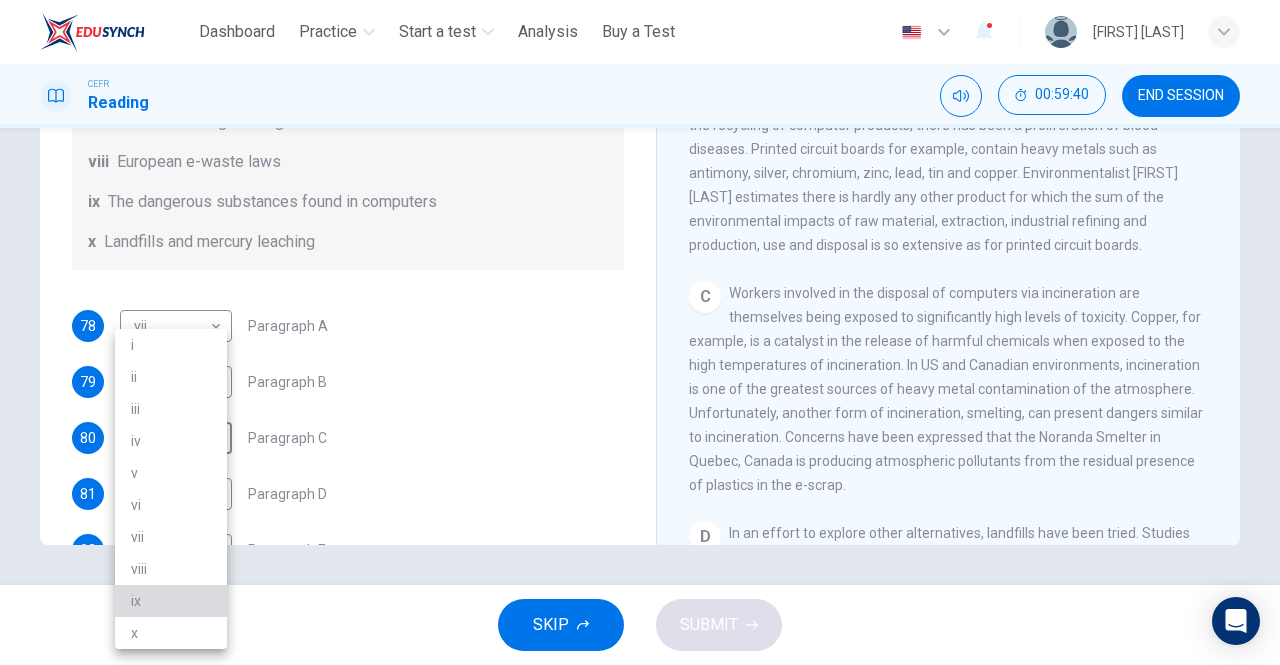 click on "ix" at bounding box center (171, 601) 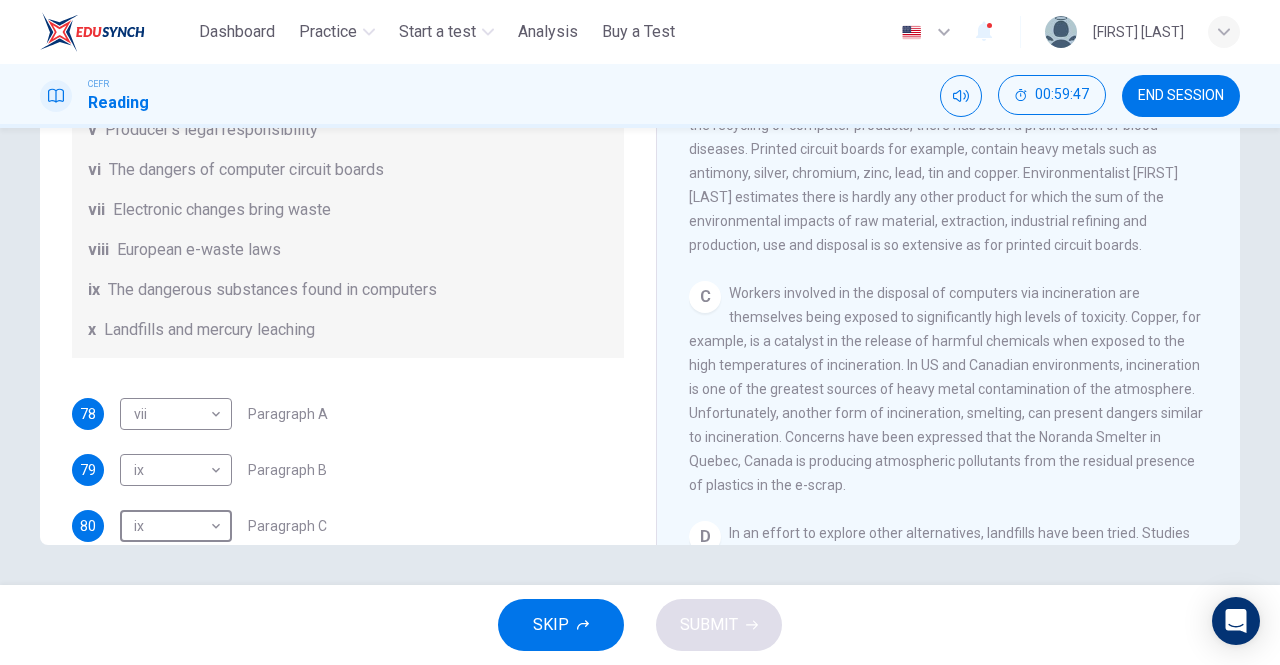 scroll, scrollTop: 216, scrollLeft: 0, axis: vertical 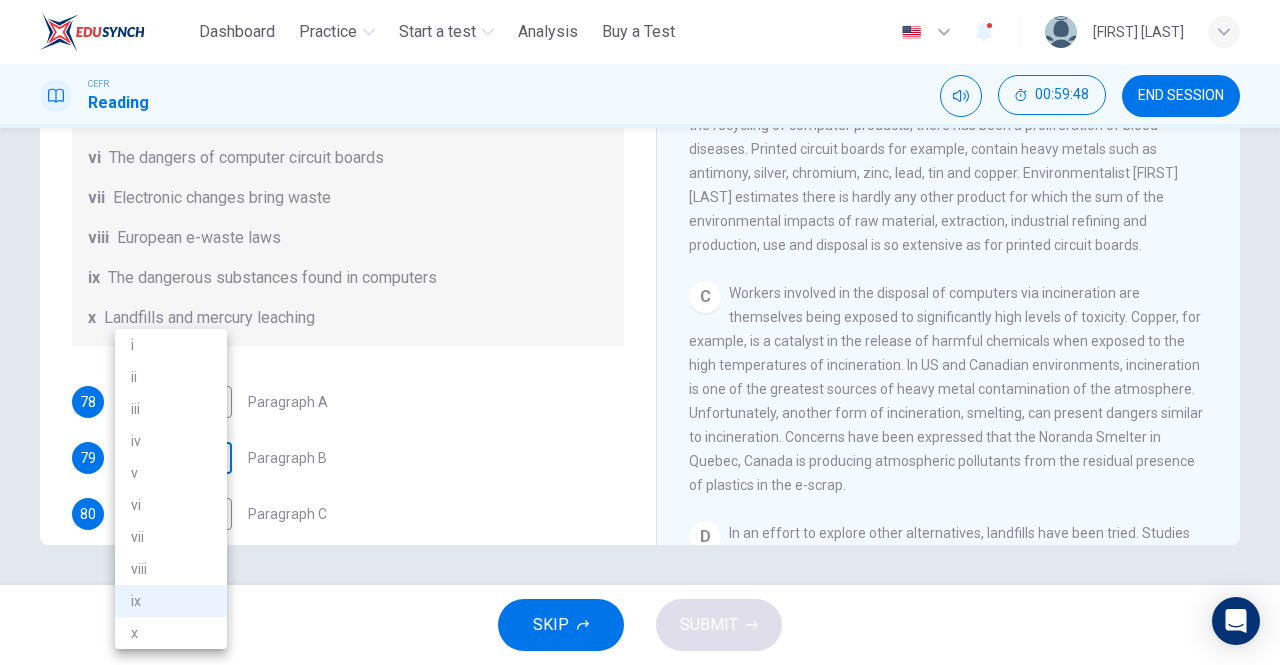 click on "This site uses cookies, as explained in our  Privacy Policy . If you agree to the use of cookies, please click the Accept button and continue to browse our site.   Privacy Policy Accept Dashboard Practice Start a test Analysis Buy a Test English ** ​ Christabella Charles CEFR Reading 00:59:48 END SESSION Questions 78 - 84 The Reading Passage has 7 paragraphs,  A-G .
Choose the correct heading for each paragraph from the list of headings below.
Write the correct number,  i-x , in the boxes below. List of Headings i Exporting e-waste ii The hazards of burning computer junk iii Blame developed countries for e-waste iv Landfills are not satisfactory v Producer’s legal responsibility vi The dangers of computer circuit boards vii Electronic changes bring waste viii European e-waste laws ix The dangerous substances found in computers x Landfills and mercury leaching 78 vii *** ​ Paragraph A 79 ix ** ​ Paragraph B 80 ix ** ​ Paragraph C 81 ​ ​ Paragraph D 82 ​ ​ Paragraph E 83 ​ ​ Paragraph F" at bounding box center [640, 332] 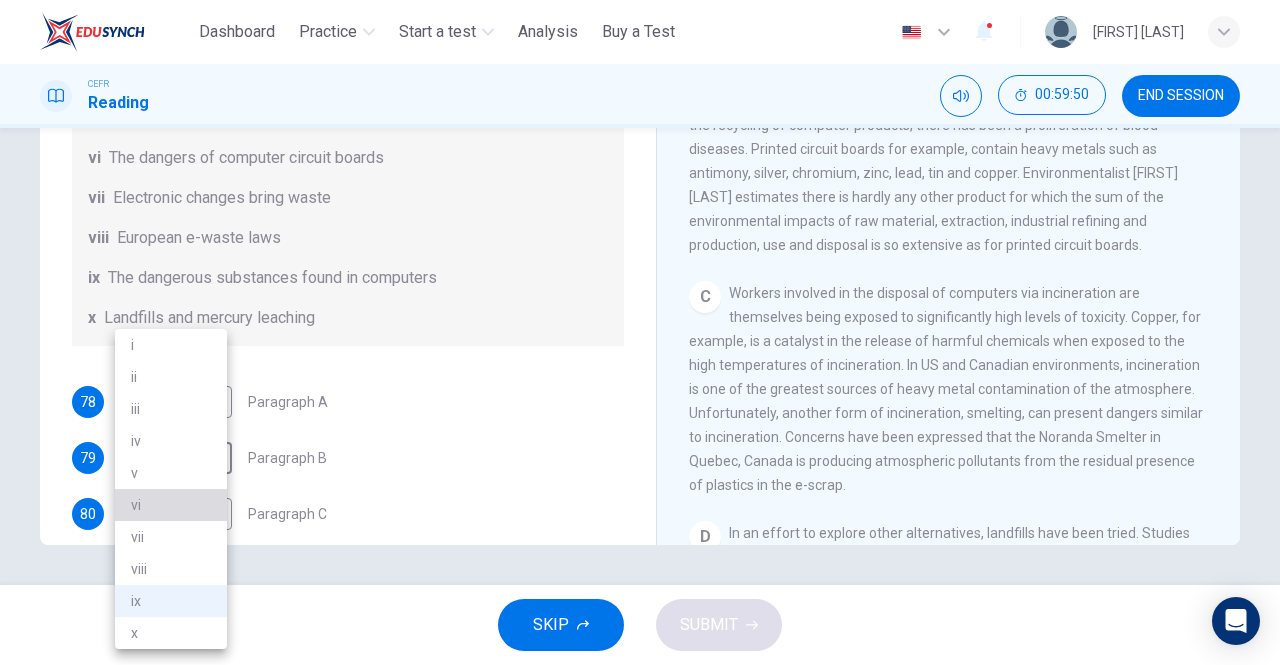 click on "vi" at bounding box center (171, 505) 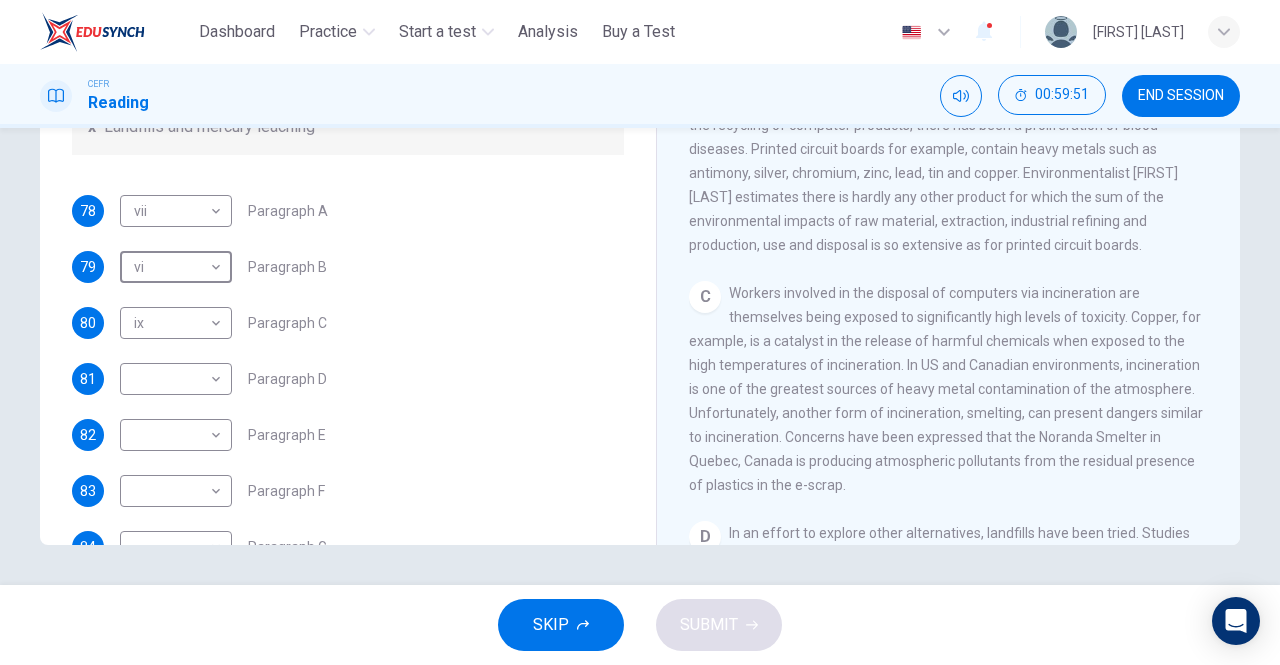 scroll, scrollTop: 488, scrollLeft: 0, axis: vertical 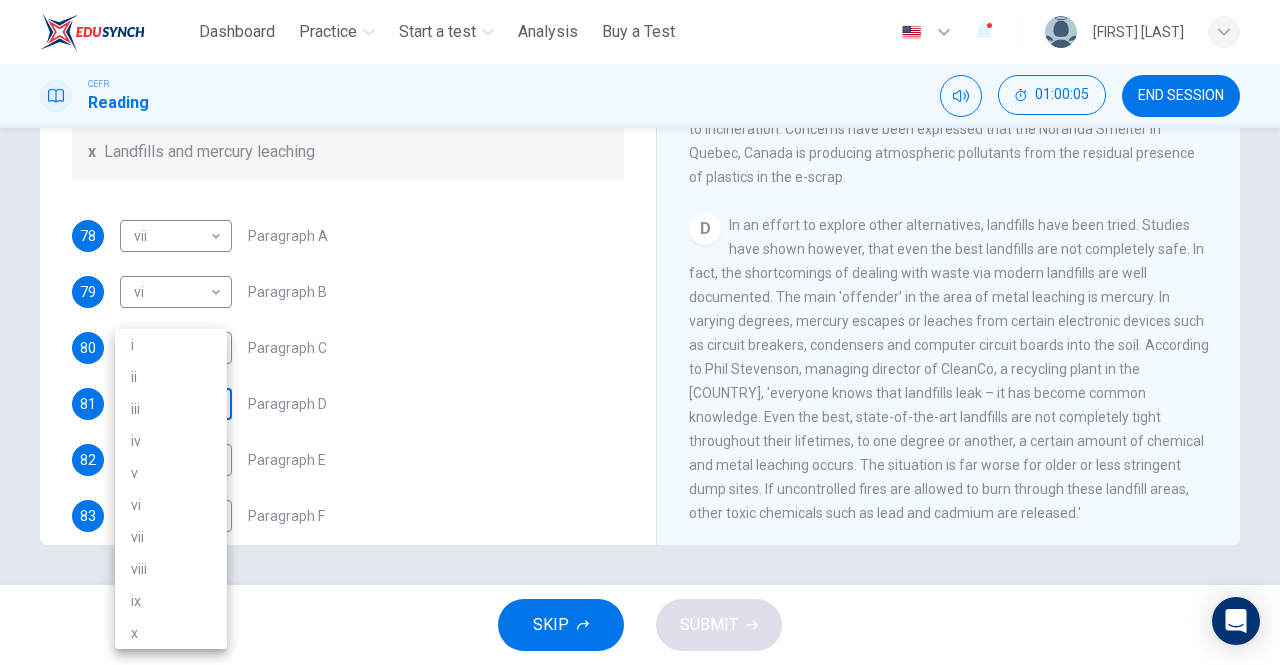 click on "This site uses cookies, as explained in our  Privacy Policy . If you agree to the use of cookies, please click the Accept button and continue to browse our site.   Privacy Policy Accept Dashboard Practice Start a test Analysis Buy a Test English ** ​ [FIRST] [LAST] CEFR Reading 01:00:05 END SESSION Questions 78 - 84 The Reading Passage has 7 paragraphs,  A-G .
Choose the correct heading for each paragraph from the list of headings below.
Write the correct number,  i-x , in the boxes below. List of Headings i Exporting e-waste ii The hazards of burning computer junk iii Blame developed countries for e-waste iv Landfills are not satisfactory v Producer’s legal responsibility vi The dangers of computer circuit boards vii Electronic changes bring waste viii European e-waste laws ix The dangerous substances found in computers x Landfills and mercury leaching 78 vii *** ​ Paragraph A 79 vi ** ​ Paragraph B 80 ix ** ​ Paragraph C 81 ​ ​ Paragraph D 82 ​ ​ Paragraph E 83 ​ ​ Paragraph F" at bounding box center [640, 332] 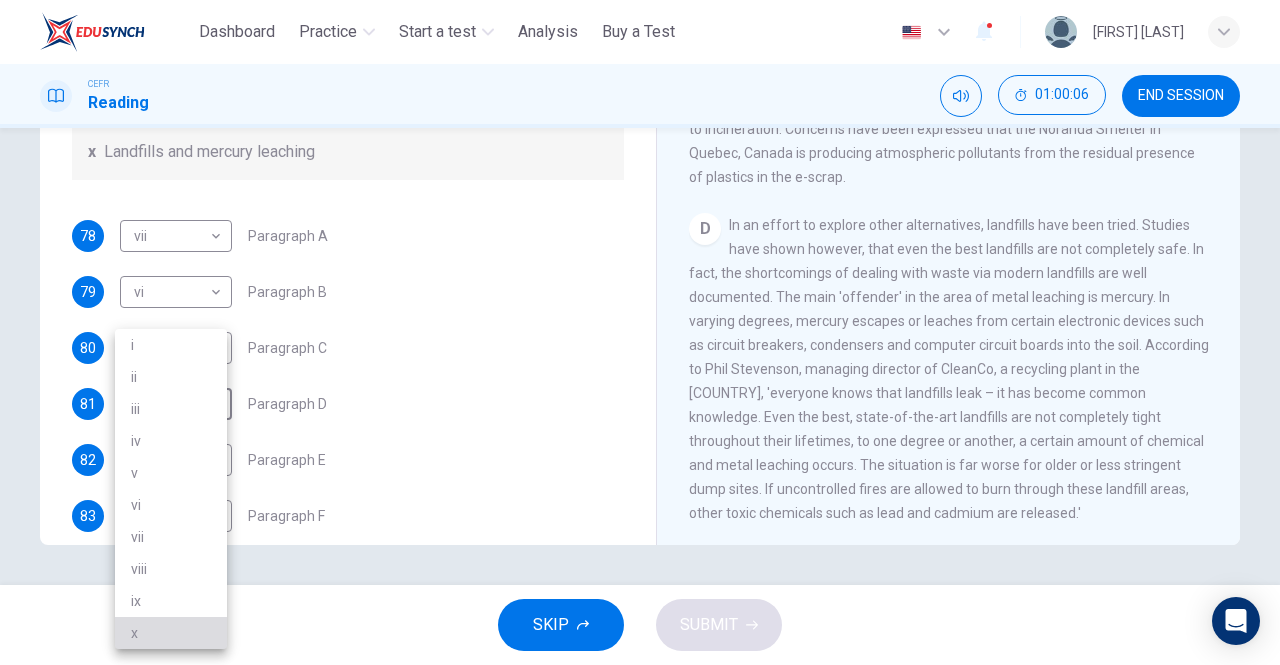 click on "x" at bounding box center (171, 633) 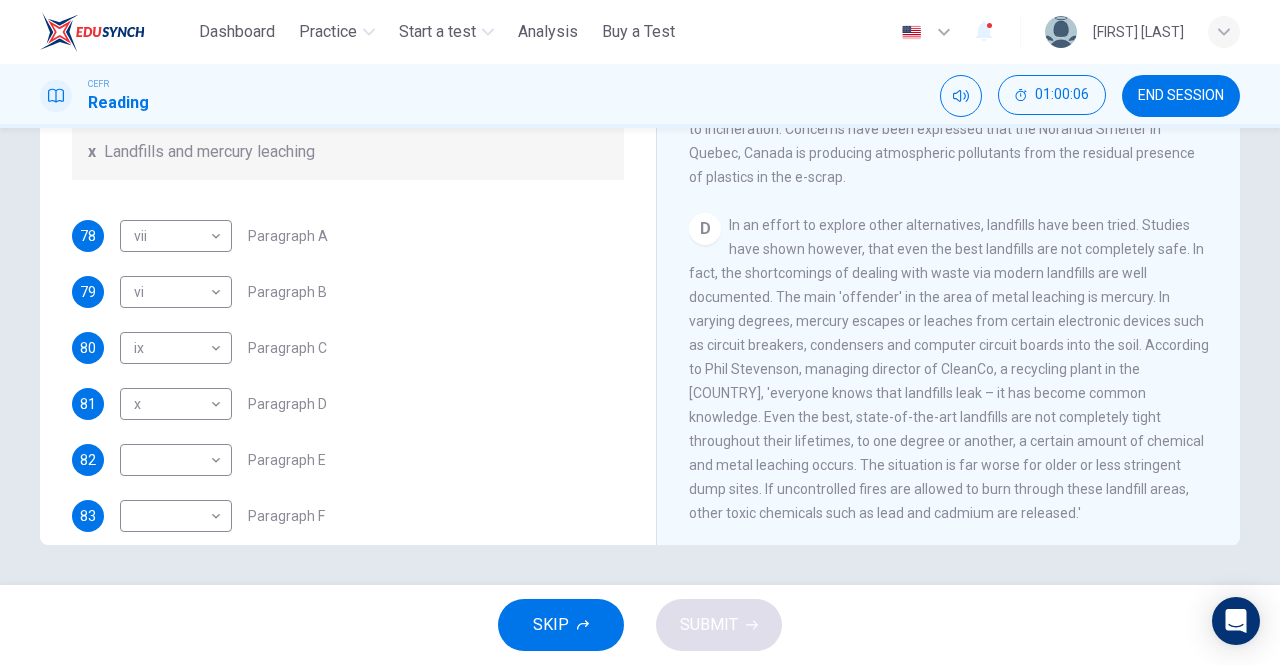 click on "x" at bounding box center [171, 550] 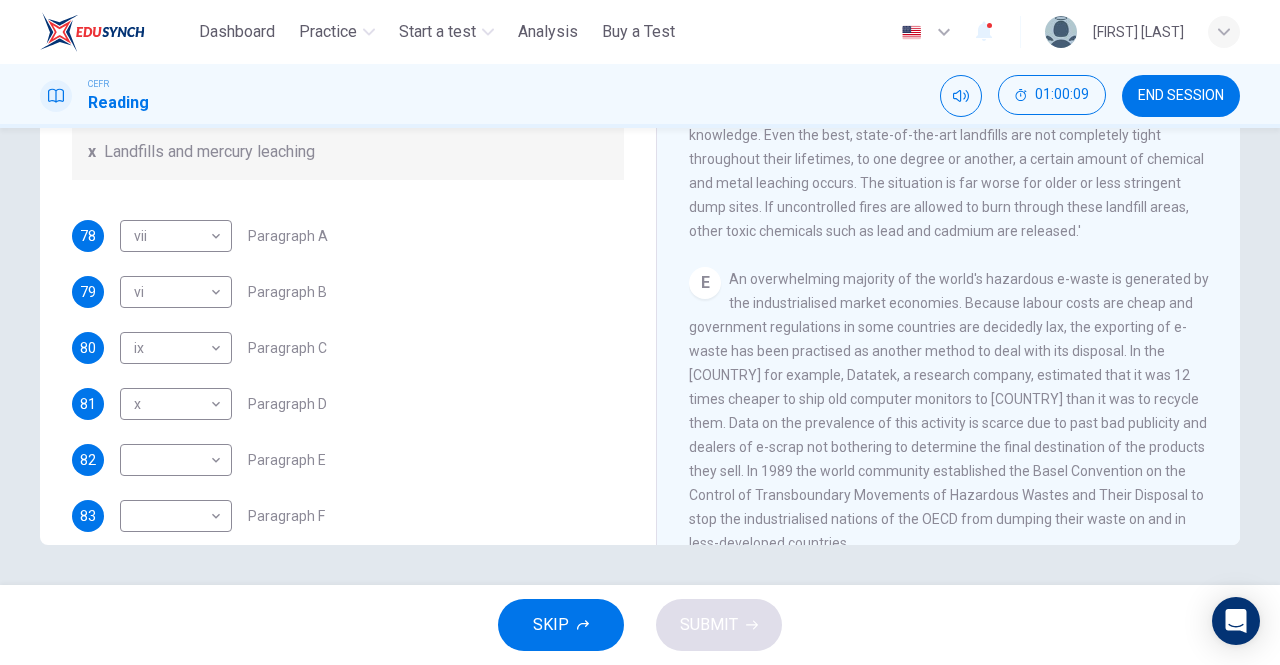 scroll, scrollTop: 1222, scrollLeft: 0, axis: vertical 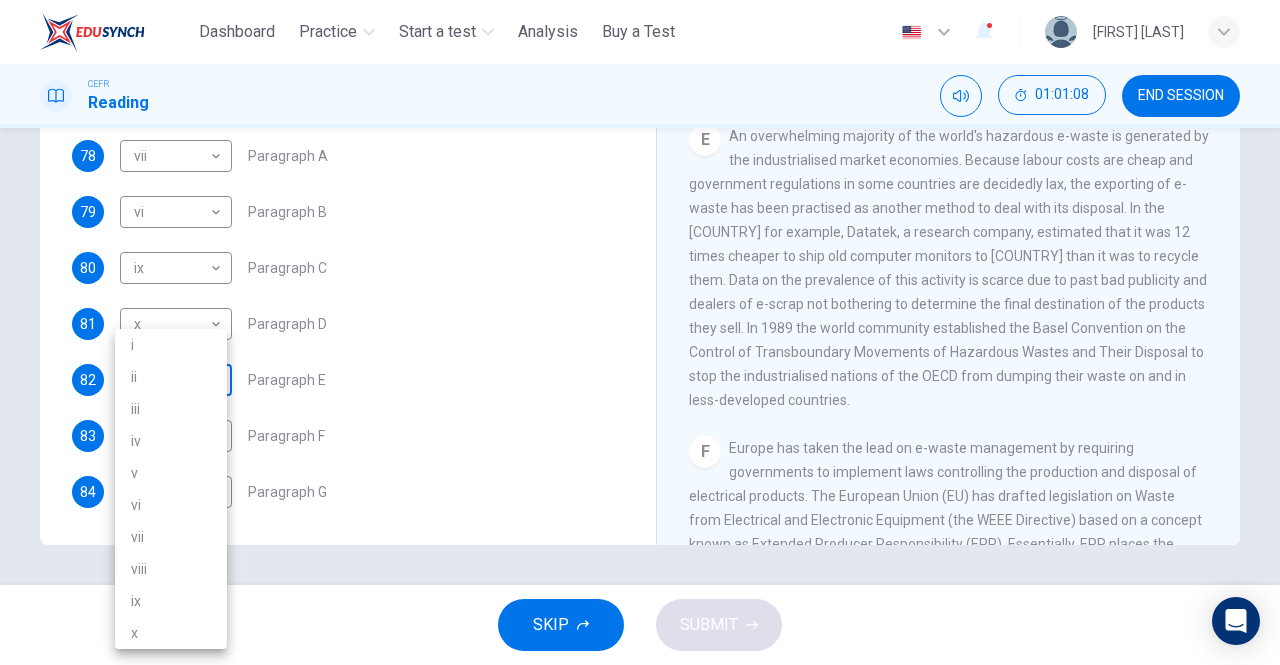 click on "This site uses cookies, as explained in our  Privacy Policy . If you agree to the use of cookies, please click the Accept button and continue to browse our site.   Privacy Policy Accept Dashboard Practice Start a test Analysis Buy a Test English ** ​ Christabella Charles CEFR Reading 01:01:08 END SESSION Questions 78 - 84 The Reading Passage has 7 paragraphs,  A-G .
Choose the correct heading for each paragraph from the list of headings below.
Write the correct number,  i-x , in the boxes below. List of Headings i Exporting e-waste ii The hazards of burning computer junk iii Blame developed countries for e-waste iv Landfills are not satisfactory v Producer’s legal responsibility vi The dangers of computer circuit boards vii Electronic changes bring waste viii European e-waste laws ix The dangerous substances found in computers x Landfills and mercury leaching 78 vii *** ​ Paragraph A 79 vi ** ​ Paragraph B 80 ix ** ​ Paragraph C 81 x * ​ Paragraph D 82 ​ ​ Paragraph E 83 ​ ​ Paragraph F" at bounding box center [640, 332] 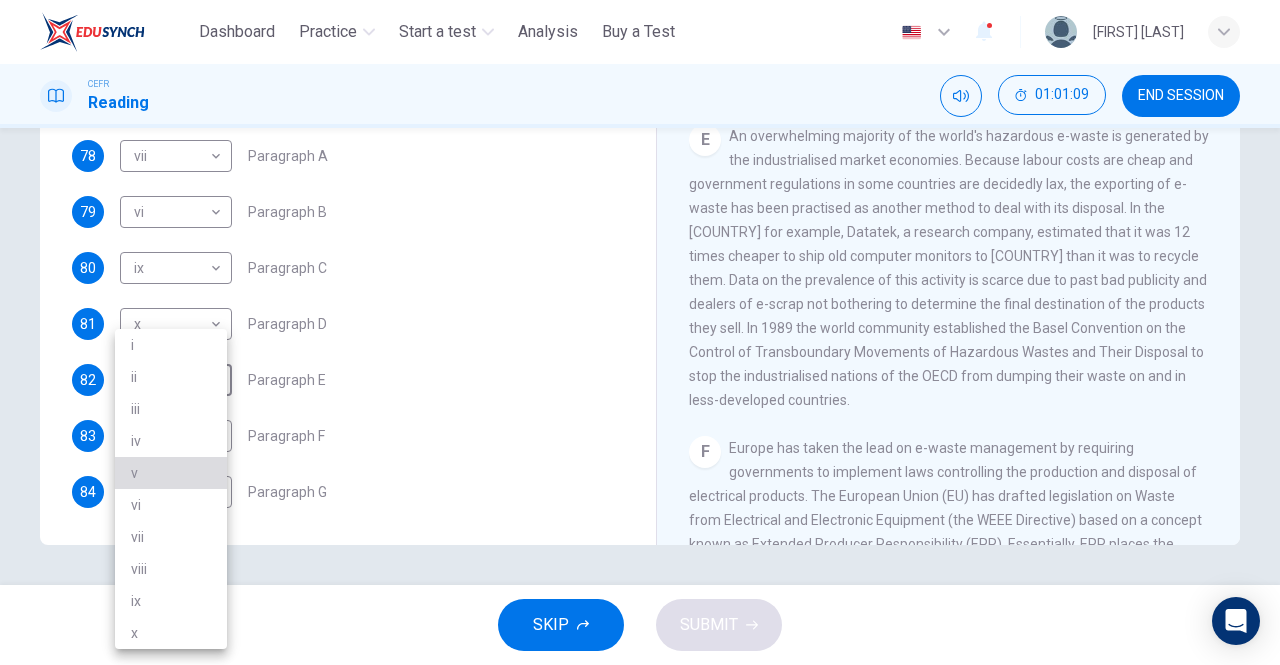 click on "v" at bounding box center [171, 473] 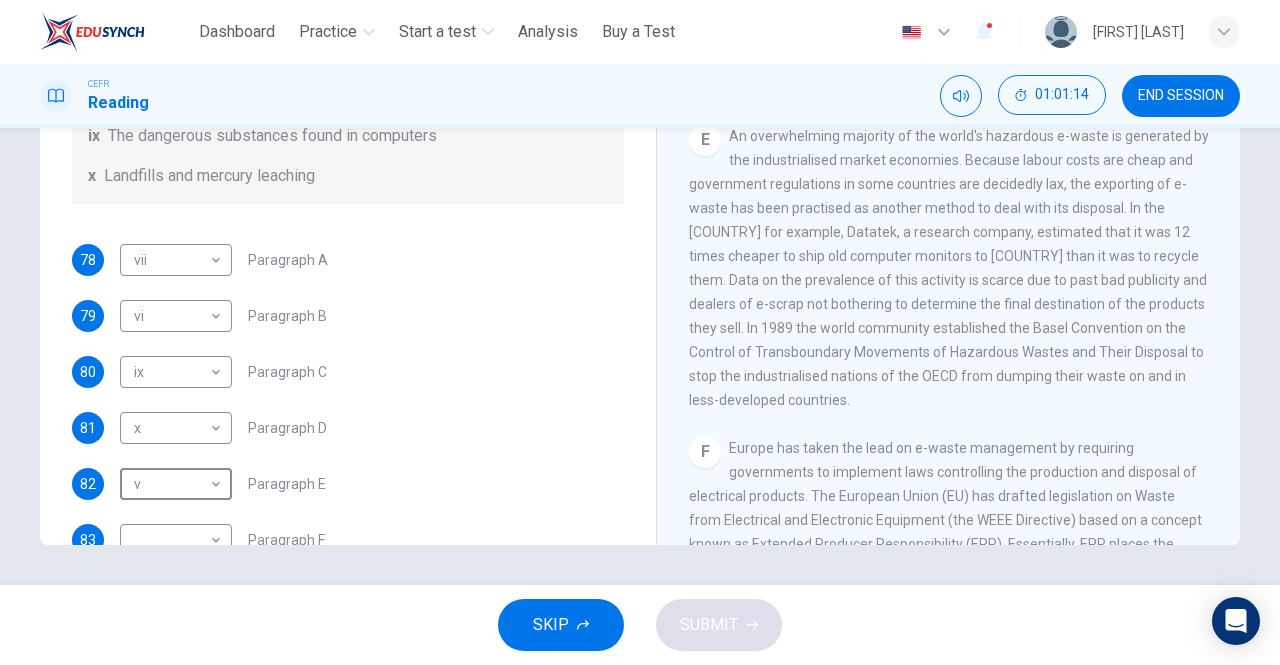 scroll, scrollTop: 488, scrollLeft: 0, axis: vertical 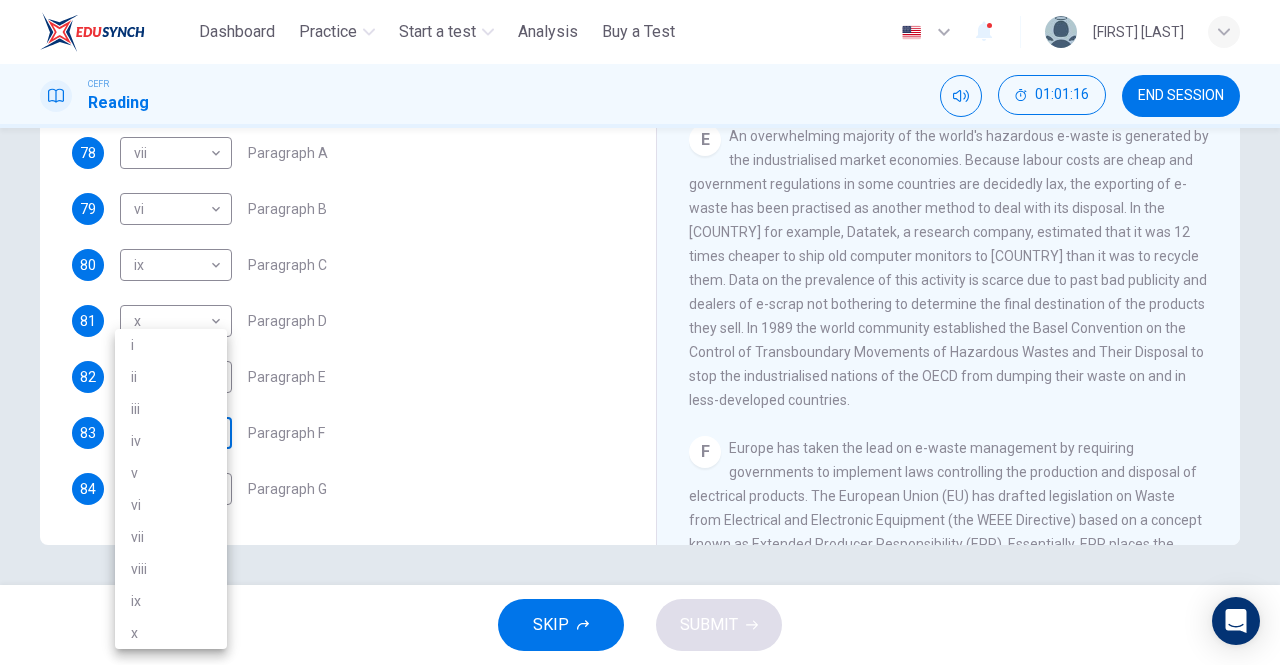 click on "This site uses cookies, as explained in our  Privacy Policy . If you agree to the use of cookies, please click the Accept button and continue to browse our site.   Privacy Policy Accept Dashboard Practice Start a test Analysis Buy a Test English ** ​ [FIRST] [LAST] CEFR Reading 01:01:16 END SESSION Questions 78 - 84 The Reading Passage has 7 paragraphs,  A-G .
Choose the correct heading for each paragraph from the list of headings below.
Write the correct number,  i-x , in the boxes below. List of Headings i Exporting e-waste ii The hazards of burning computer junk iii Blame developed countries for e-waste iv Landfills are not satisfactory v Producer’s legal responsibility vi The dangers of computer circuit boards vii Electronic changes bring waste viii European e-waste laws ix The dangerous substances found in computers x Landfills and mercury leaching 78 vii *** ​ Paragraph A 79 vi ** ​ Paragraph B 80 ix ** ​ Paragraph C 81 x * ​ Paragraph D 82 v * ​ Paragraph E 83 ​ ​ Paragraph F" at bounding box center (640, 332) 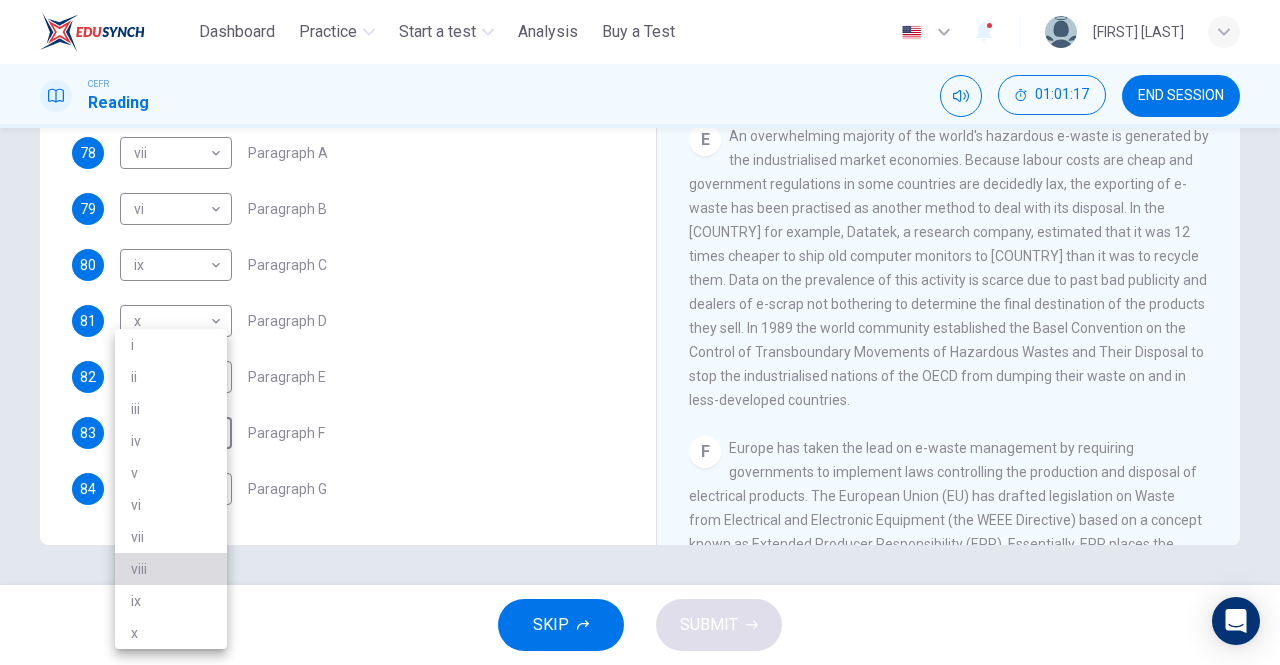 click on "viii" at bounding box center (171, 569) 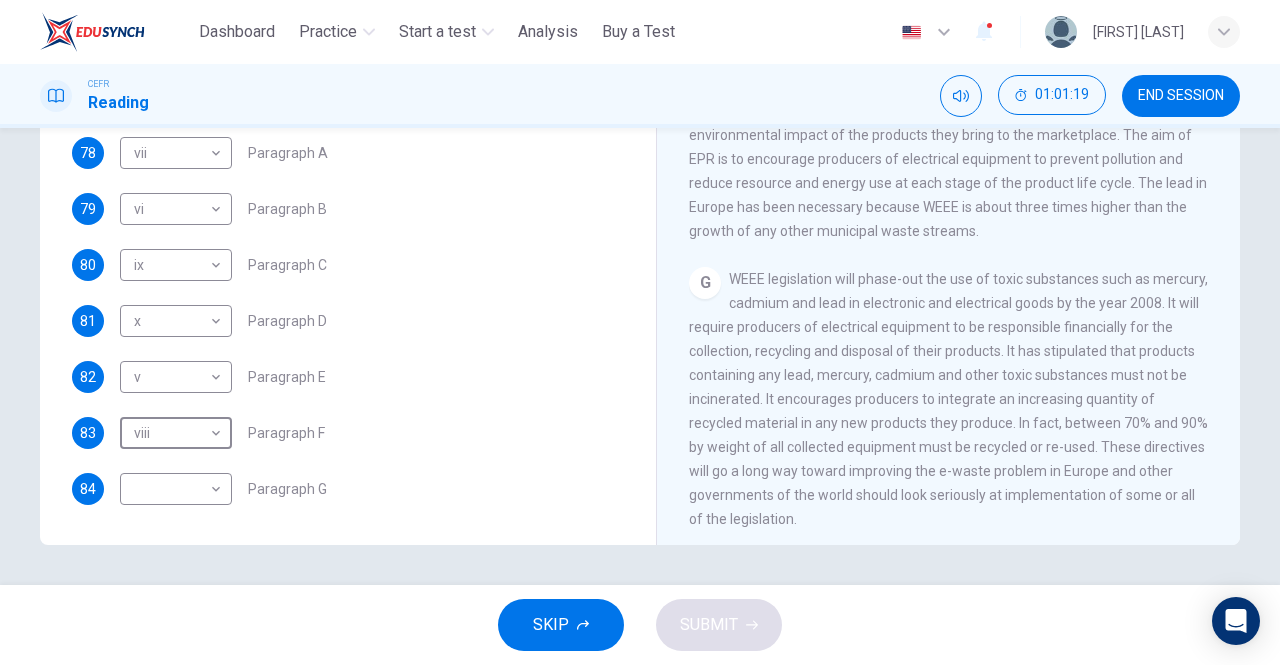 scroll, scrollTop: 1877, scrollLeft: 0, axis: vertical 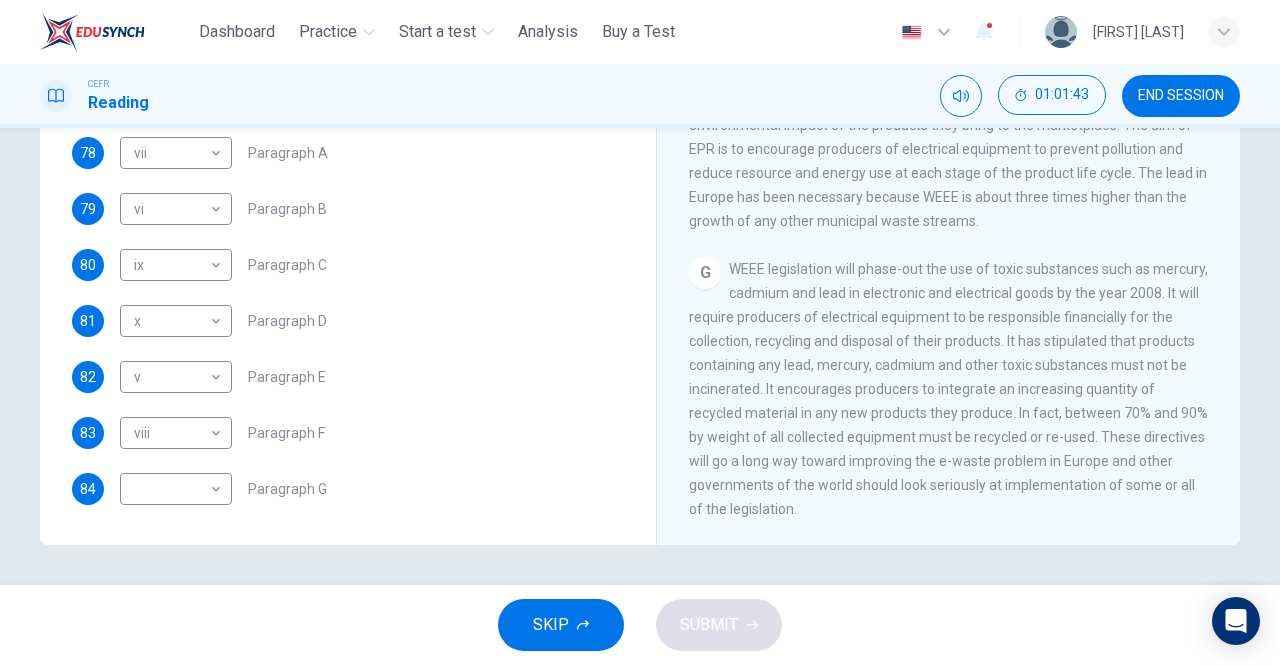 click on "​ ​ Paragraph G" at bounding box center [223, 489] 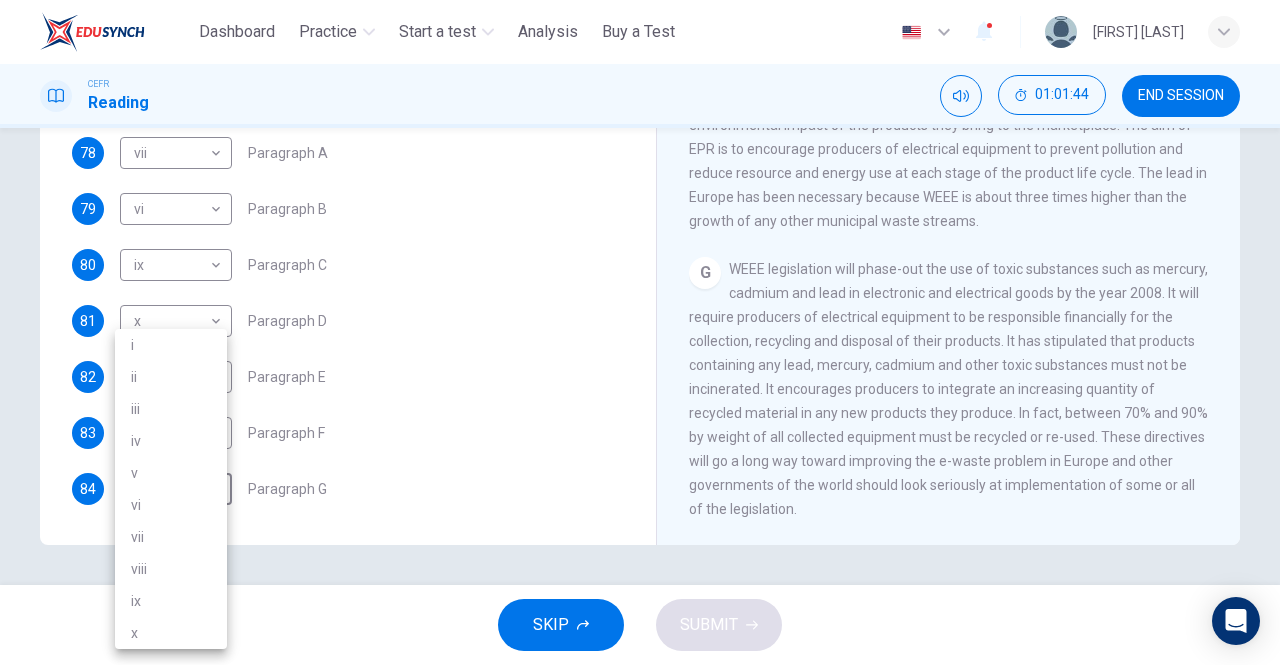 drag, startPoint x: 204, startPoint y: 477, endPoint x: 170, endPoint y: 343, distance: 138.24615 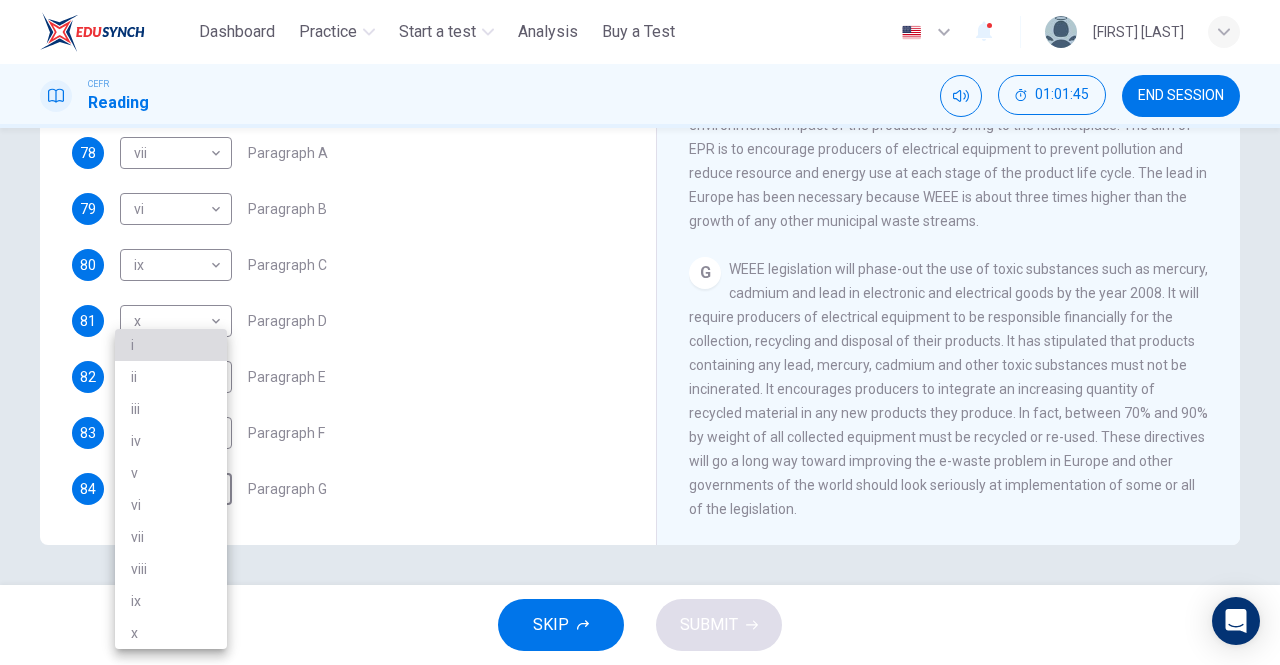 click on "i" at bounding box center (171, 345) 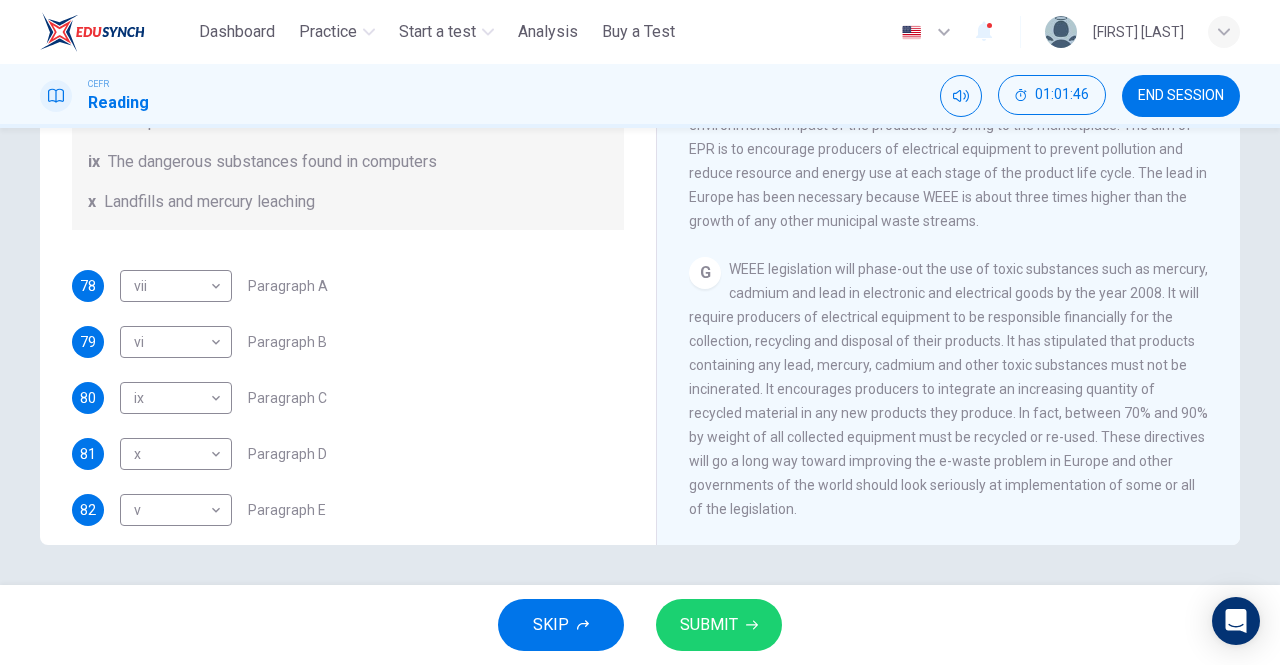 scroll, scrollTop: 332, scrollLeft: 0, axis: vertical 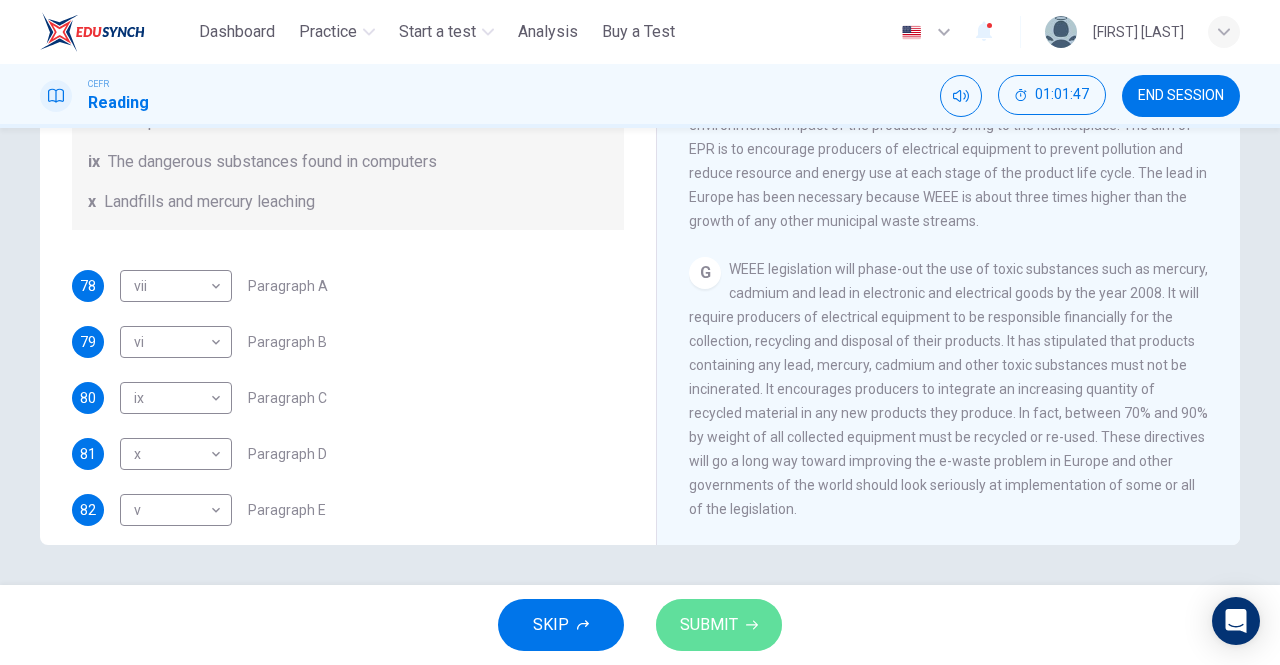 click on "SUBMIT" at bounding box center [709, 625] 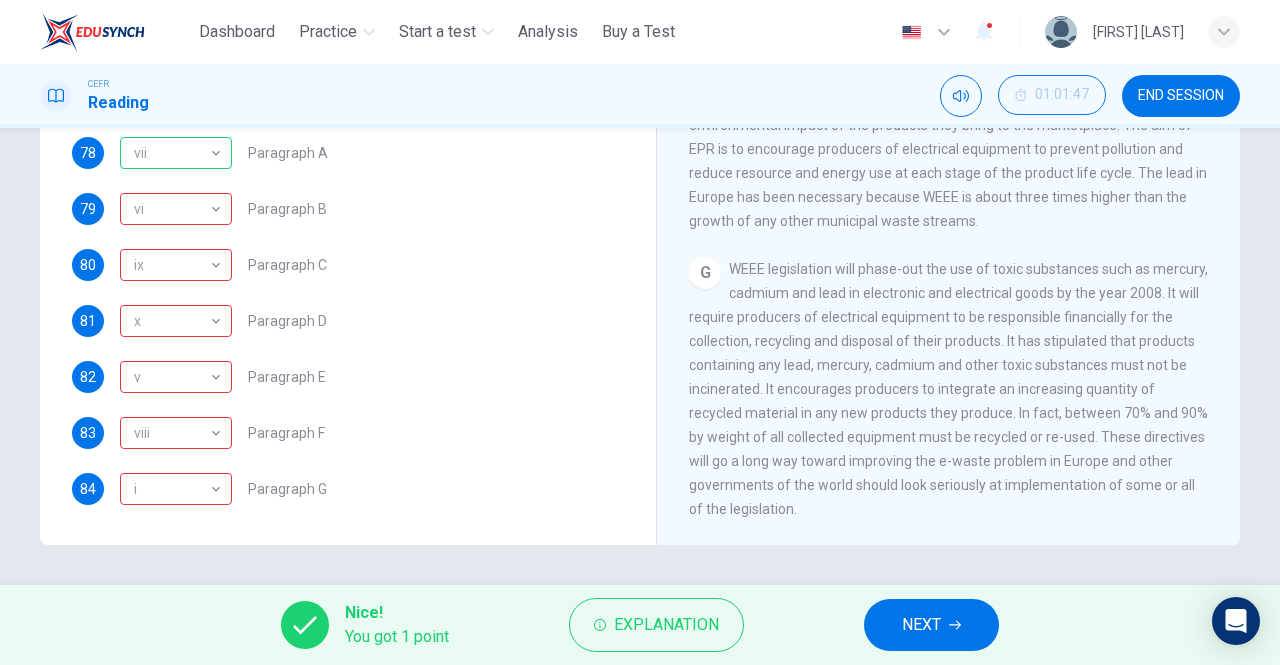 scroll, scrollTop: 418, scrollLeft: 0, axis: vertical 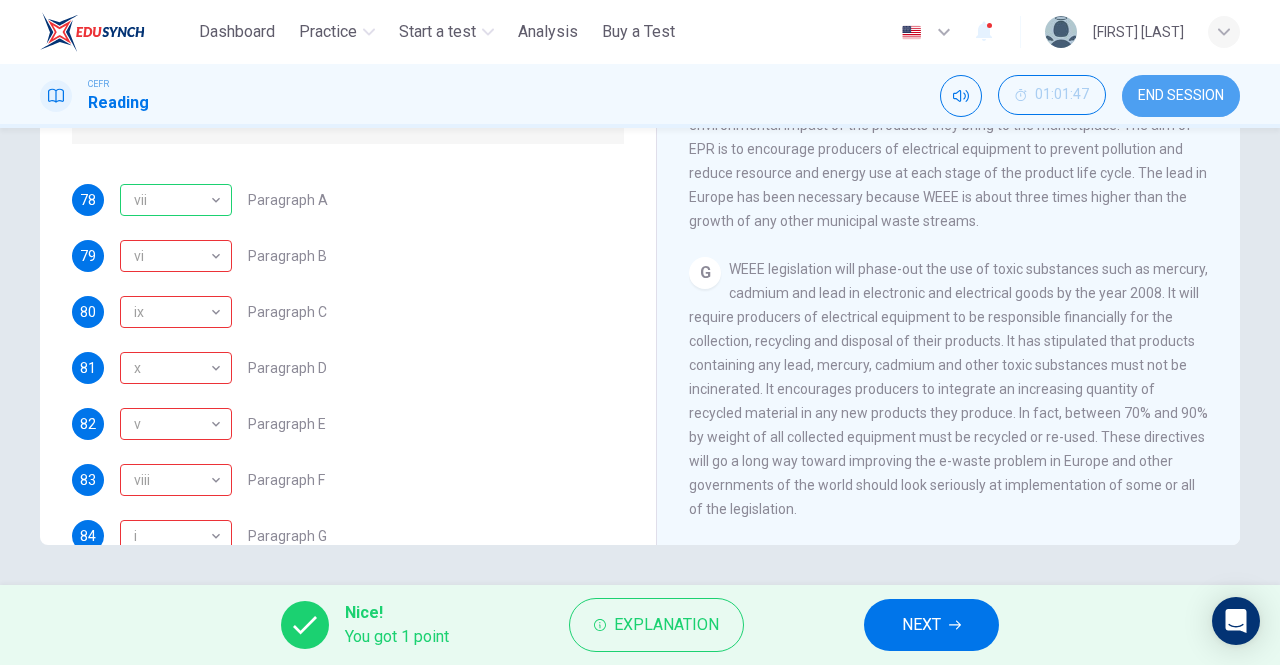 click on "END SESSION" at bounding box center (1181, 96) 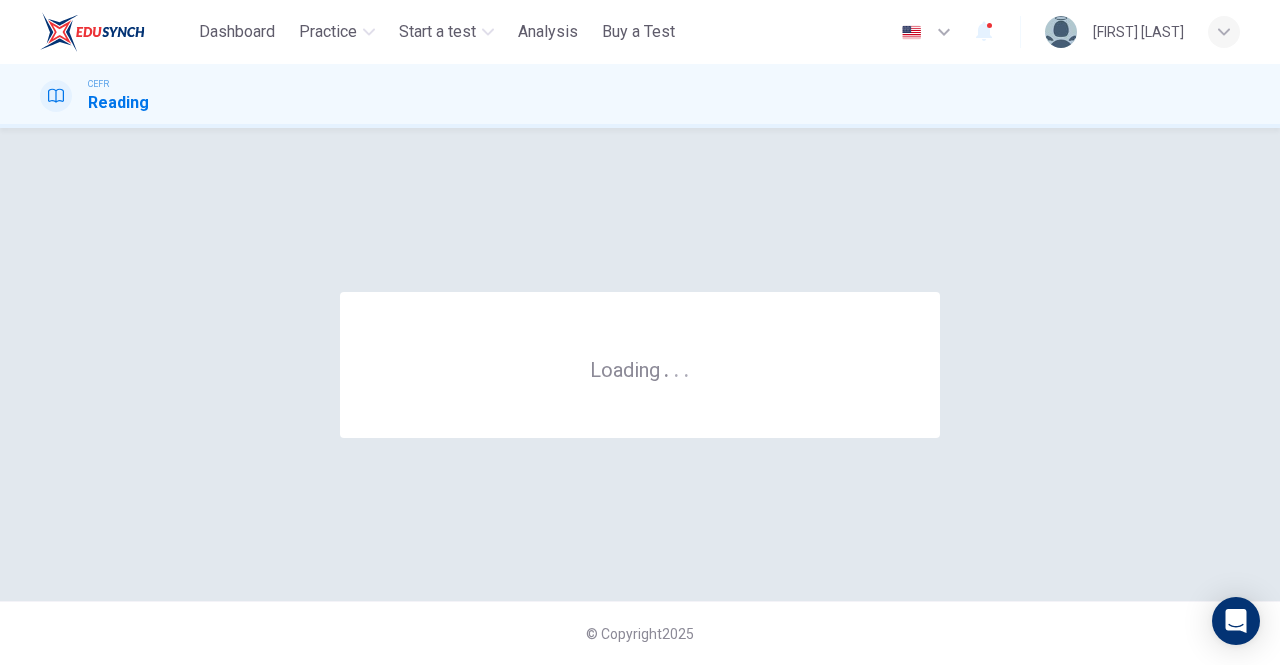 scroll, scrollTop: 0, scrollLeft: 0, axis: both 